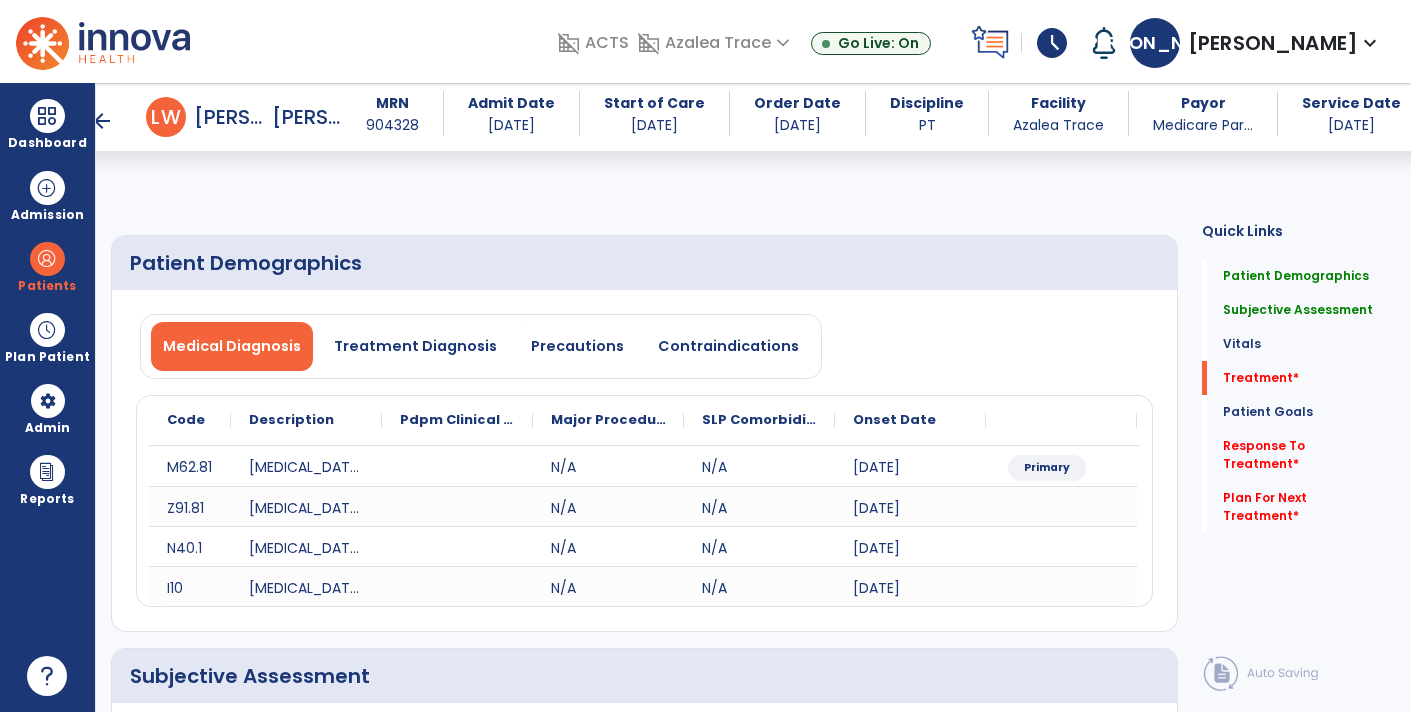 select on "*" 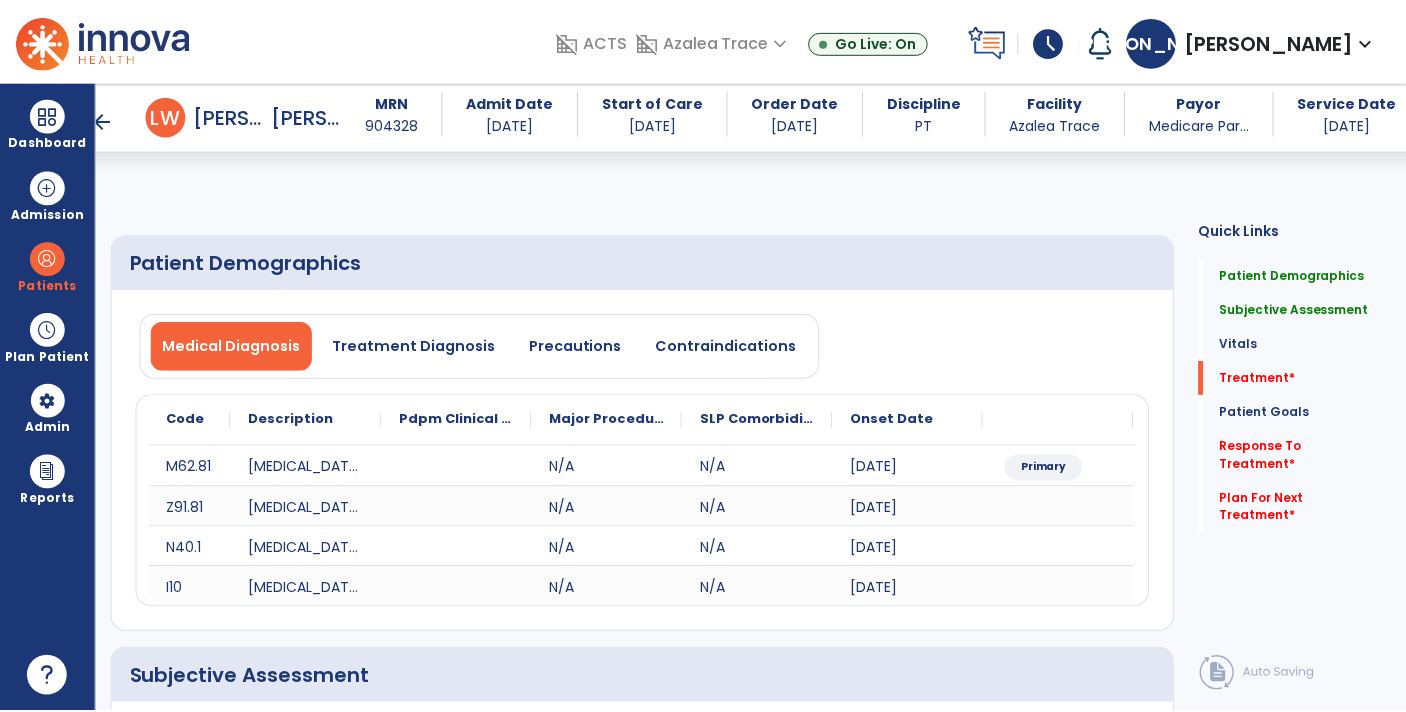 scroll, scrollTop: 1095, scrollLeft: 0, axis: vertical 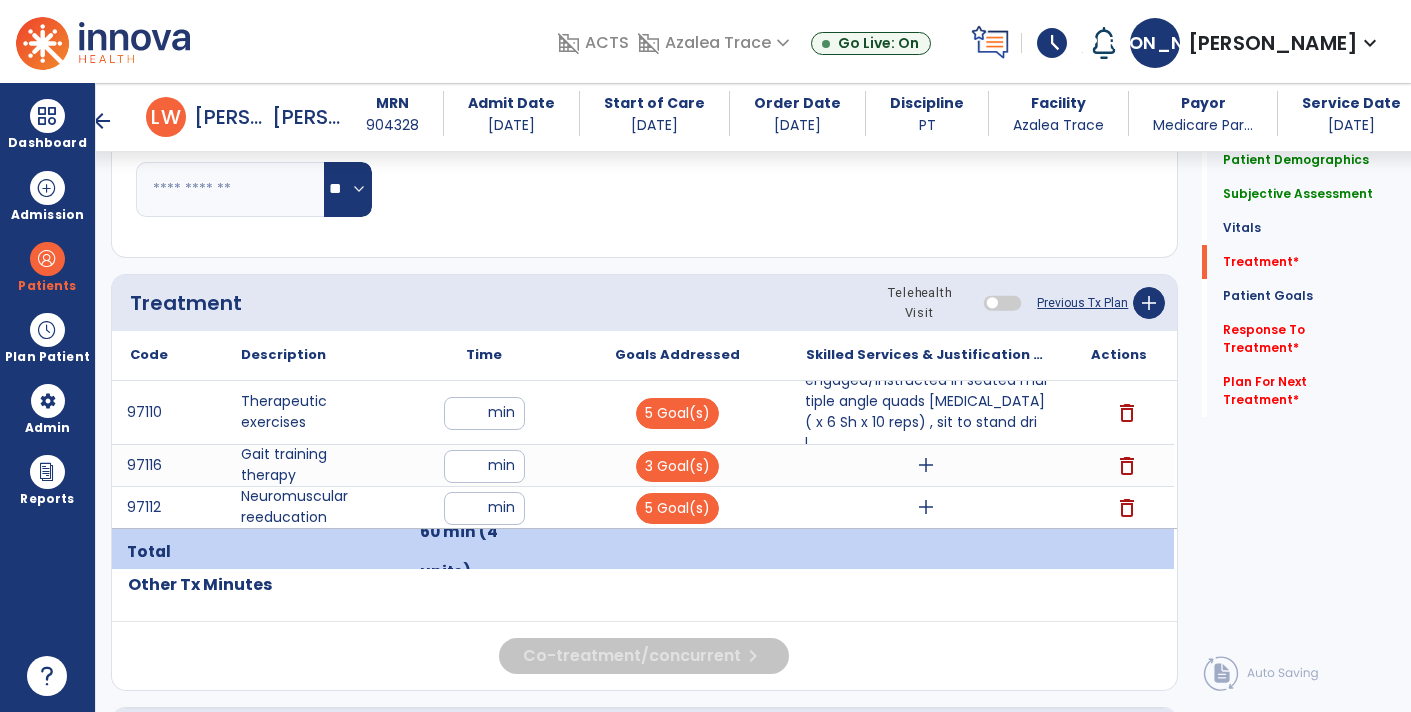 click on "engaged/instructed in seated multiple angle quads [MEDICAL_DATA] ( x 6 Sh x 10 reps) , sit to stand dril..." at bounding box center [926, 412] 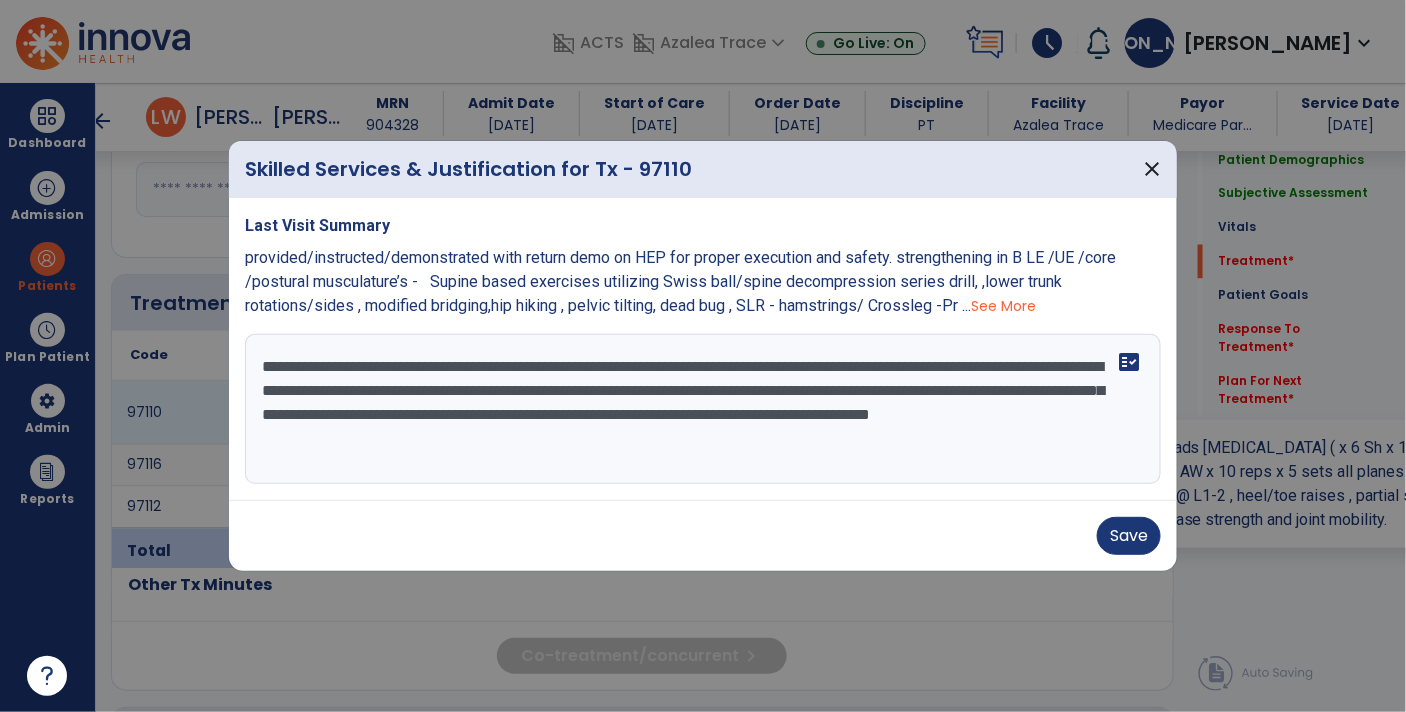 scroll, scrollTop: 1095, scrollLeft: 0, axis: vertical 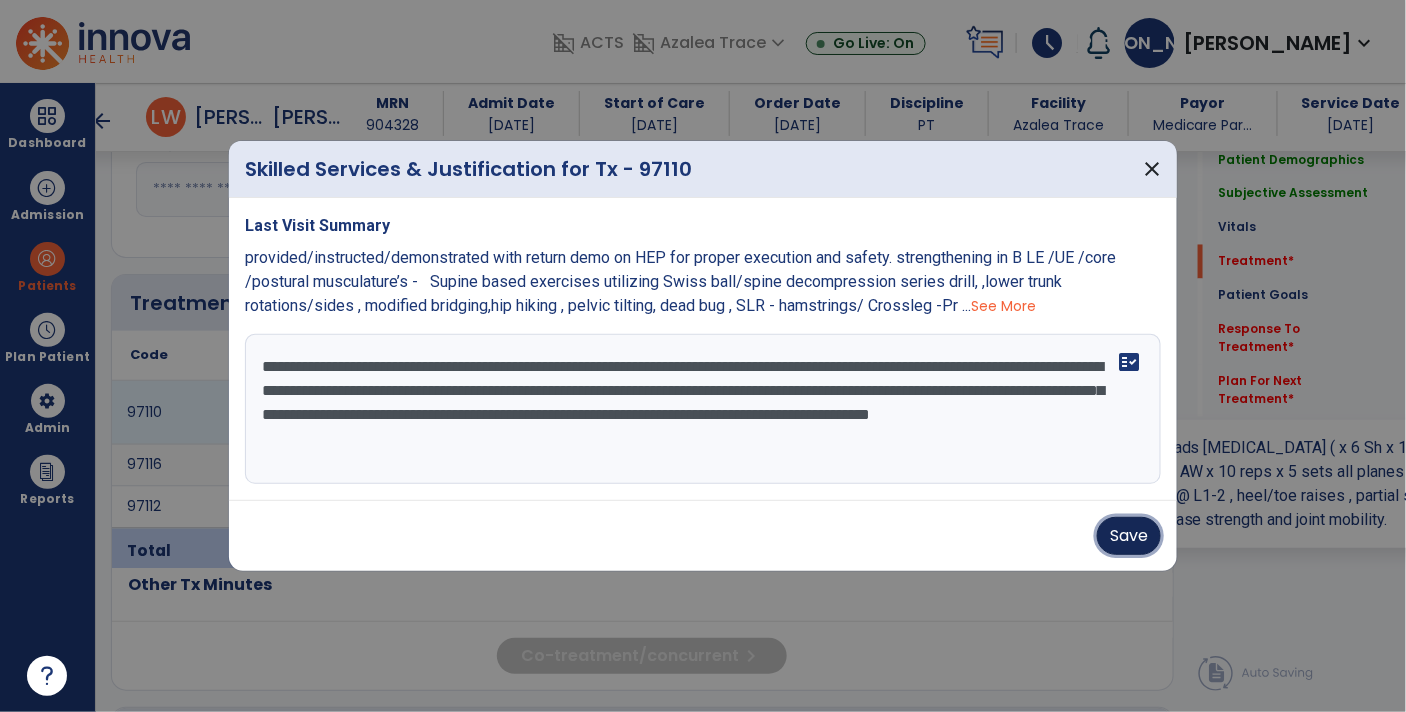 click on "Save" at bounding box center [1129, 536] 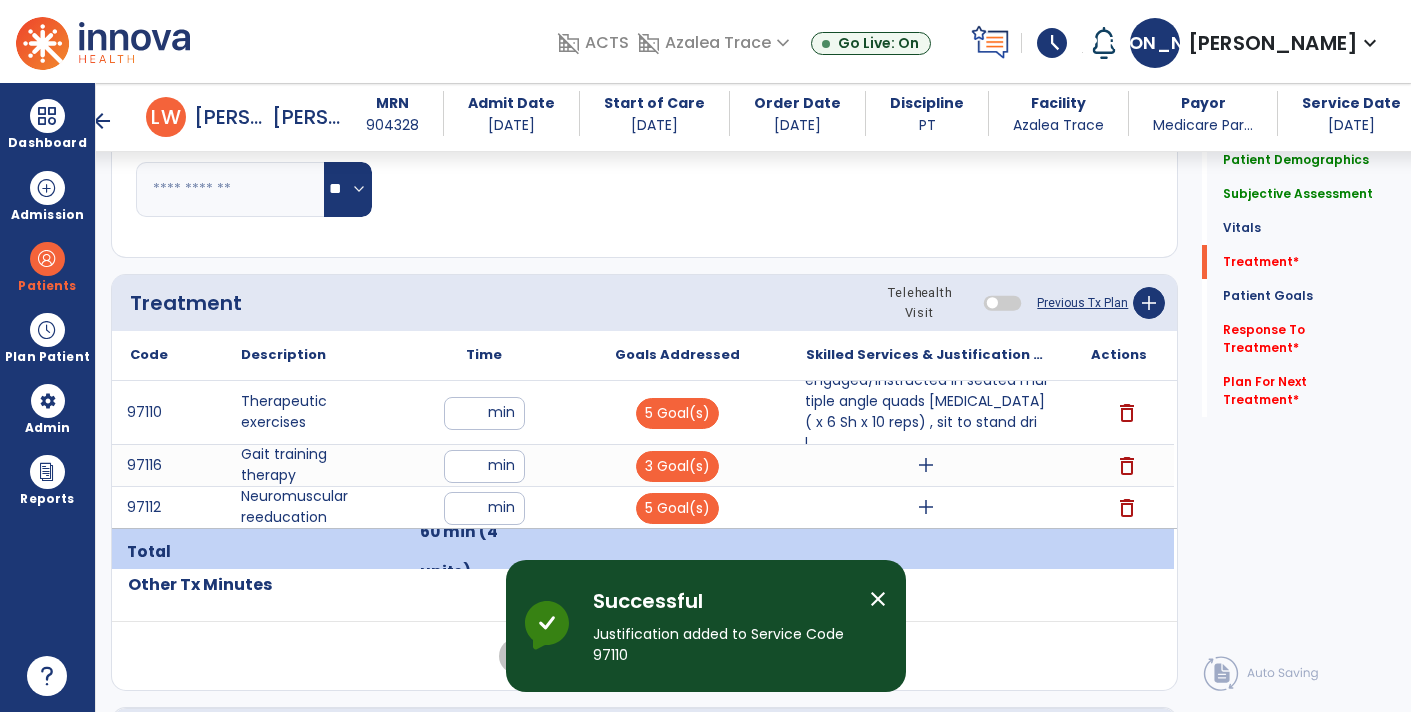 click on "add" at bounding box center (926, 465) 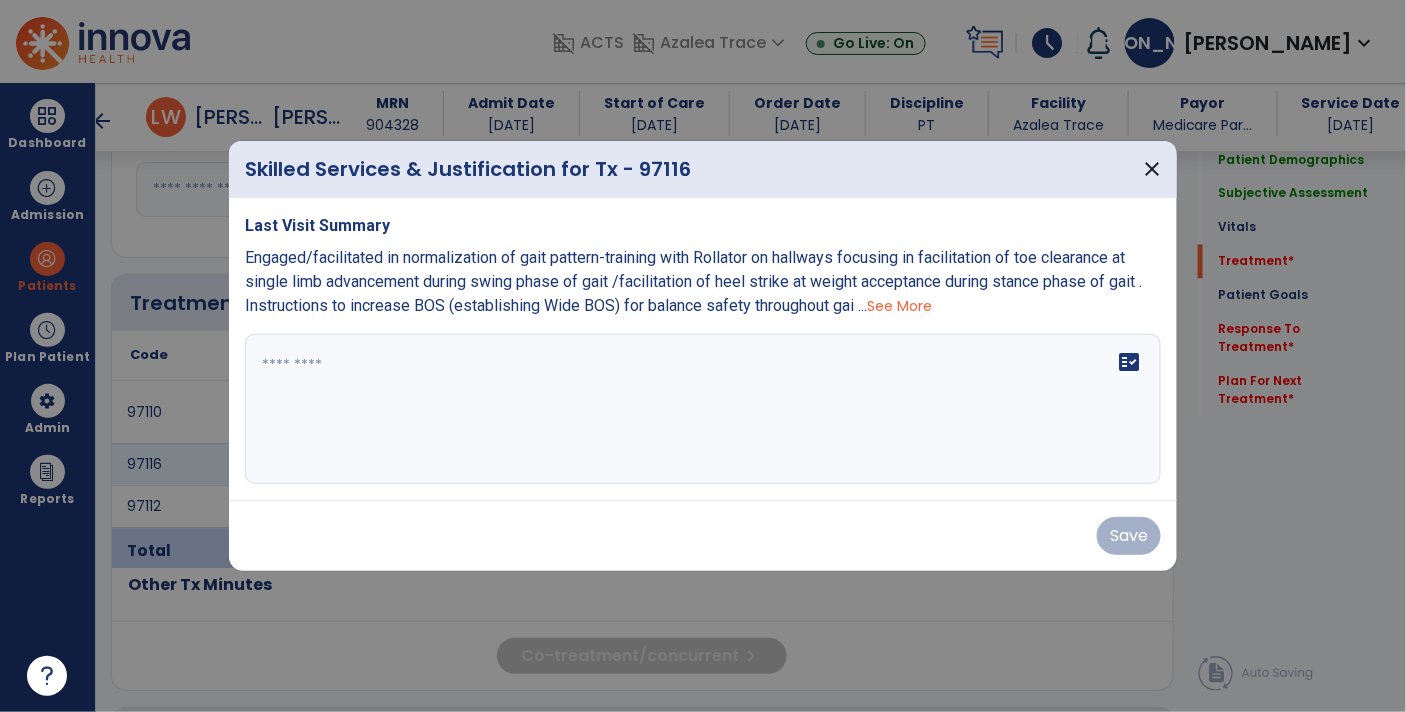 scroll, scrollTop: 1095, scrollLeft: 0, axis: vertical 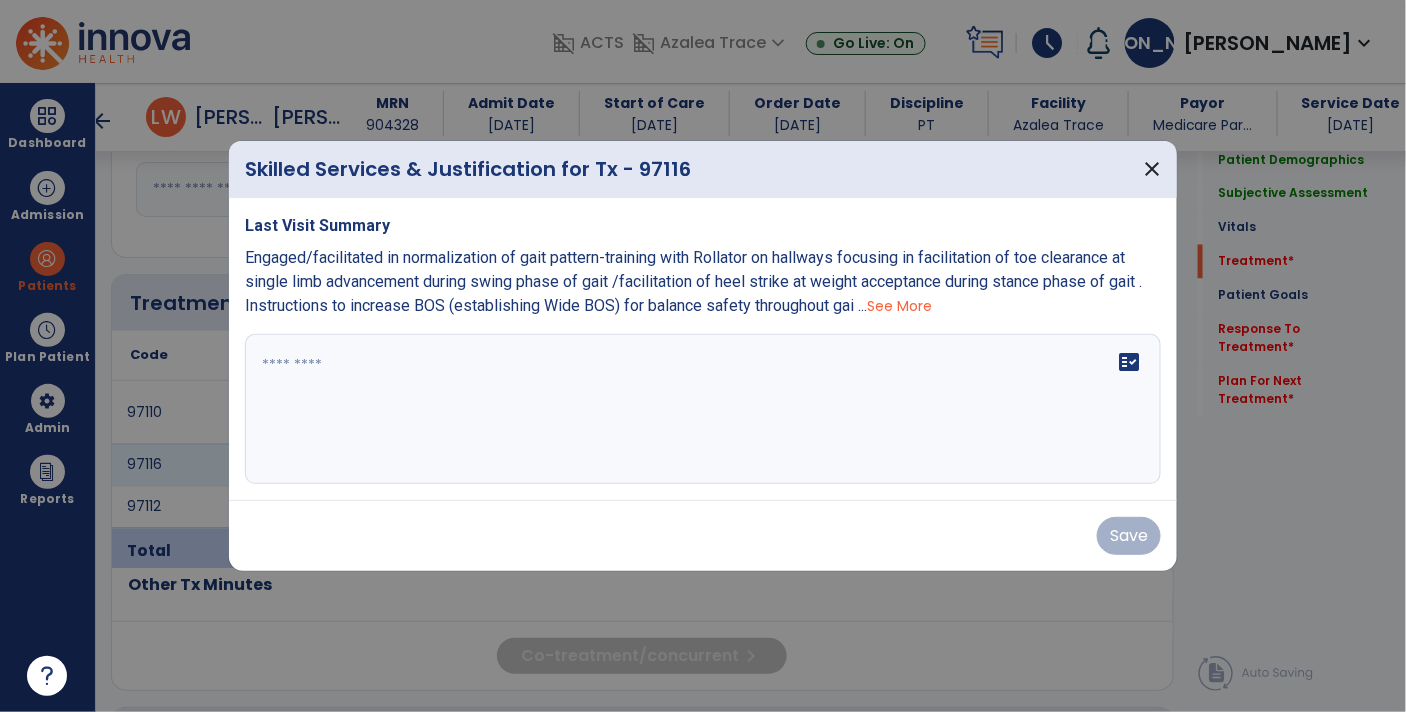 click at bounding box center (703, 409) 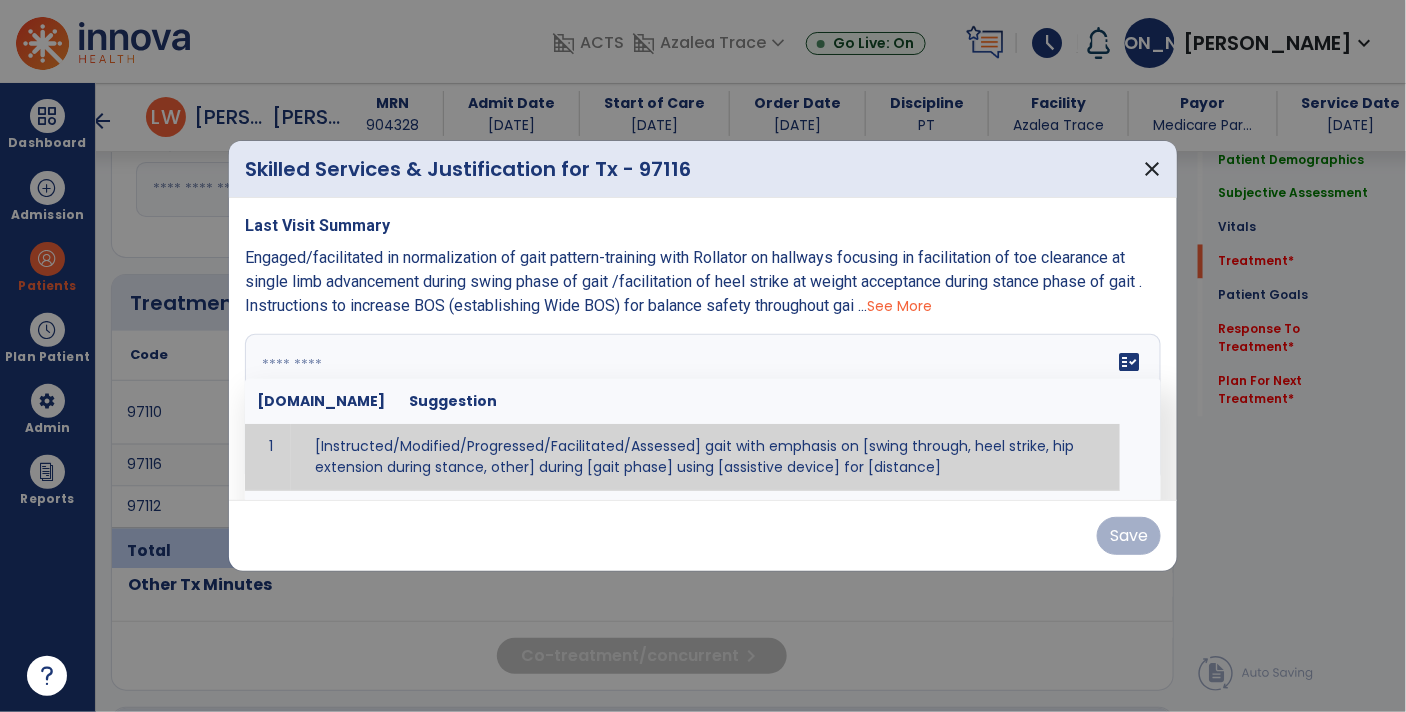 click on "See More" at bounding box center (899, 306) 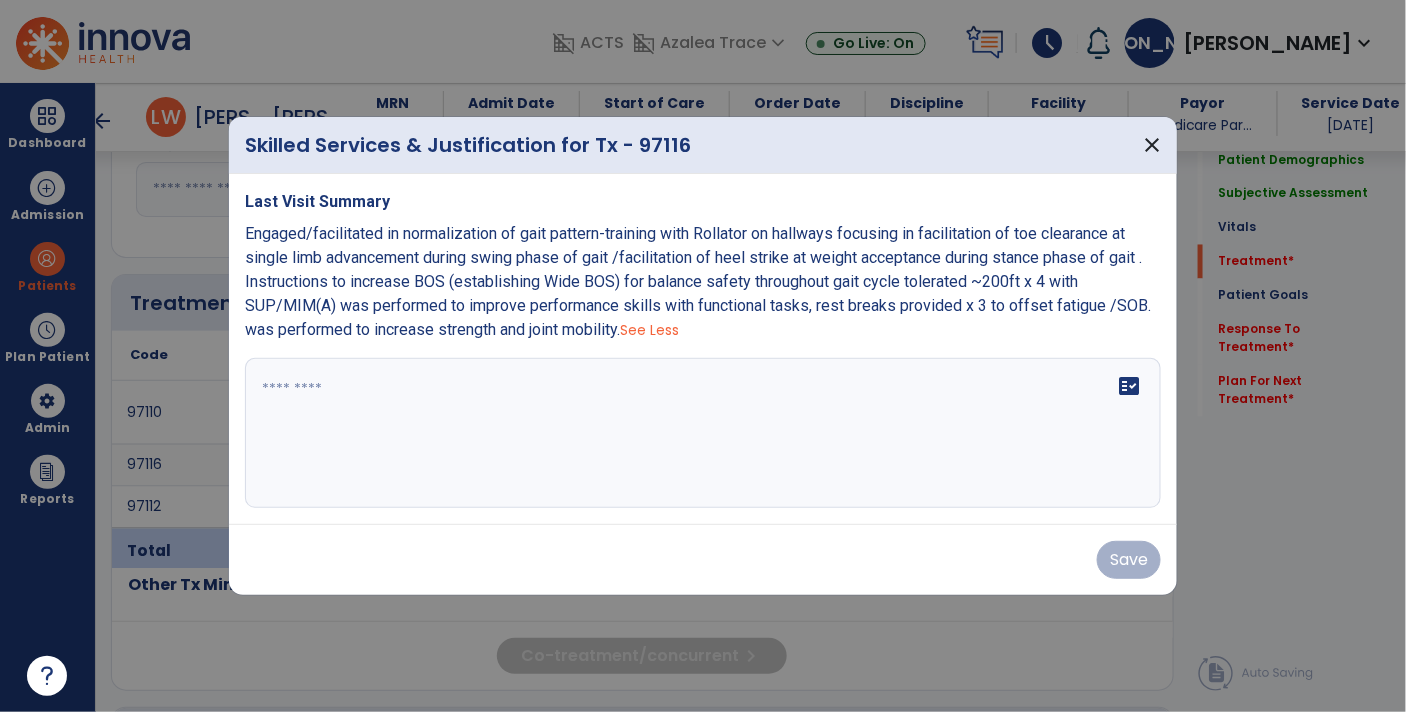 click on "fact_check" at bounding box center (703, 433) 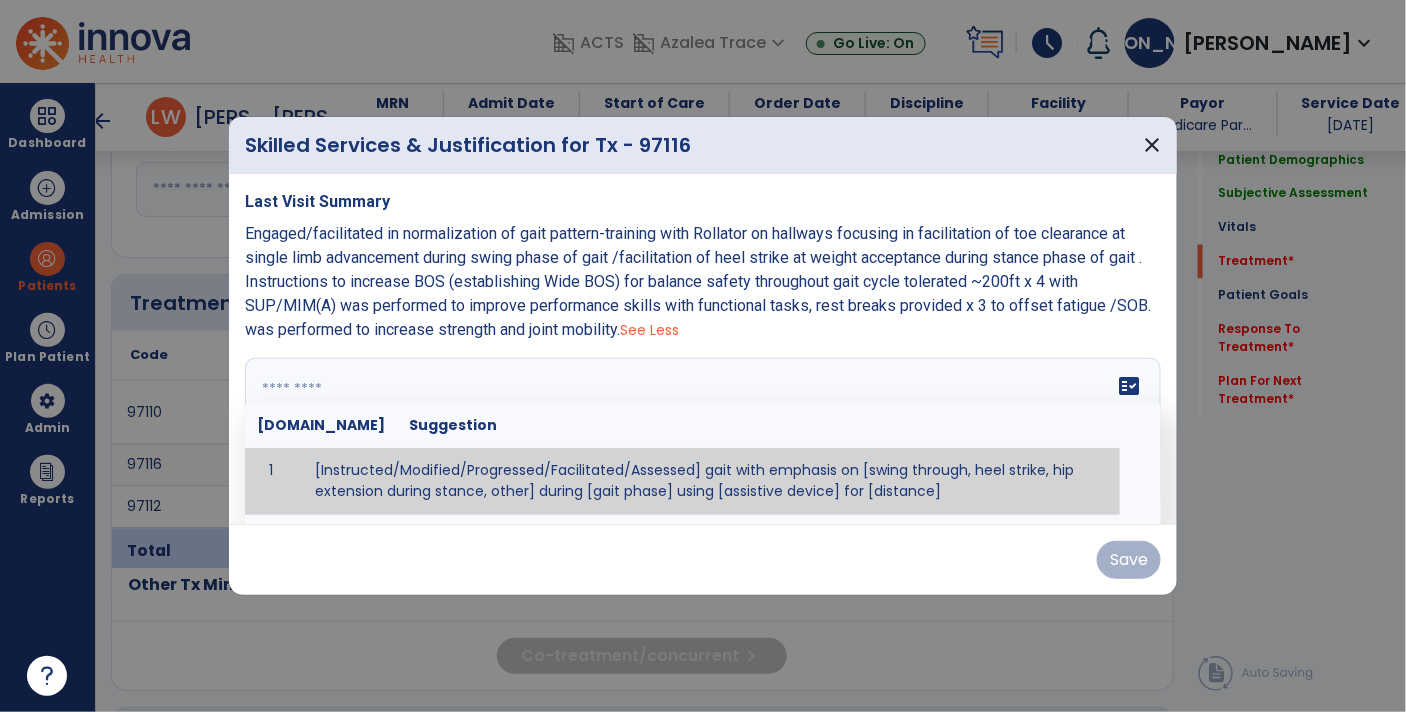 click at bounding box center [701, 433] 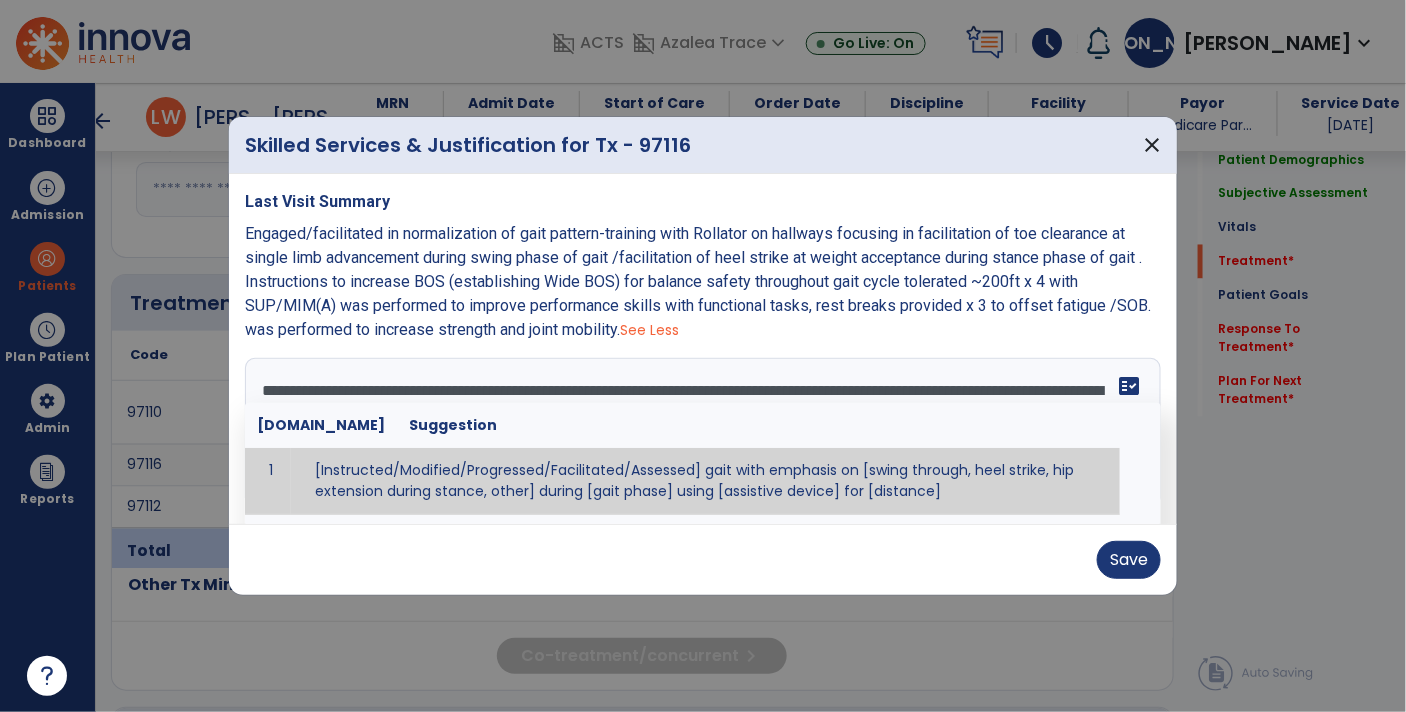 click on "Save" at bounding box center (703, 560) 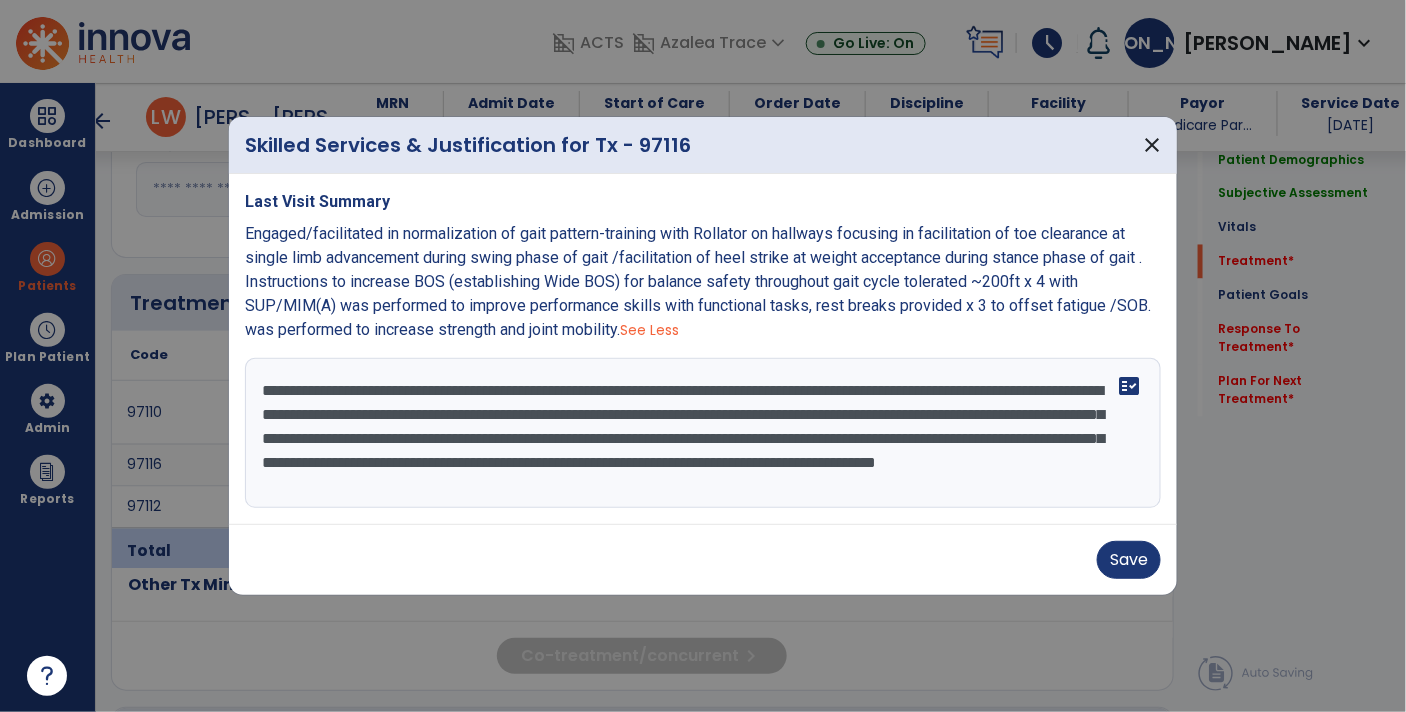 click on "**********" at bounding box center [703, 433] 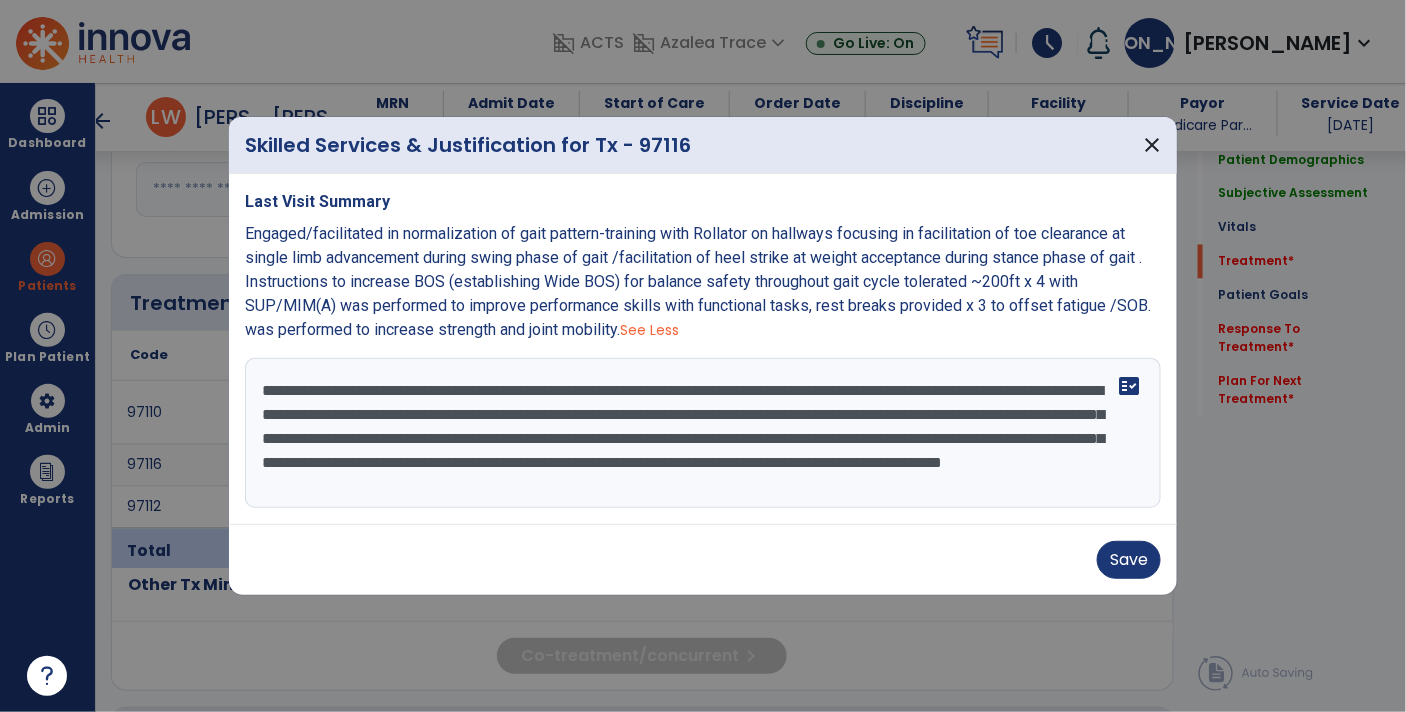 type on "**********" 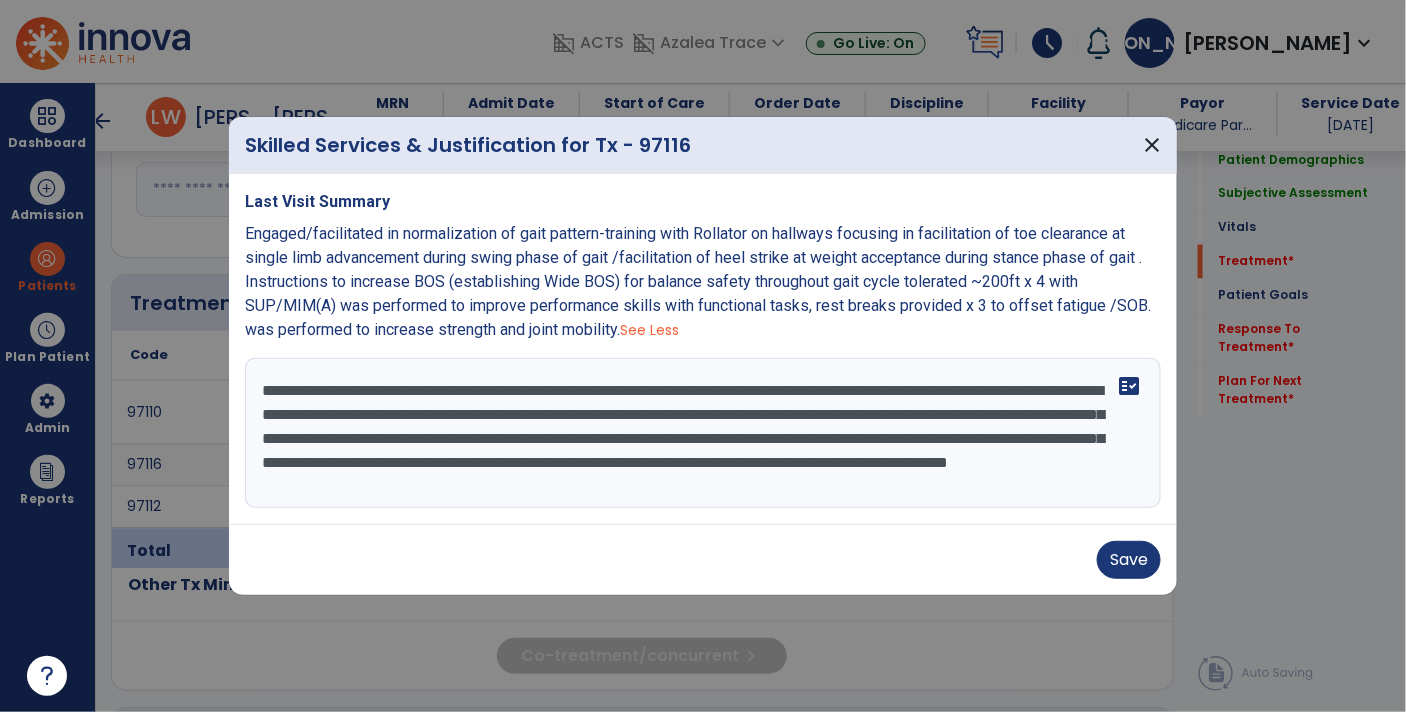 click on "**********" at bounding box center (703, 433) 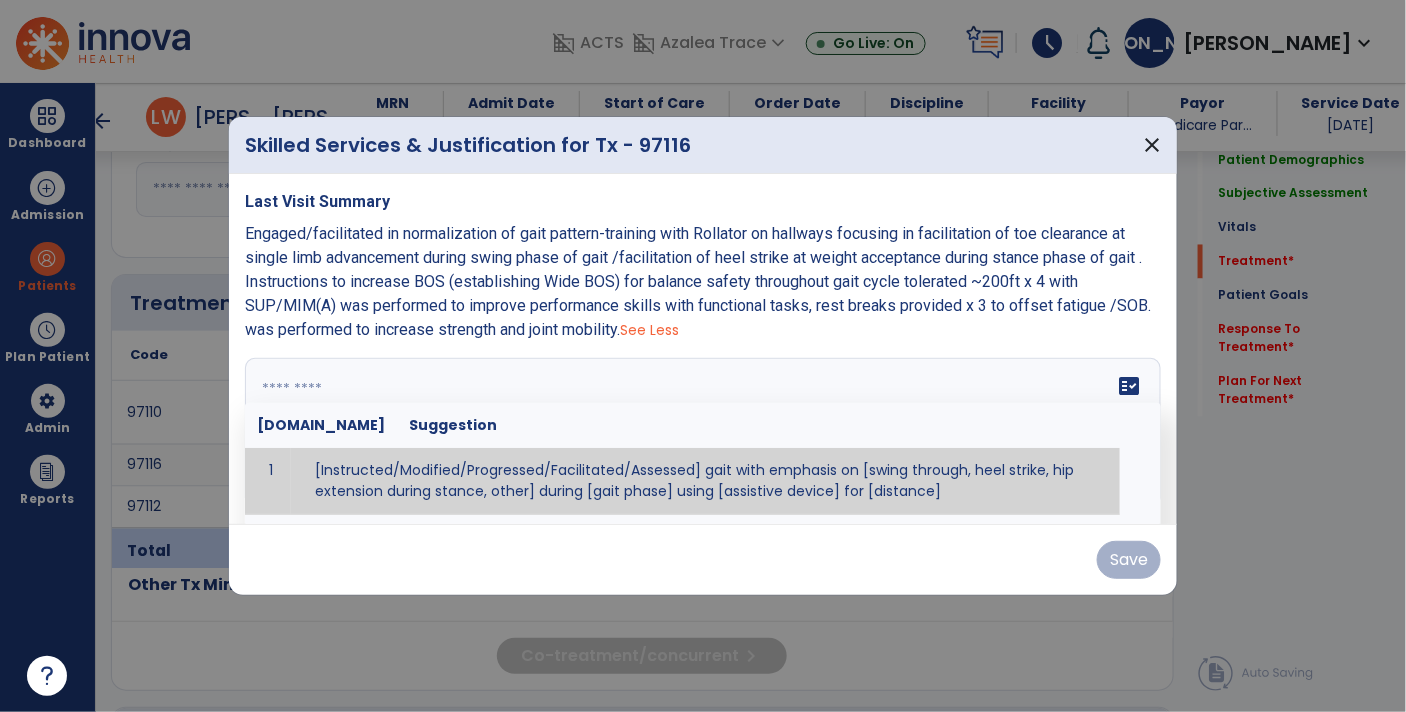 click at bounding box center [701, 433] 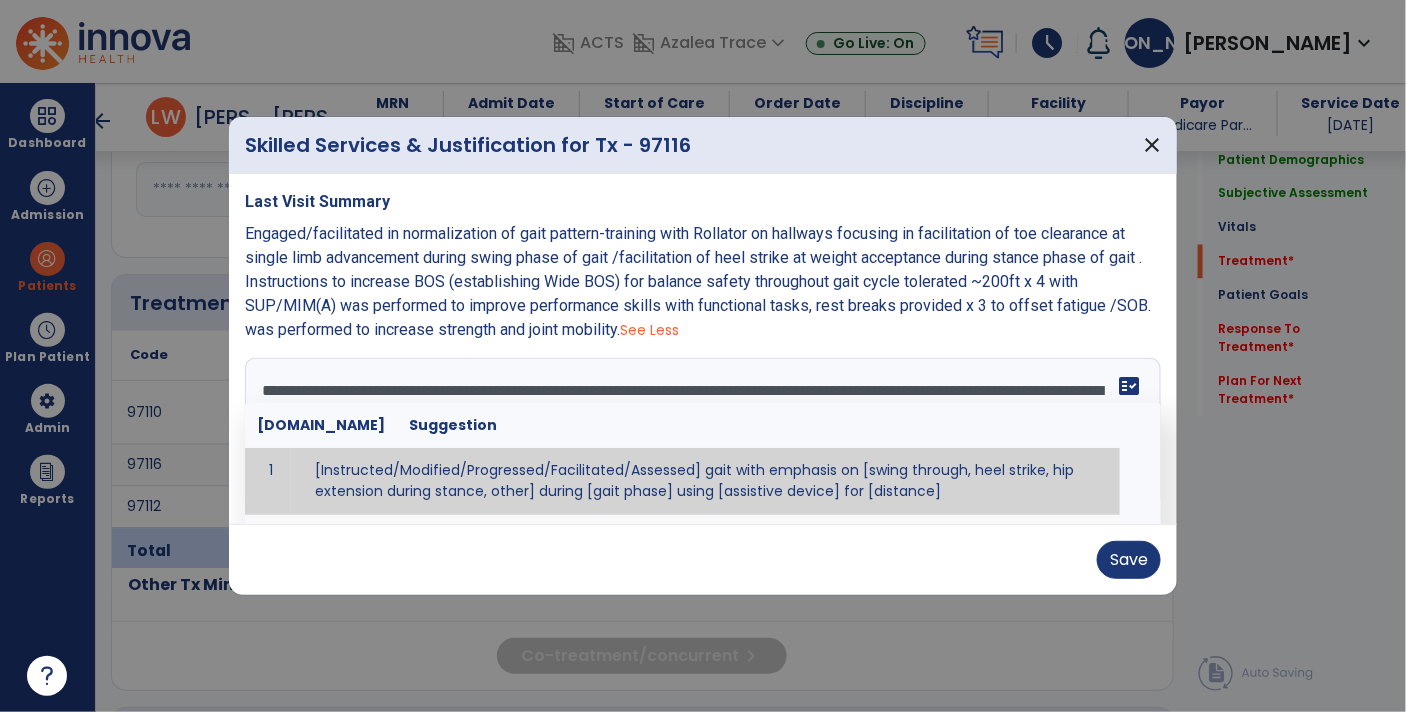 click on "Save" at bounding box center (703, 560) 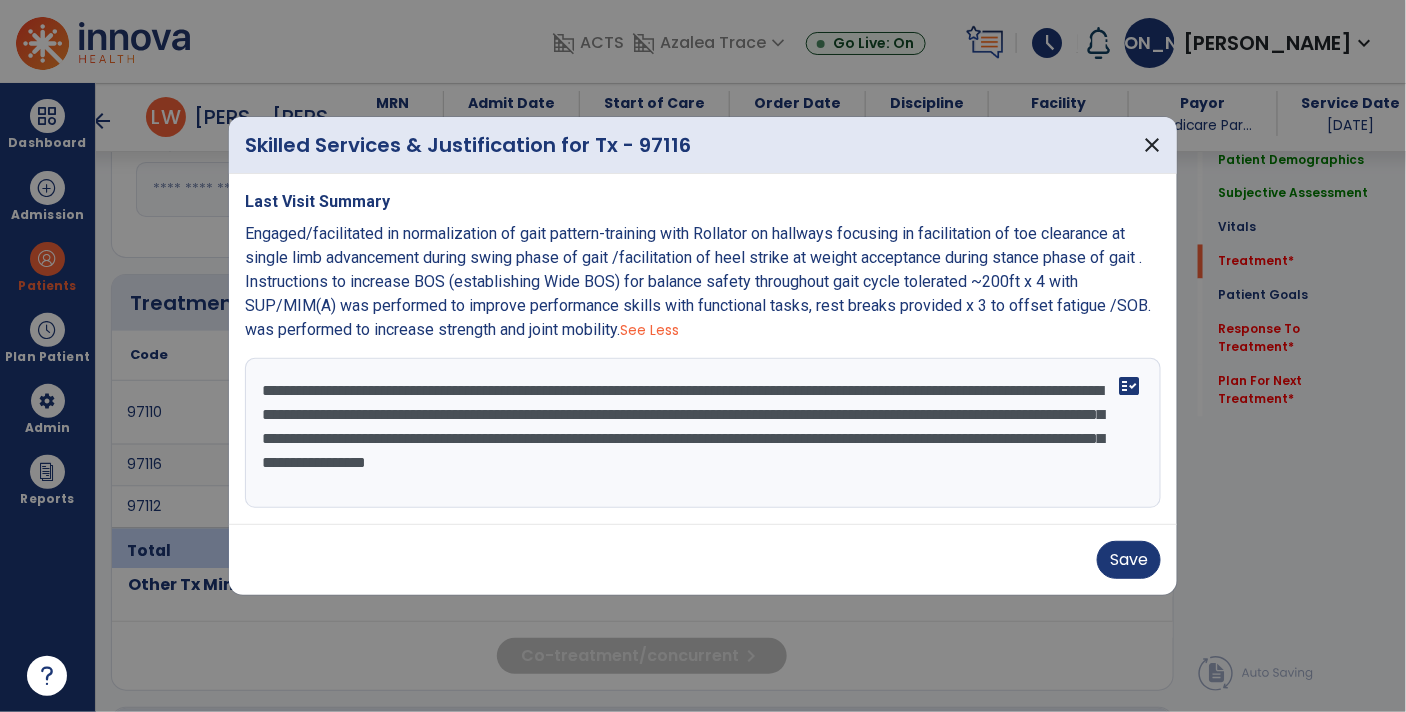 click on "**********" at bounding box center (703, 433) 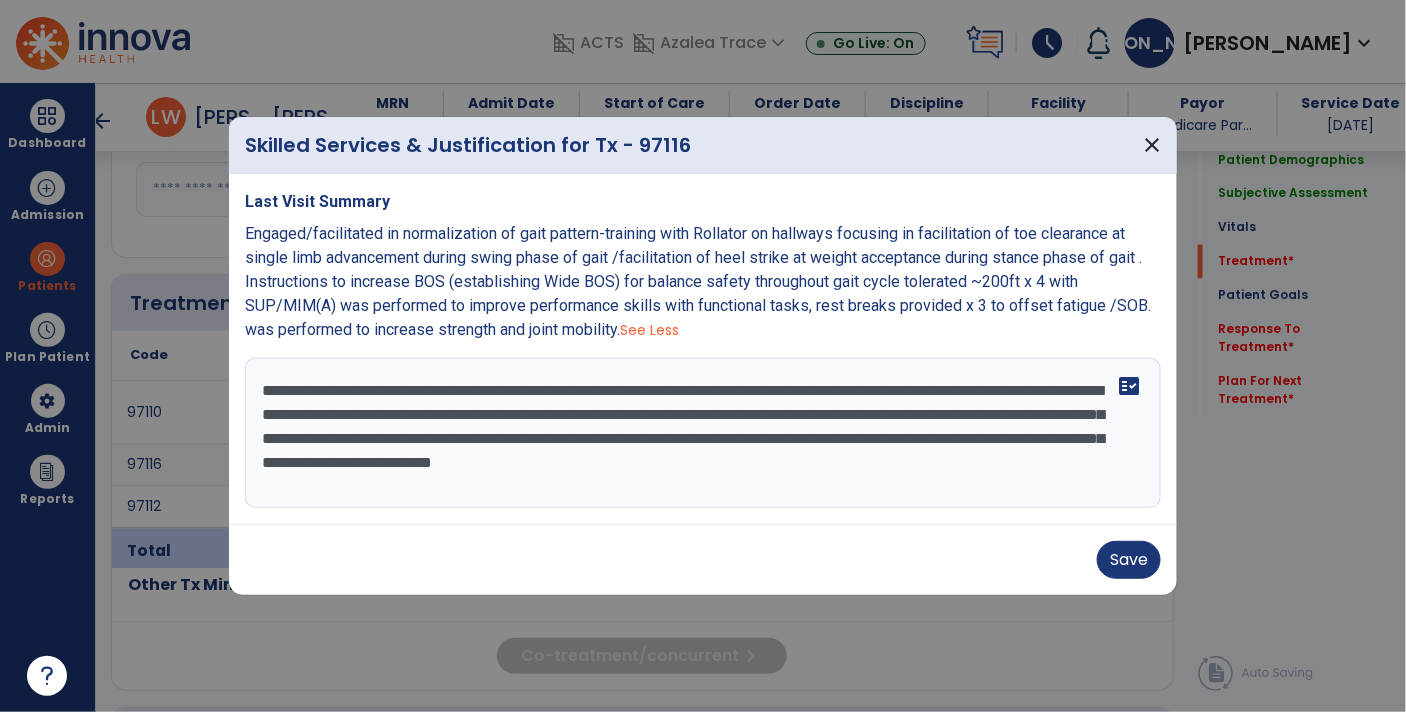 click on "**********" at bounding box center [703, 433] 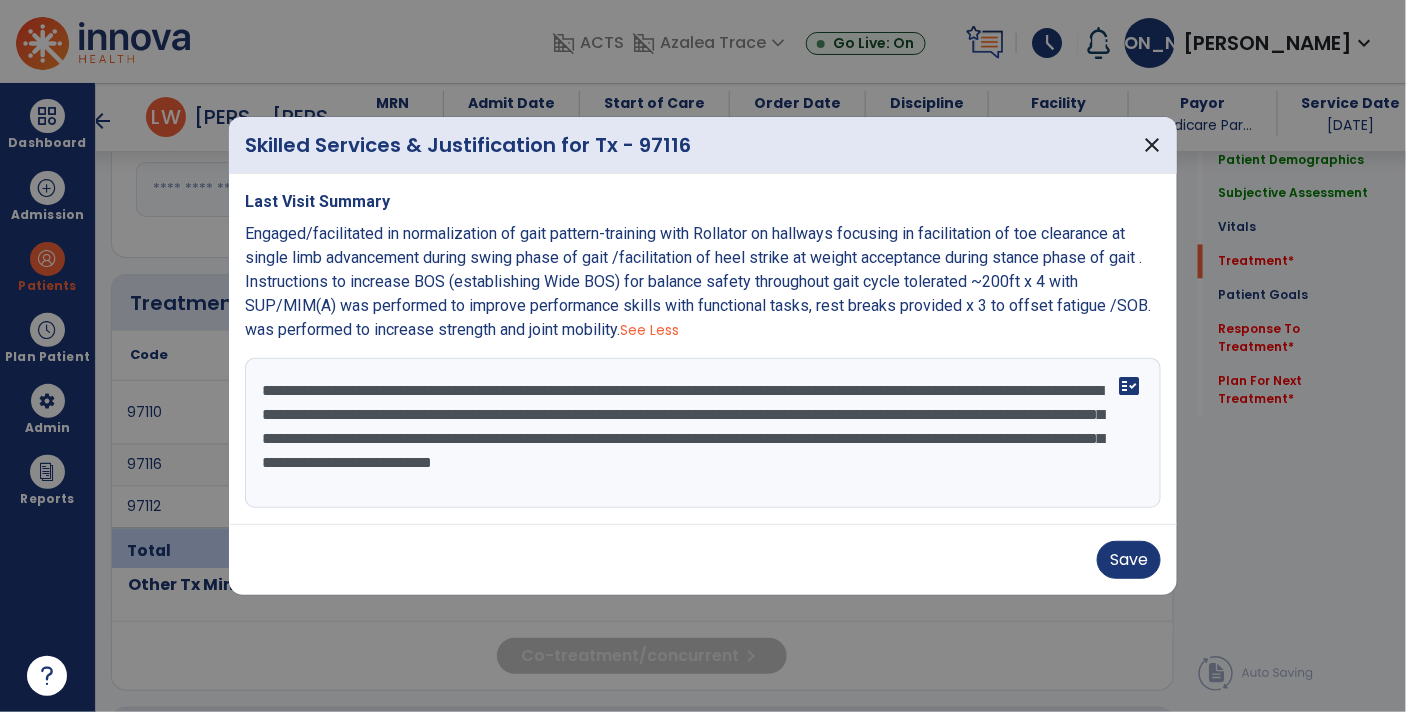 click on "**********" at bounding box center [703, 433] 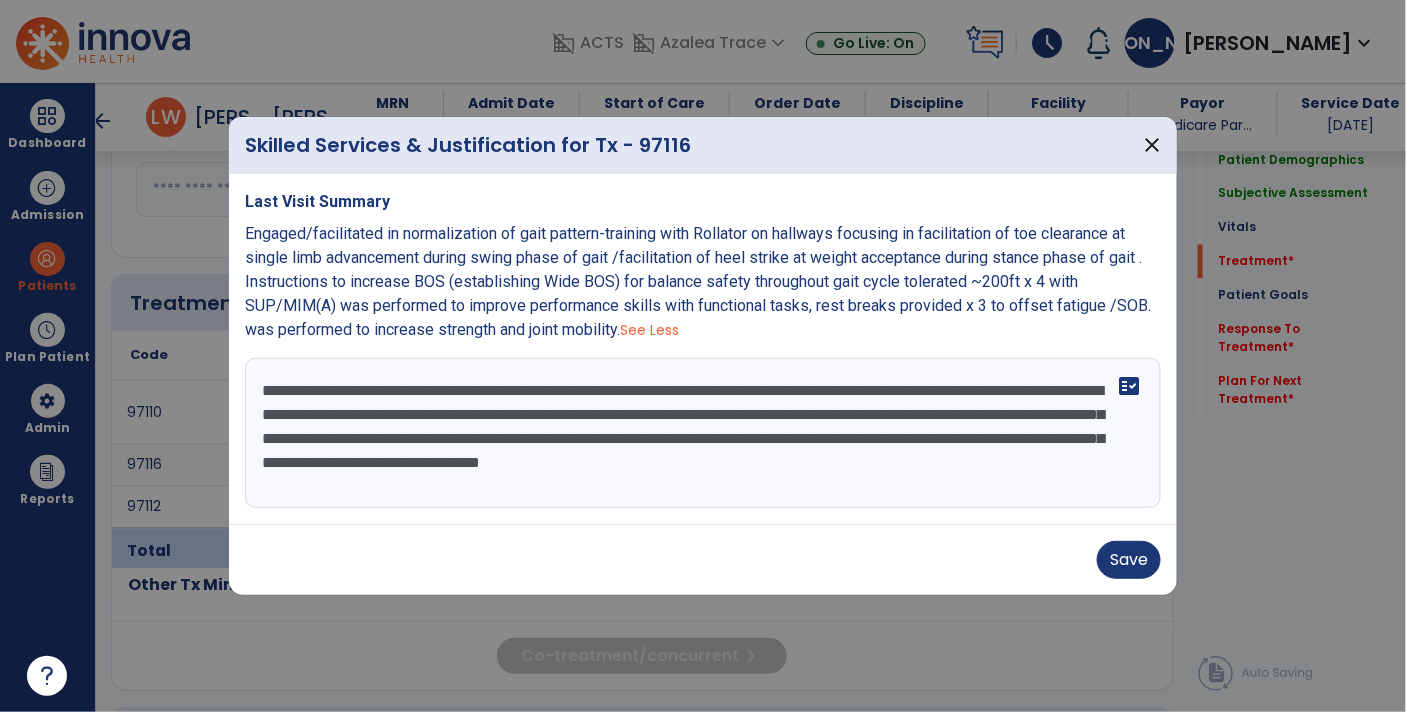 click on "**********" at bounding box center [703, 433] 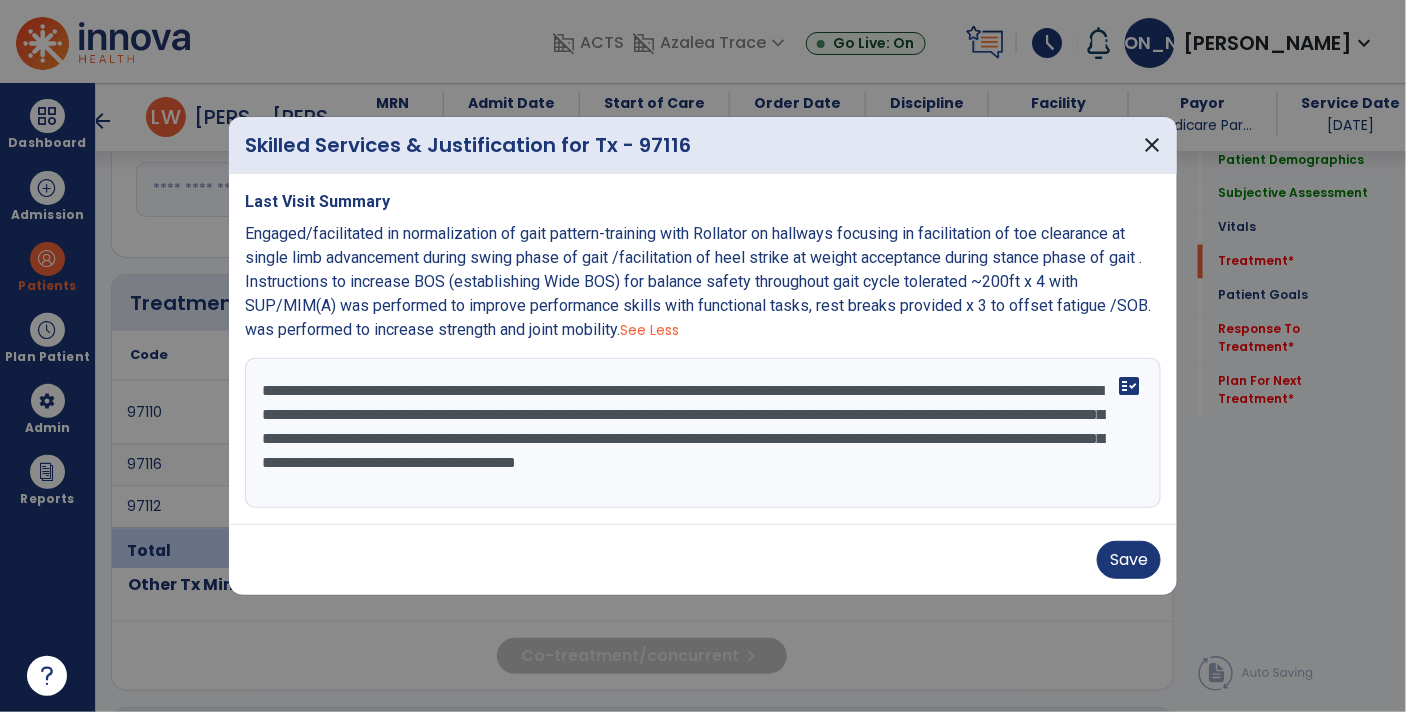 click on "**********" at bounding box center (703, 433) 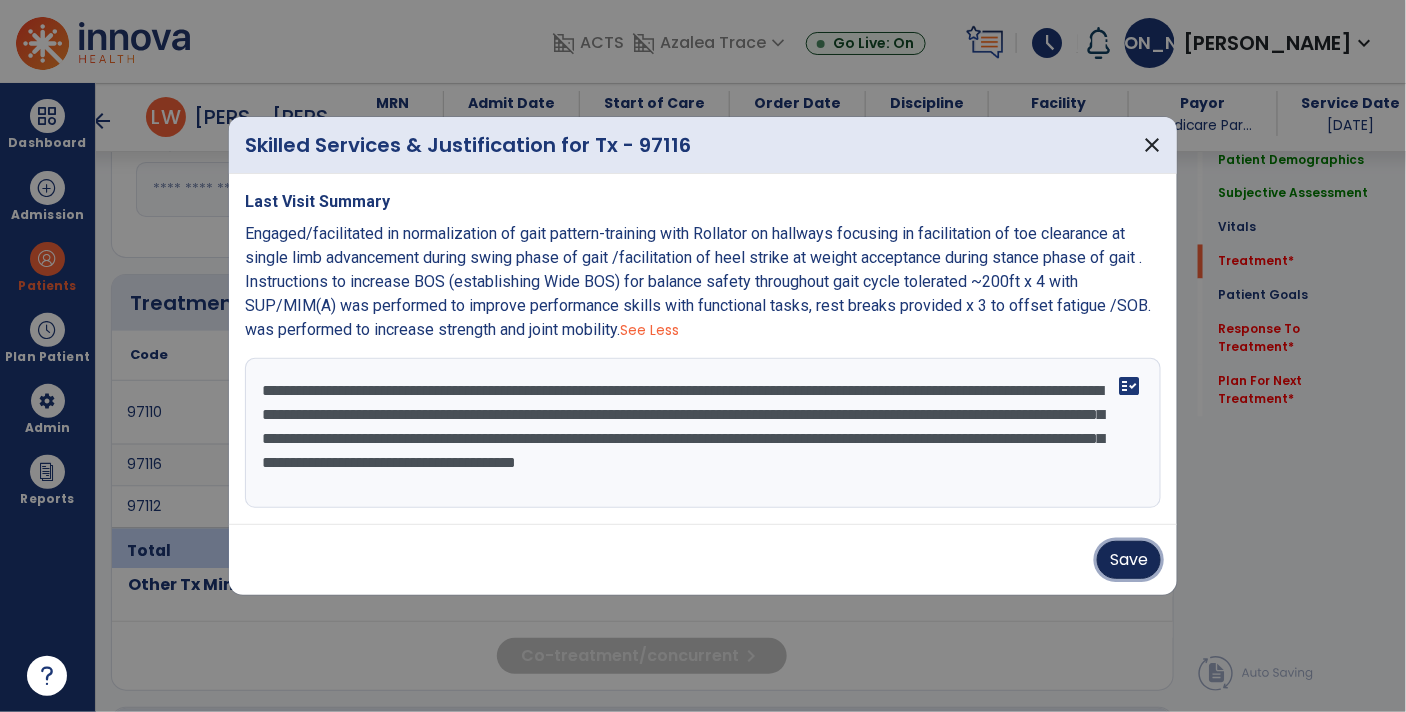 click on "Save" at bounding box center (1129, 560) 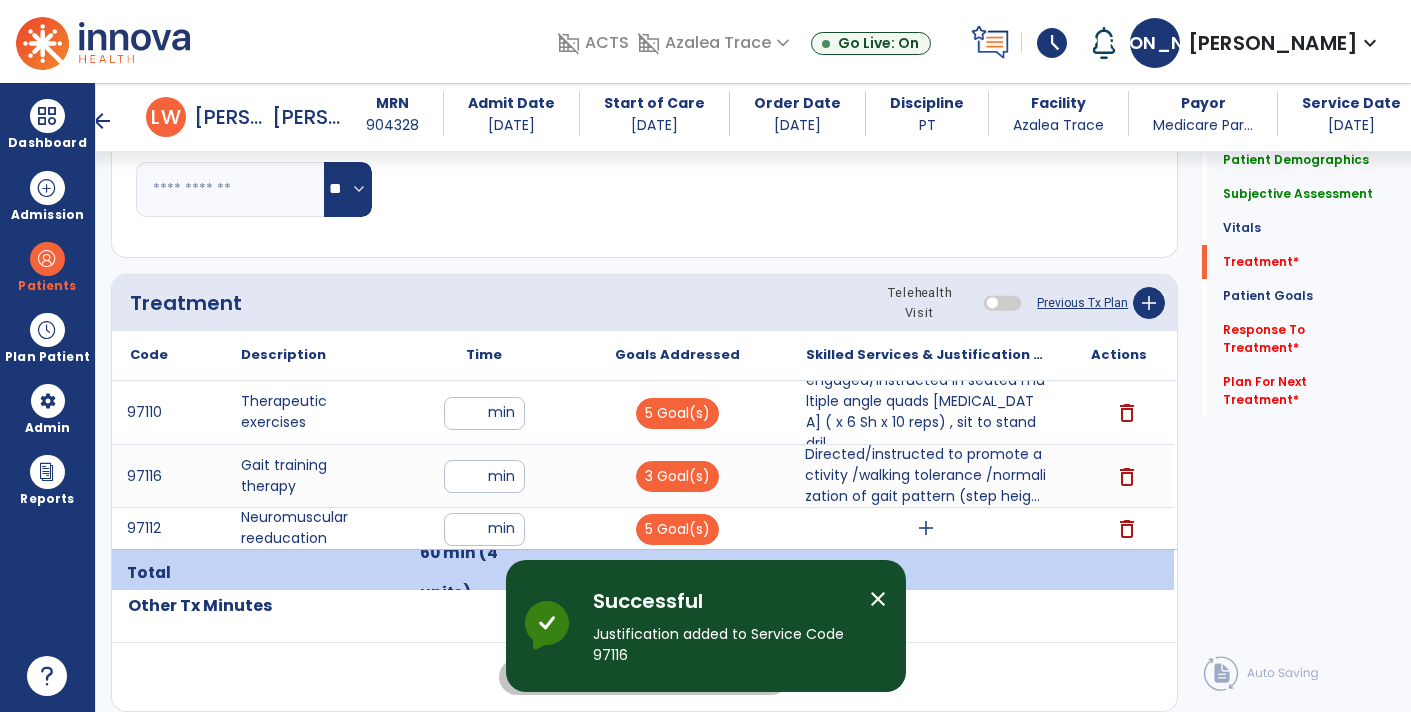 click on "add" at bounding box center [926, 528] 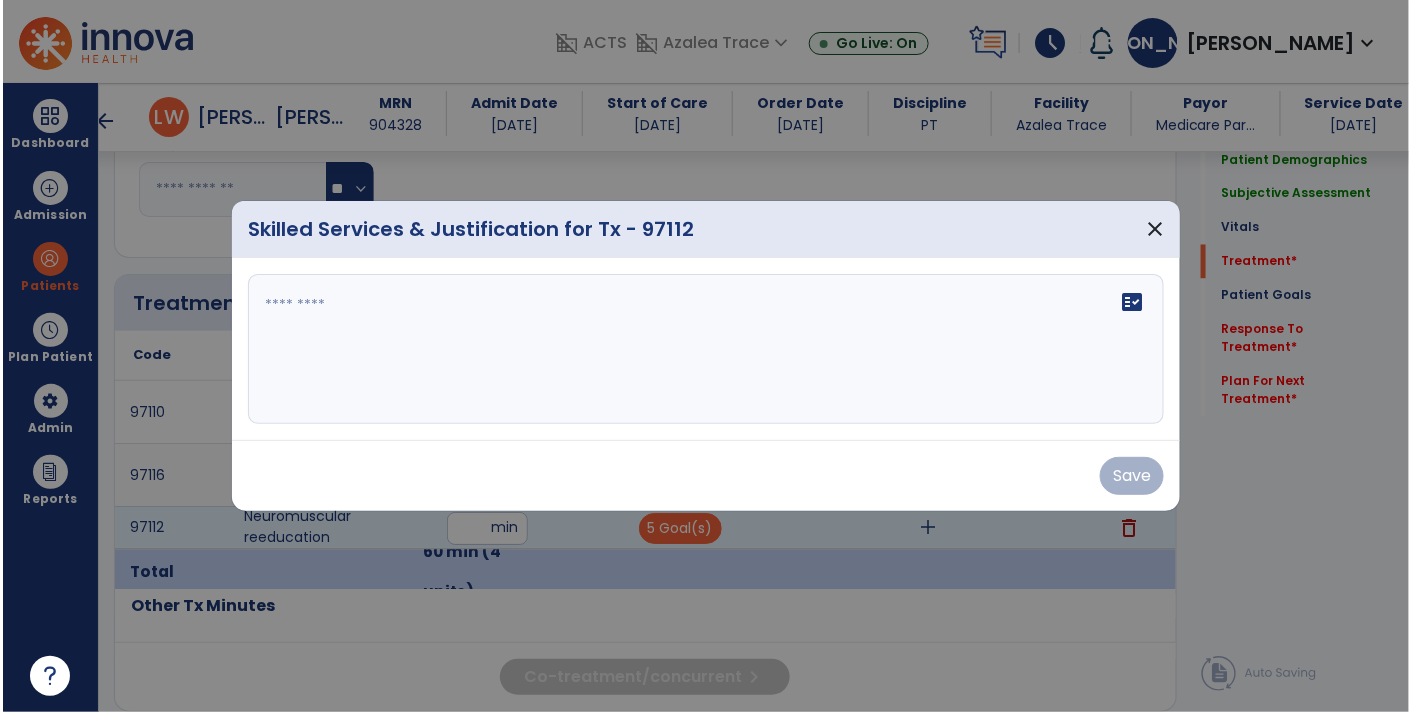 scroll, scrollTop: 1095, scrollLeft: 0, axis: vertical 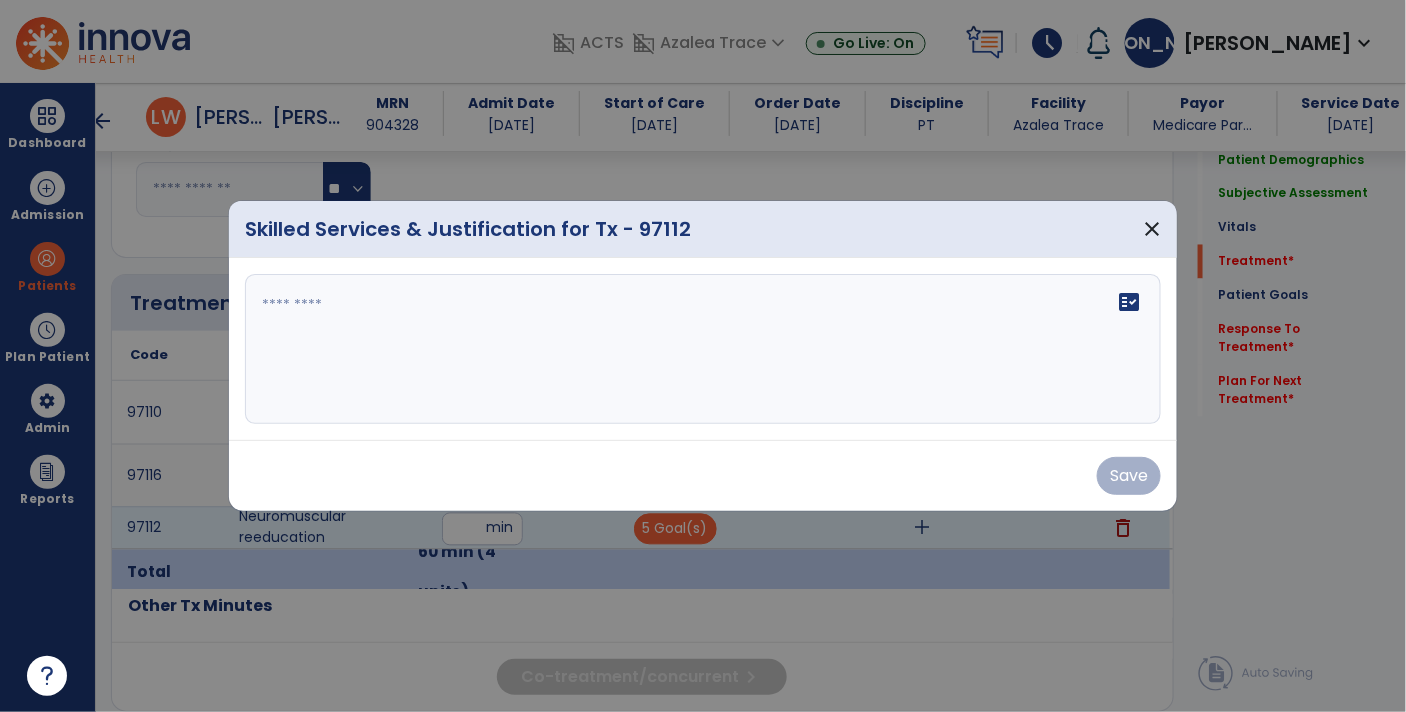 click at bounding box center (703, 349) 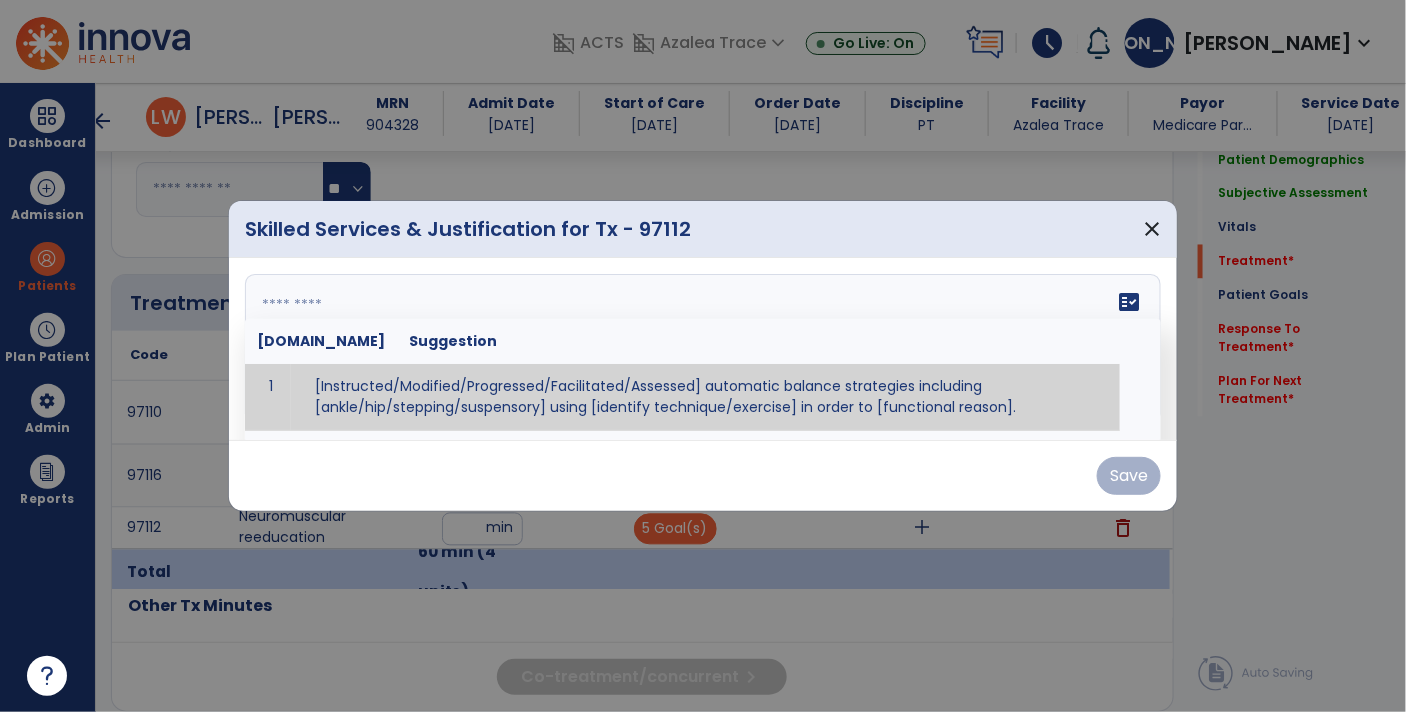 click at bounding box center [701, 349] 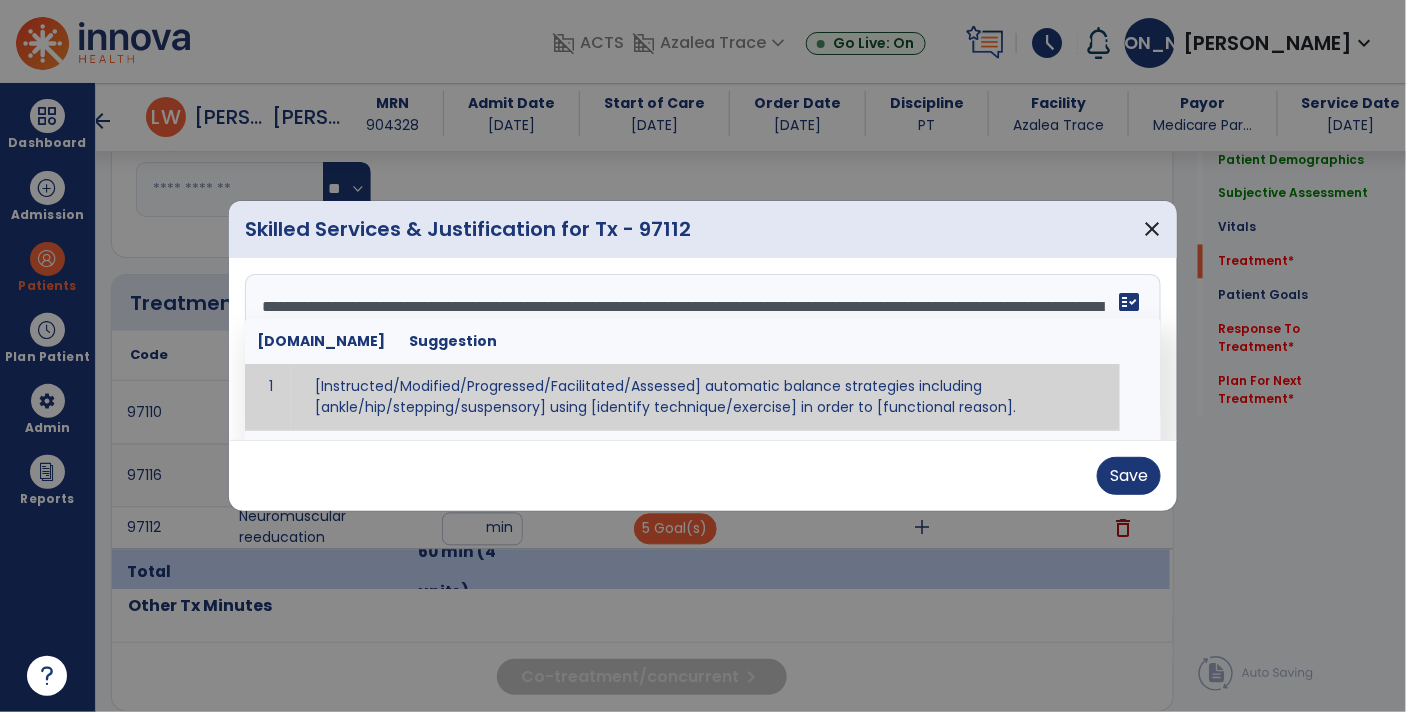 click on "Save" at bounding box center (703, 476) 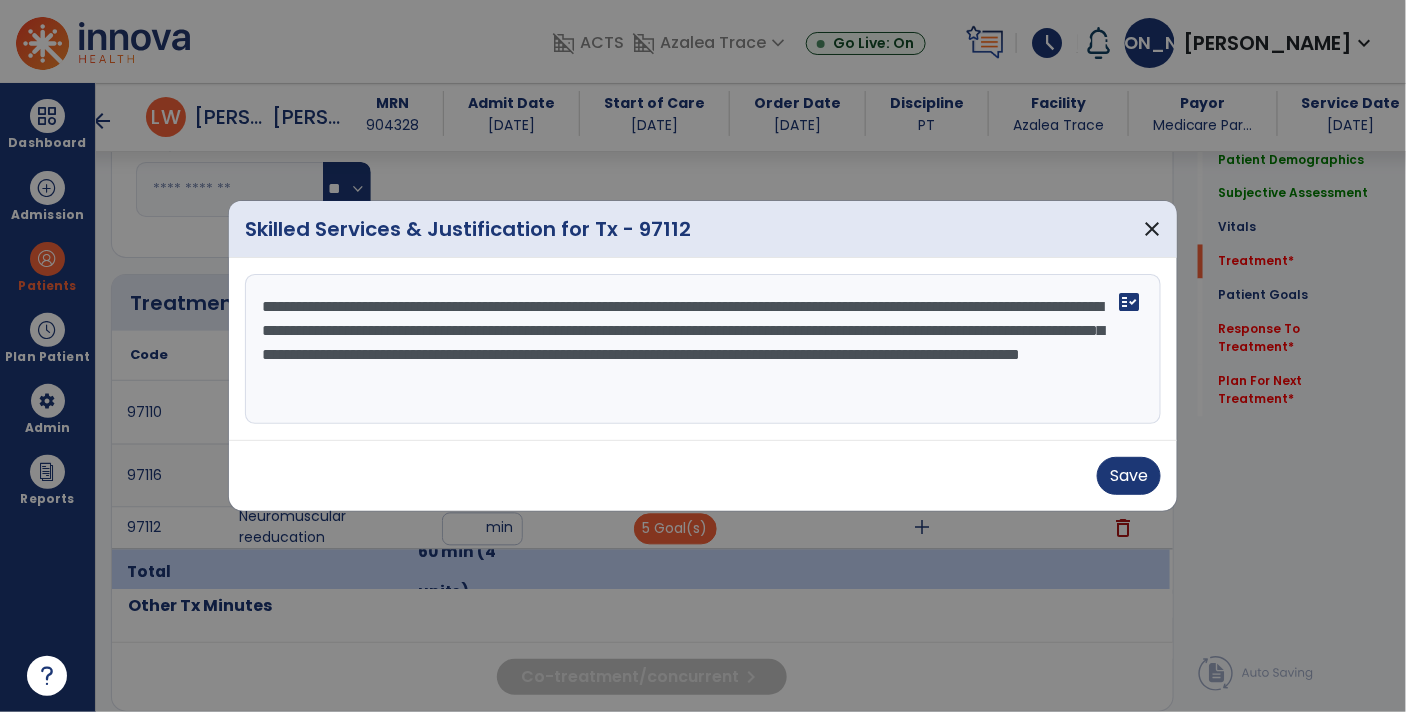 click on "**********" at bounding box center [703, 349] 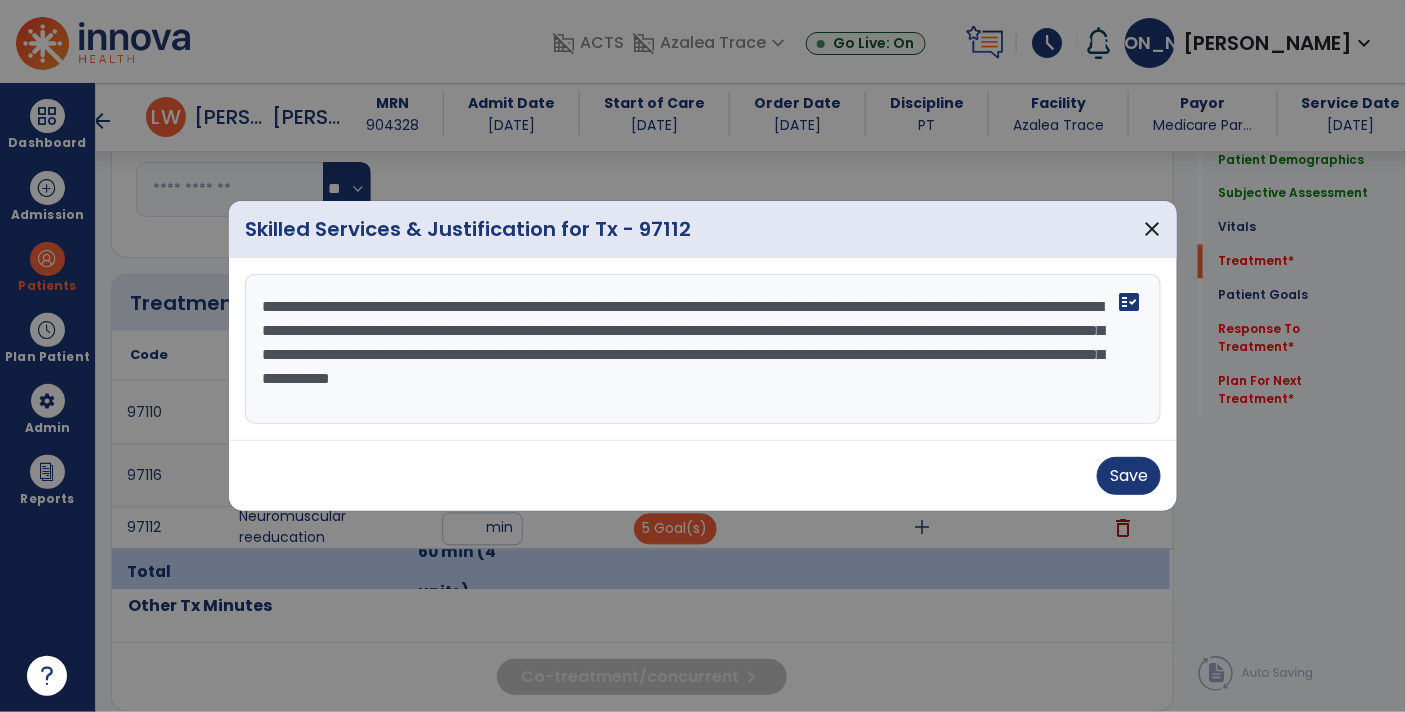 click on "**********" at bounding box center (703, 349) 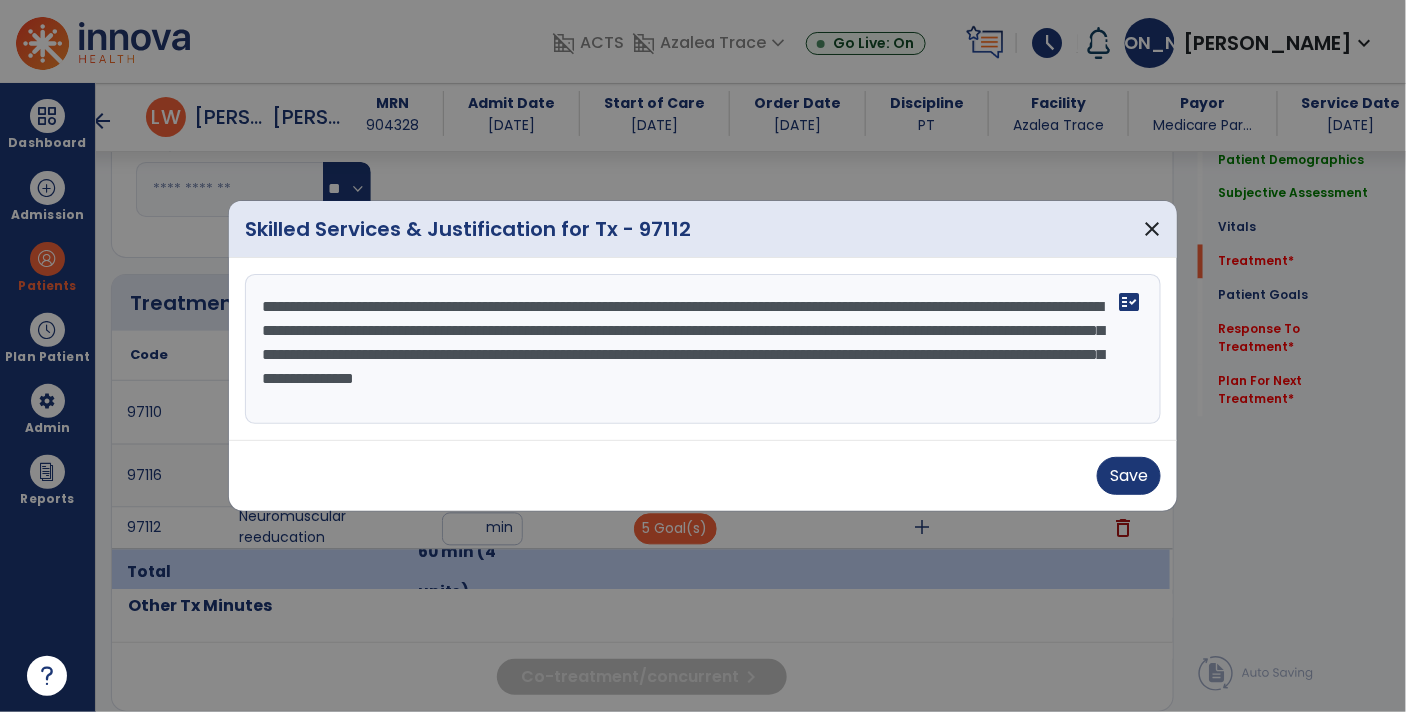 click on "Save" at bounding box center (703, 475) 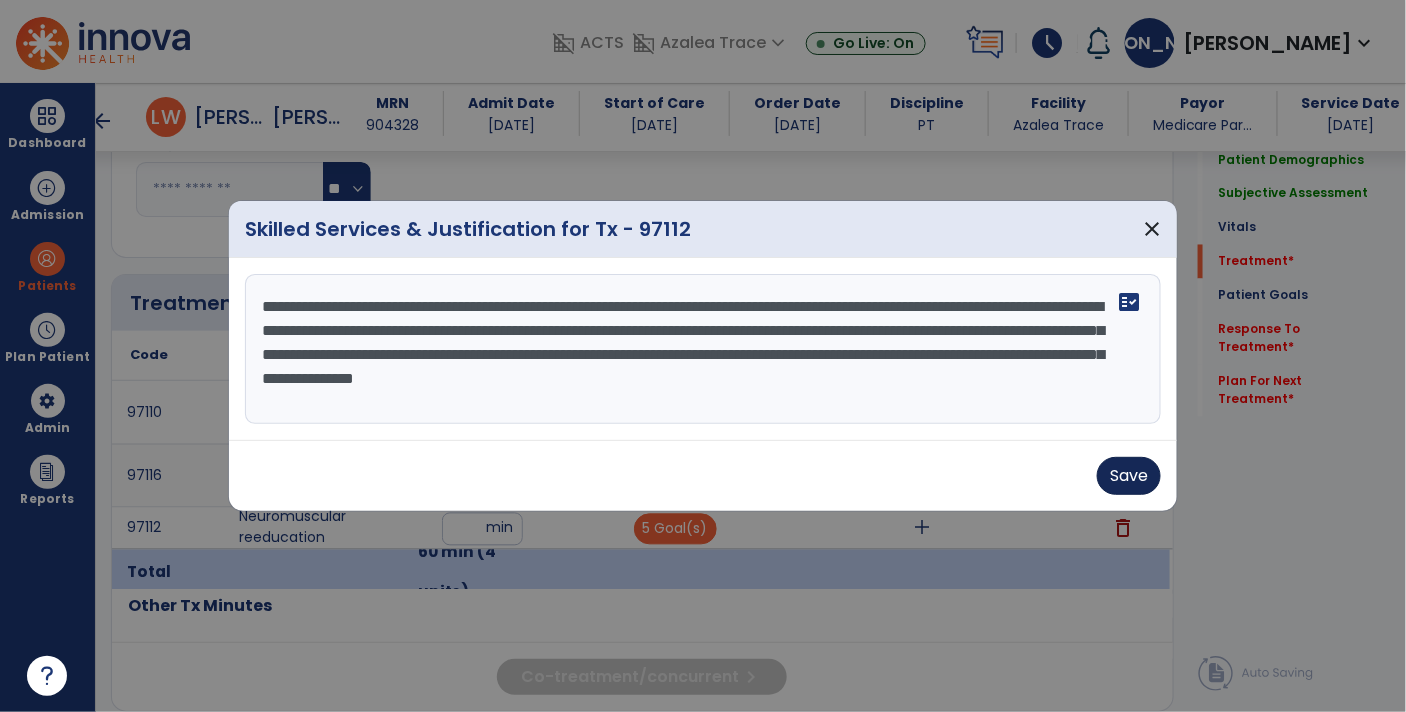 type on "**********" 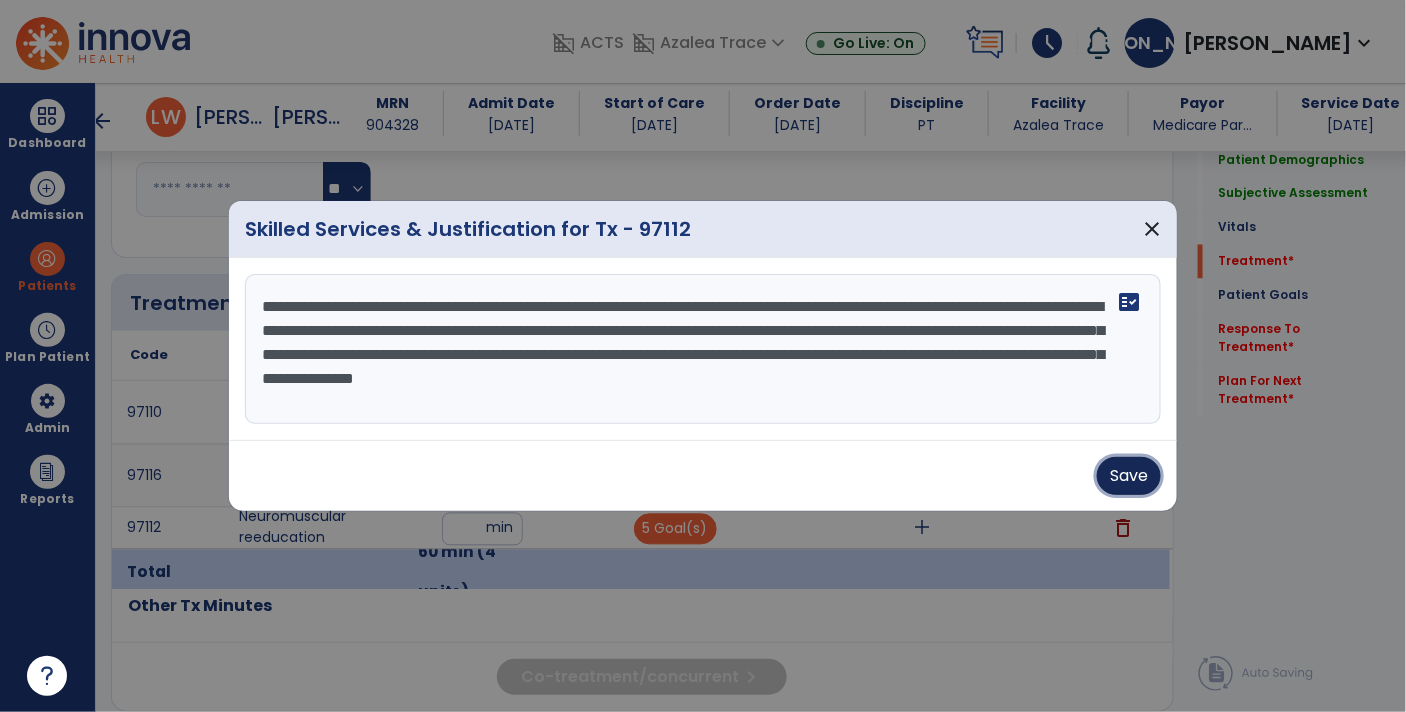 click on "Save" at bounding box center [1129, 476] 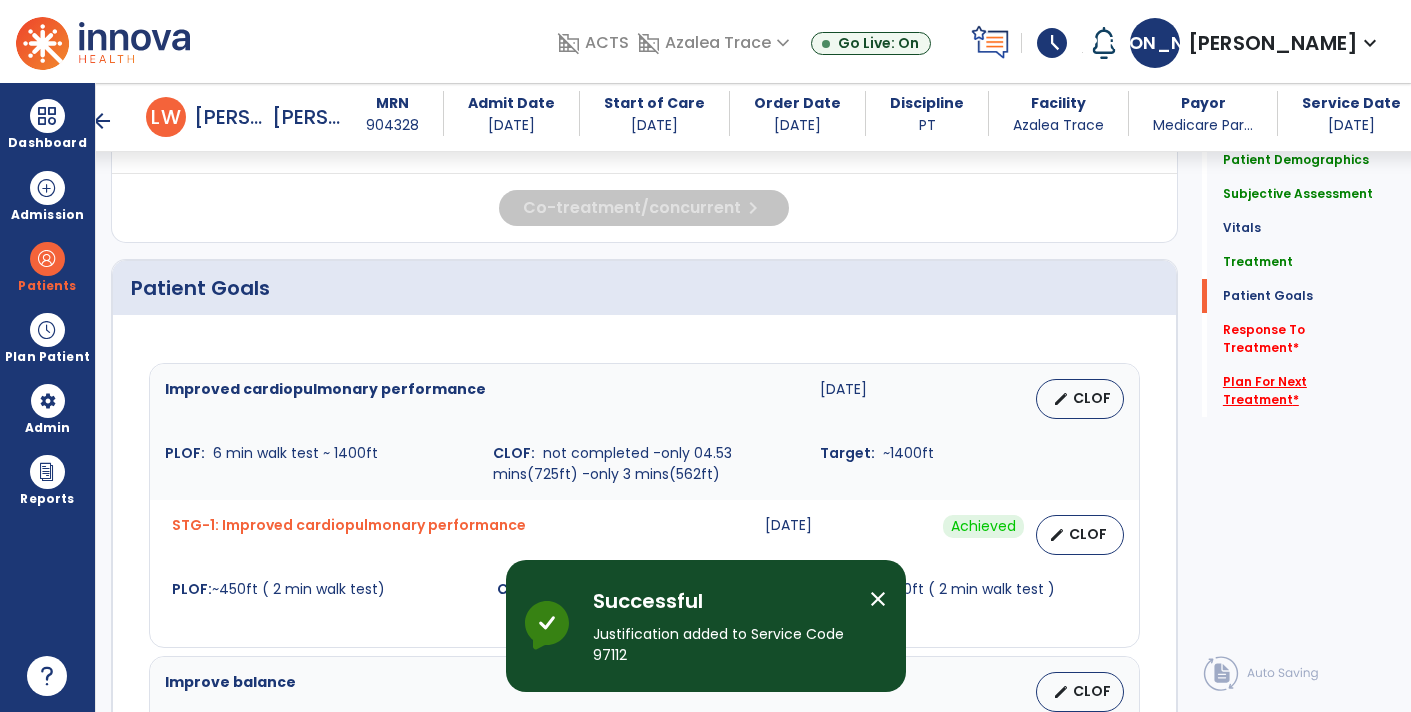 click on "Plan For Next Treatment   *" 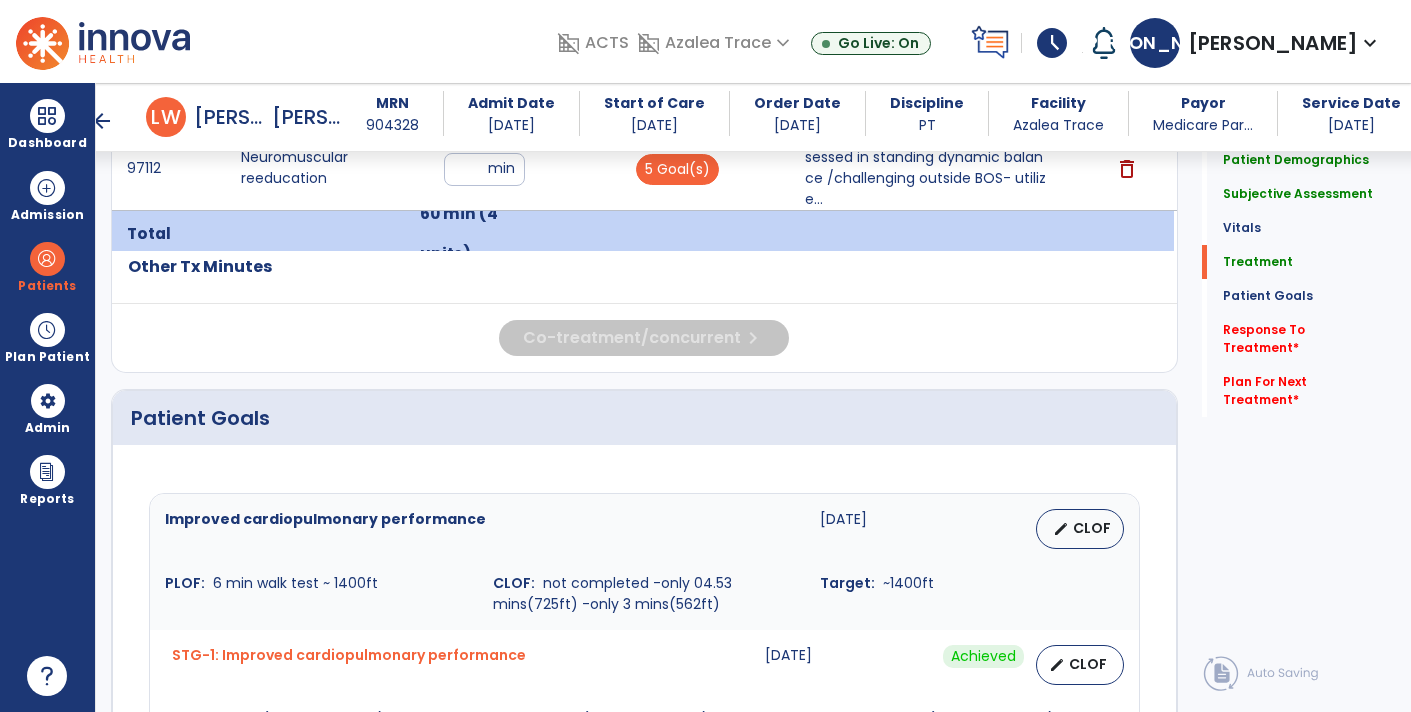 click on "Improved cardiopulmonary performance   [DATE]   edit   CLOF PLOF:    6 min walk test ~ 1400ft  CLOF:    not completed -only 04.53 mins(725ft) -only 3 mins(562ft) Target:    ~1400ft STG-1: Improved cardiopulmonary performance   [DATE]  Achieved  edit   CLOF PLOF:  ~450ft ( 2 min walk test)  CLOF:  427ft ( 2 min walk test )  Target:  ~450ft ( 2 min walk test )   Improve balance   [DATE]   edit   CLOF PLOF:    G+ CLOF:    G- Target:    G STG-1: FRT- Improve balance and reduce fall risk   [DATE]   edit   CLOF PLOF:  FRT ~>12"  CLOF:  FRT- 8.7"  Target:  FRT-10"  STG-2: Improve gait stability and reduce fall risk  [DATE]  Achieved  edit   CLOF PLOF:  TUG <11 secs  CLOF:  TUG-9.61 secs  Target:  TUG -10 secs  Improve LE strength and balance  [DATE]   edit   CLOF PLOF:    5/5 CLOF:    4 to 4+/5 Target:    4+ to 5/5  STG-1: Improve LE strength and balance  [DATE]   edit   CLOF PLOF:  5XSTS- <11 secs   CLOF:  5X STS- 11.20 secs   Target:  5XSTS- <11 secs" 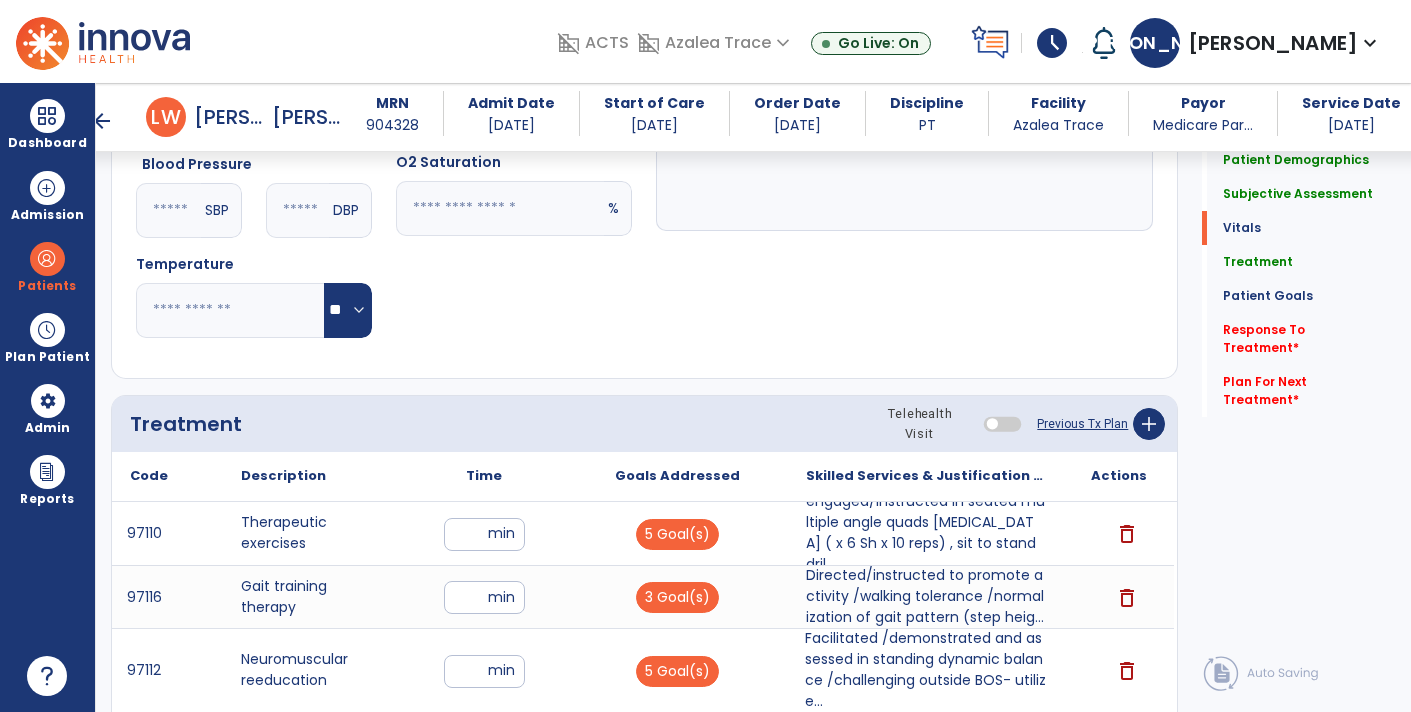 click on "Previous Tx Plan" 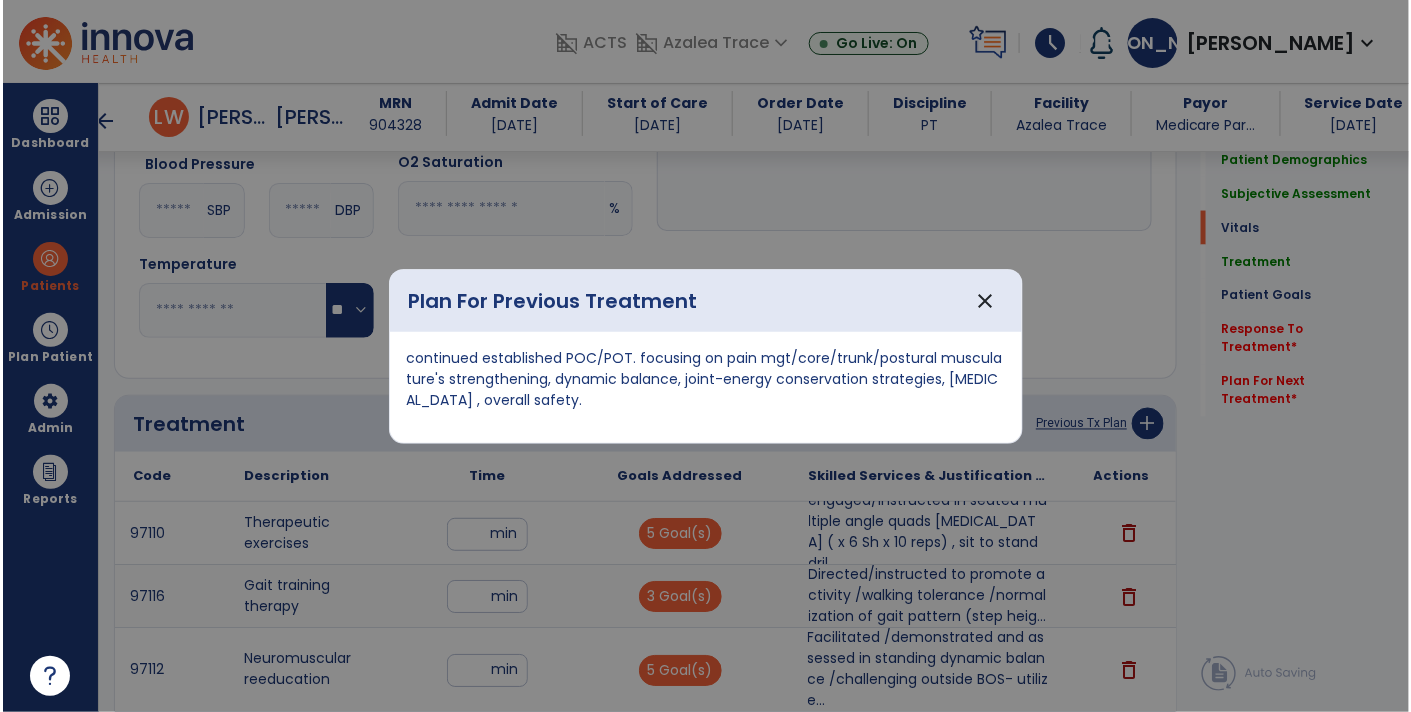 scroll, scrollTop: 974, scrollLeft: 0, axis: vertical 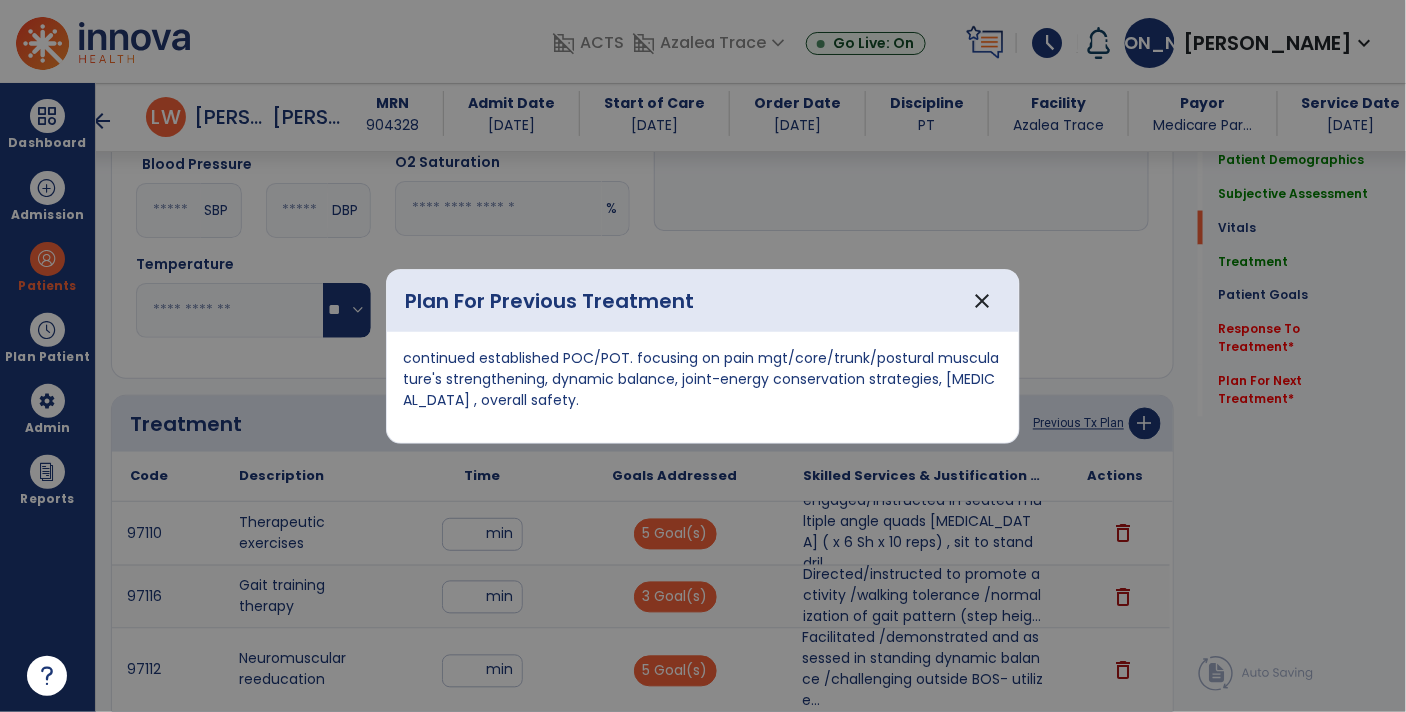 copy on "continued established POC/POT. focusing on pain mgt/core/trunk/postural musculature's strengthening, dynamic balance, joint-energy conservation strategies, [MEDICAL_DATA] , overall safety." 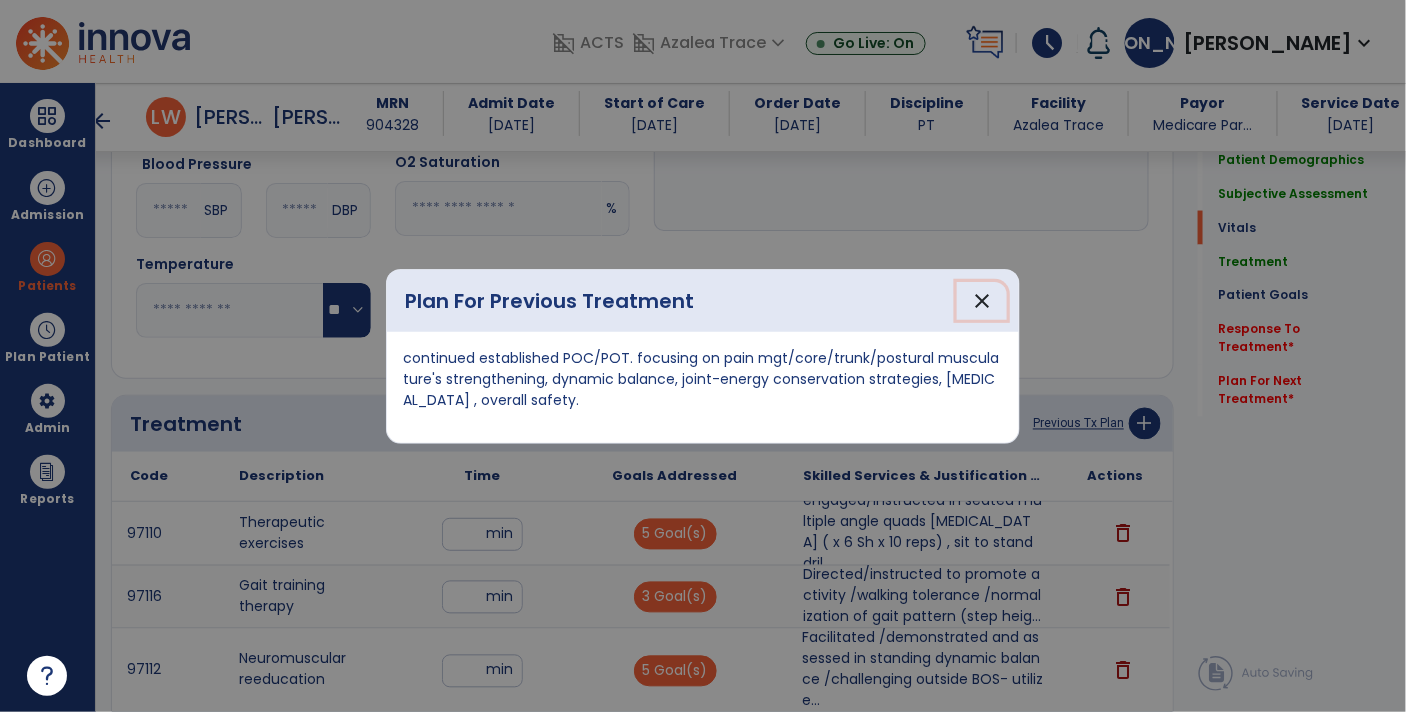 click on "close" at bounding box center [982, 301] 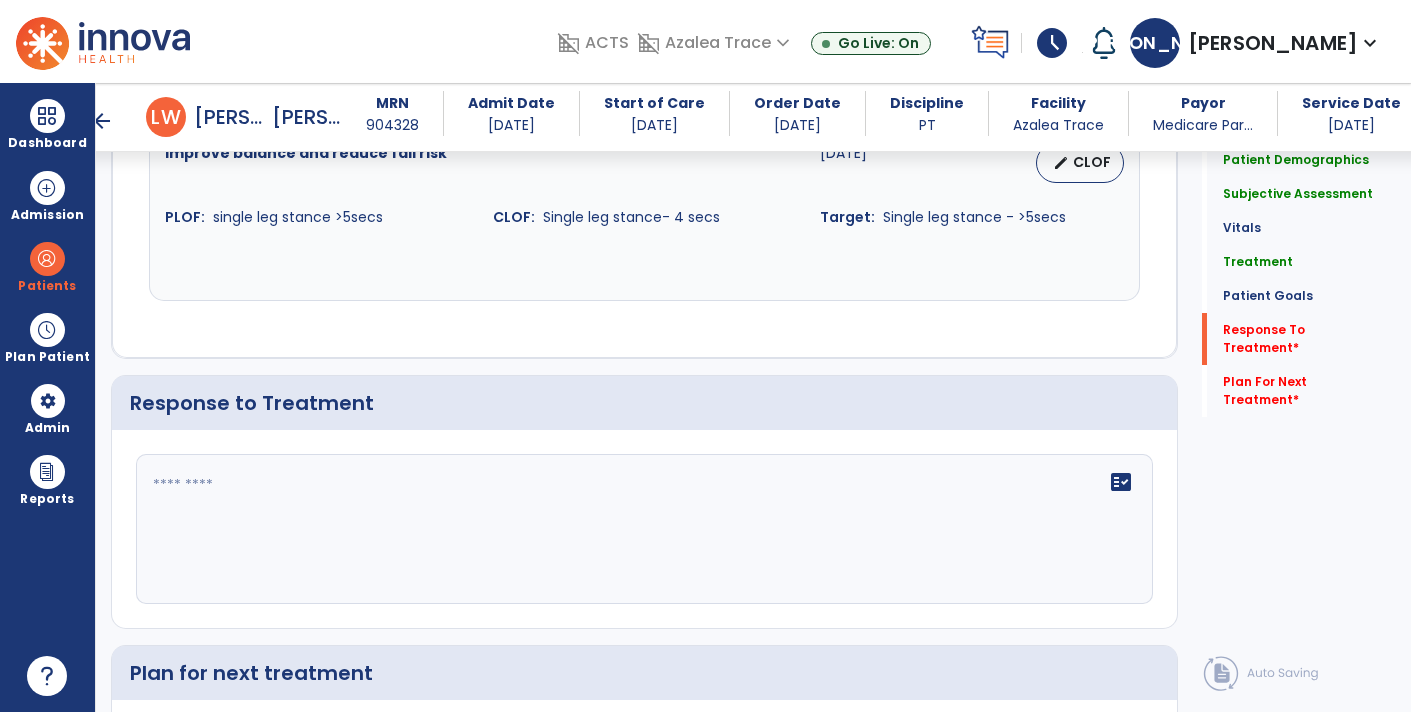 scroll, scrollTop: 3226, scrollLeft: 0, axis: vertical 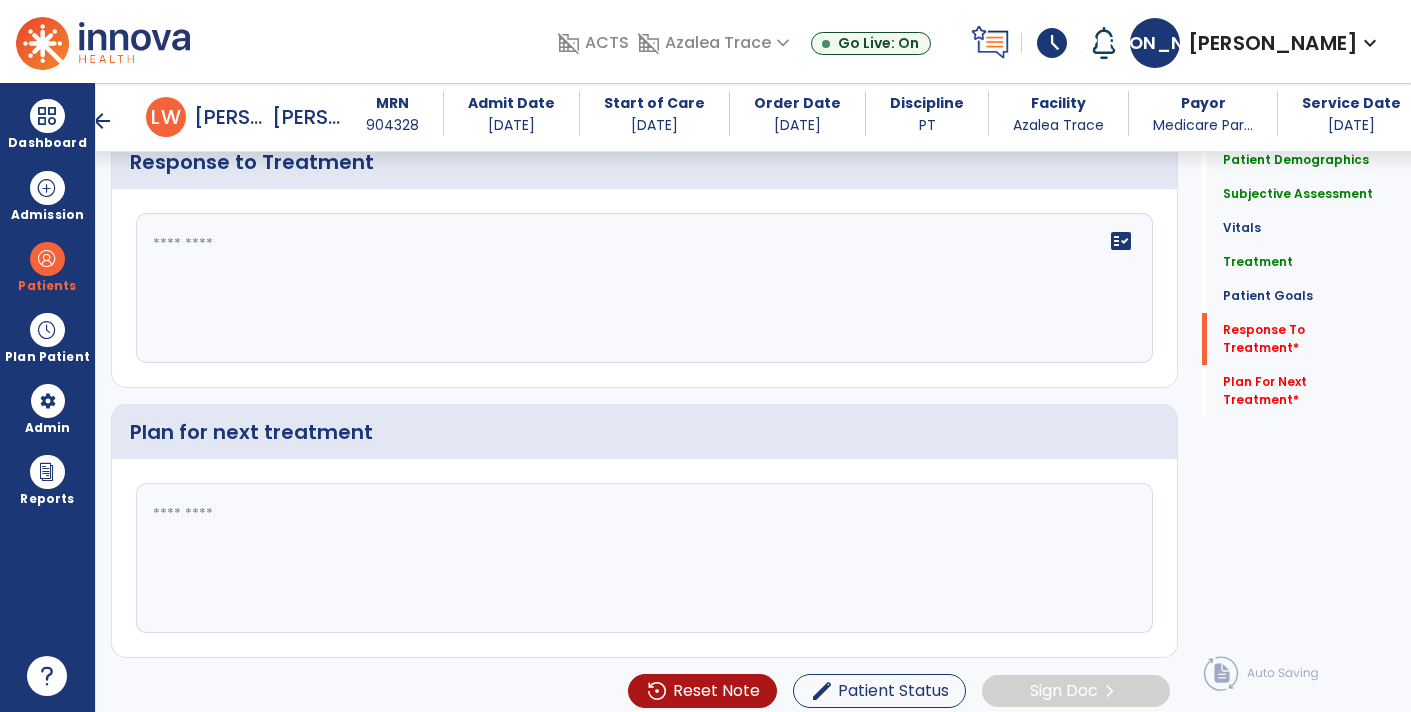 click 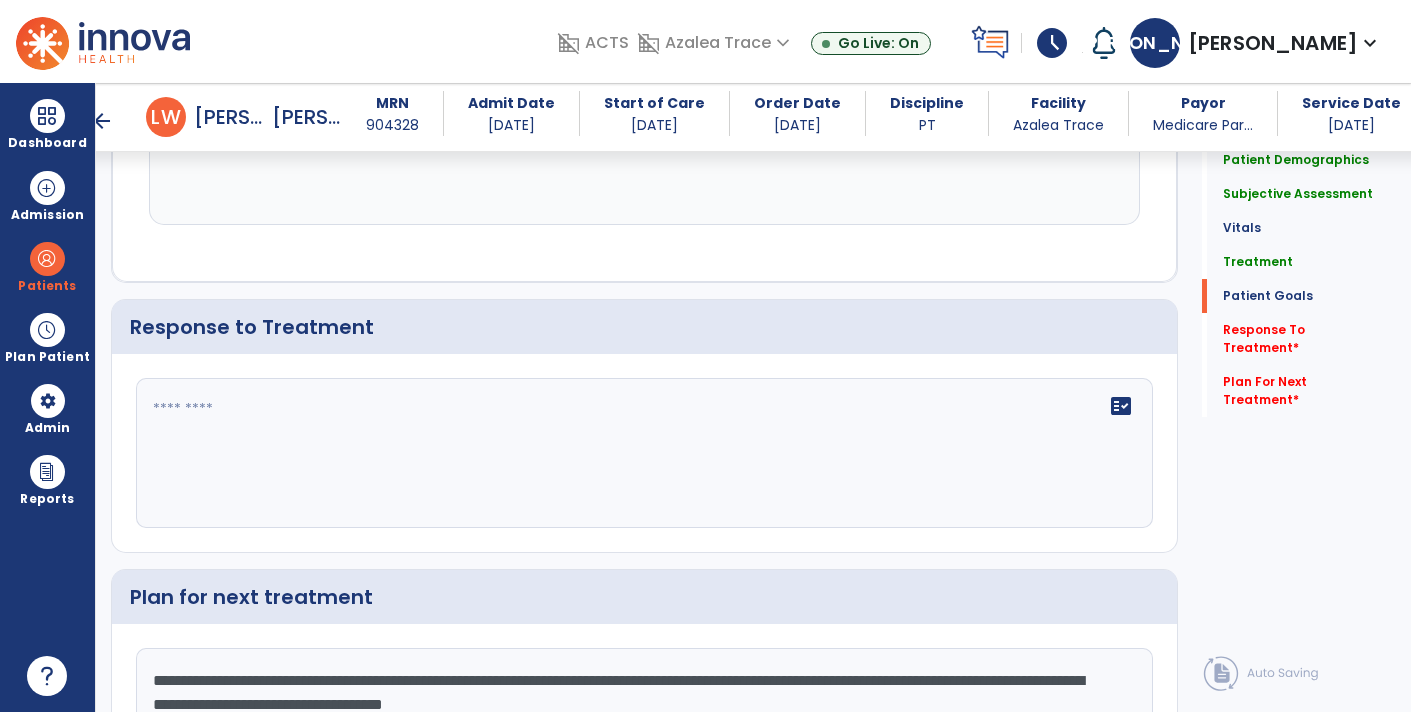 scroll, scrollTop: 3090, scrollLeft: 0, axis: vertical 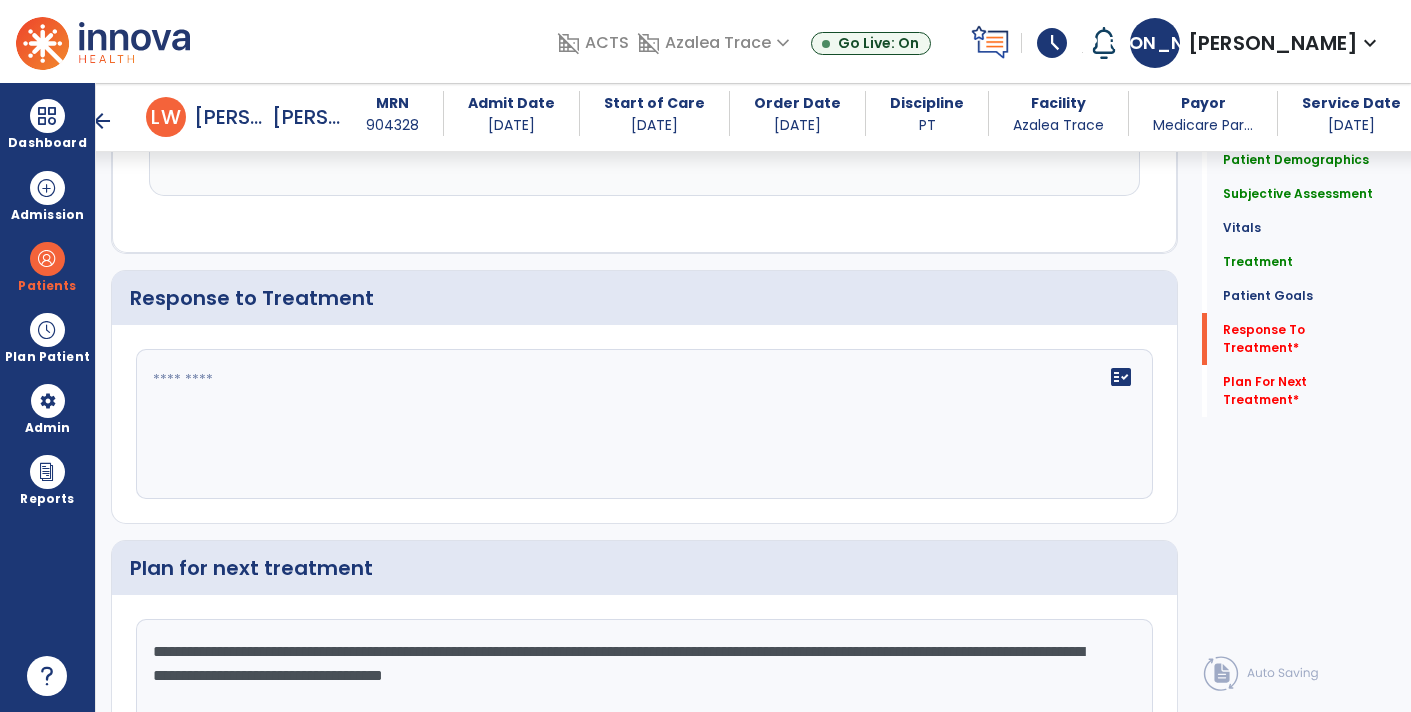 type on "**********" 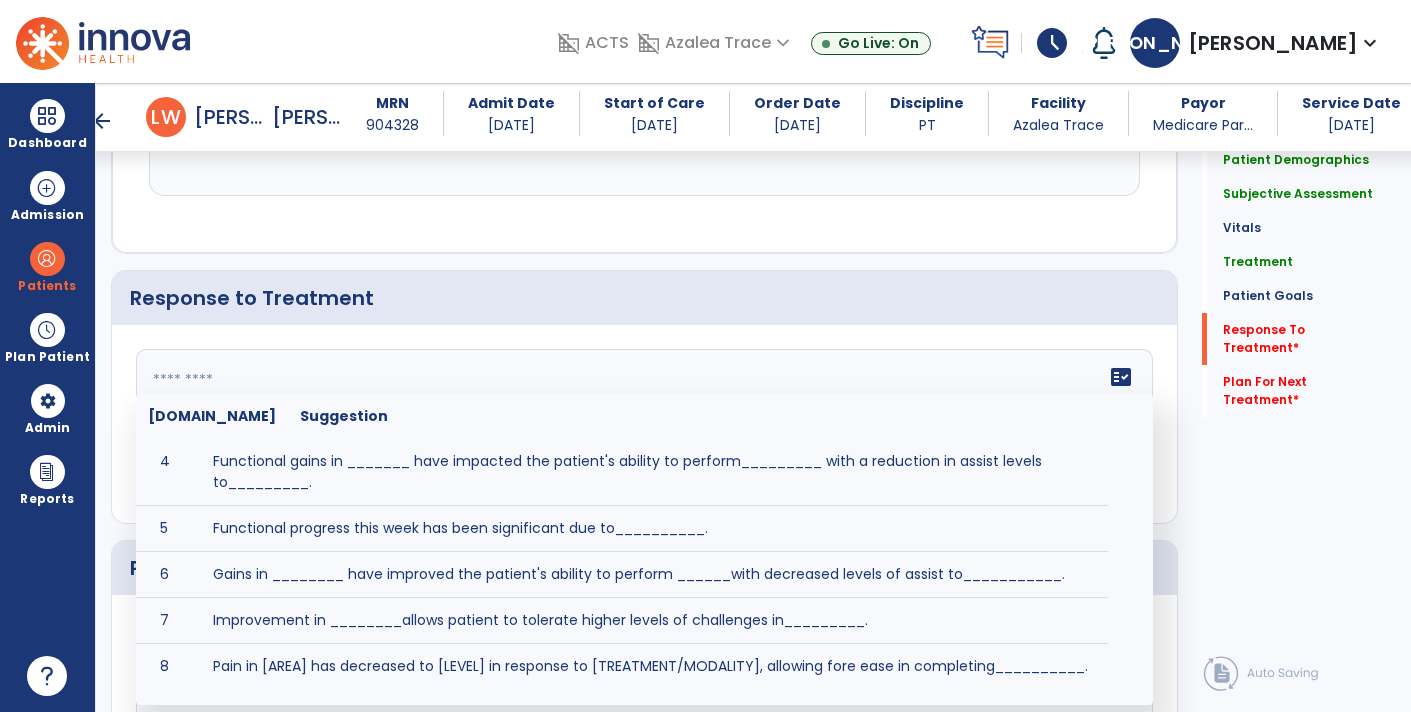 scroll, scrollTop: 187, scrollLeft: 0, axis: vertical 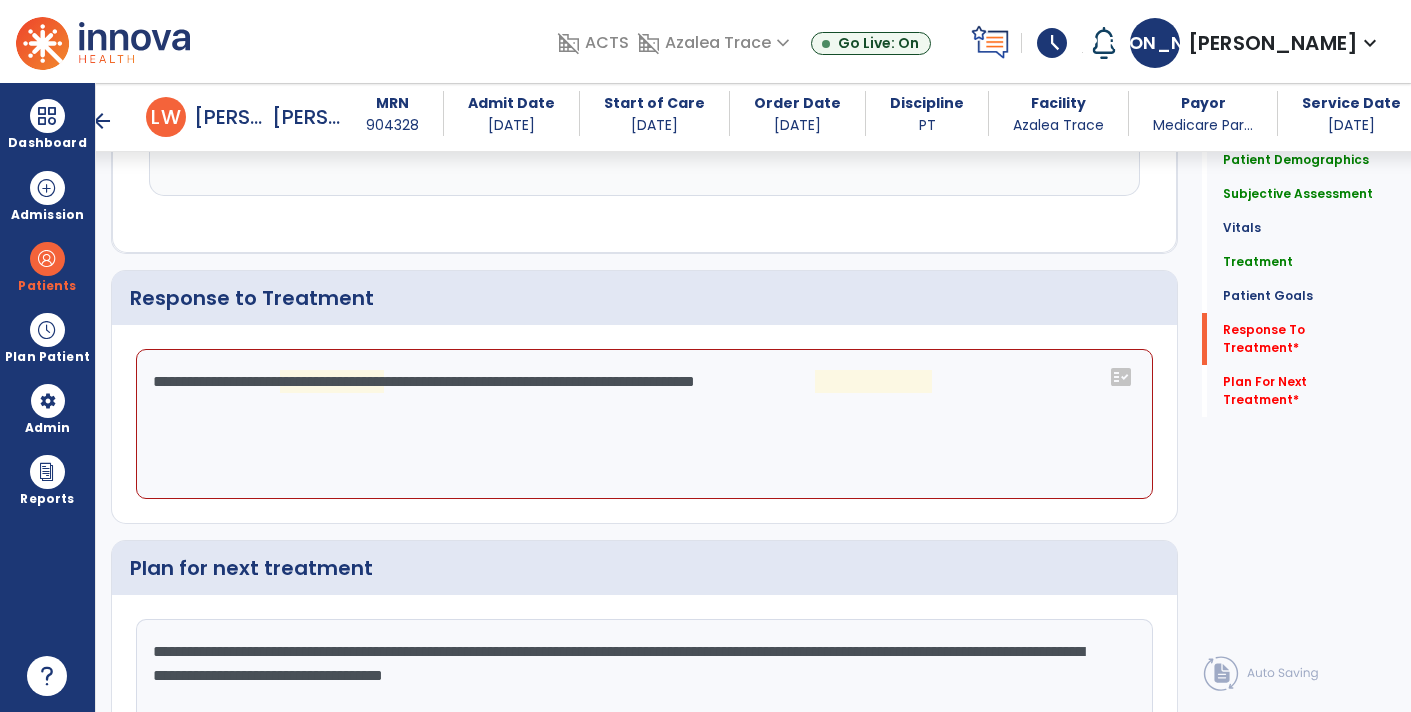 click on "**********" 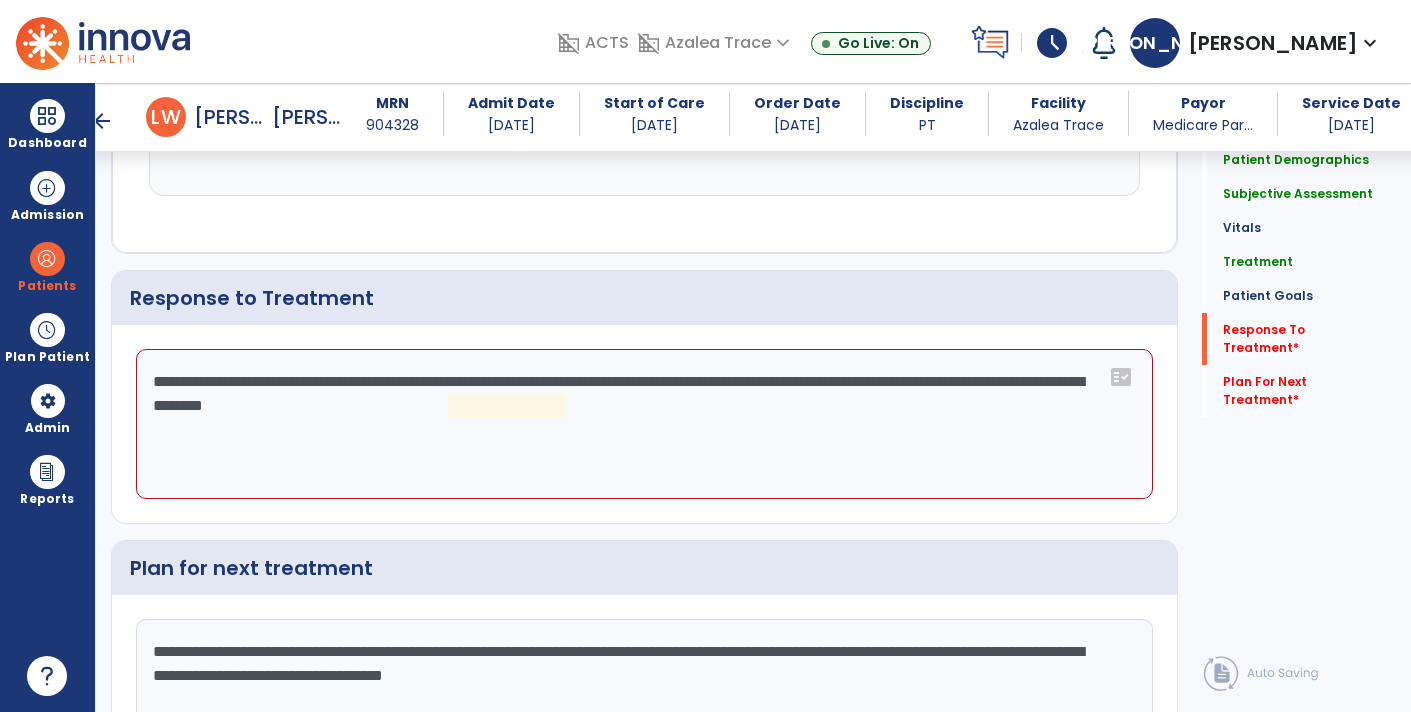 click on "**********" 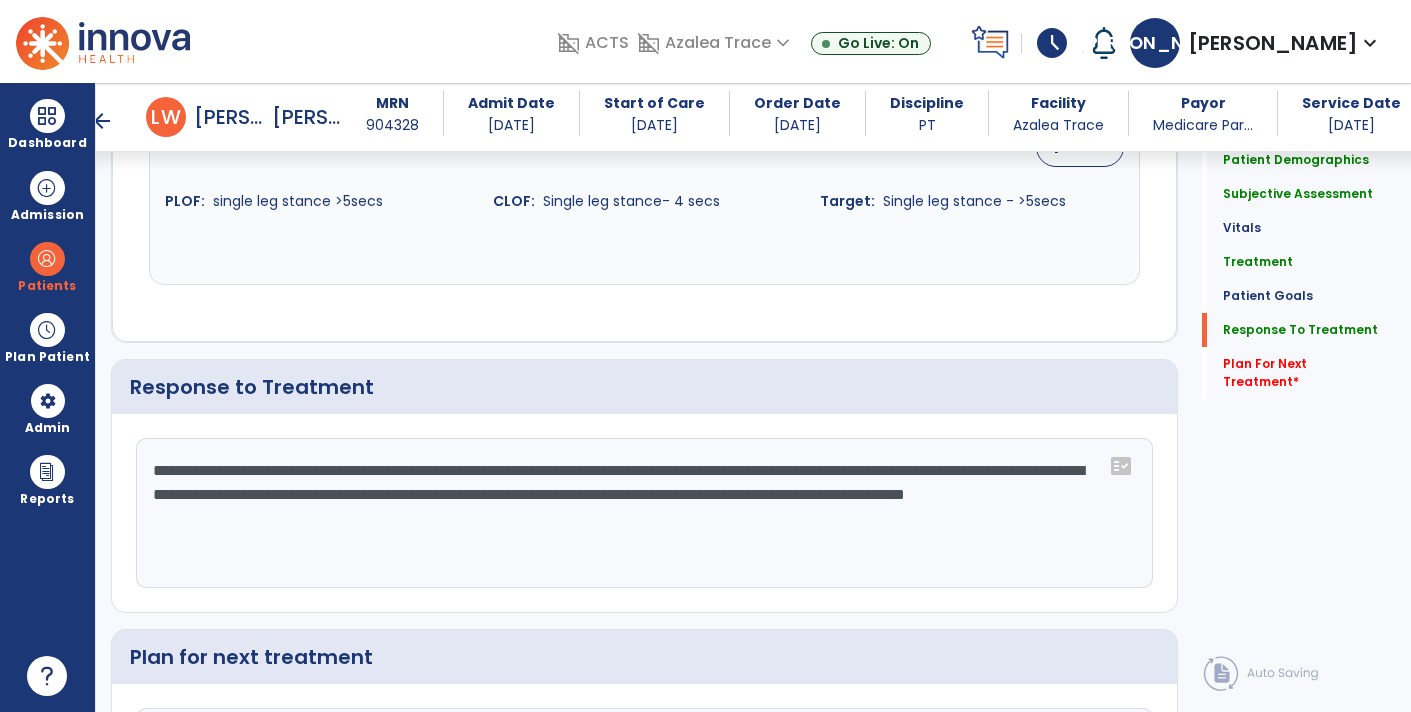 scroll, scrollTop: 3090, scrollLeft: 0, axis: vertical 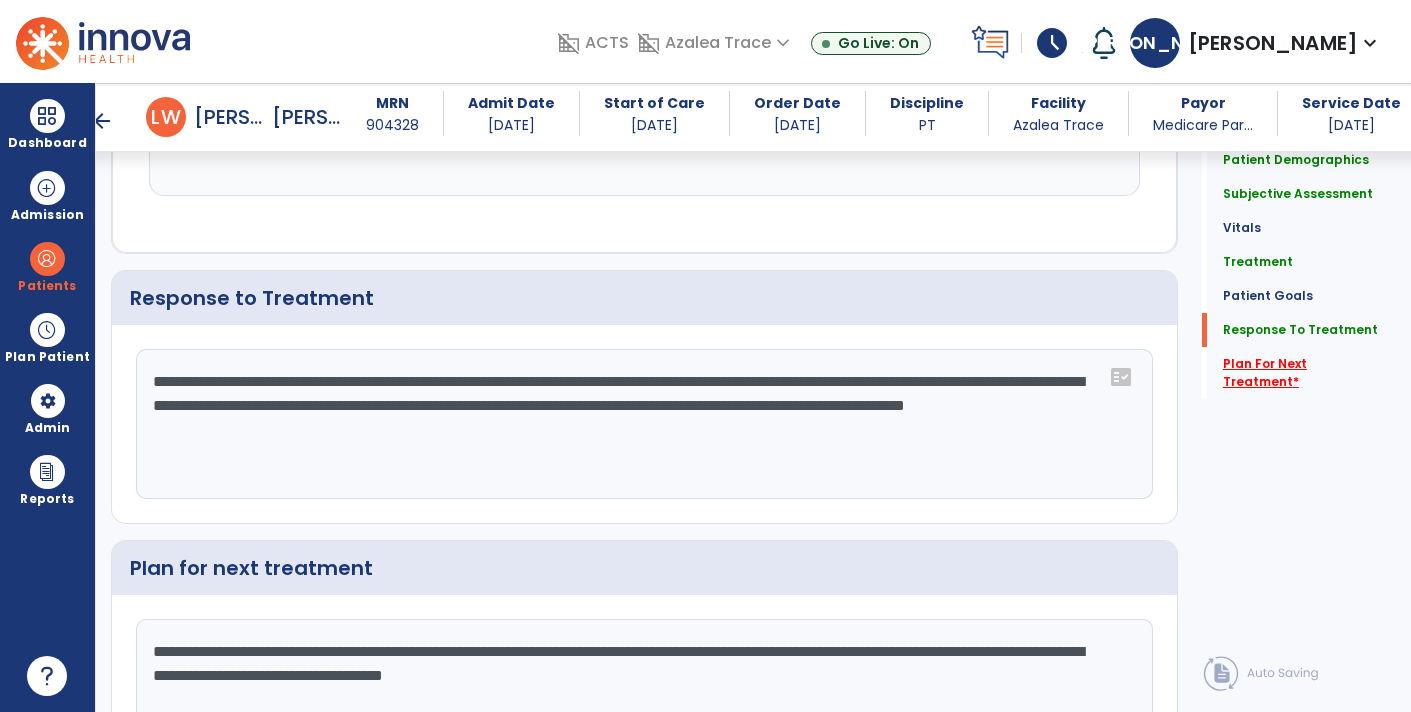type on "**********" 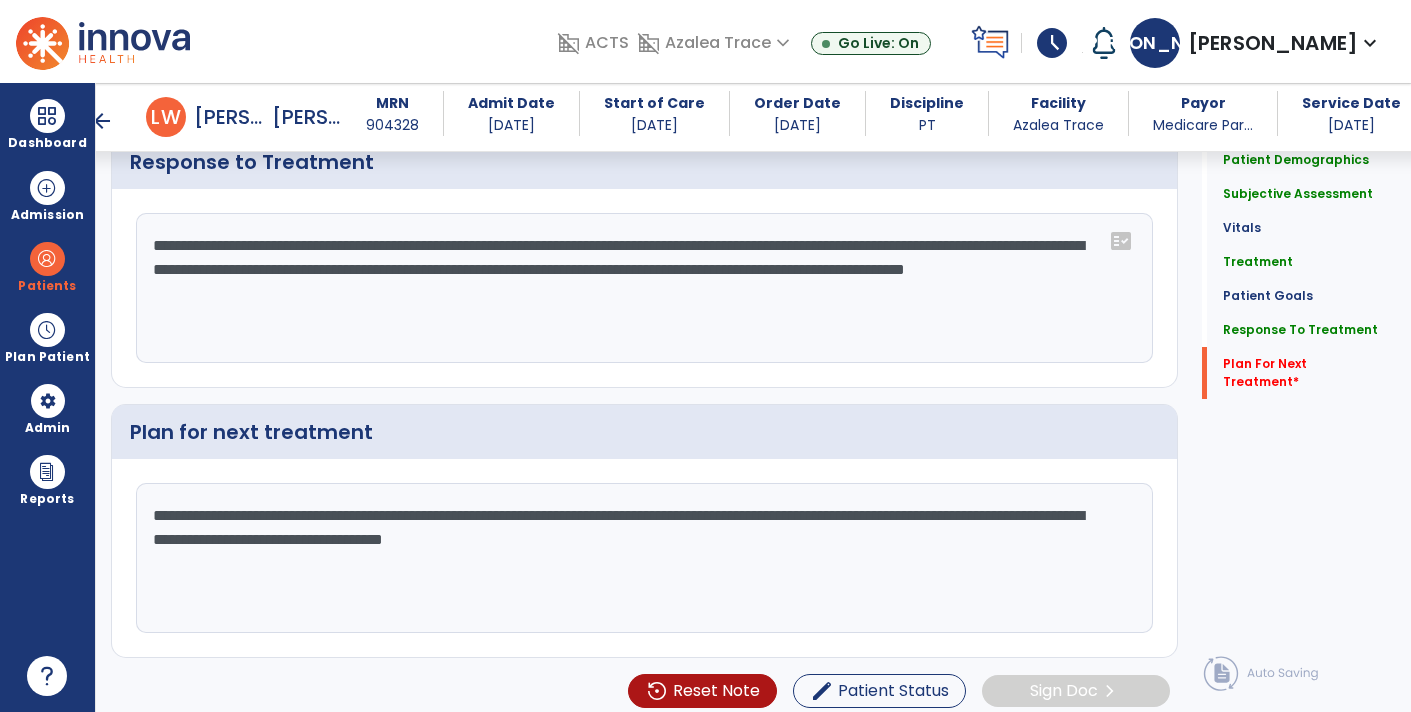 click on "**********" 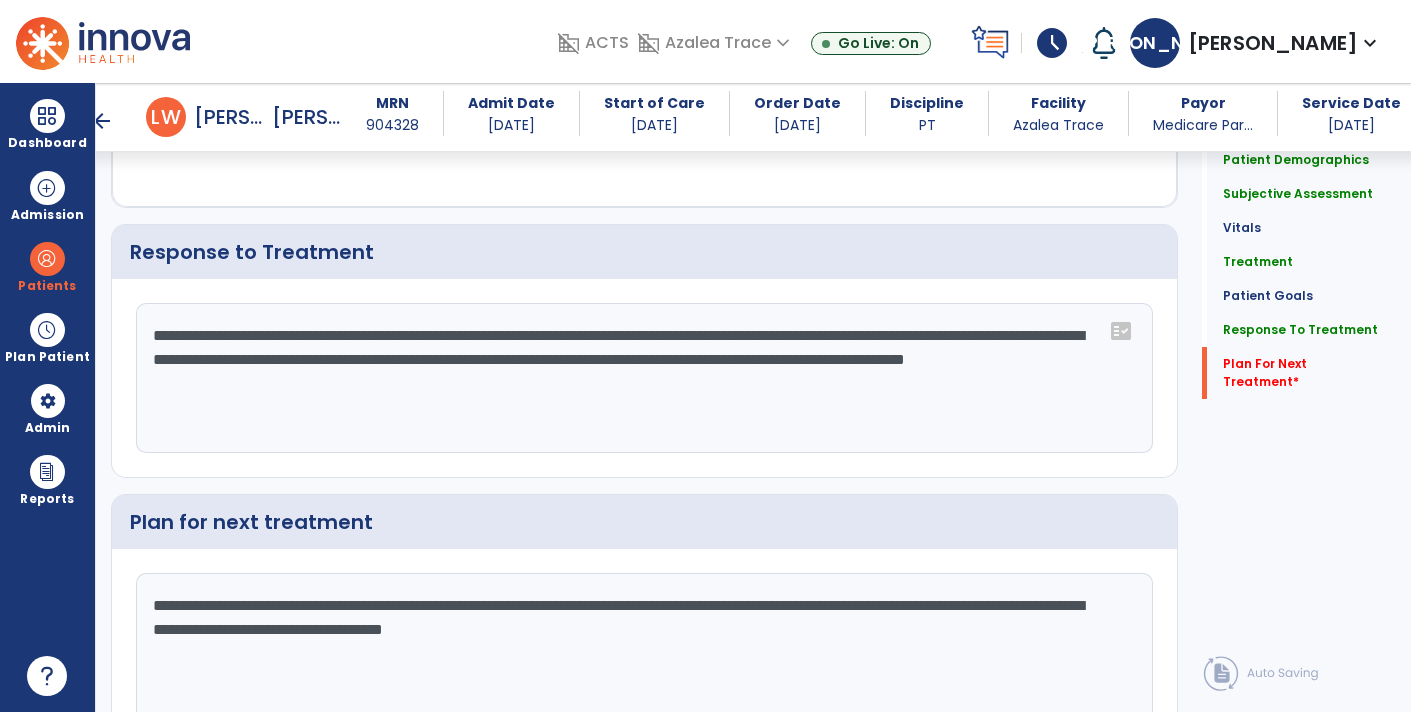 scroll, scrollTop: 3226, scrollLeft: 0, axis: vertical 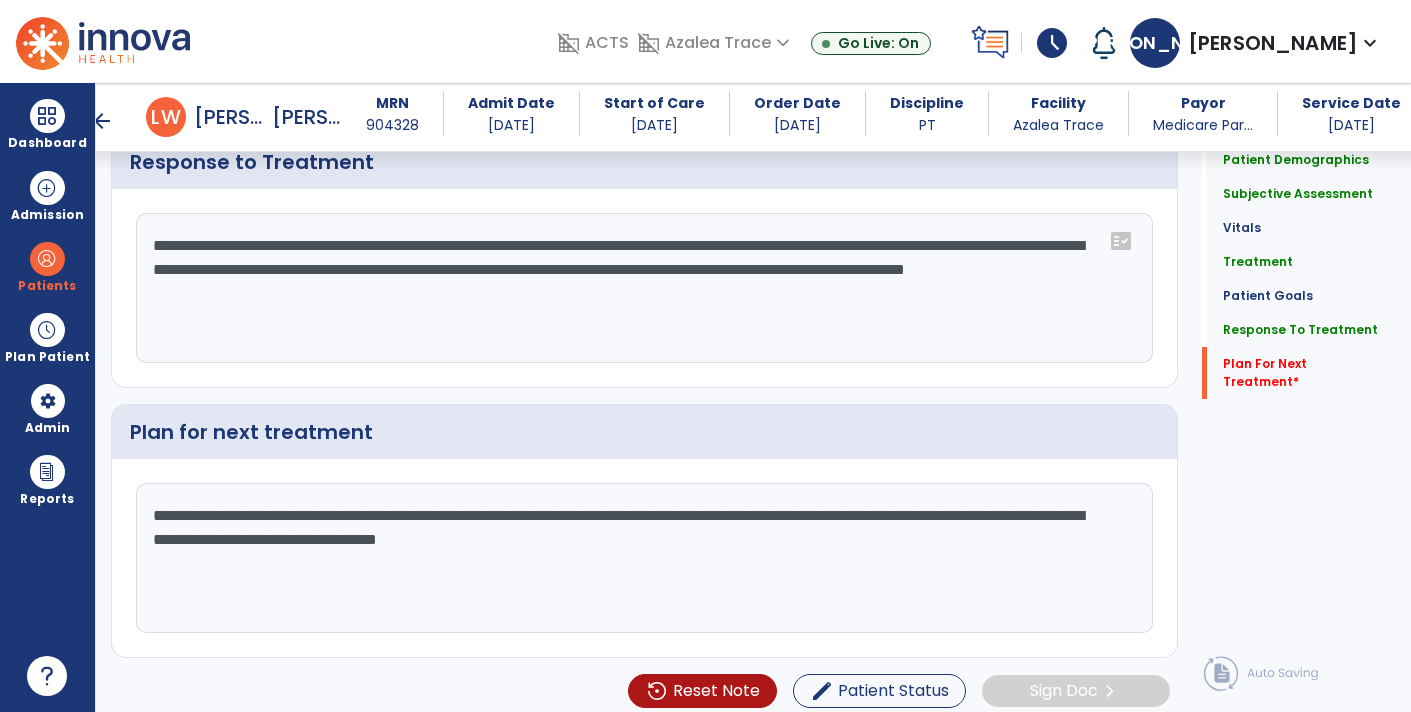type on "**********" 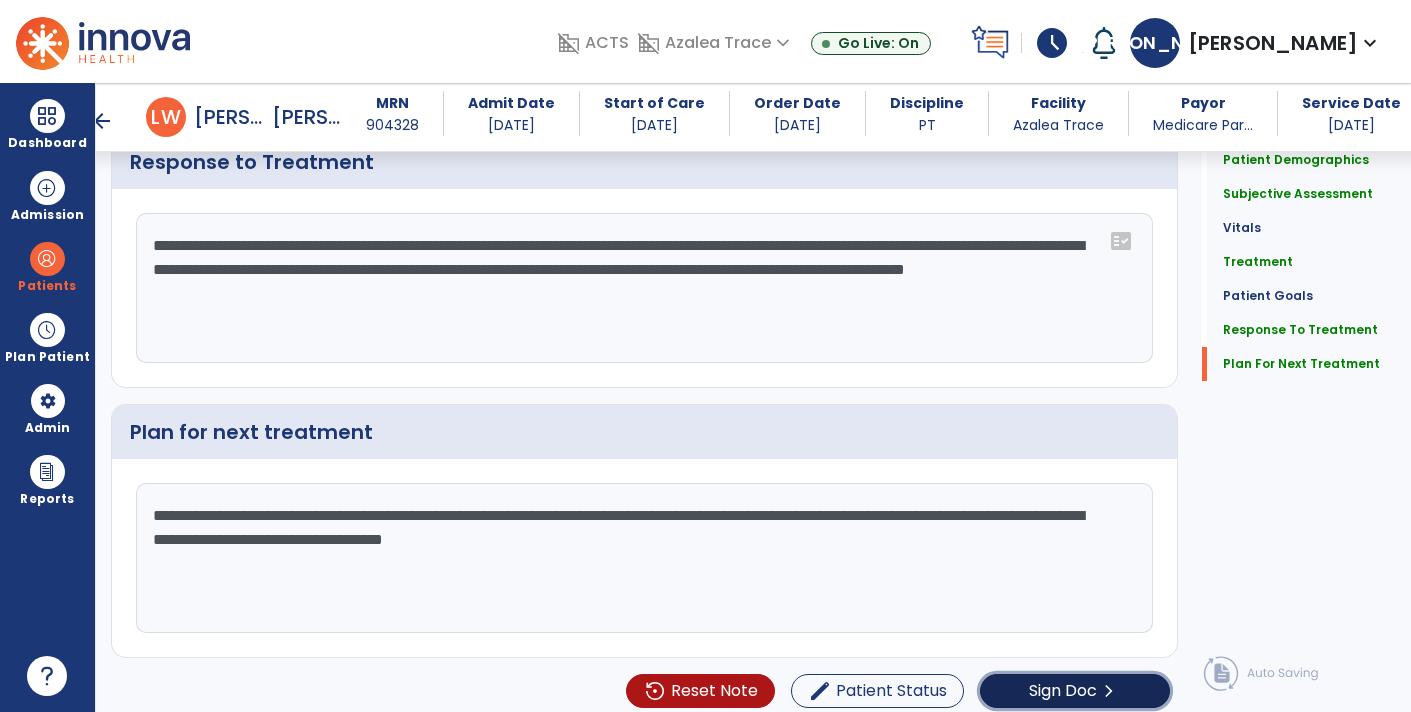 click on "chevron_right" 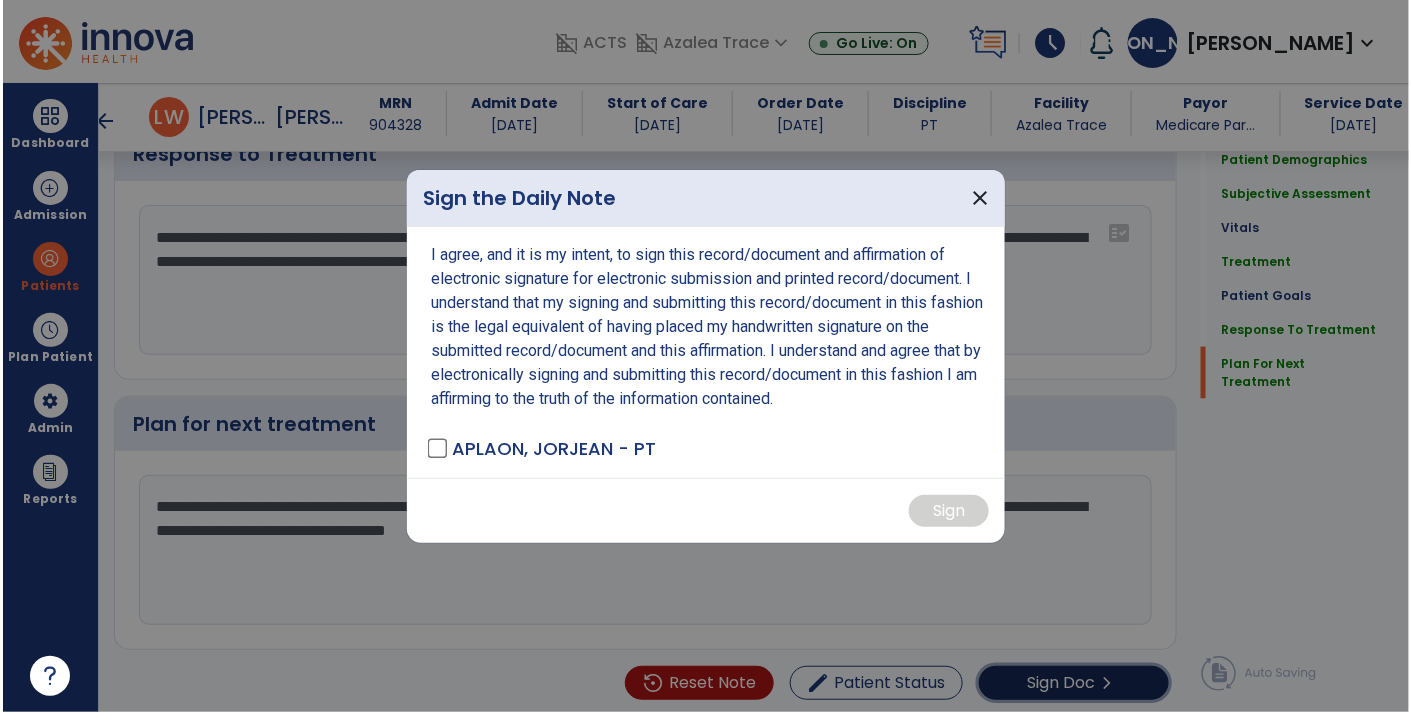 scroll, scrollTop: 3226, scrollLeft: 0, axis: vertical 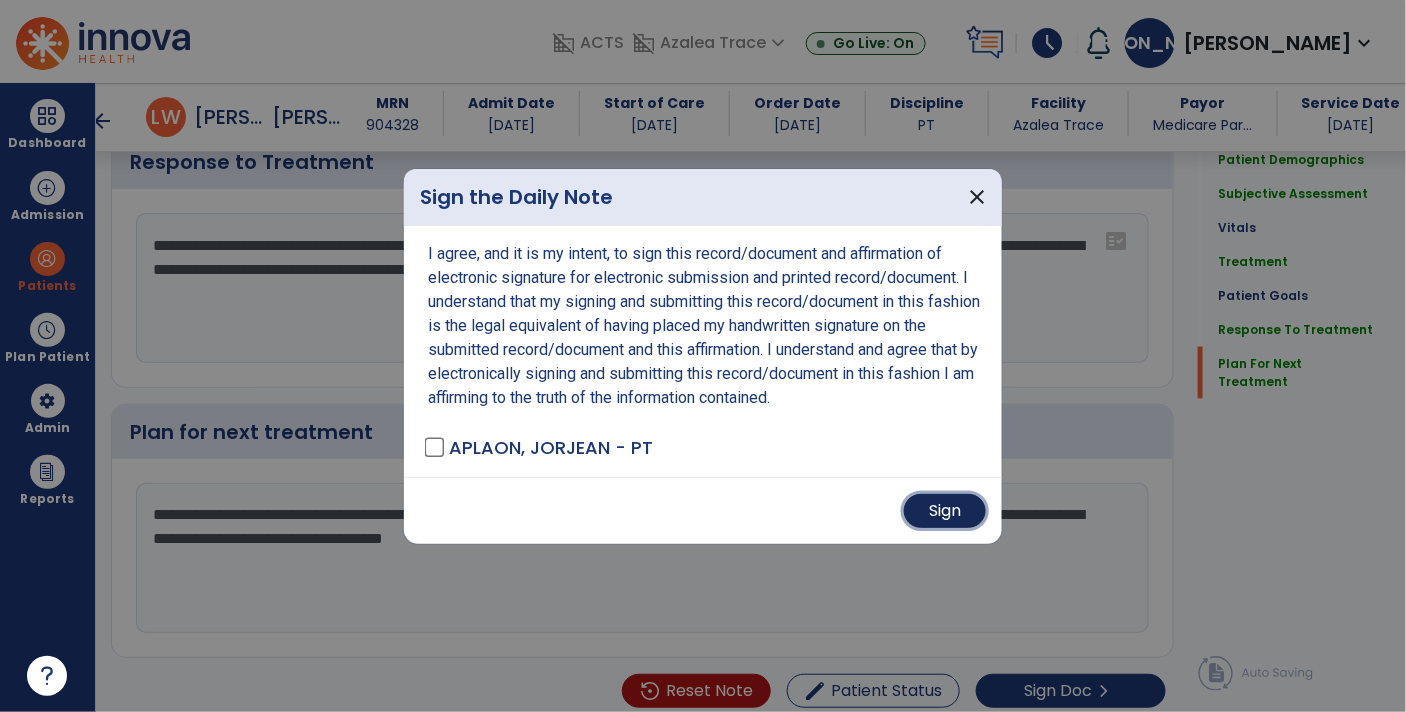 click on "Sign" at bounding box center [945, 511] 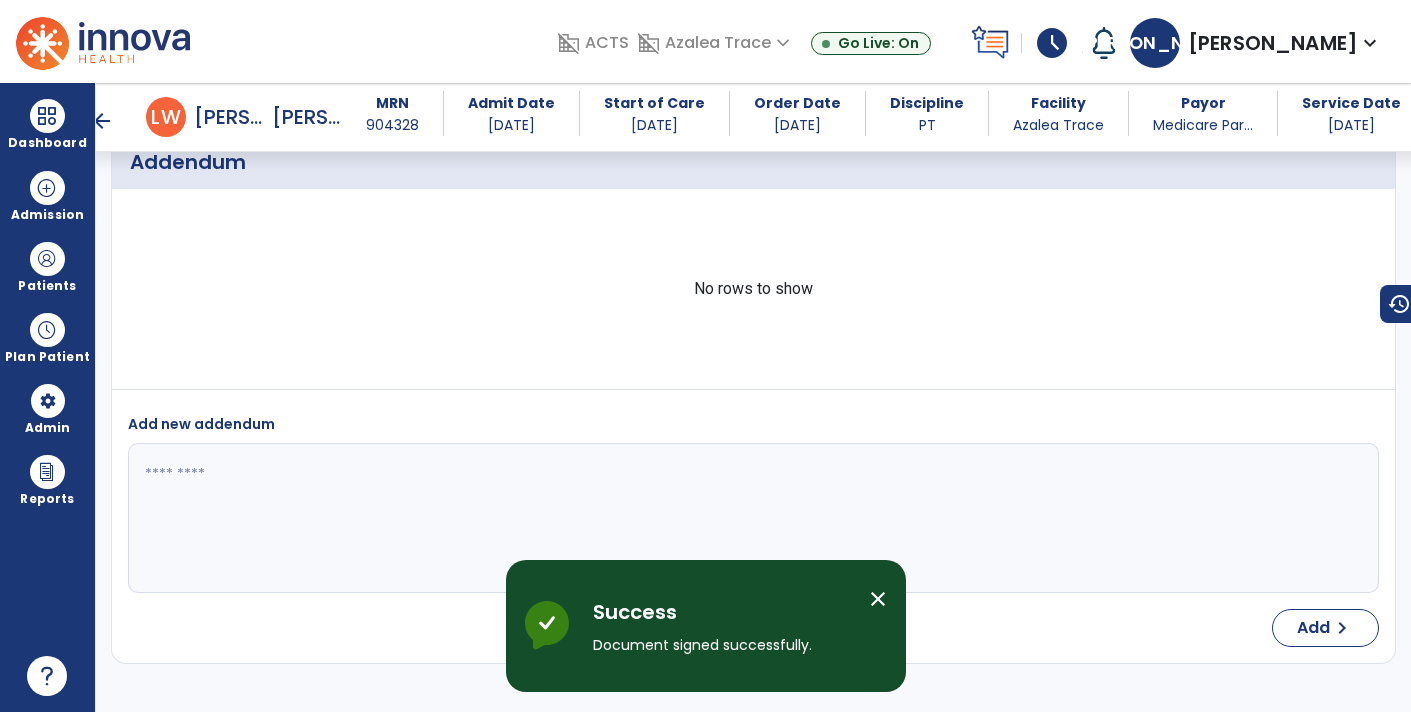 scroll, scrollTop: 3953, scrollLeft: 0, axis: vertical 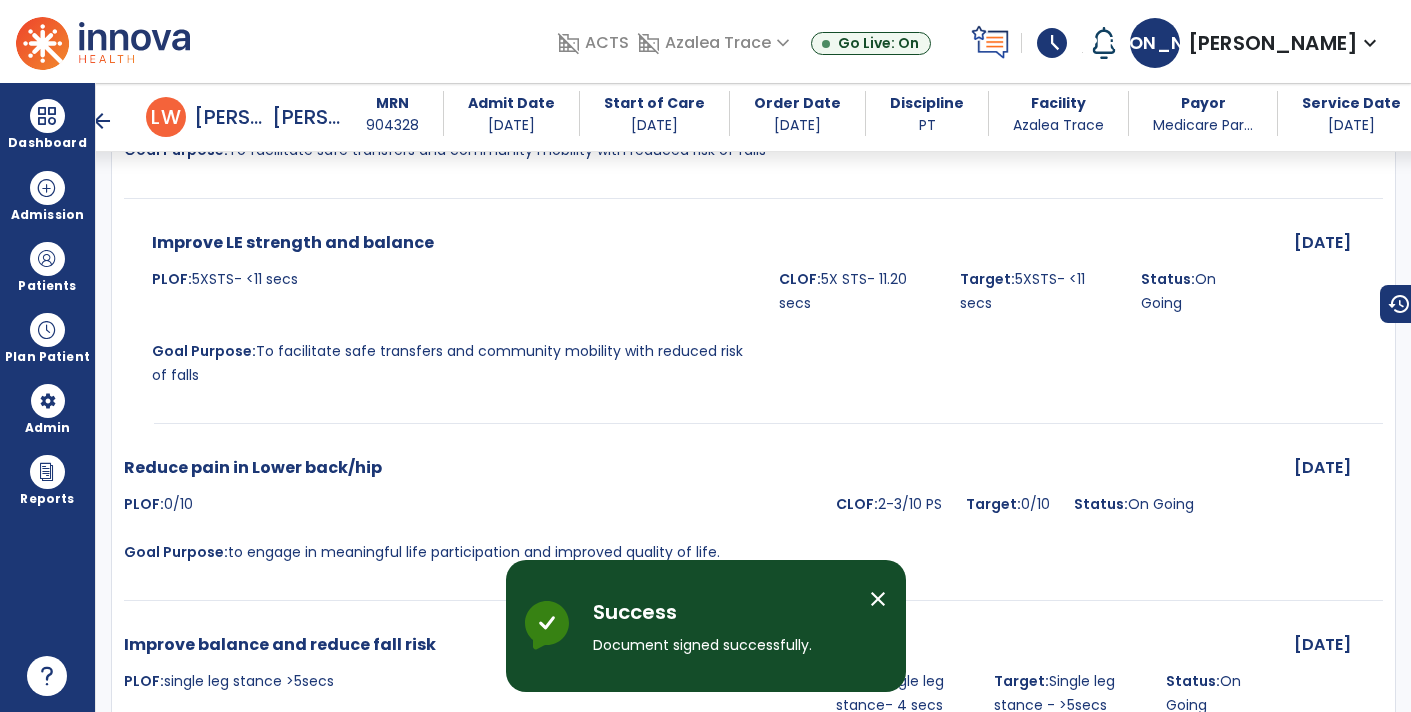 click on "arrow_back" at bounding box center (102, 121) 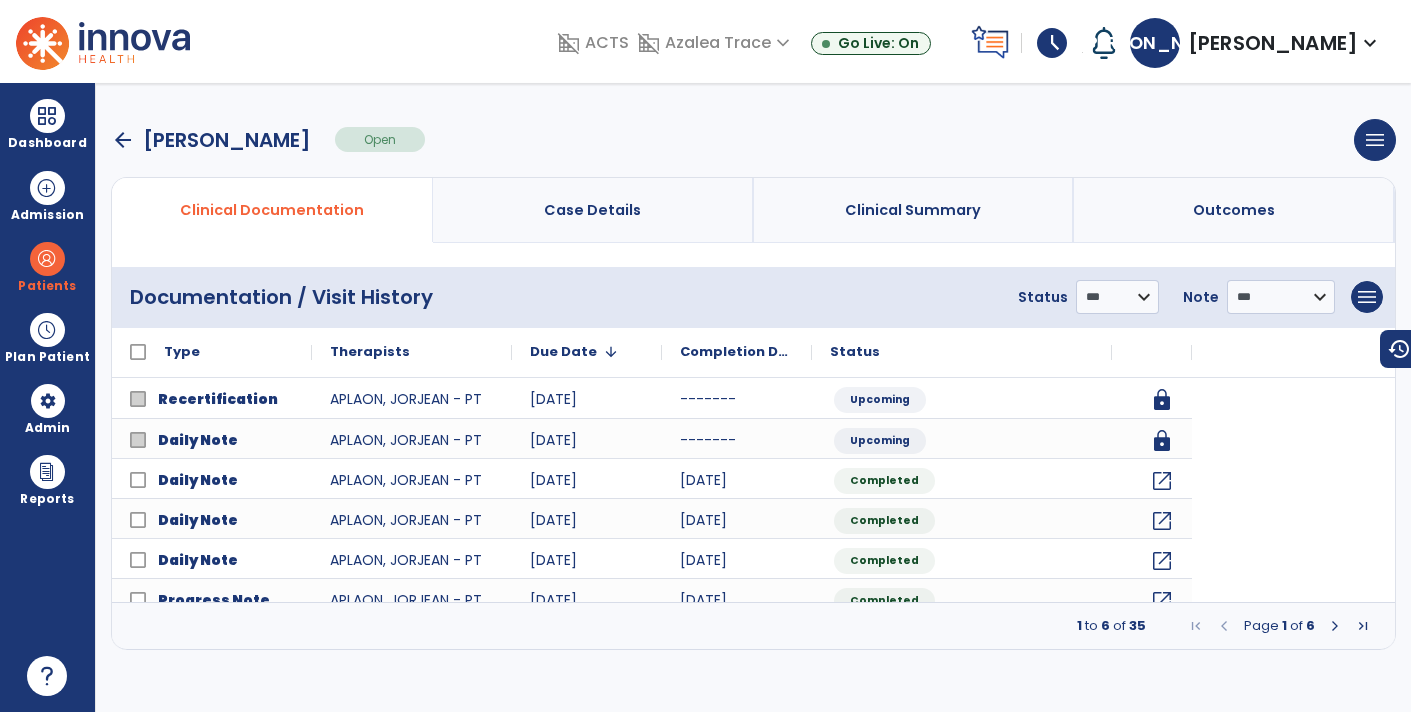 scroll, scrollTop: 0, scrollLeft: 0, axis: both 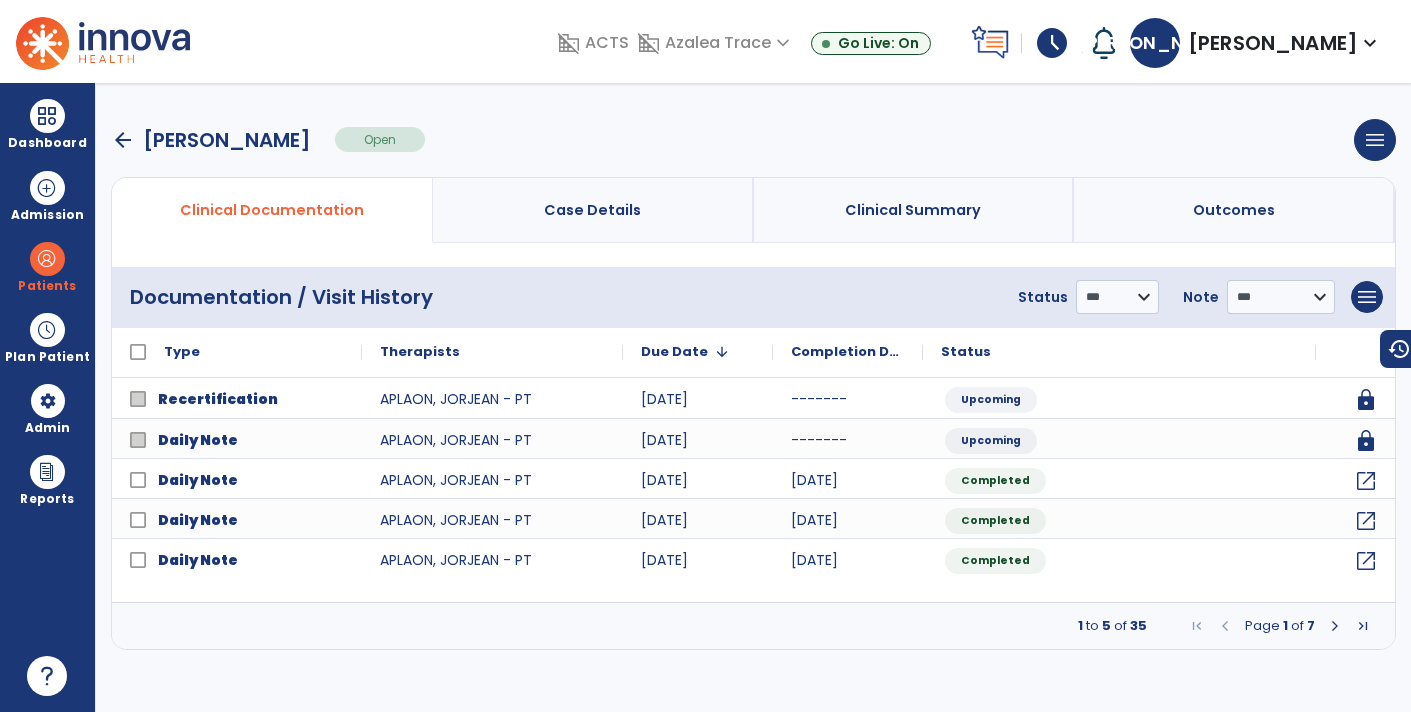 click on "arrow_back" at bounding box center [123, 140] 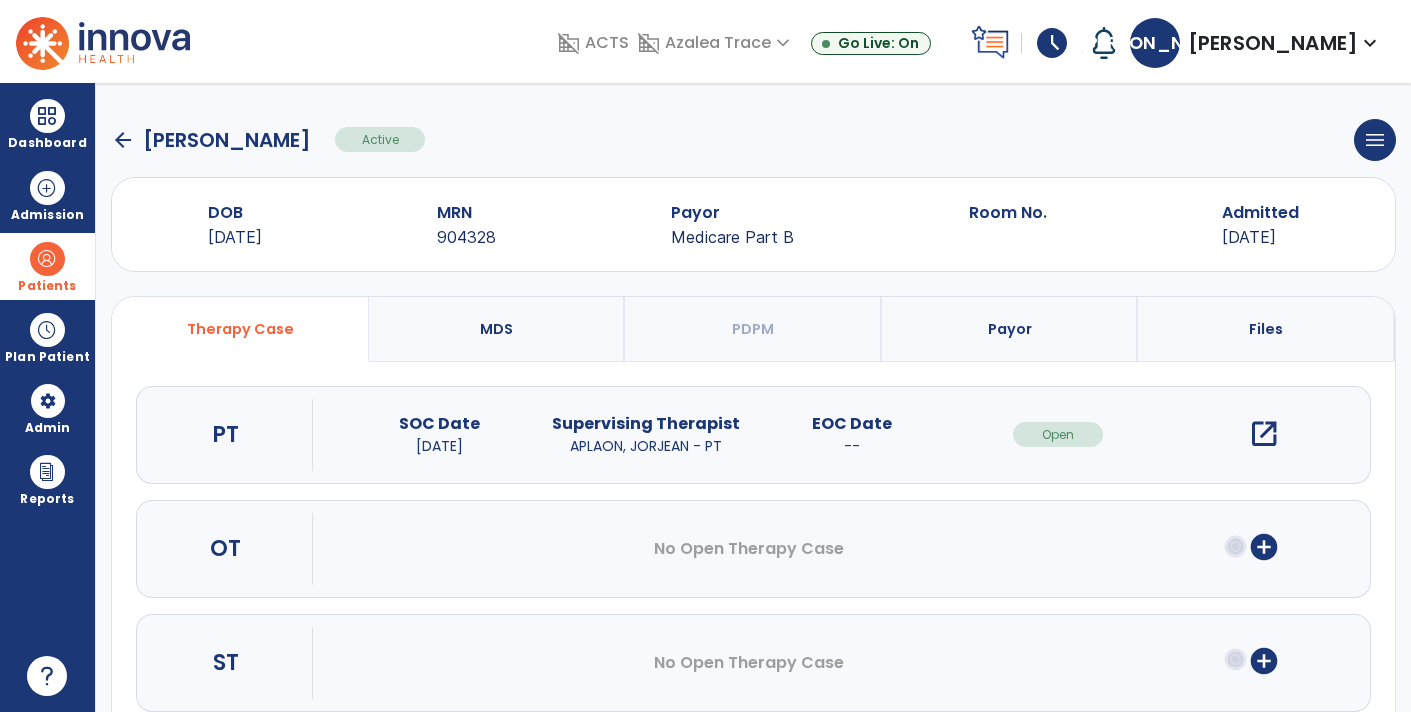 click at bounding box center [47, 259] 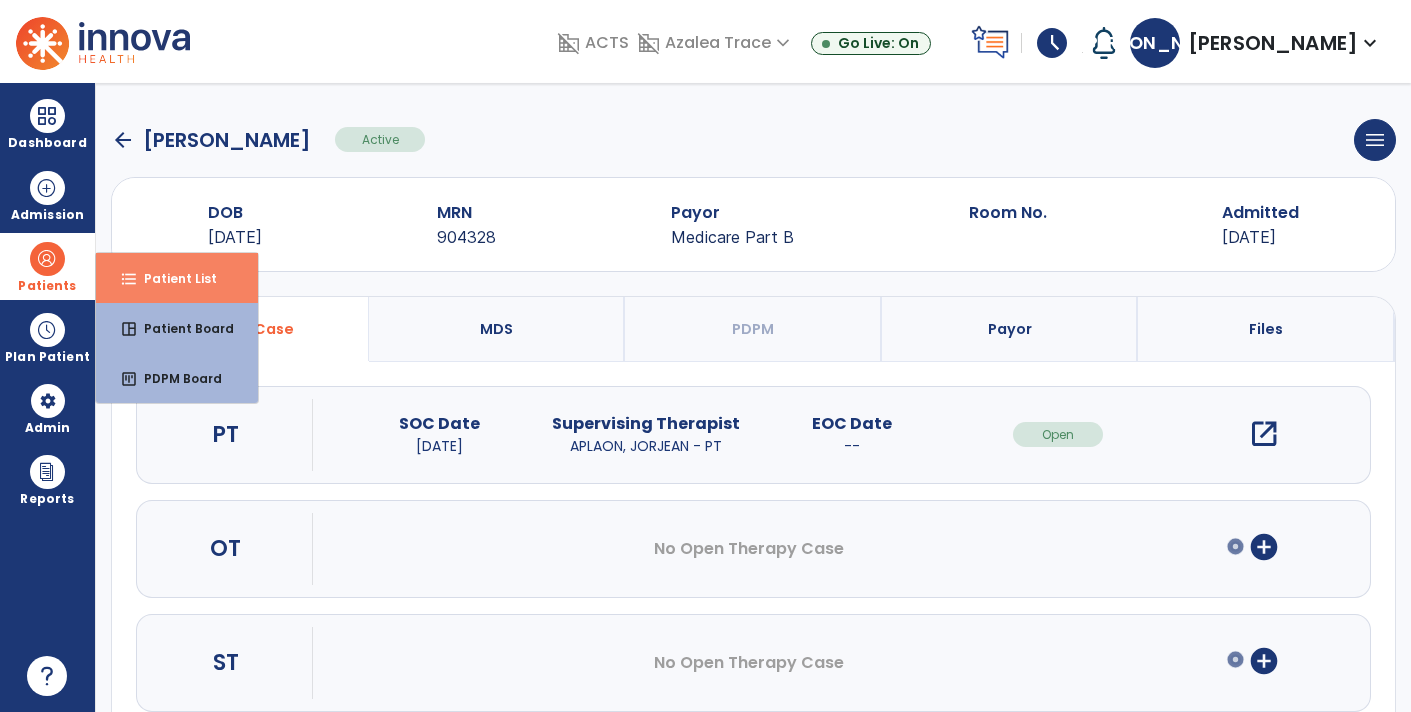 click on "Patient List" at bounding box center [172, 278] 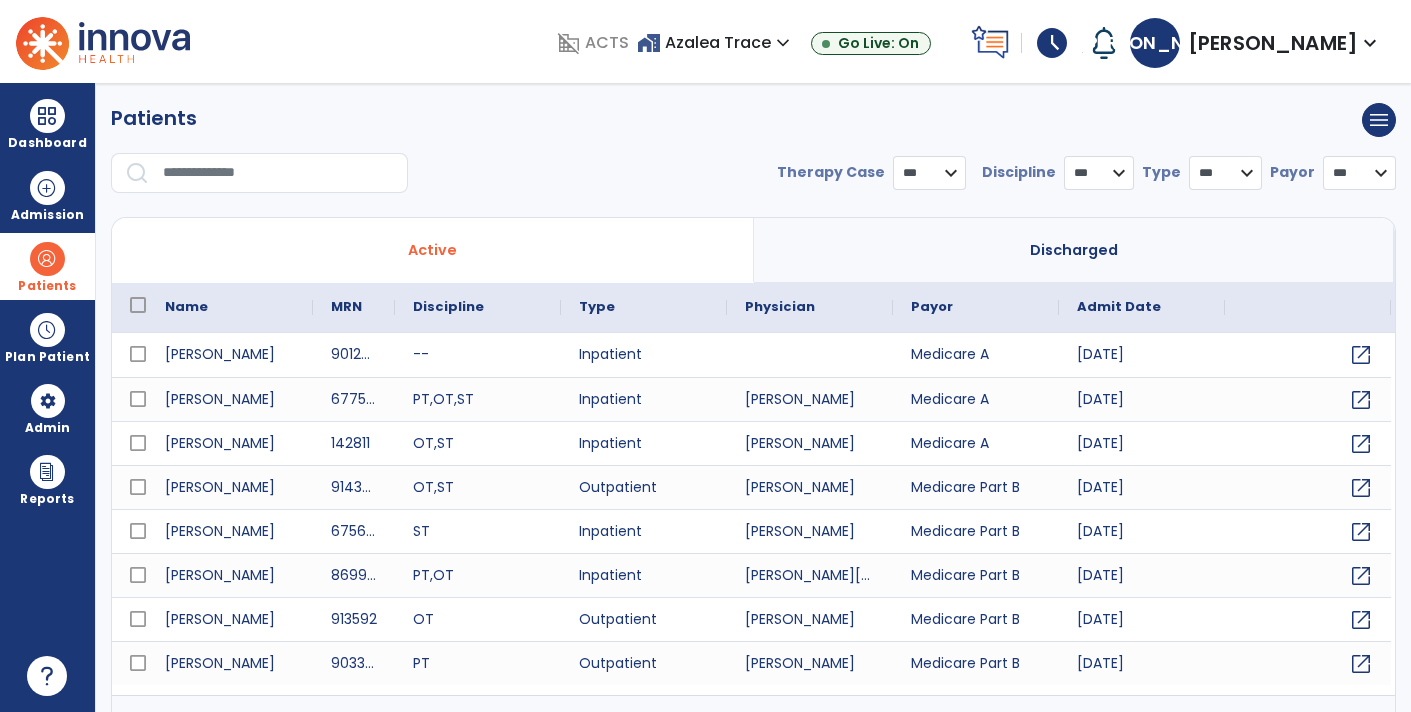 click at bounding box center [278, 173] 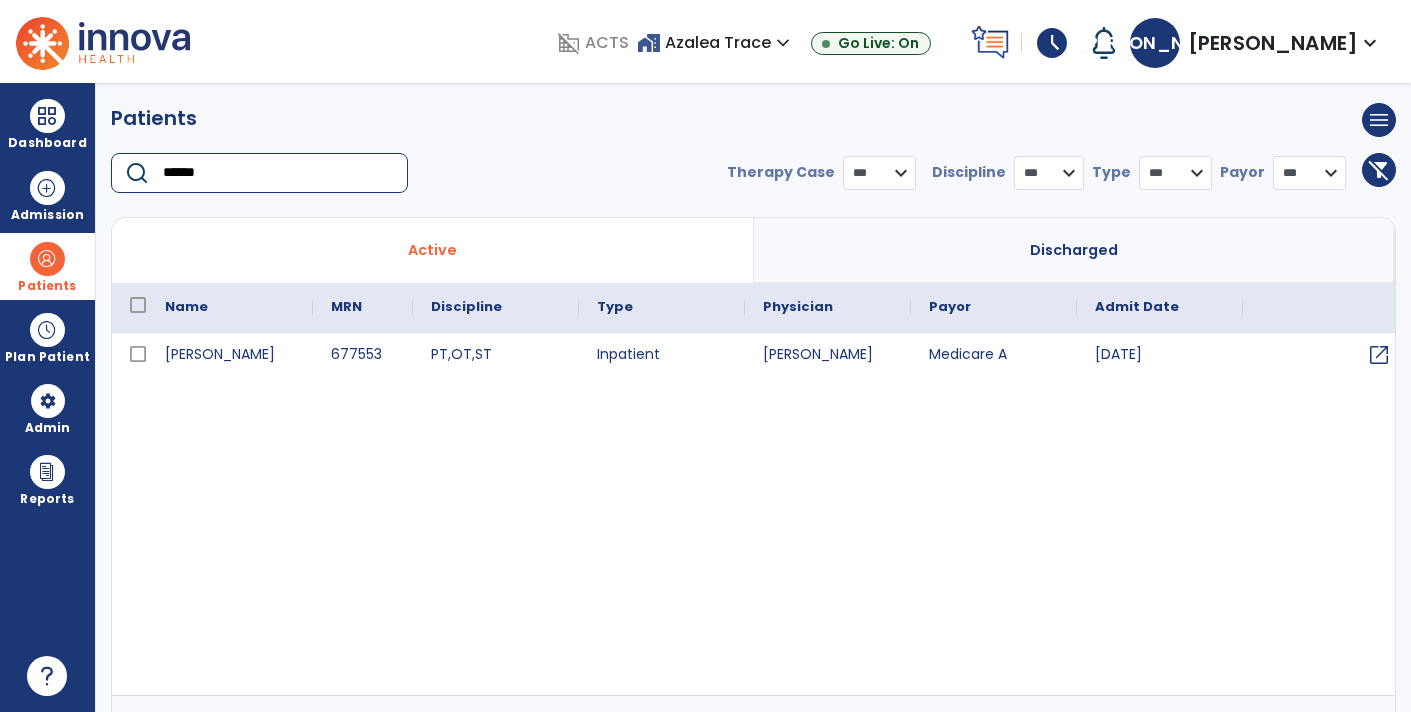 type on "******" 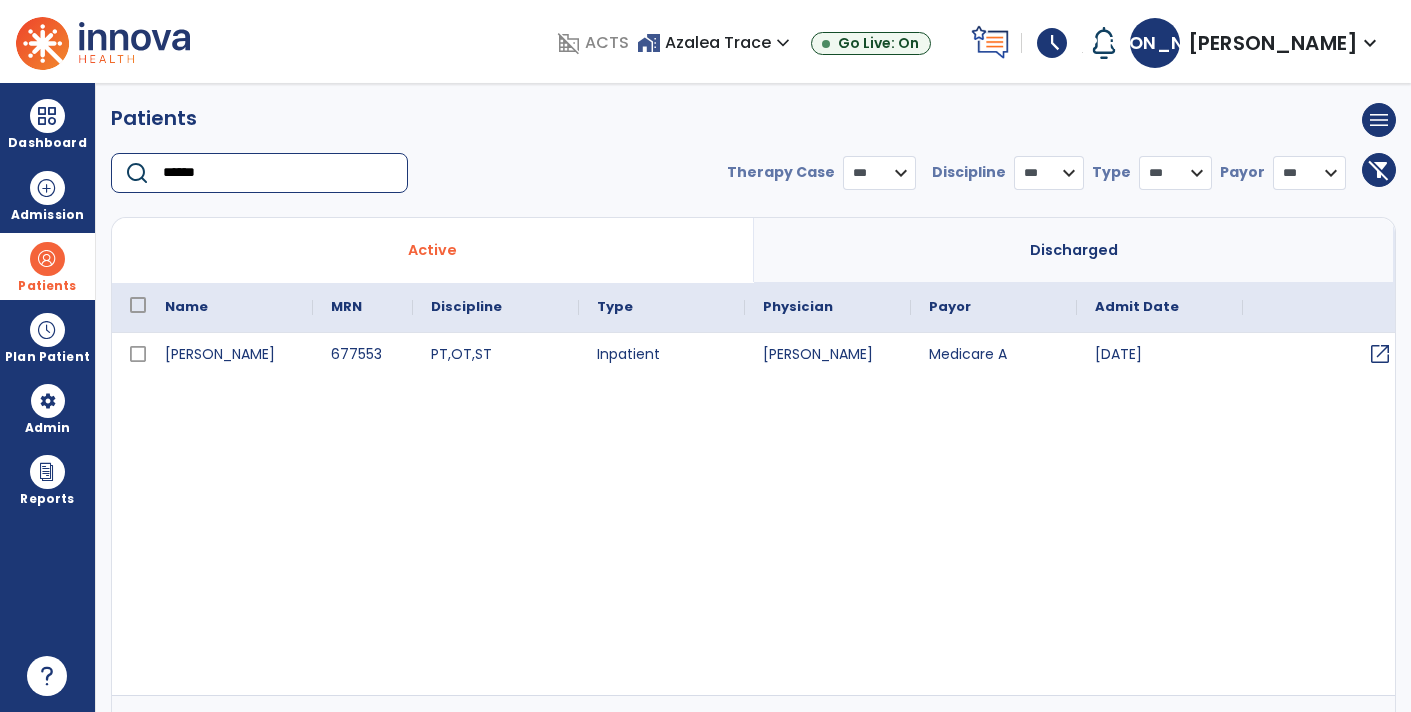 click on "open_in_new" at bounding box center [1380, 354] 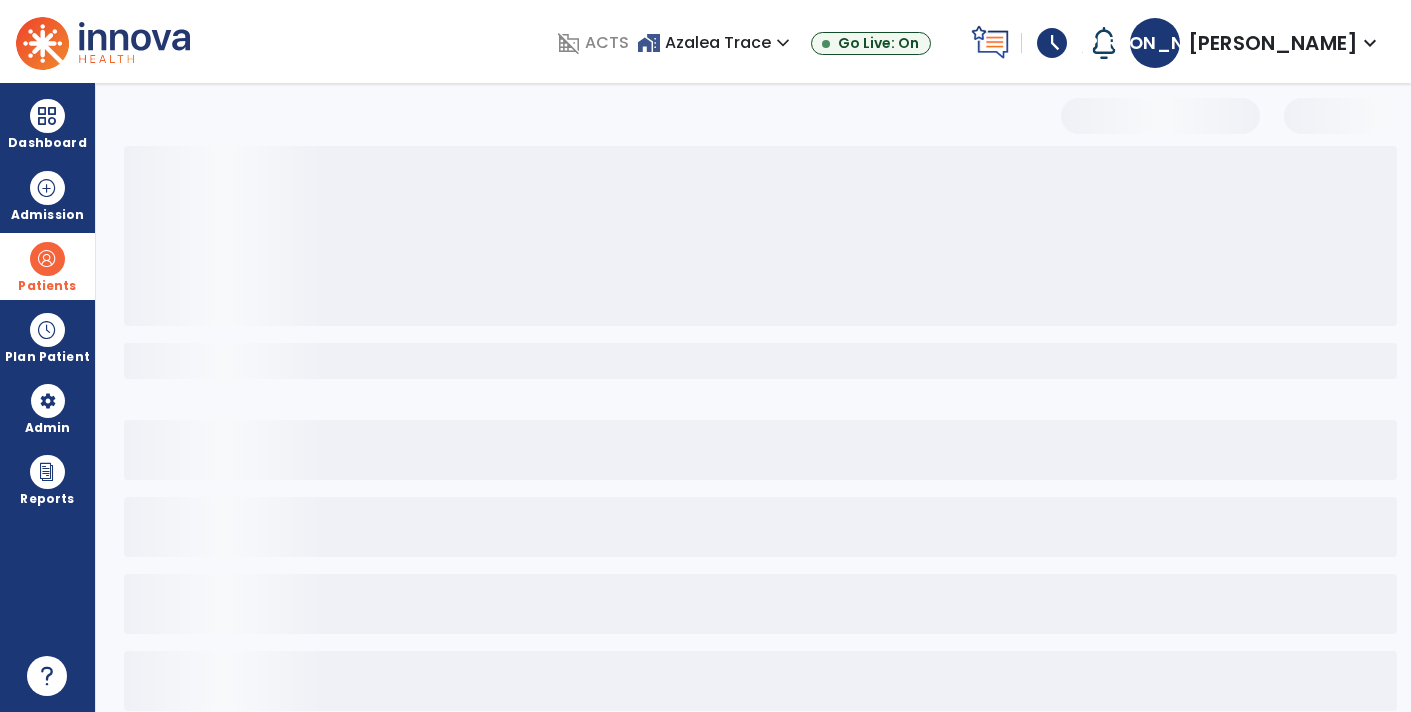 select on "***" 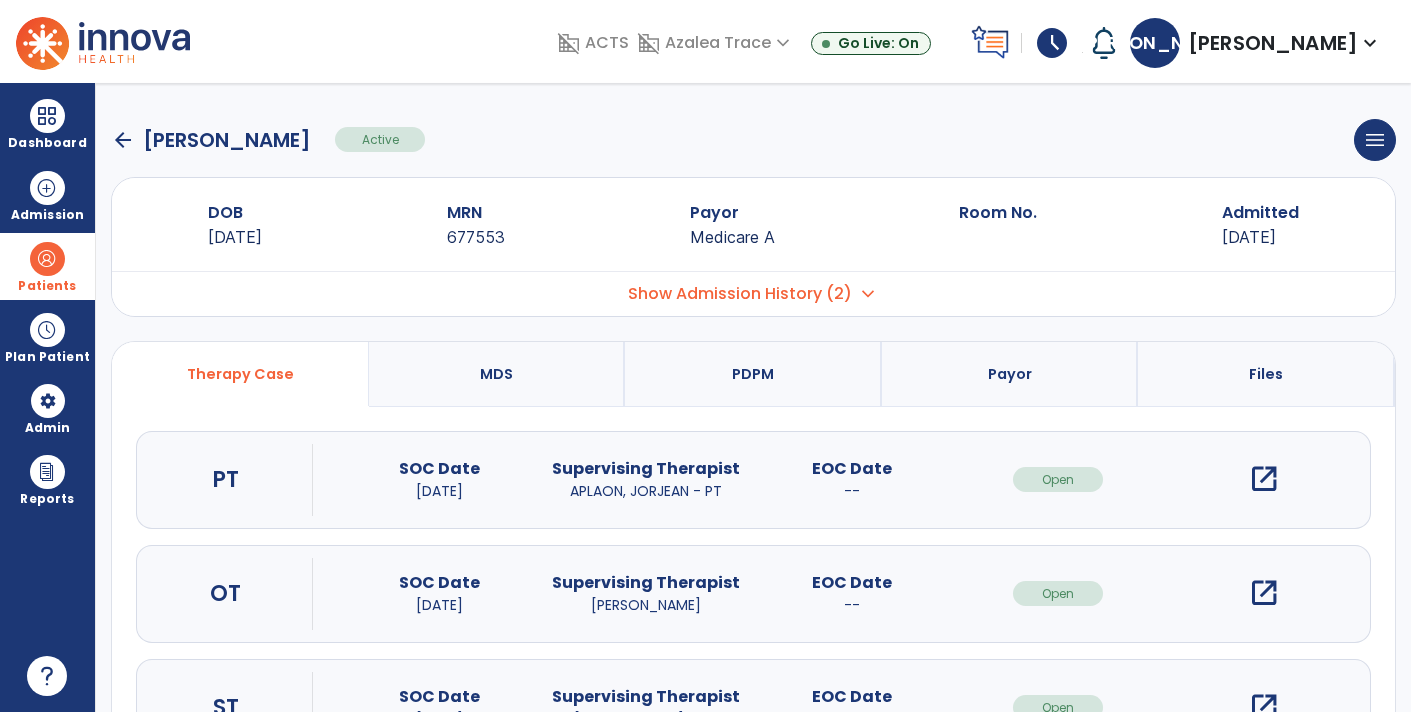 click on "open_in_new" at bounding box center (1264, 479) 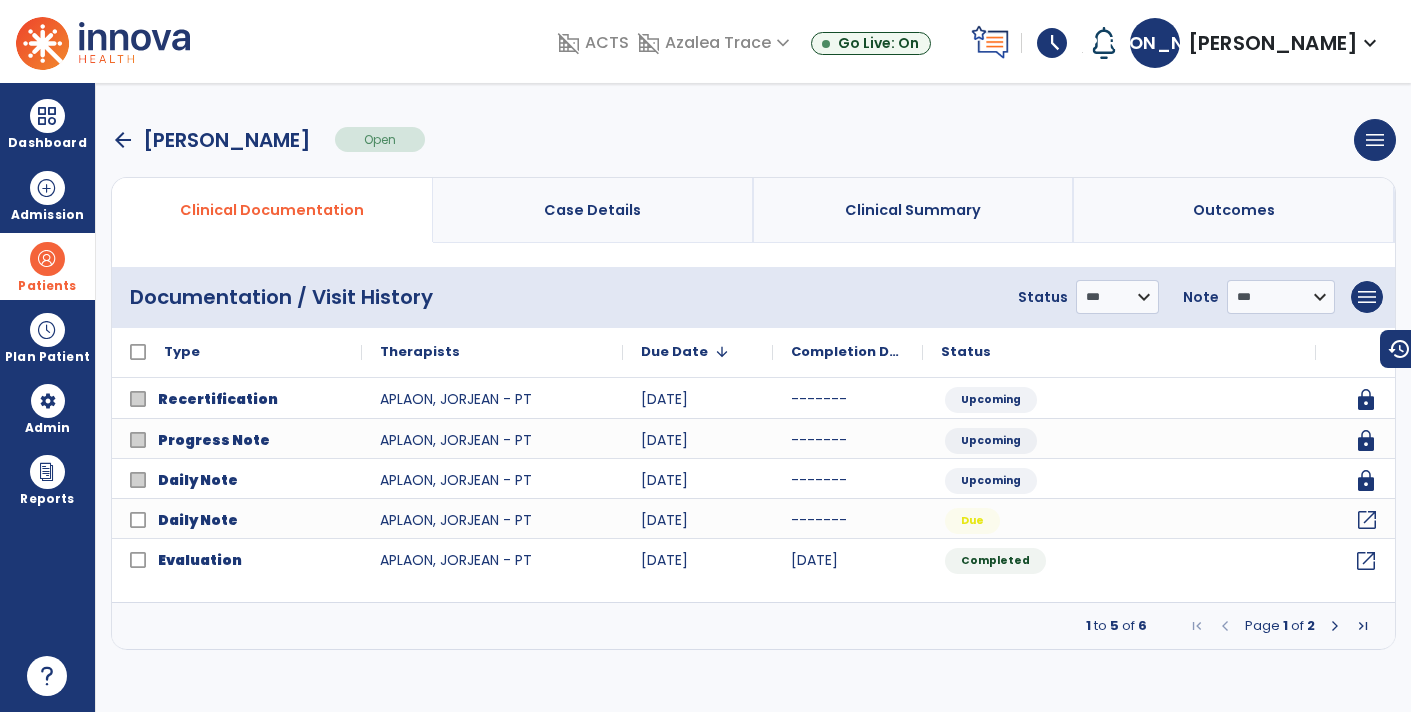 click on "open_in_new" 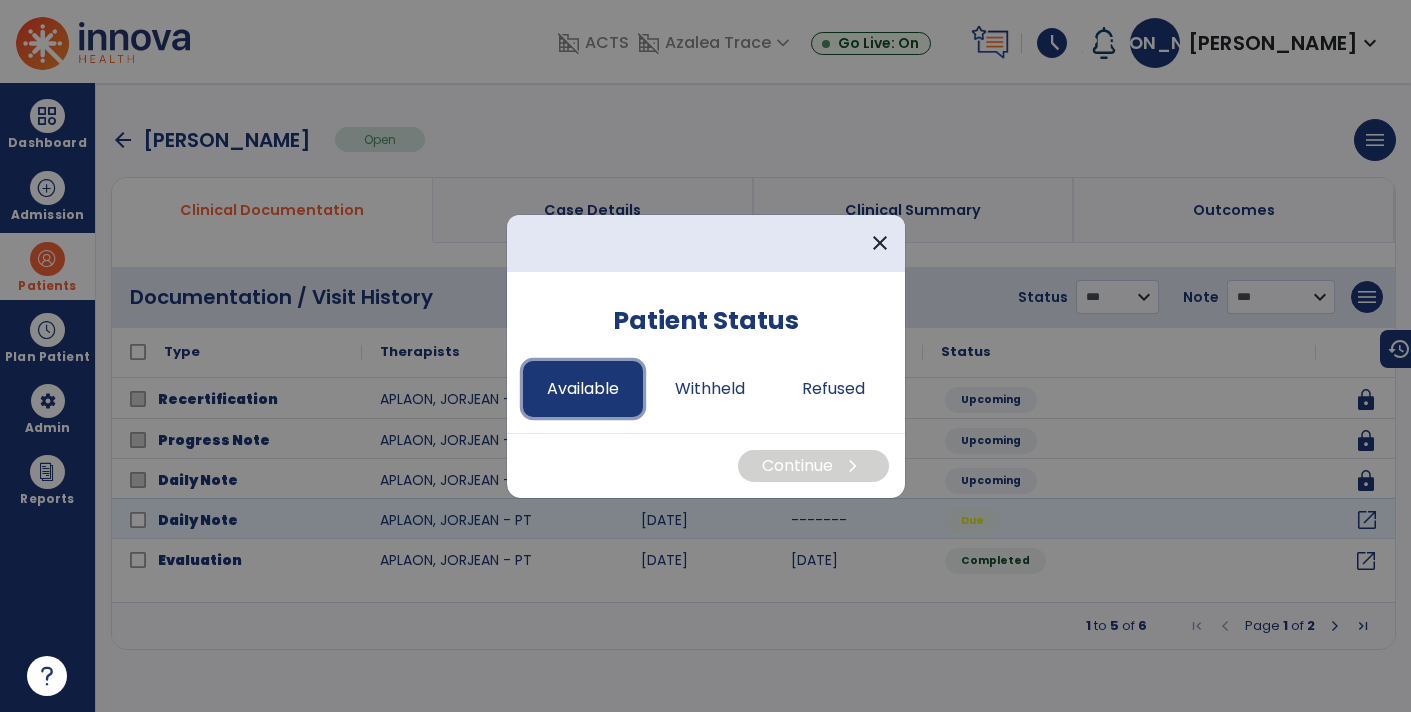 click on "Available" at bounding box center [583, 389] 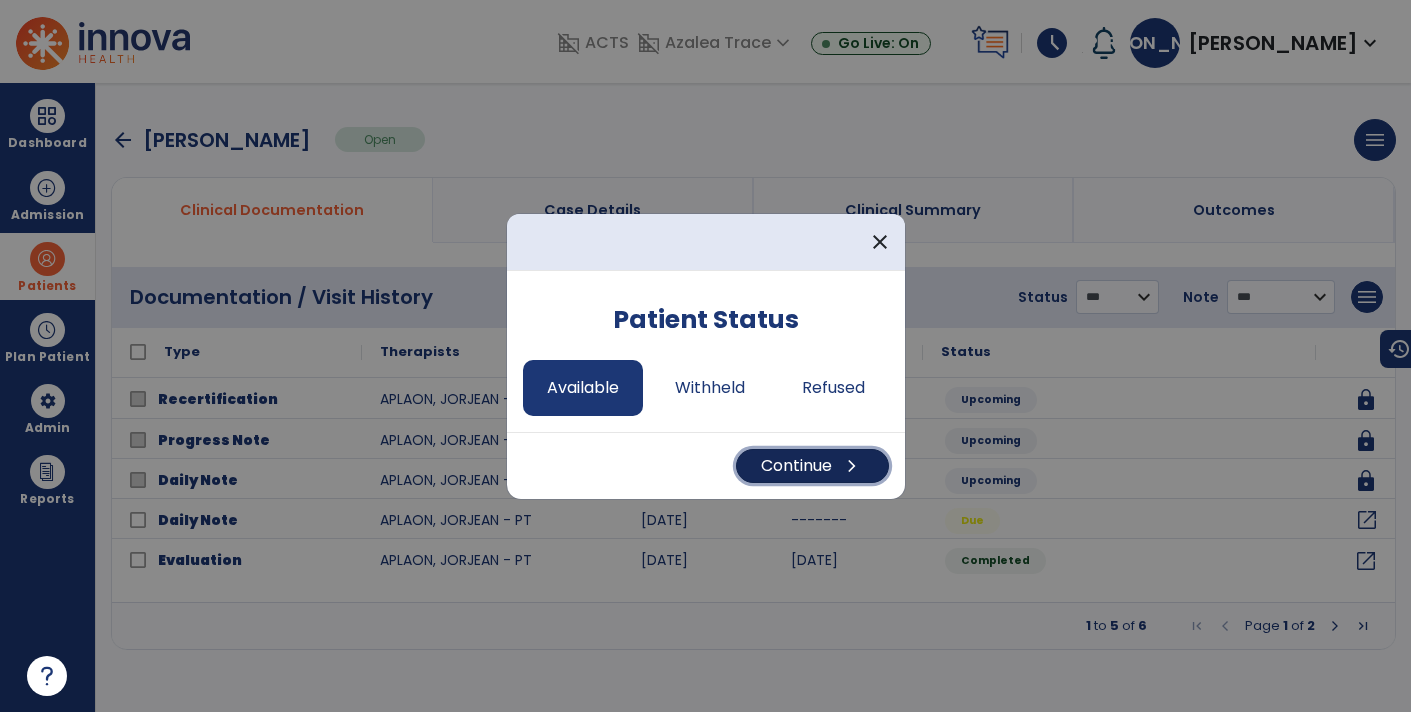 click on "Continue   chevron_right" at bounding box center [812, 466] 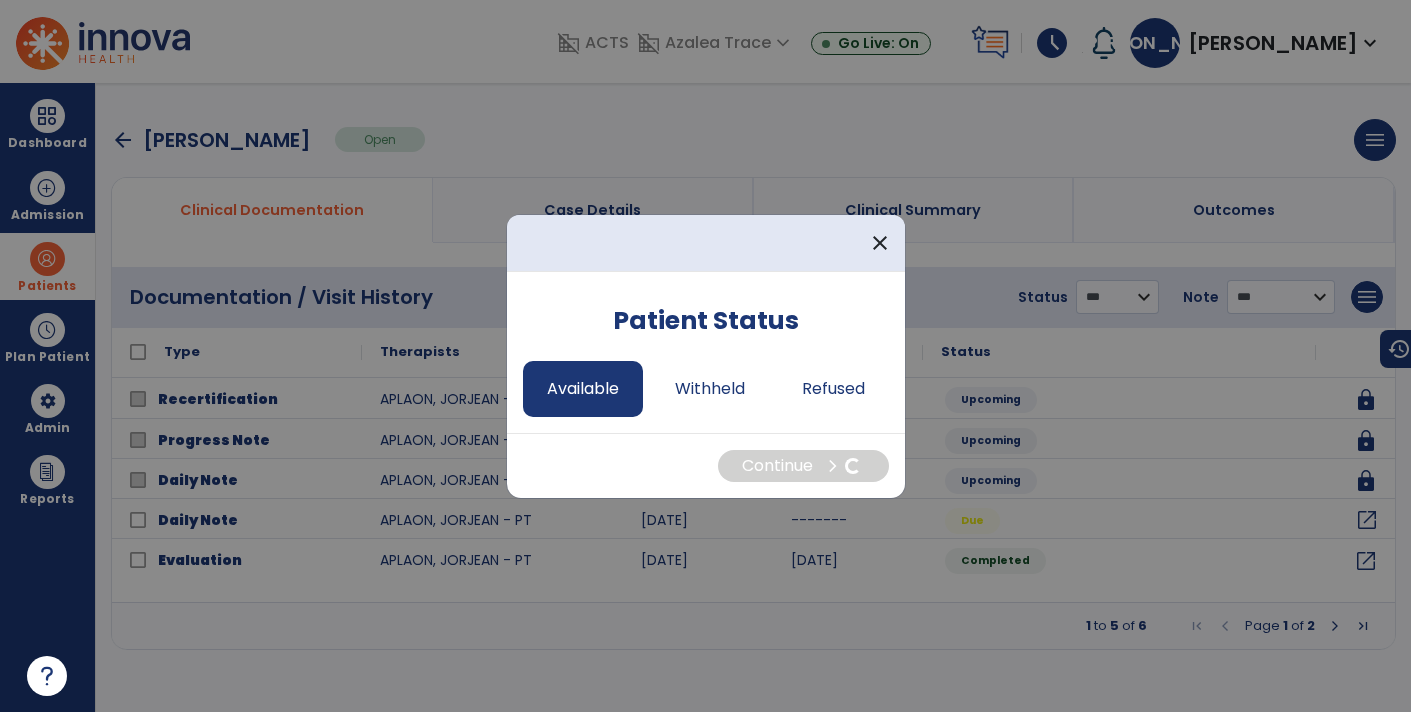 select on "*" 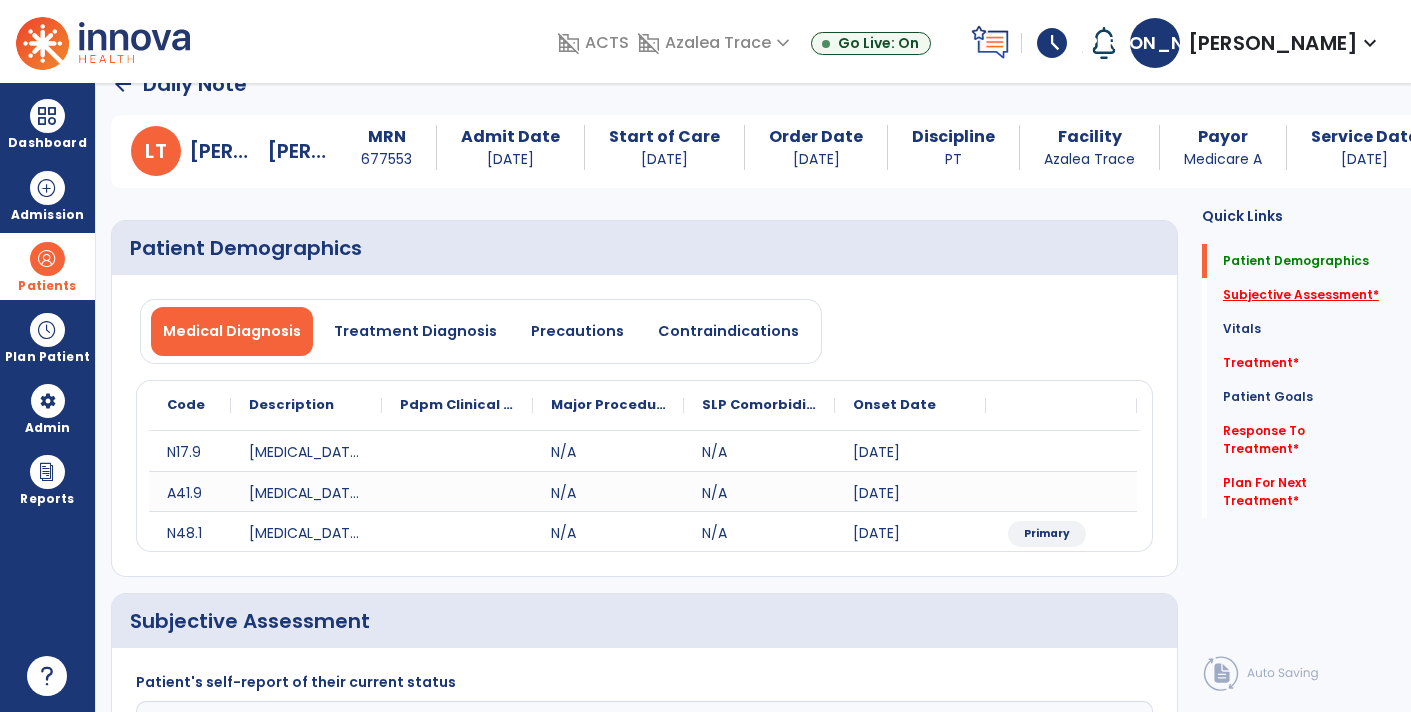 click on "Subjective Assessment   *" 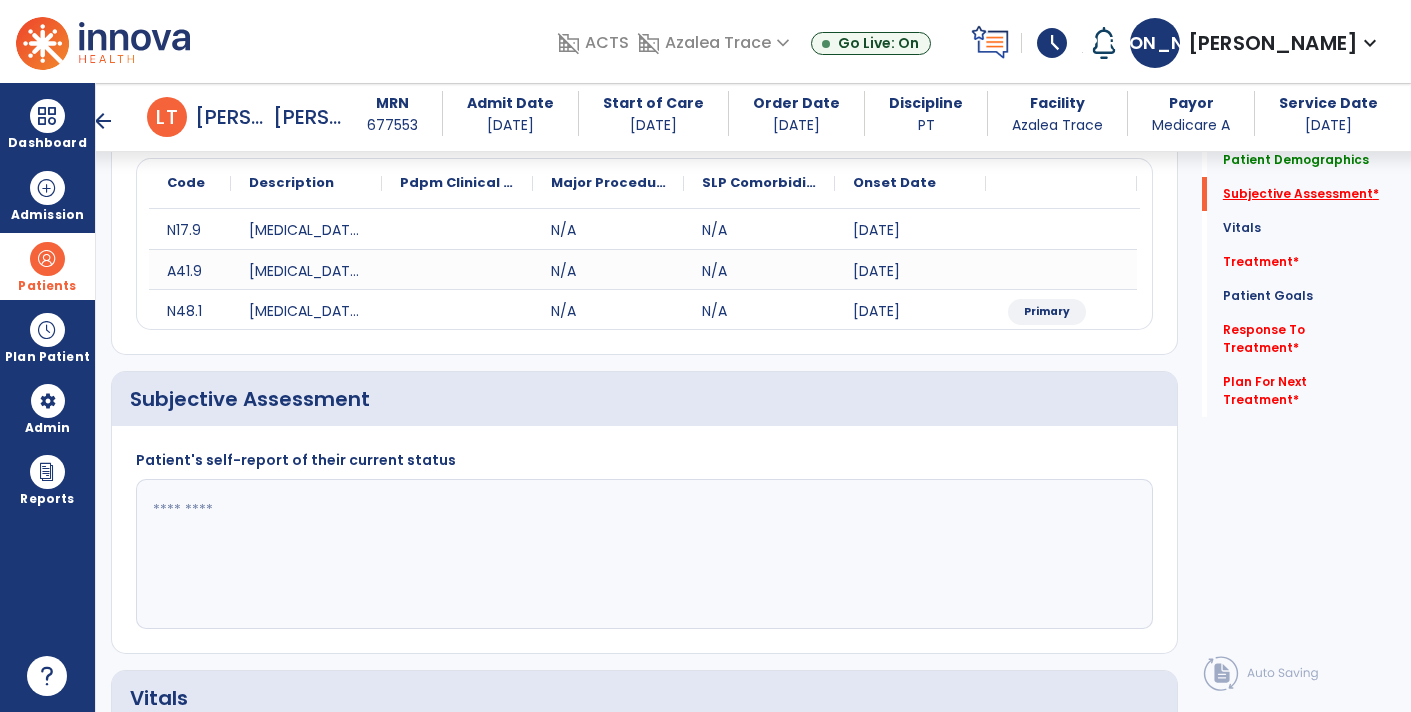 scroll, scrollTop: 368, scrollLeft: 0, axis: vertical 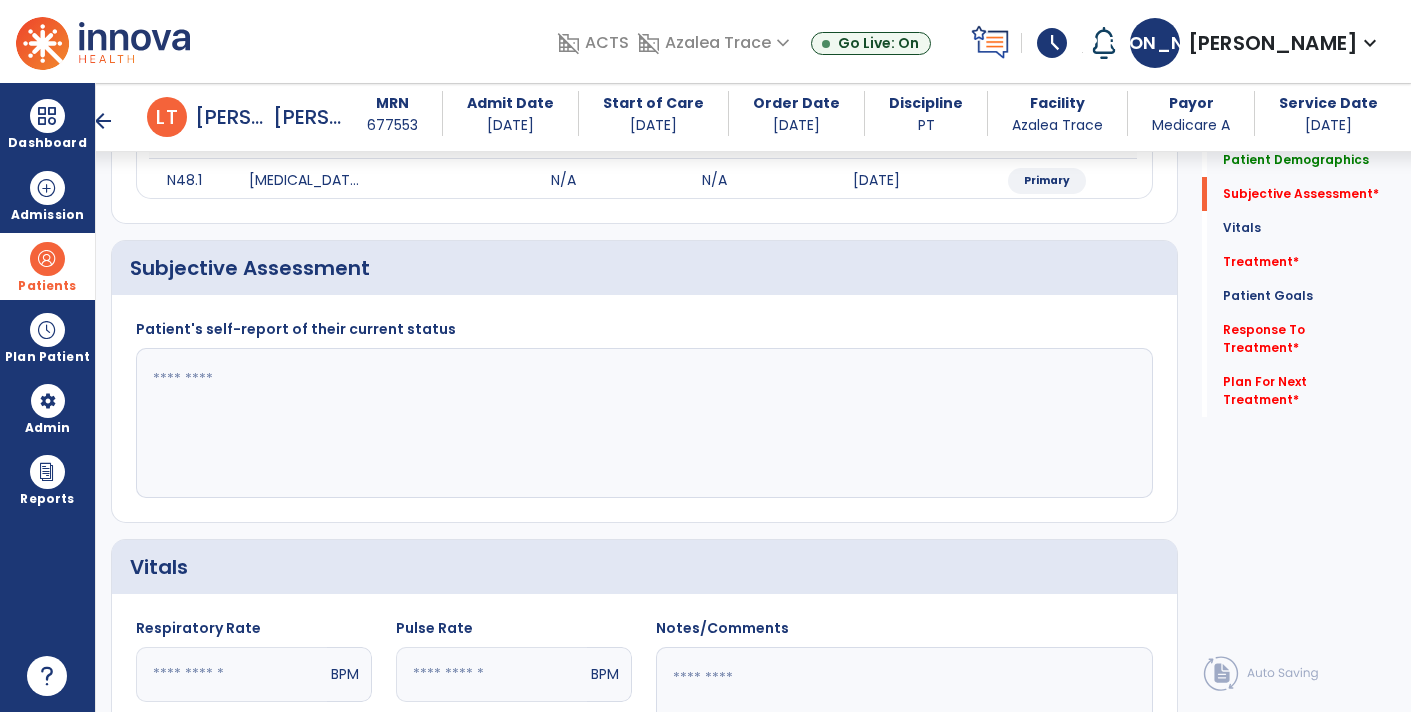 click 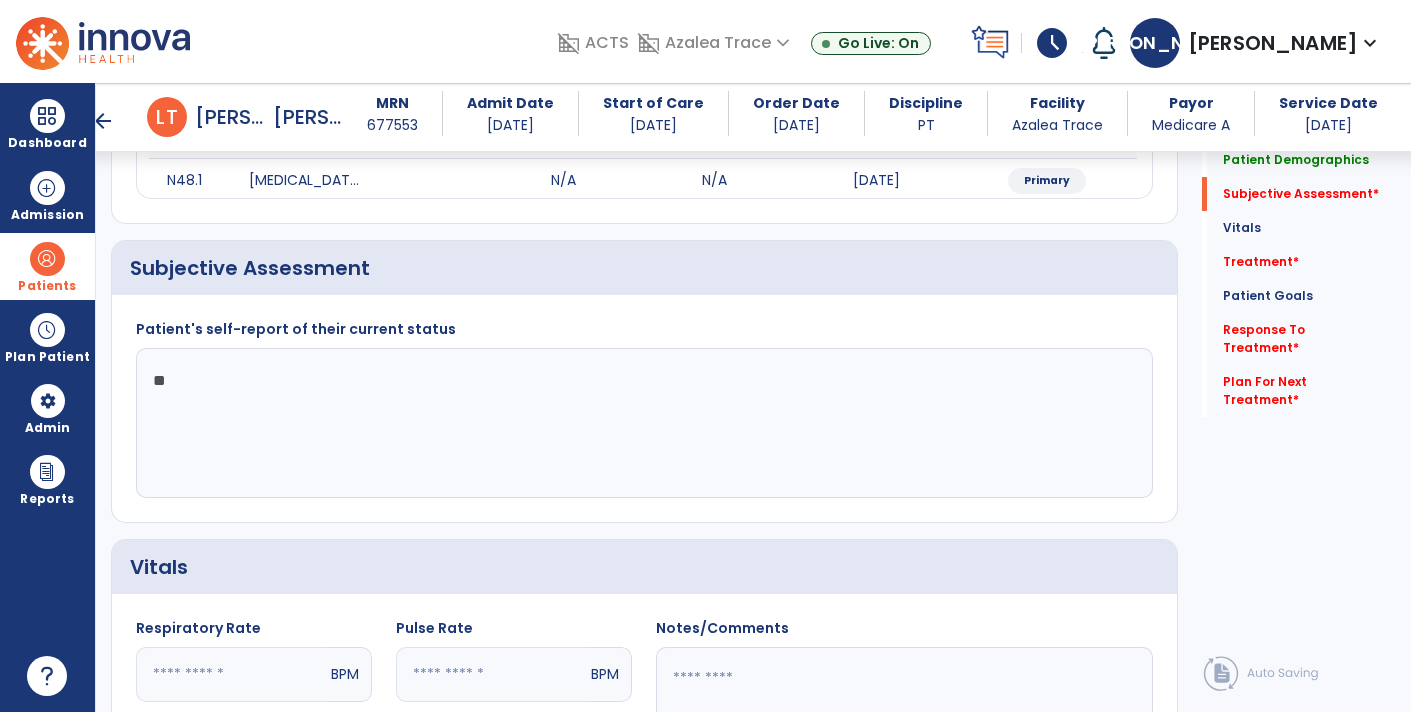 type on "*" 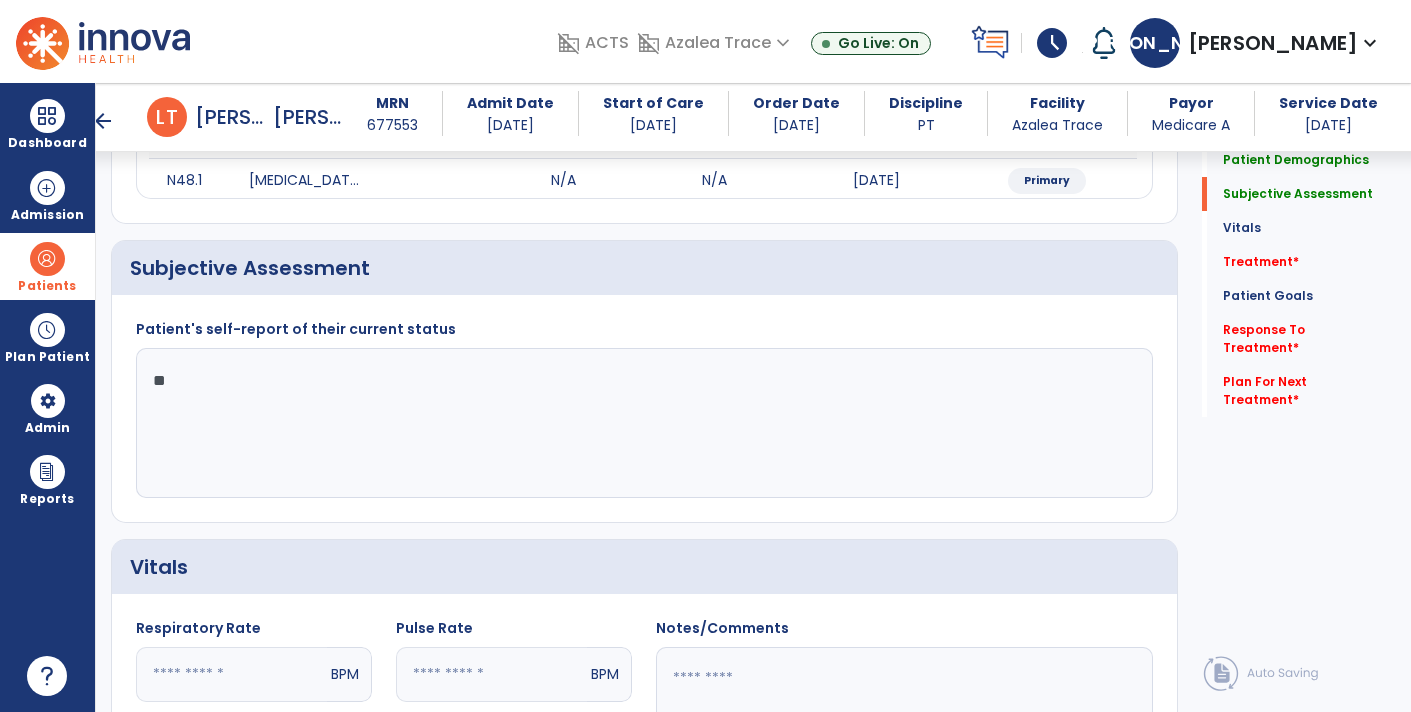 type on "*" 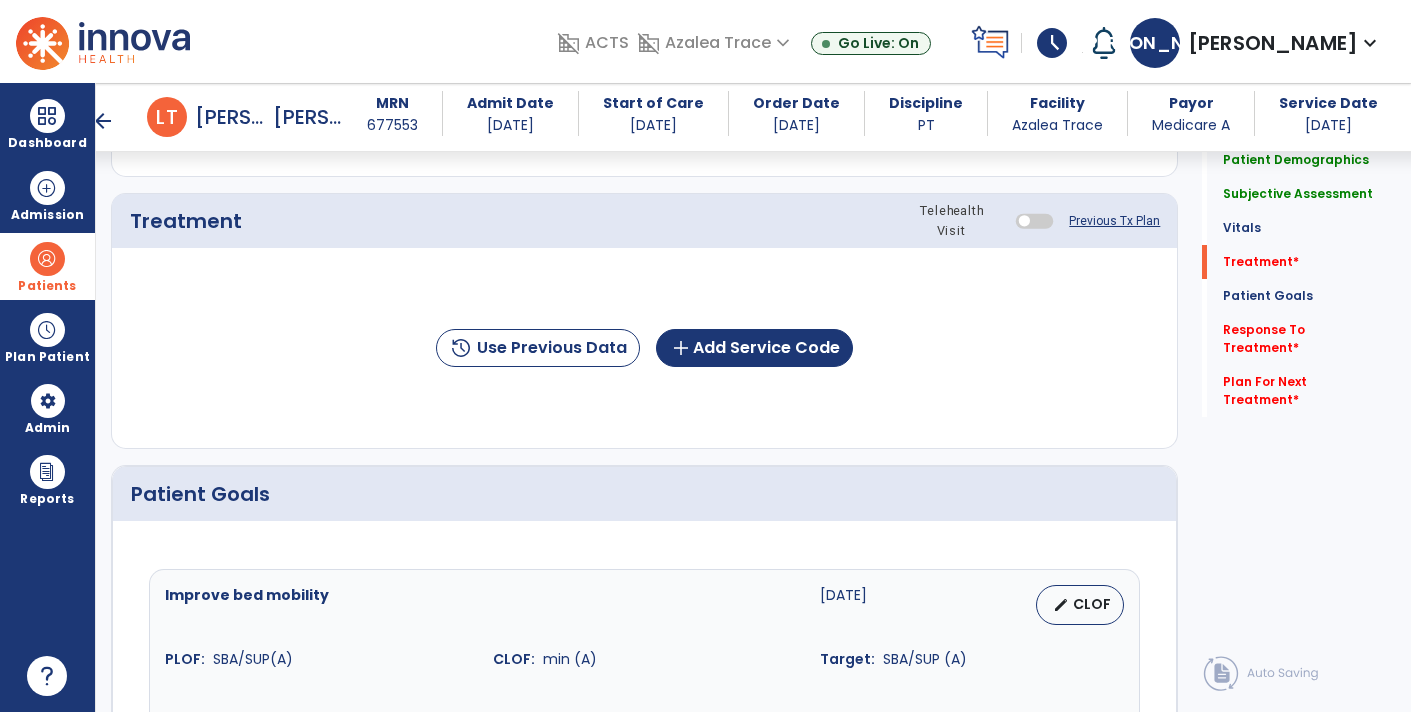 scroll, scrollTop: 1243, scrollLeft: 0, axis: vertical 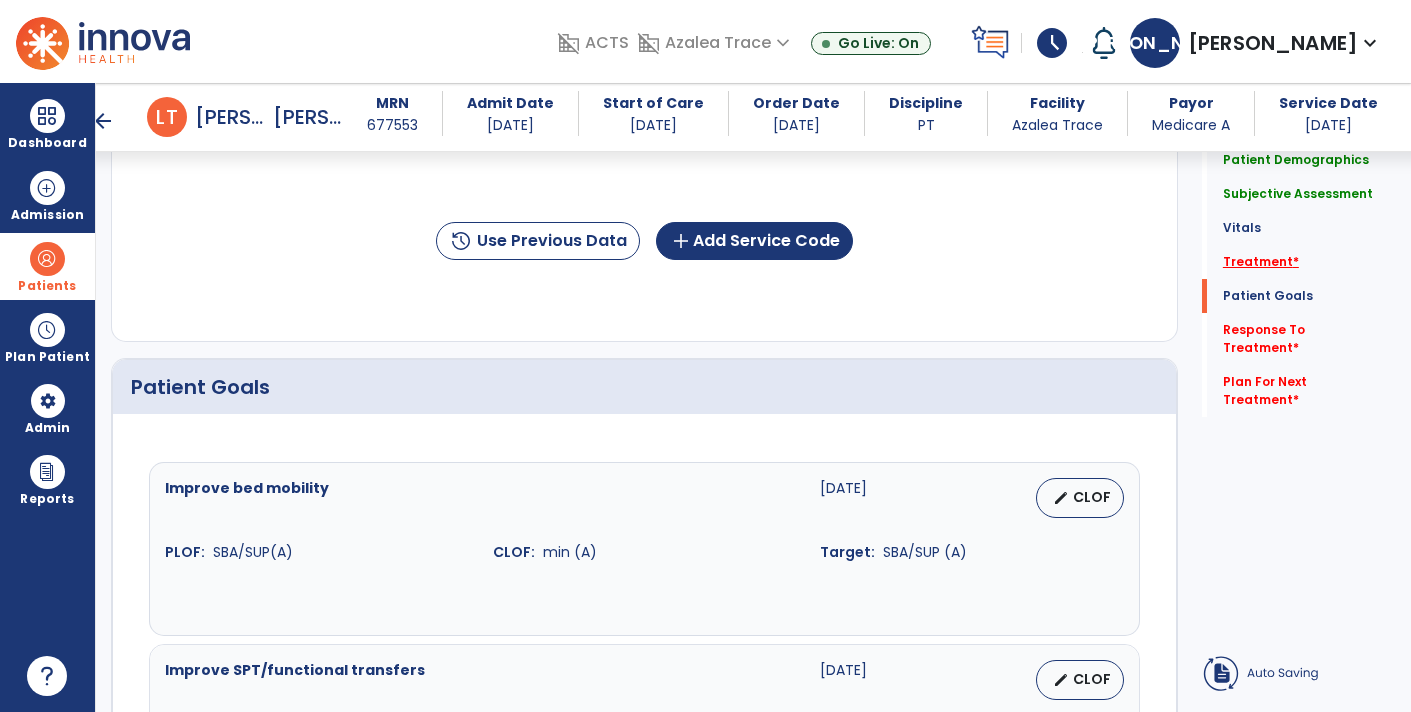type on "**********" 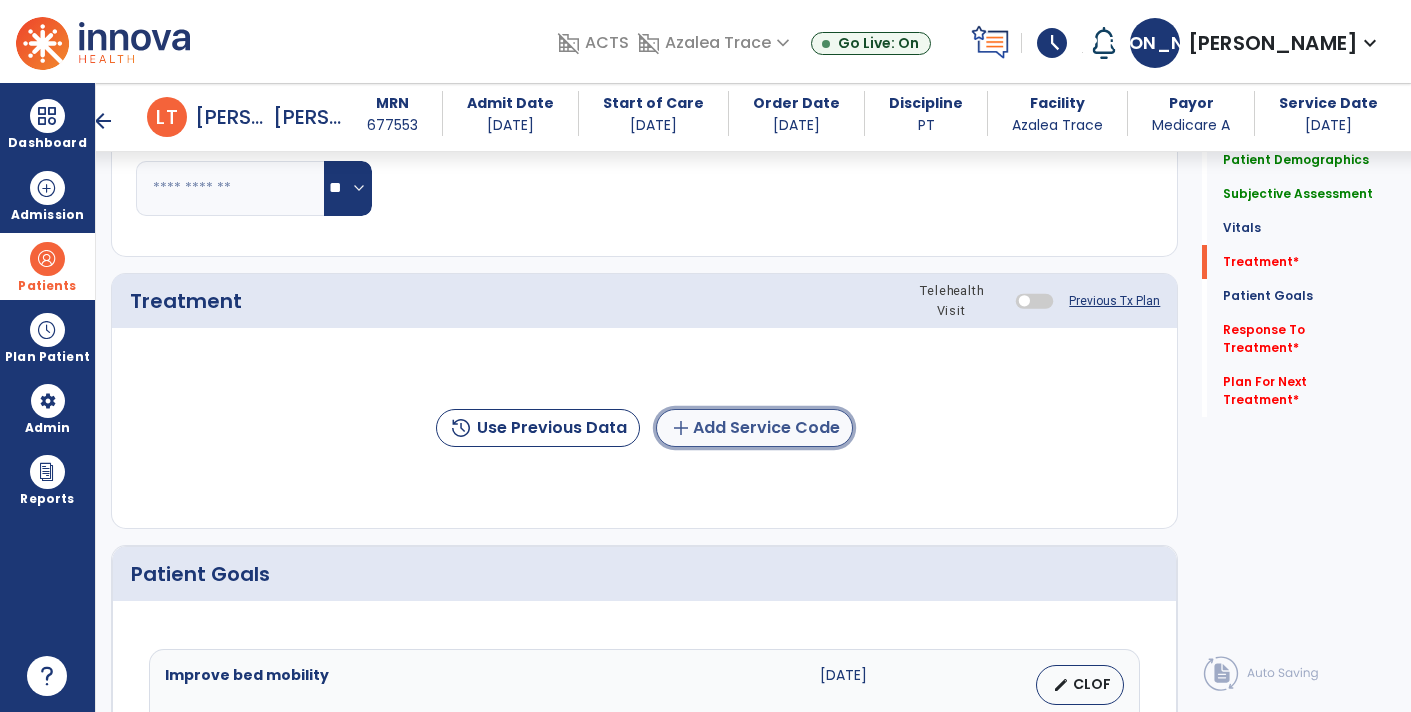 click on "add  Add Service Code" 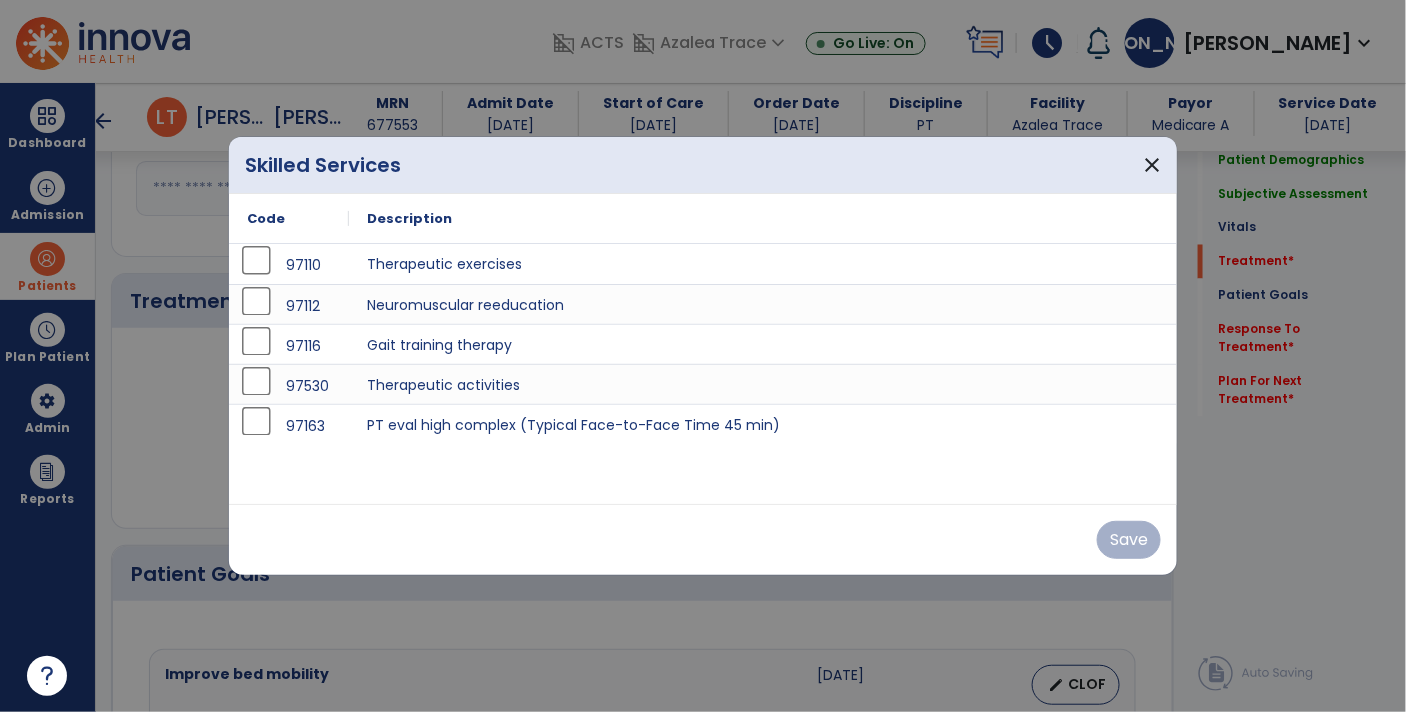 scroll, scrollTop: 1056, scrollLeft: 0, axis: vertical 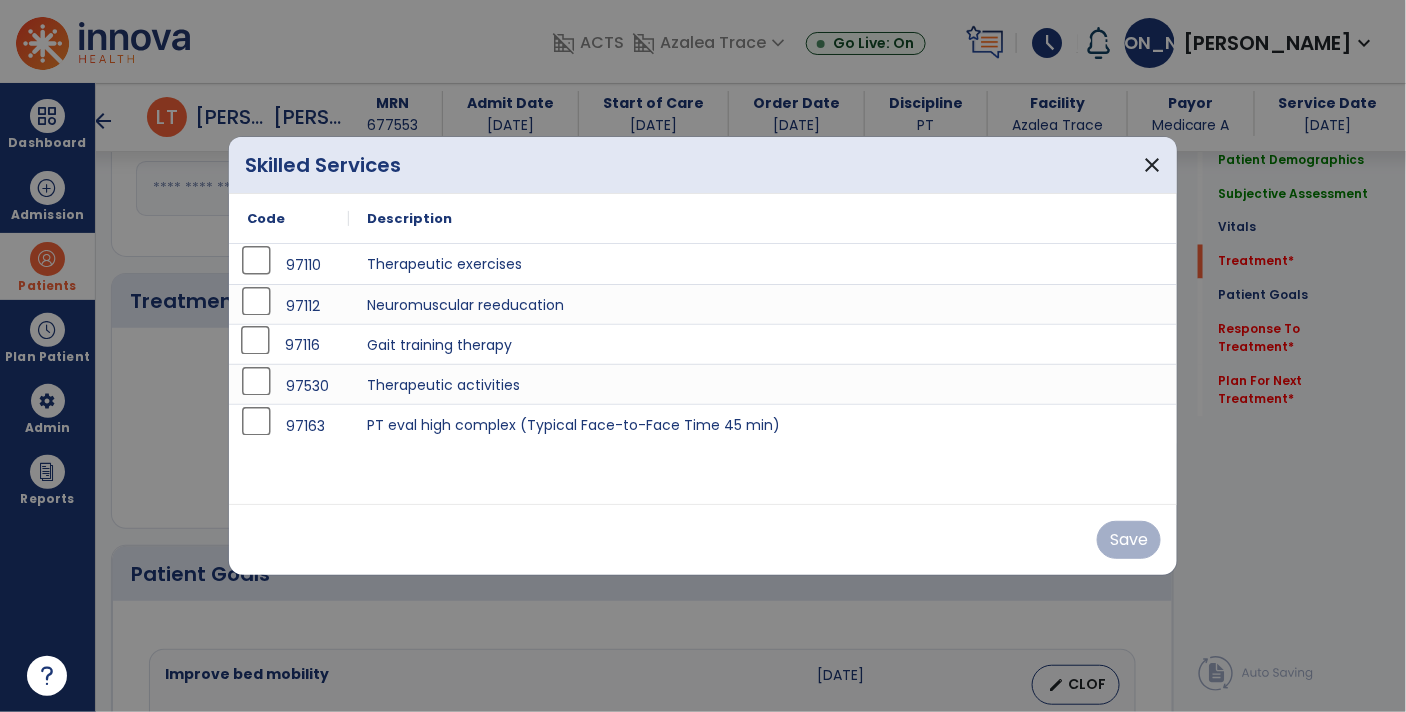 click on "97116" at bounding box center [302, 345] 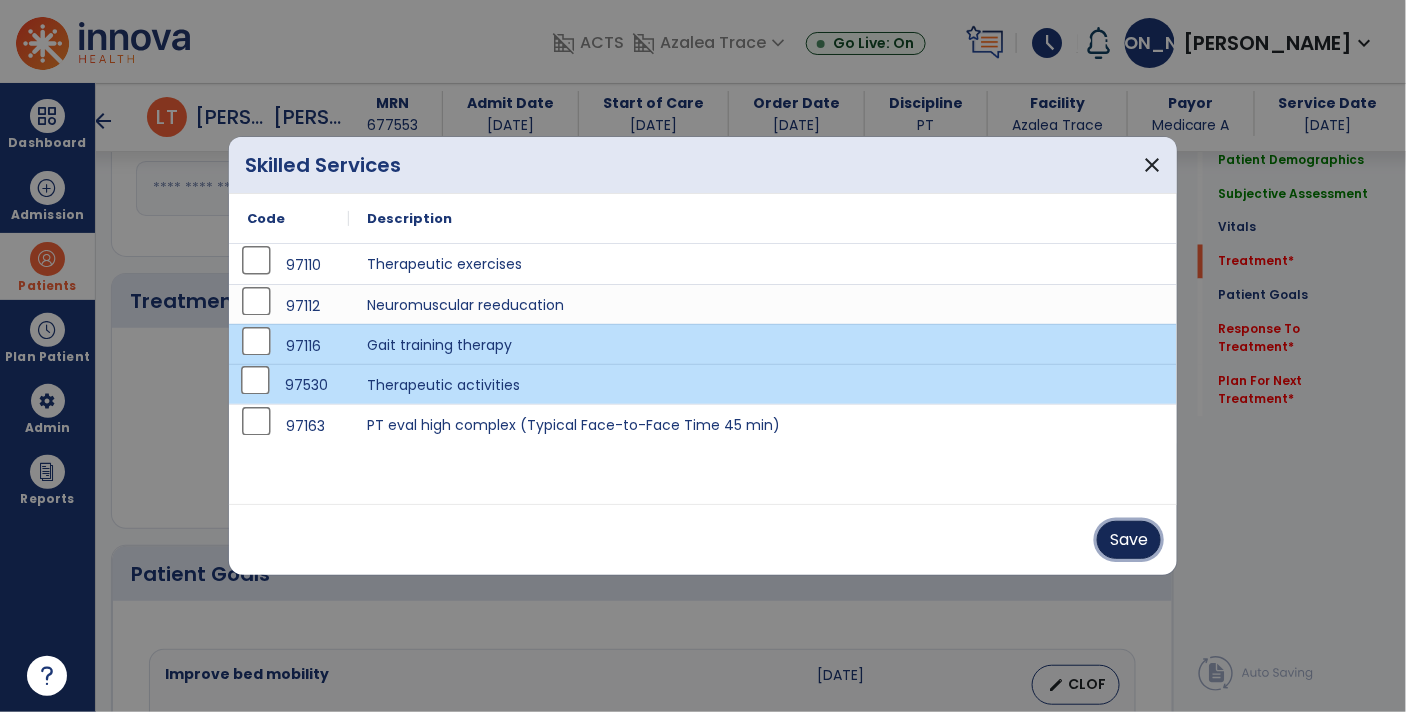 click on "Save" at bounding box center (1129, 540) 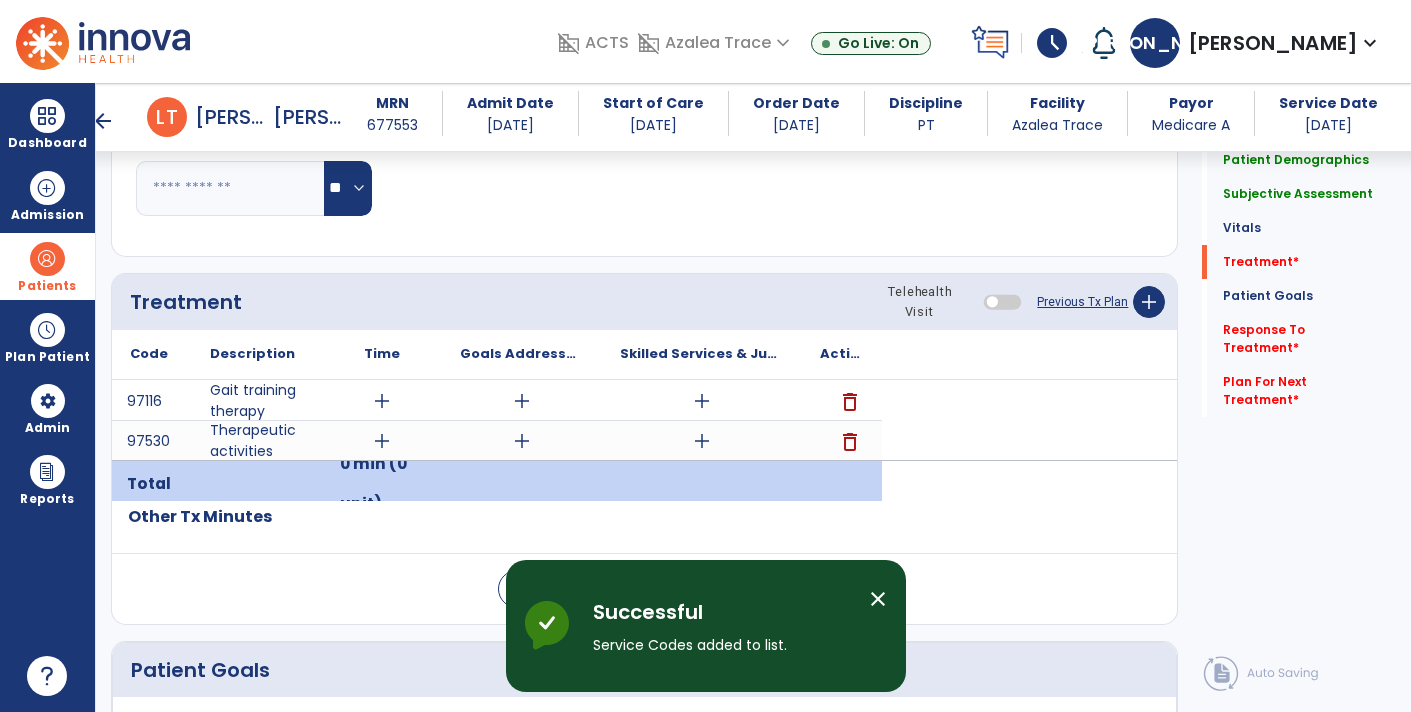click on "Respiratory Rate  BPM Blood Pressure   SBP   DBP Temperature  ** ** Pulse Rate  BPM O2 Saturation  % Notes/Comments" 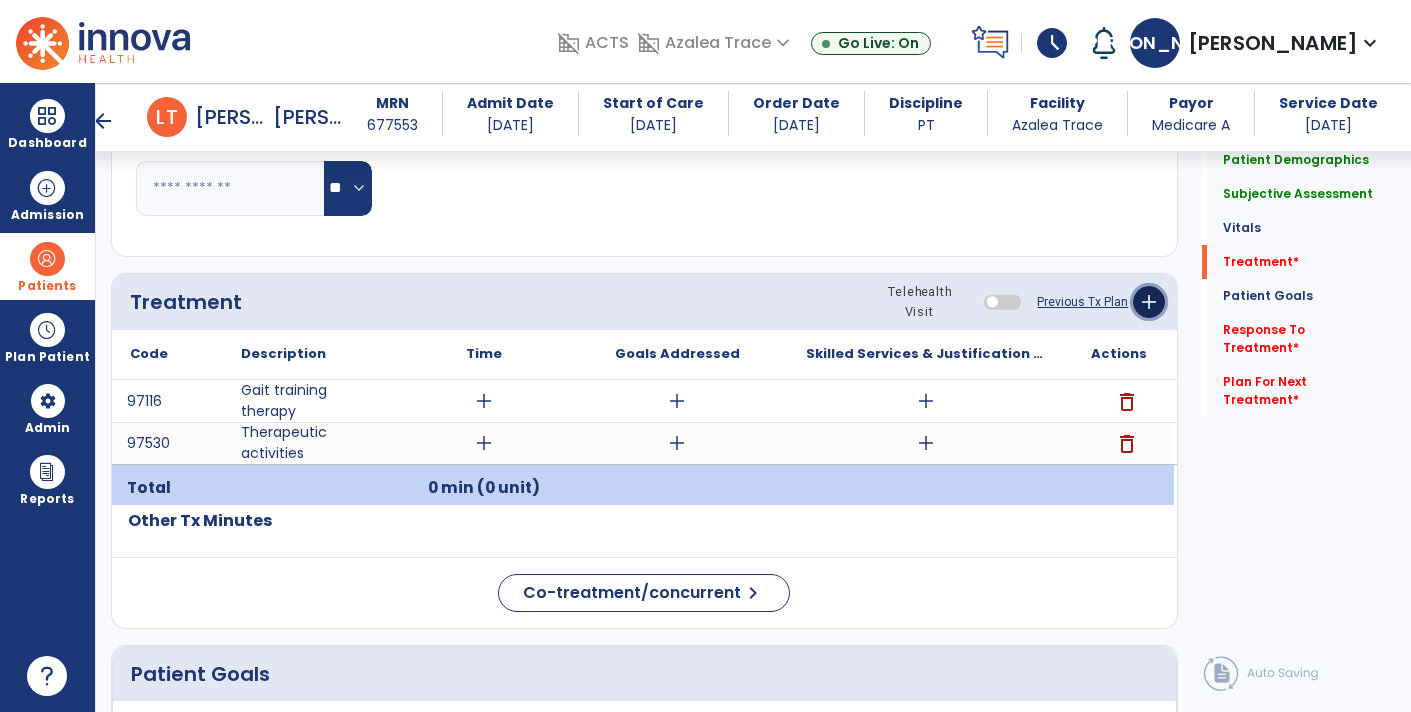 click on "add" 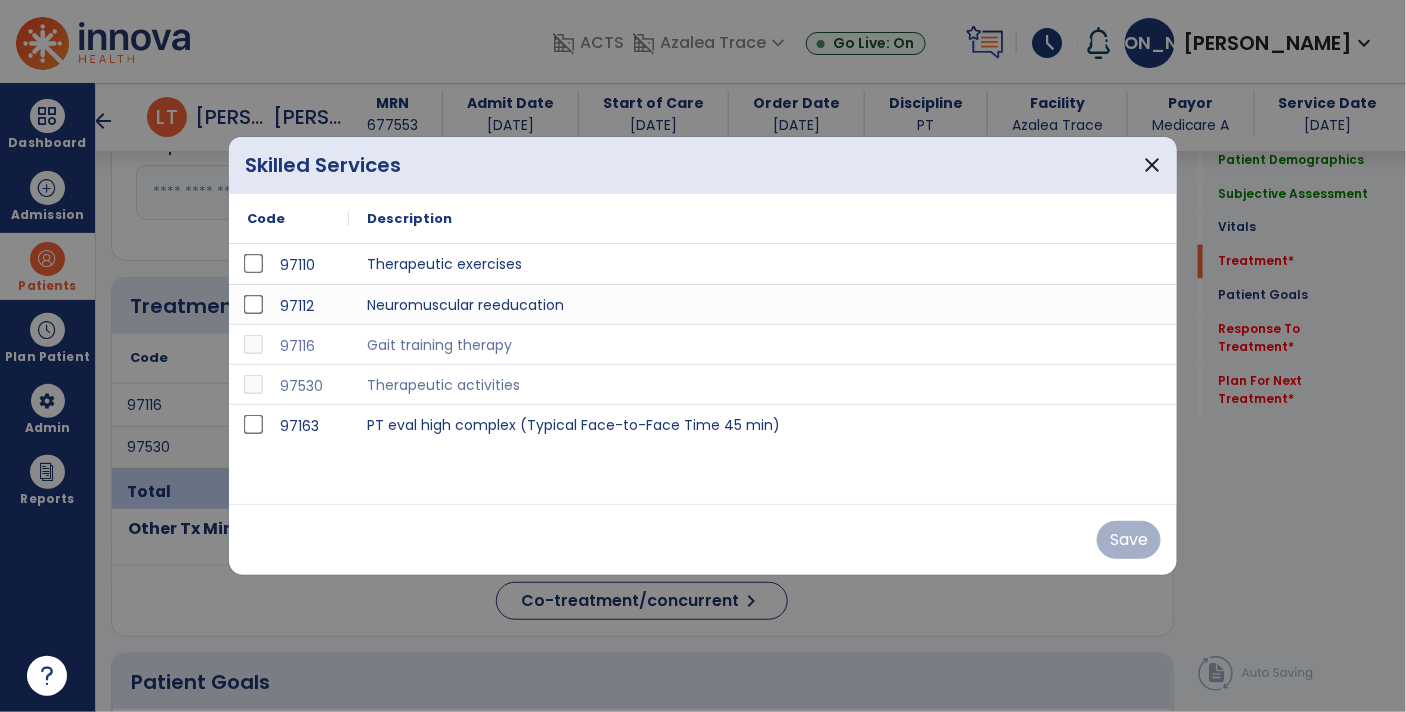 scroll, scrollTop: 1056, scrollLeft: 0, axis: vertical 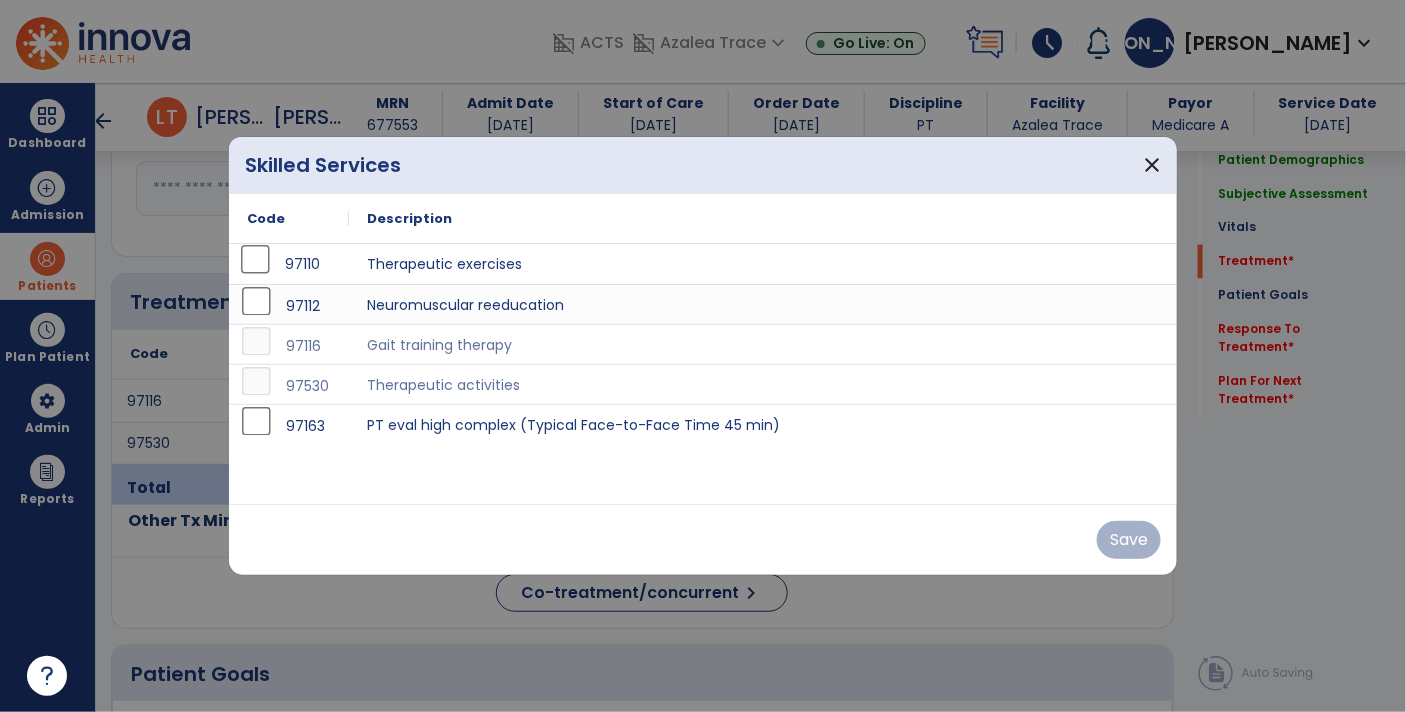 click on "97110" at bounding box center (302, 264) 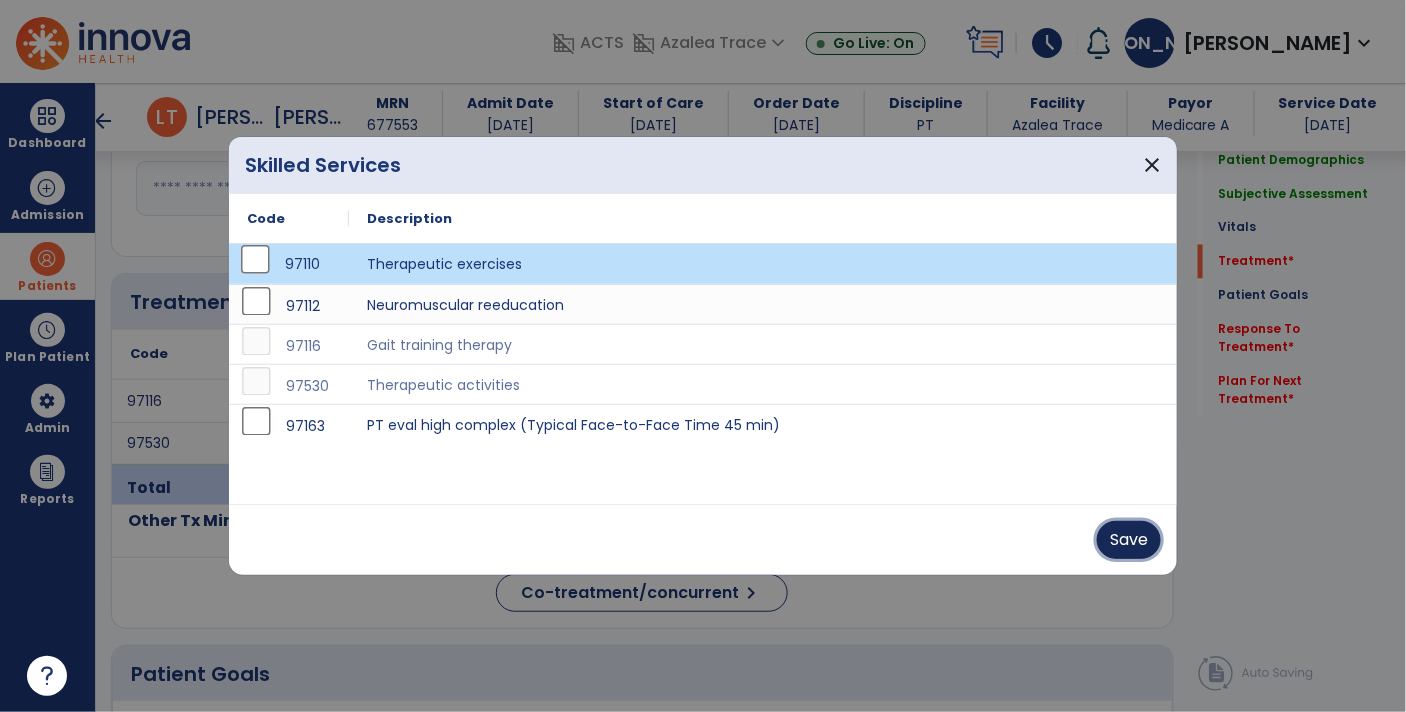 click on "Save" at bounding box center [1129, 540] 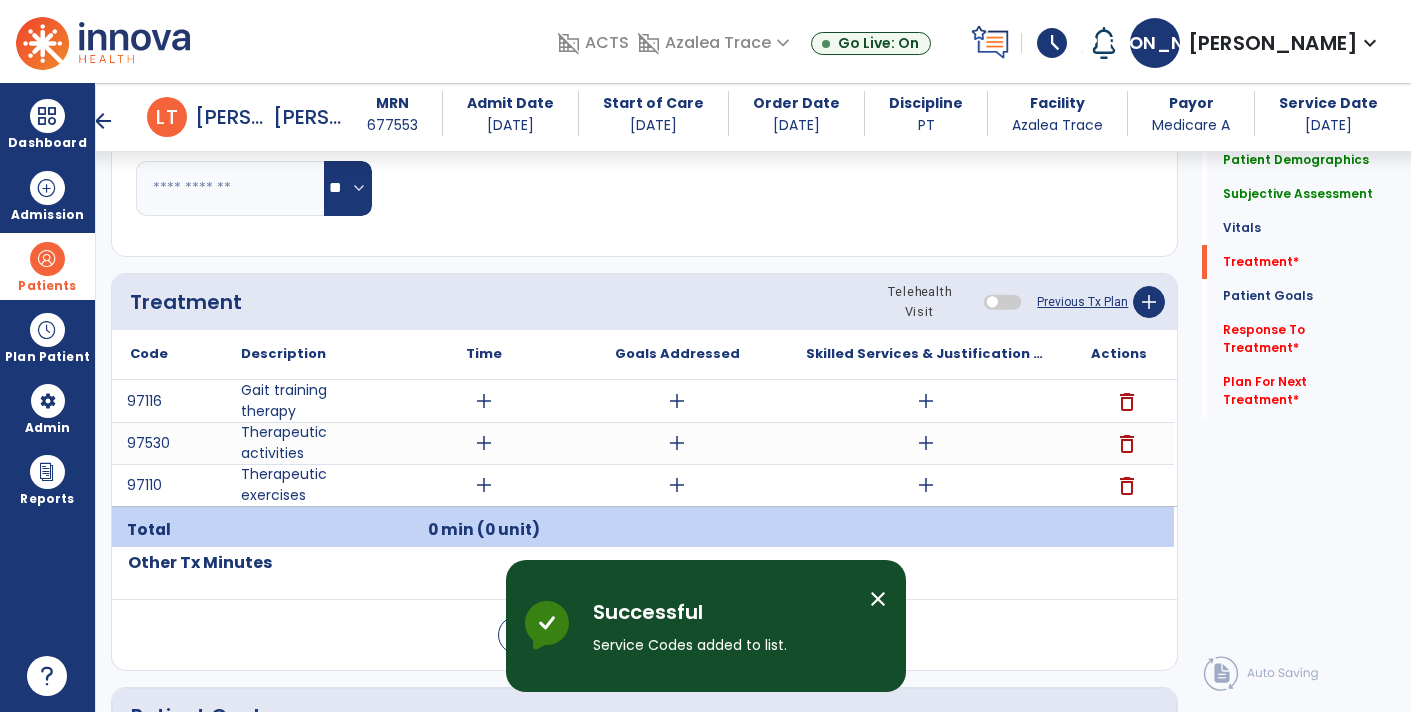 click on "add" at bounding box center [484, 401] 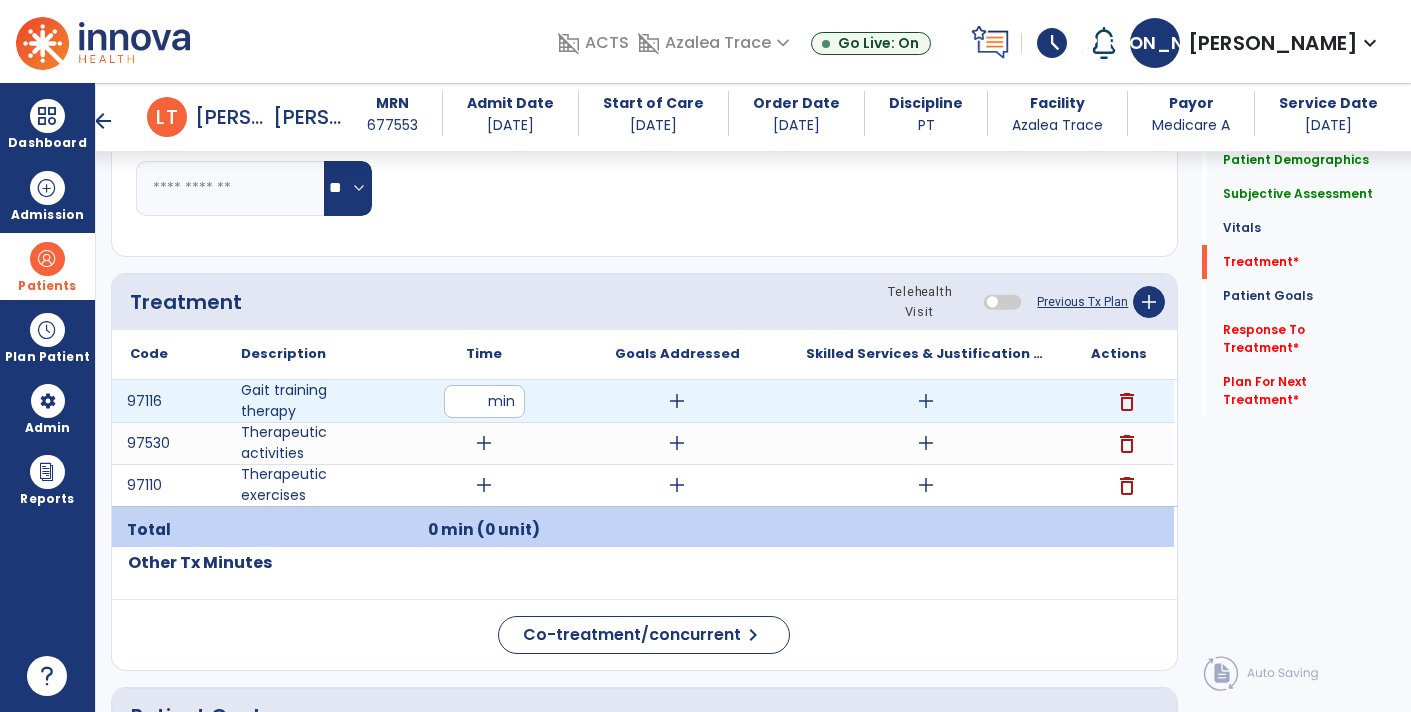 type on "**" 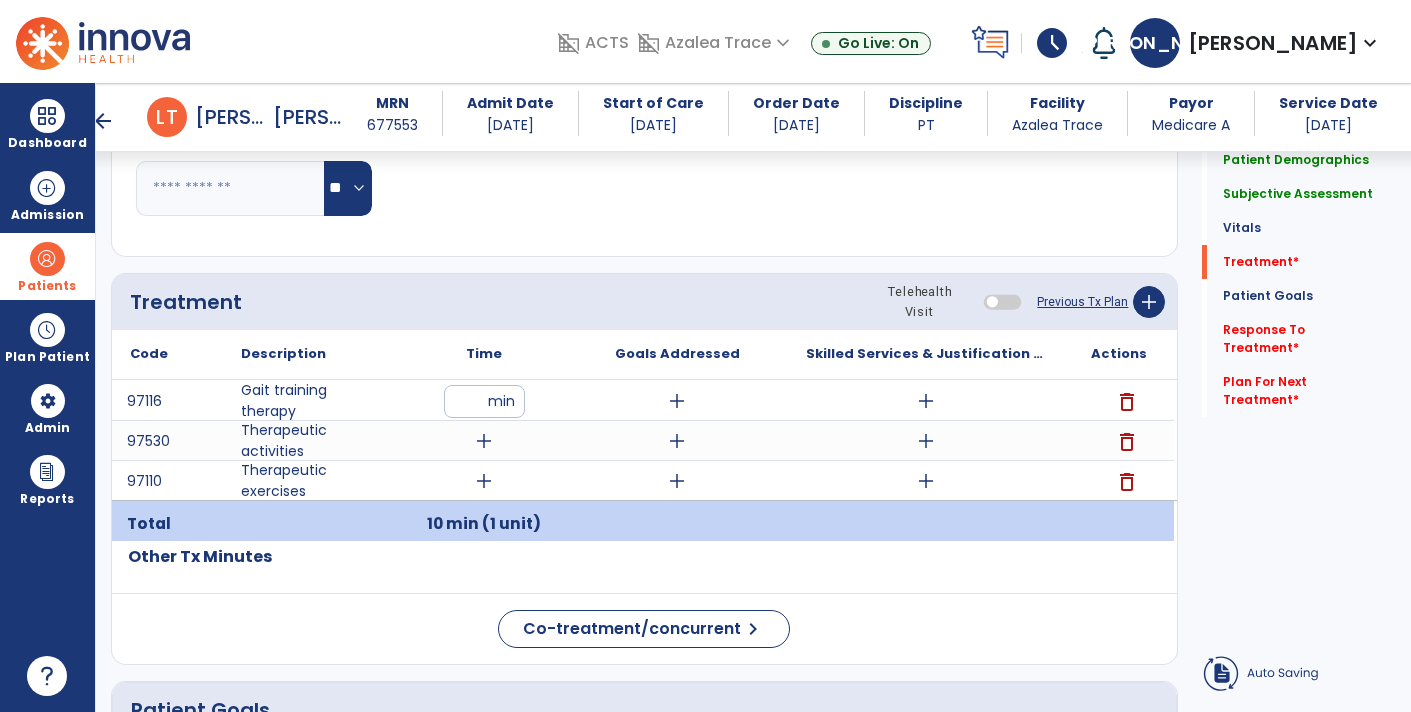 click on "add" at bounding box center (484, 441) 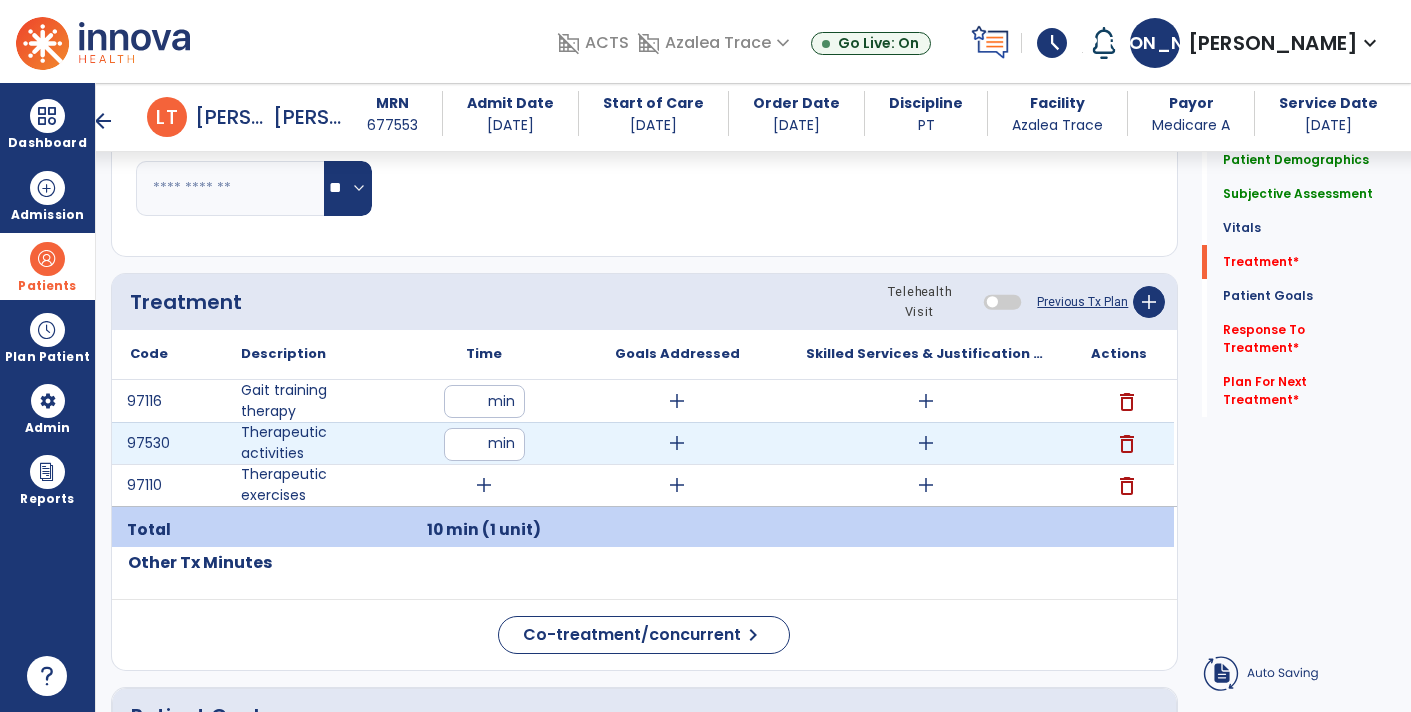 type on "*" 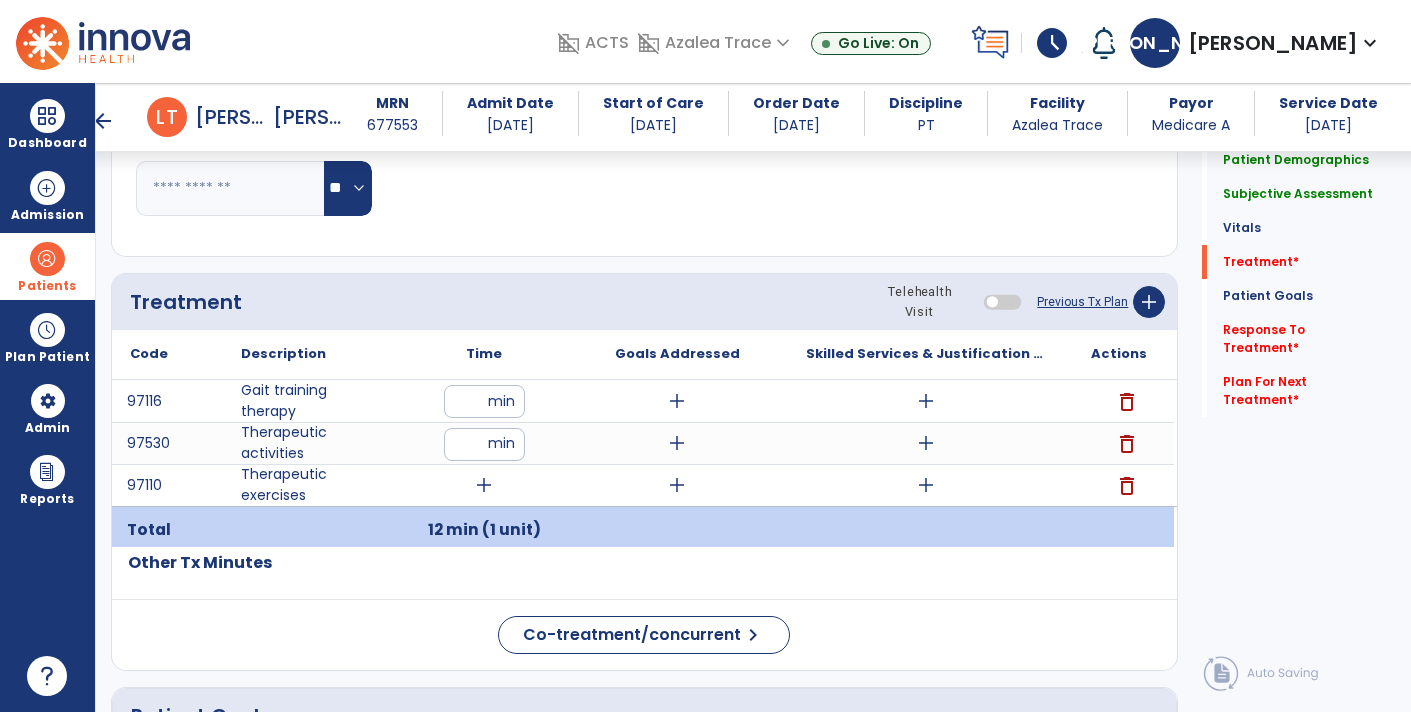 click on "*" at bounding box center [484, 444] 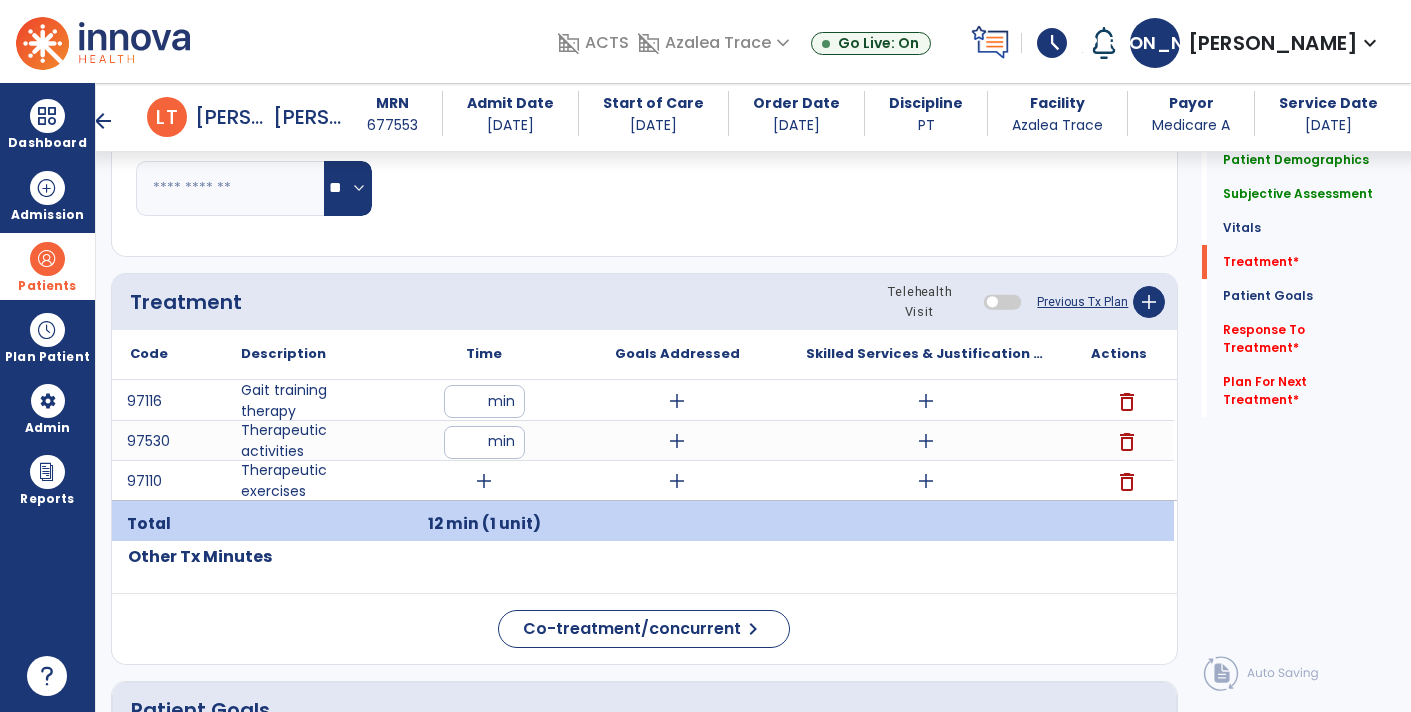 click on "**" at bounding box center [484, 401] 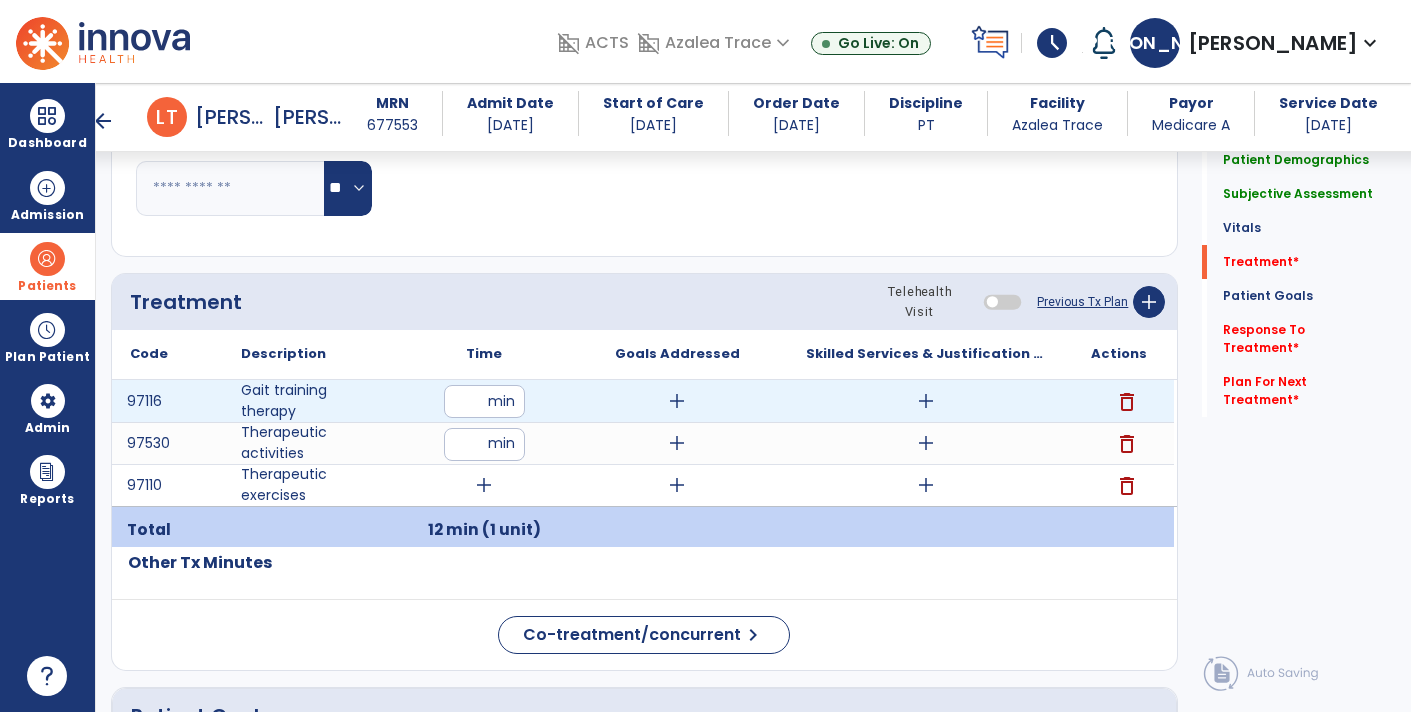 type on "**" 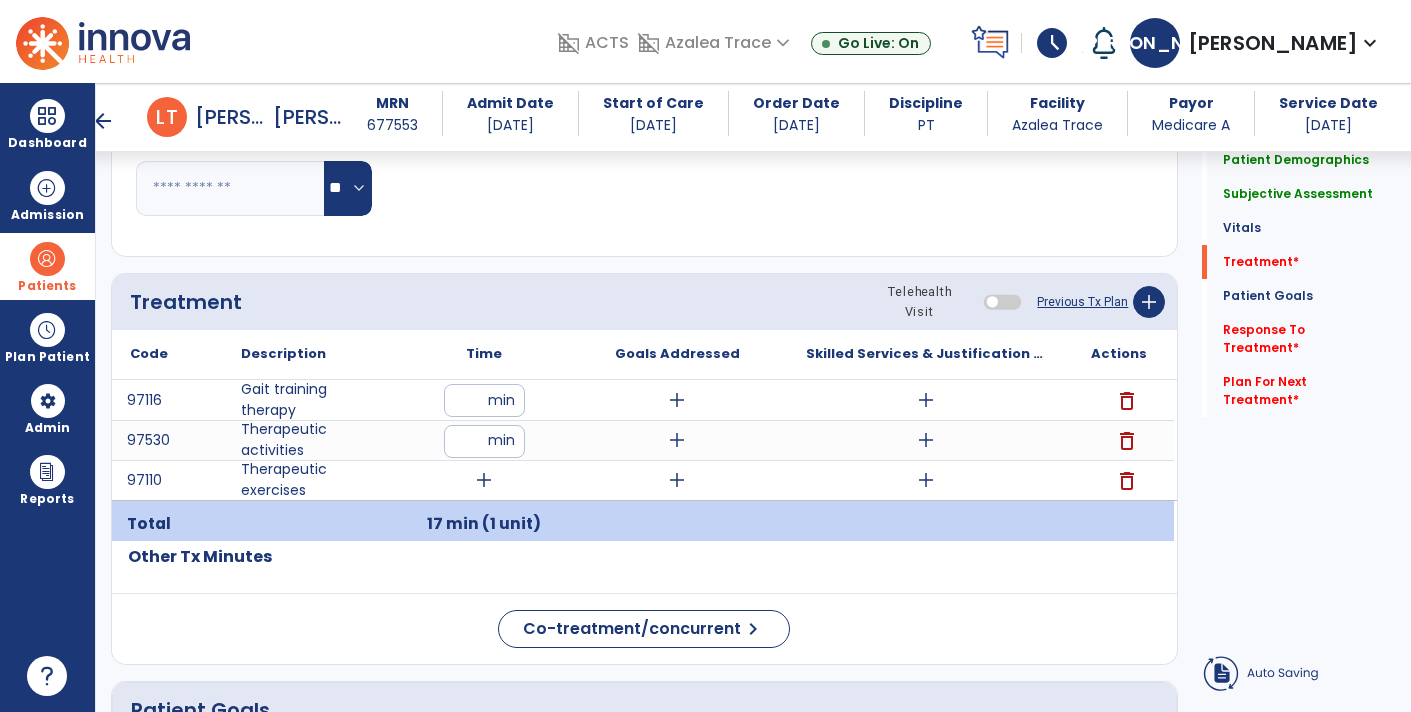 click on "*" at bounding box center (484, 441) 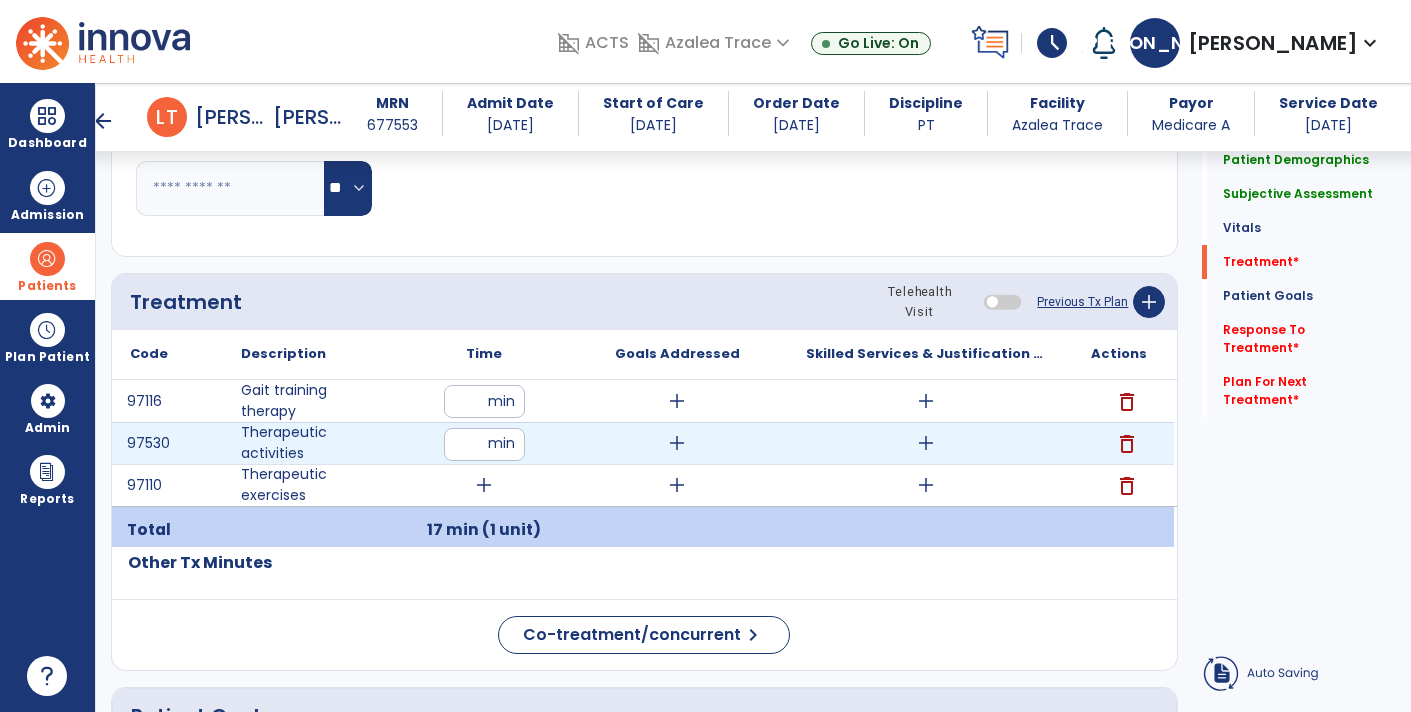 type on "*" 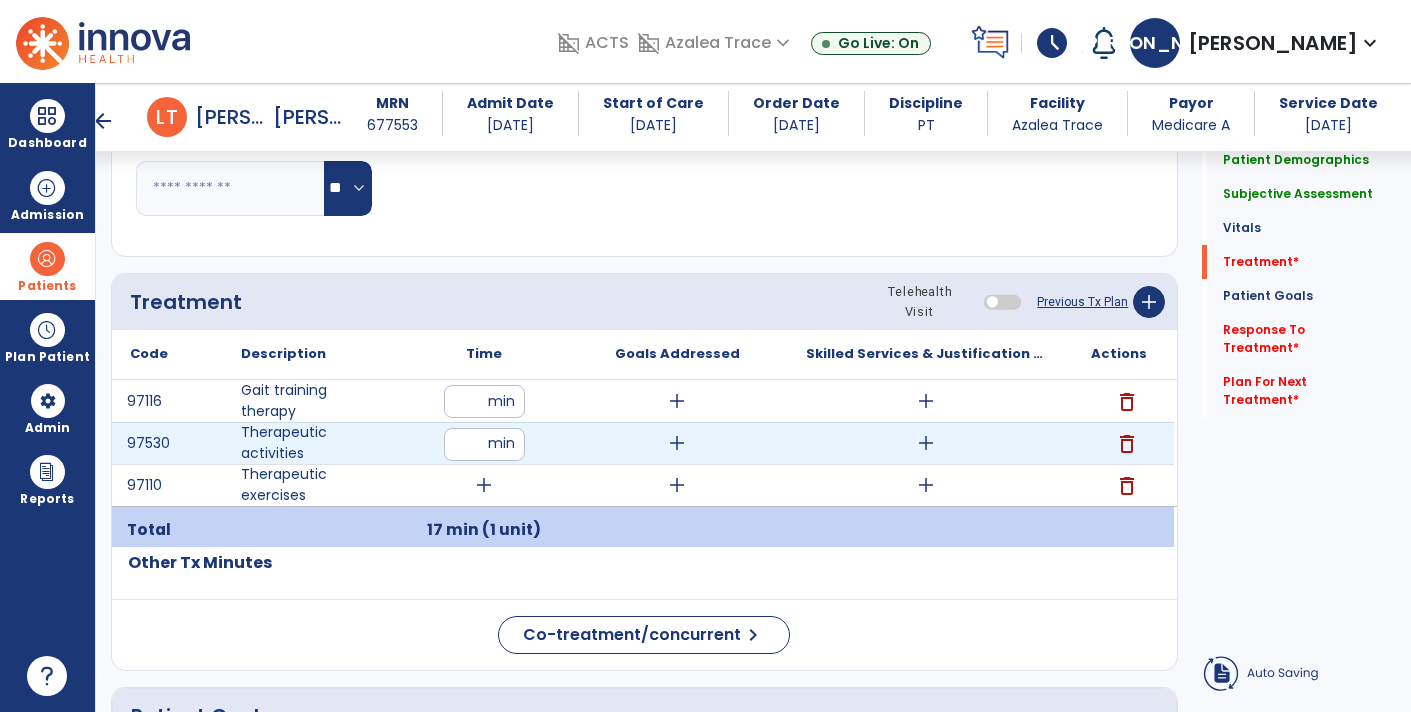 type on "**" 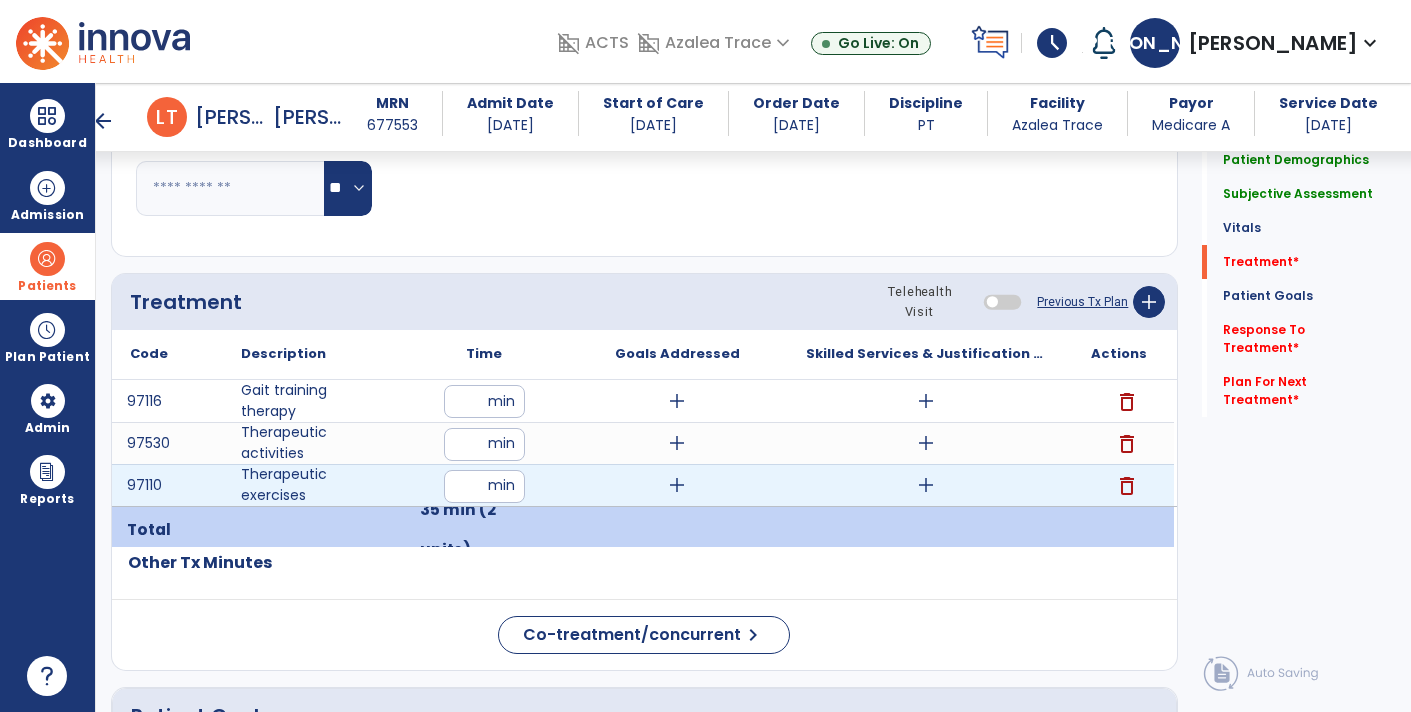 type on "**" 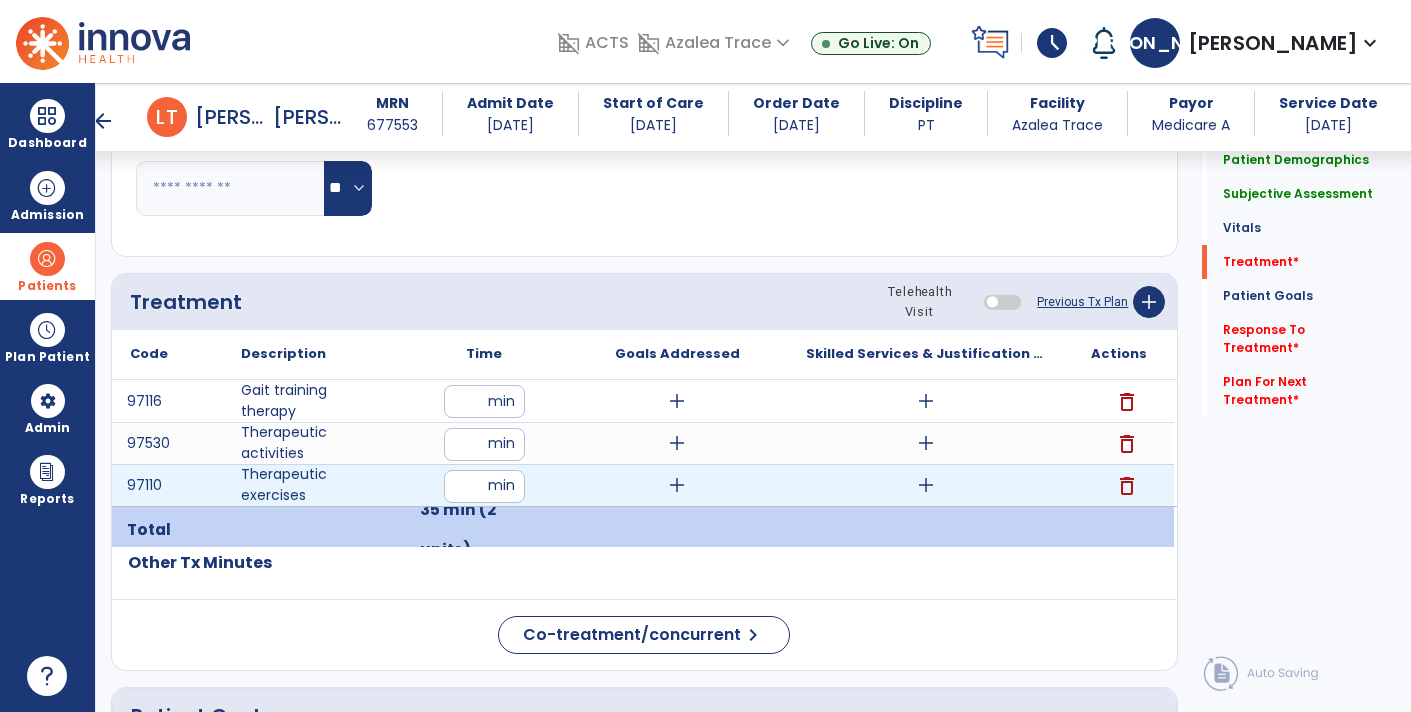 click on "Code
Description
Time" 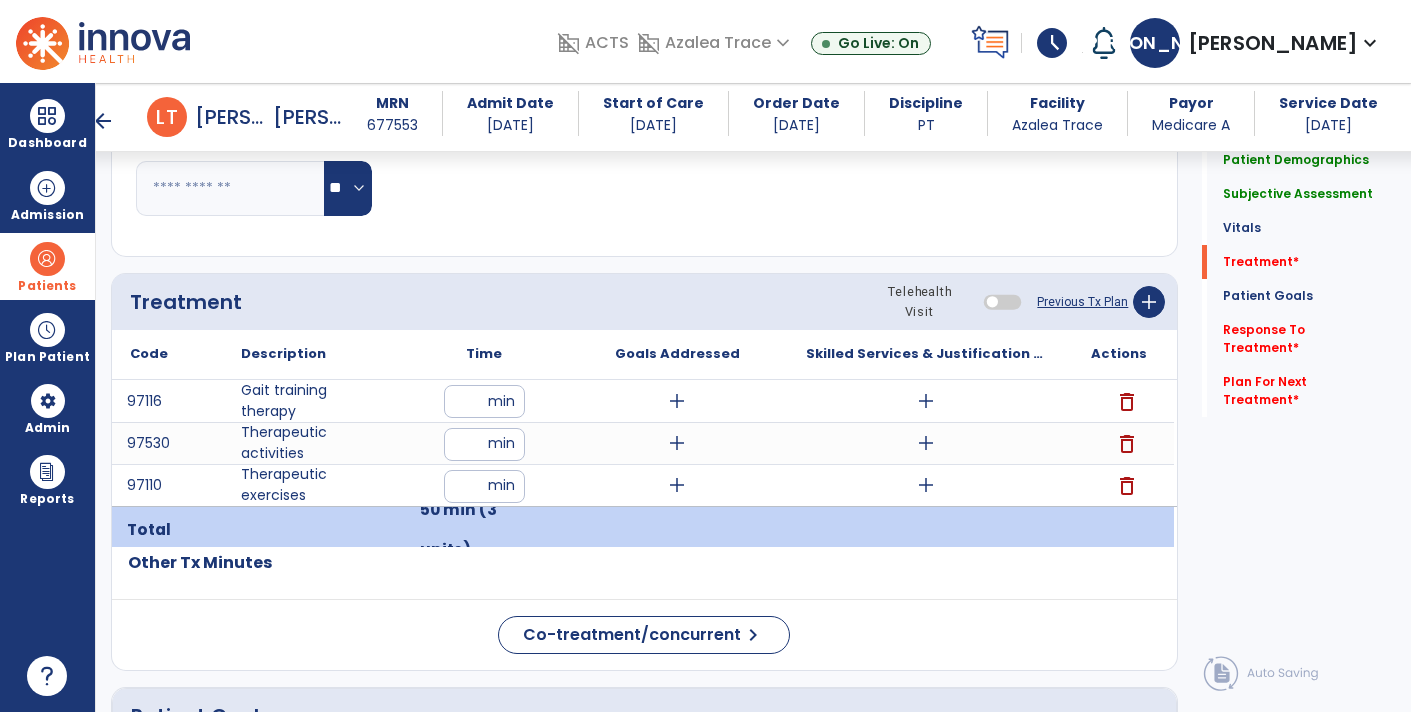 click on "**" at bounding box center [484, 486] 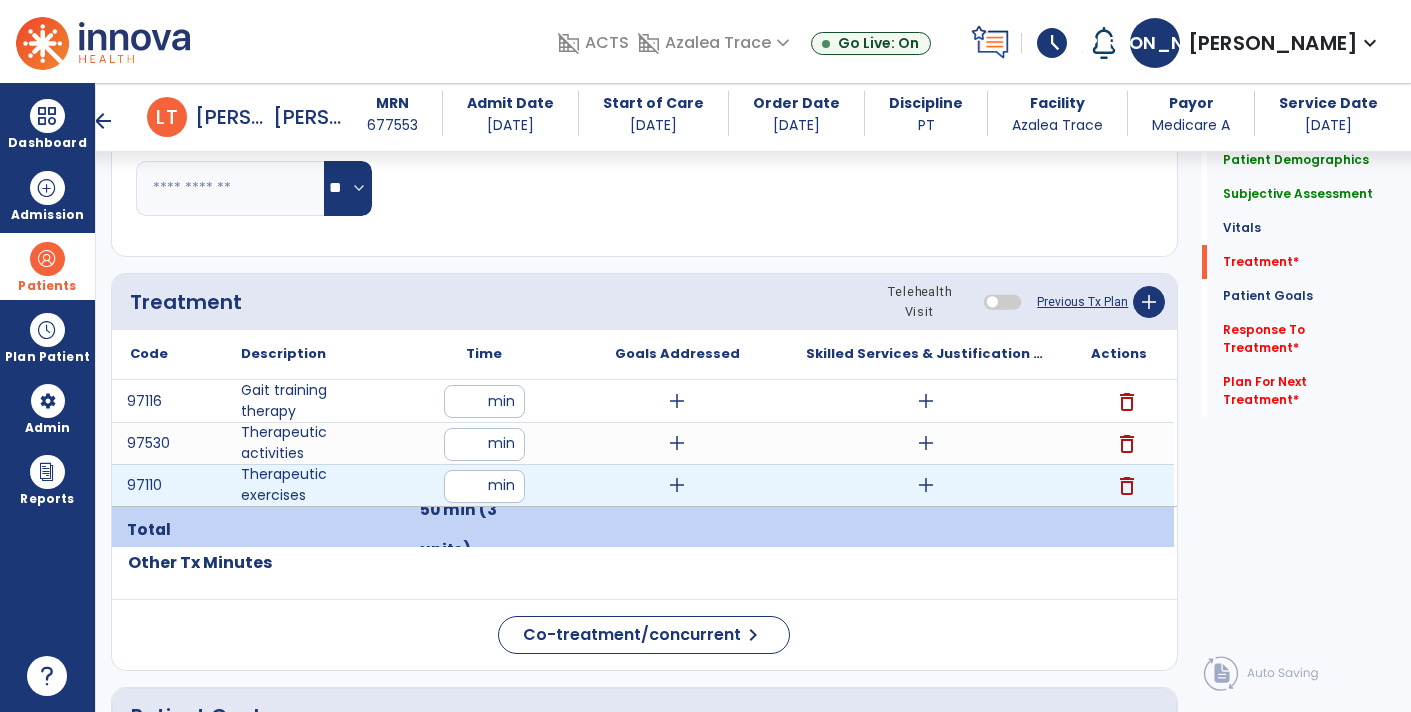 type on "**" 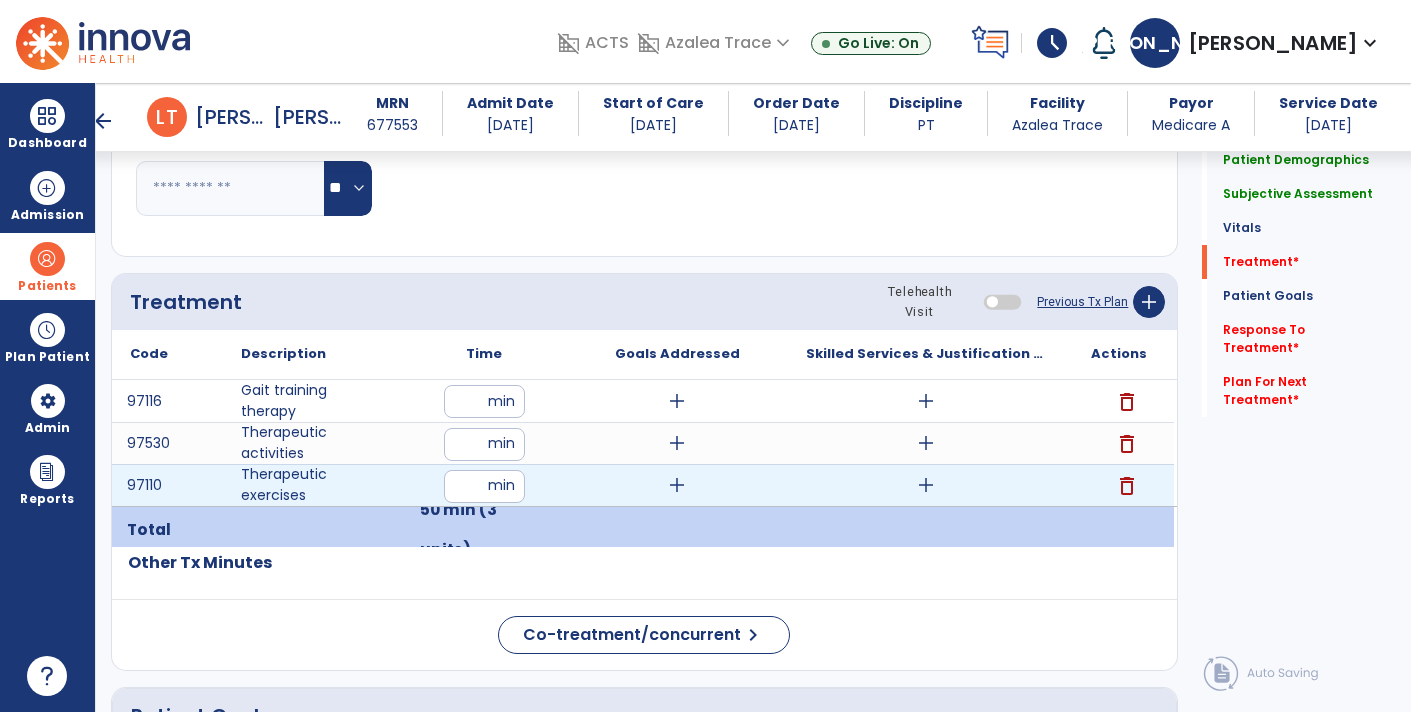 click on "Code
Description
Time" 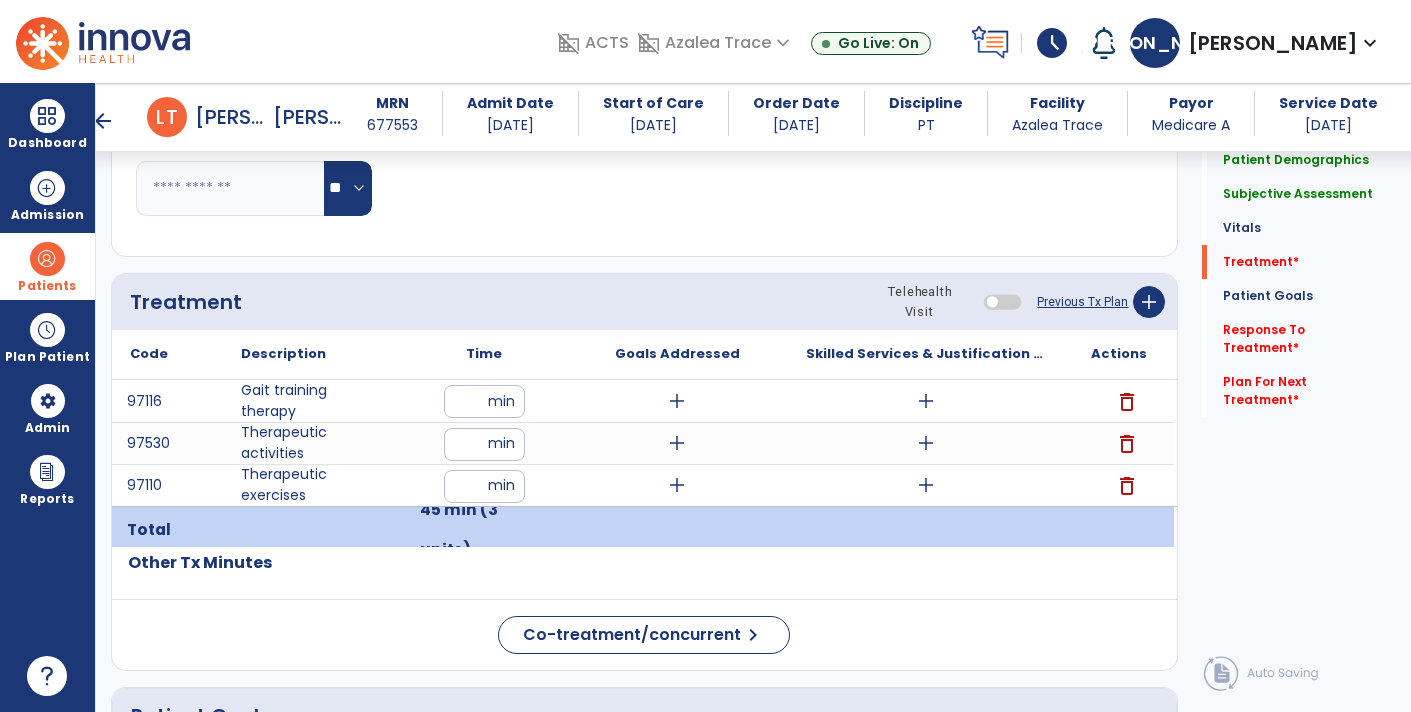 click on "delete" at bounding box center (1127, 486) 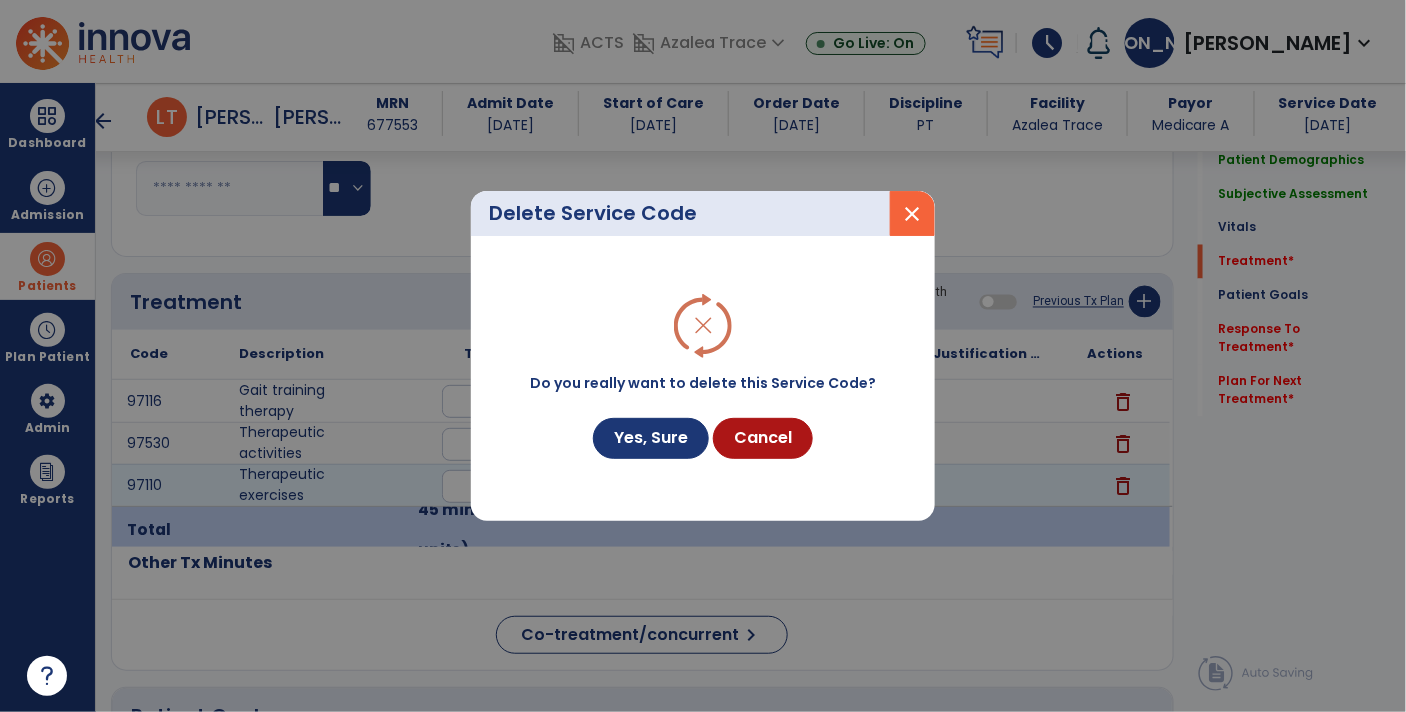 scroll, scrollTop: 1056, scrollLeft: 0, axis: vertical 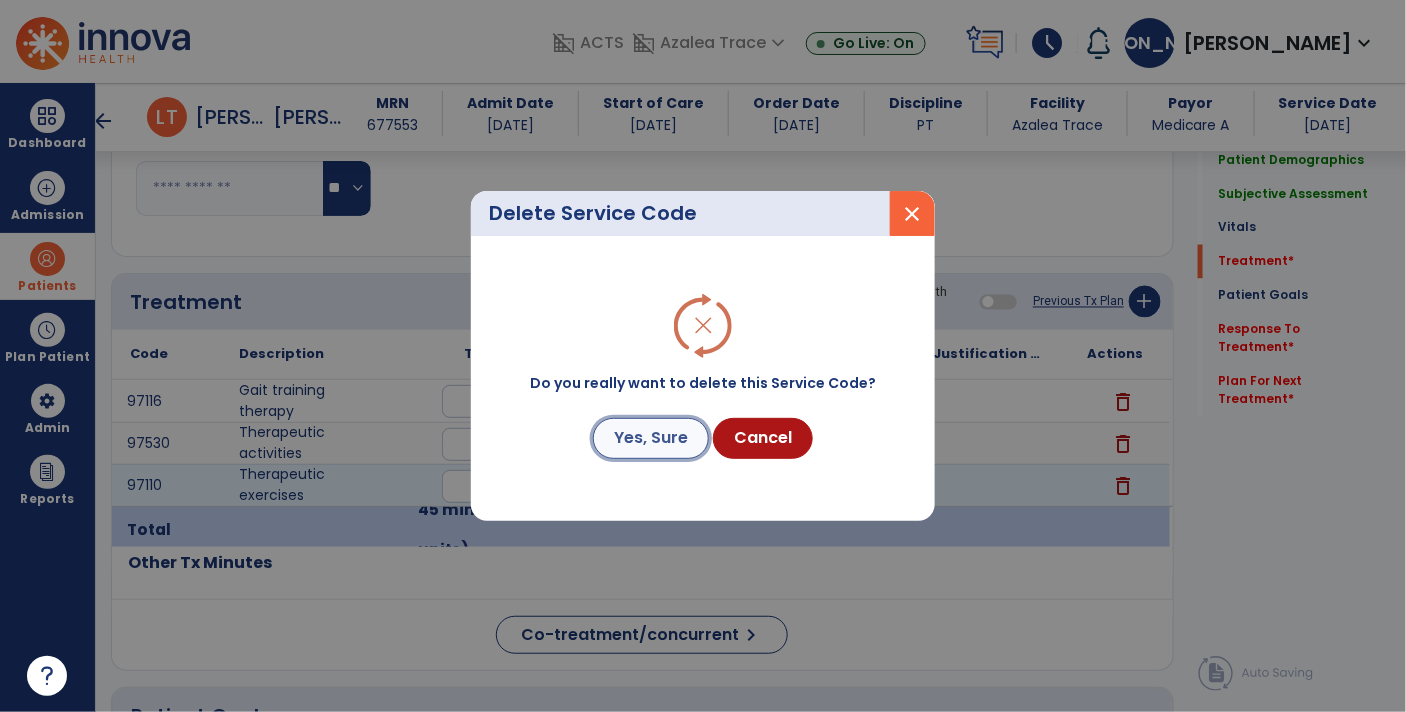 click on "Yes, Sure" at bounding box center [651, 438] 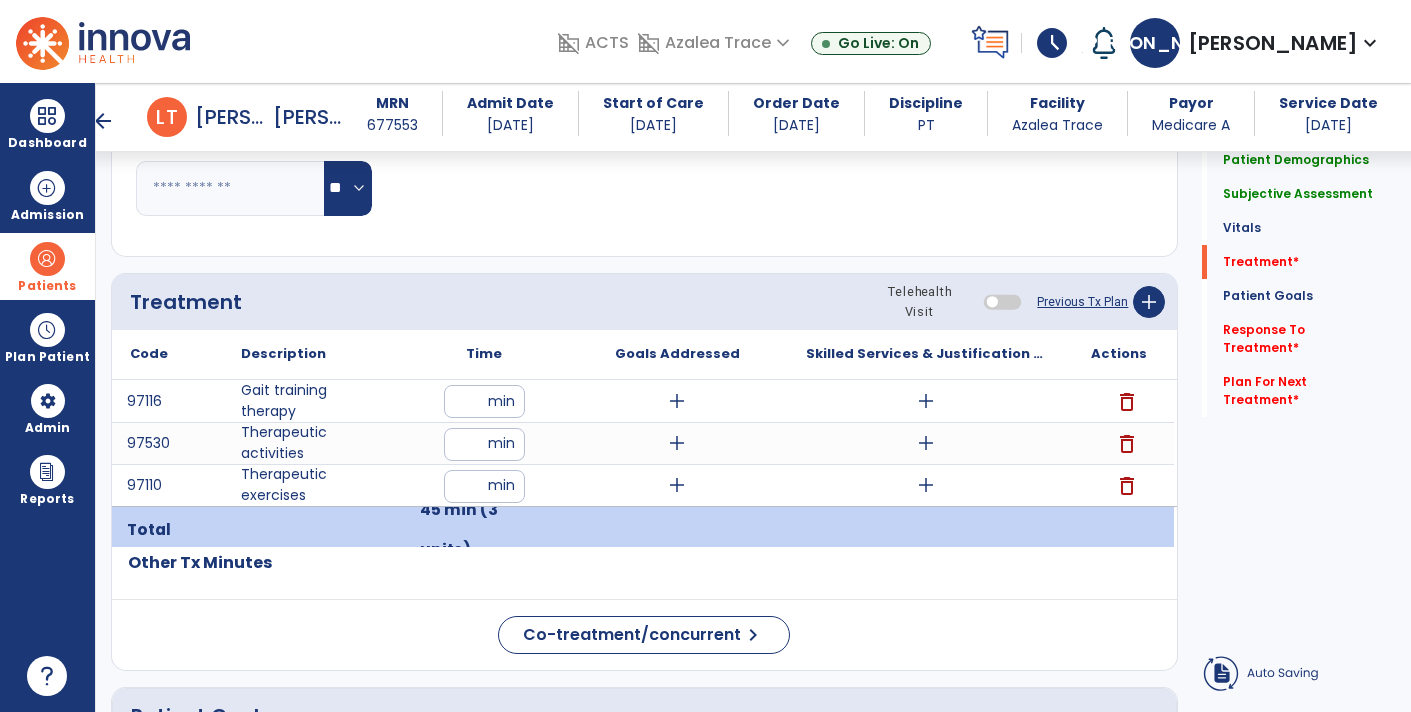 click on "Other Tx Minutes" 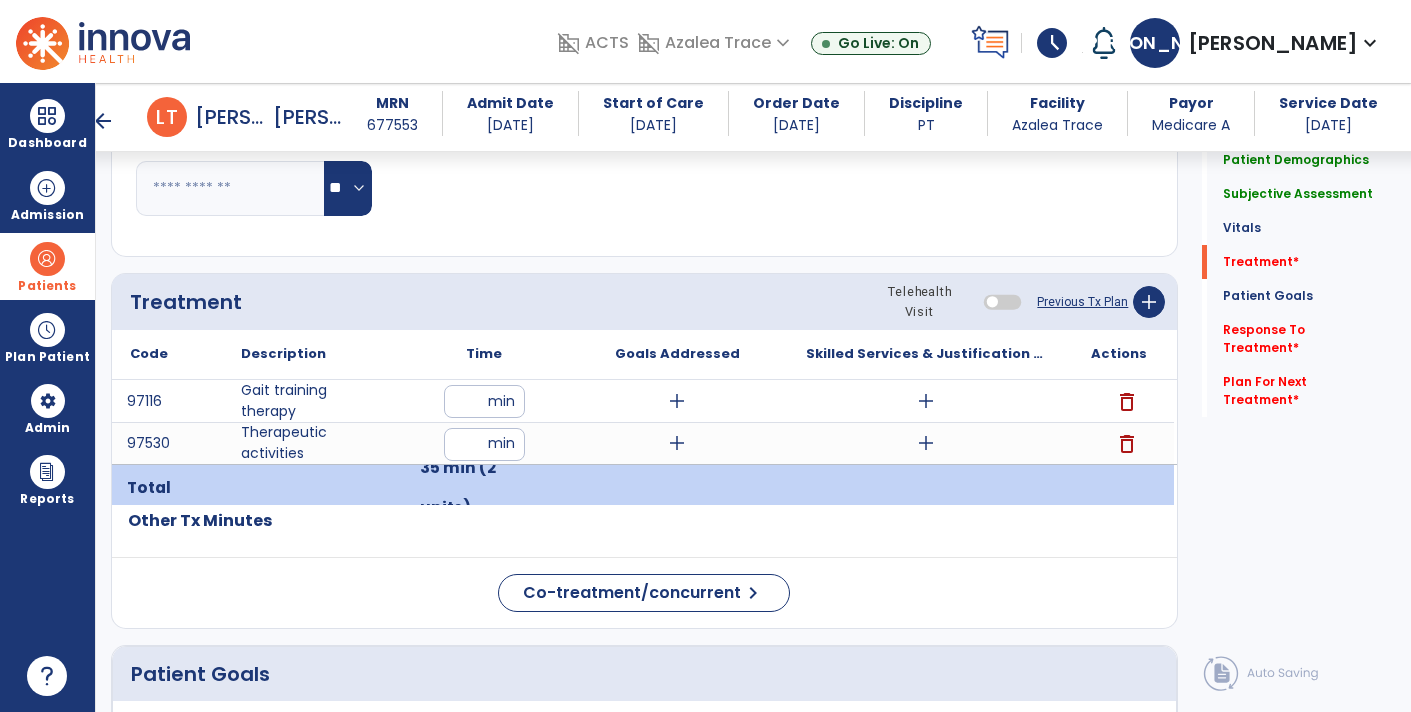 click on "**" at bounding box center [484, 401] 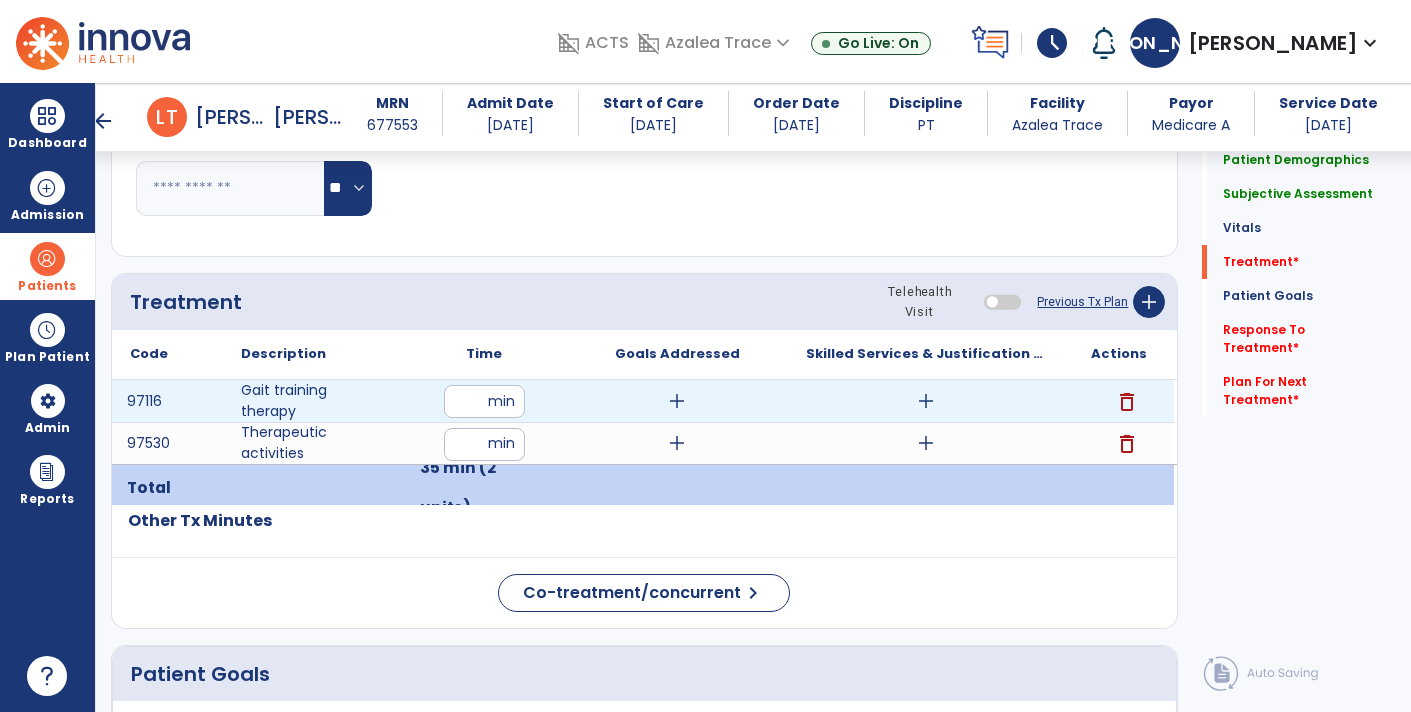 type on "*" 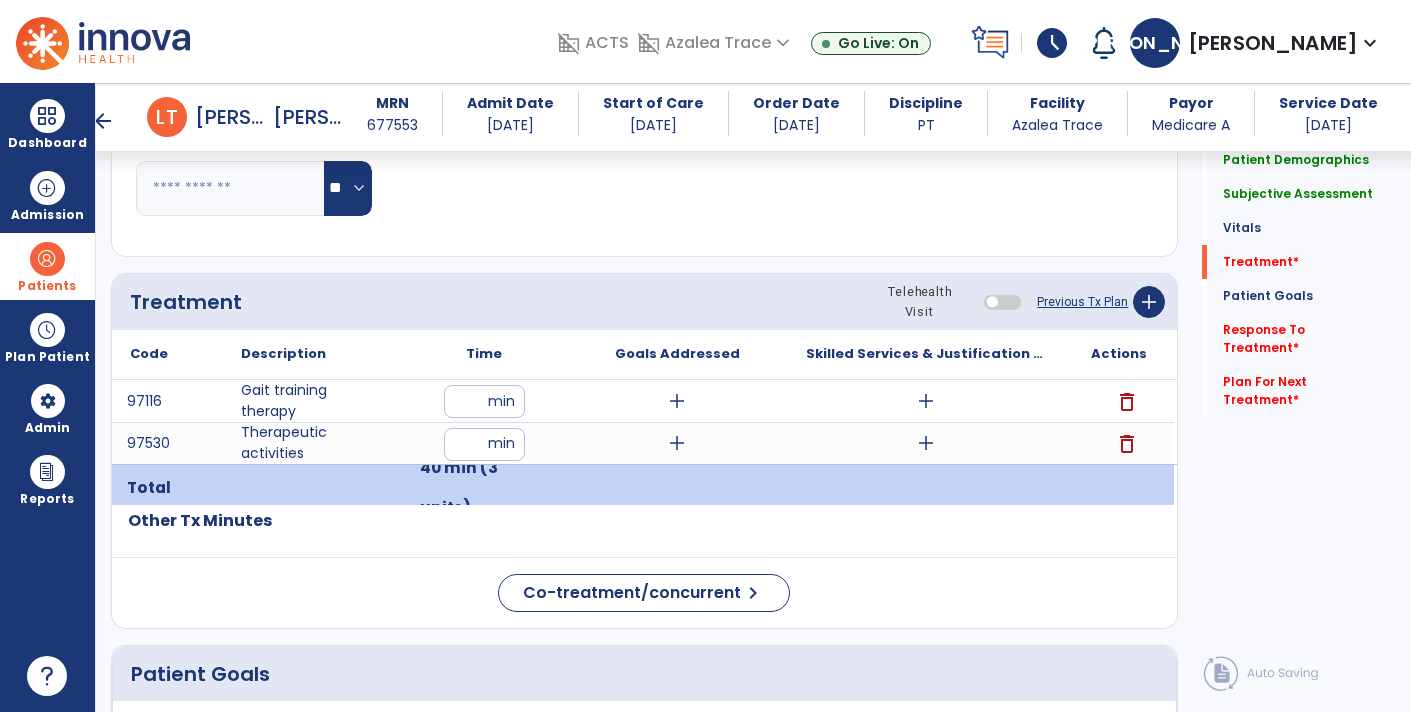 click on "**" at bounding box center (484, 444) 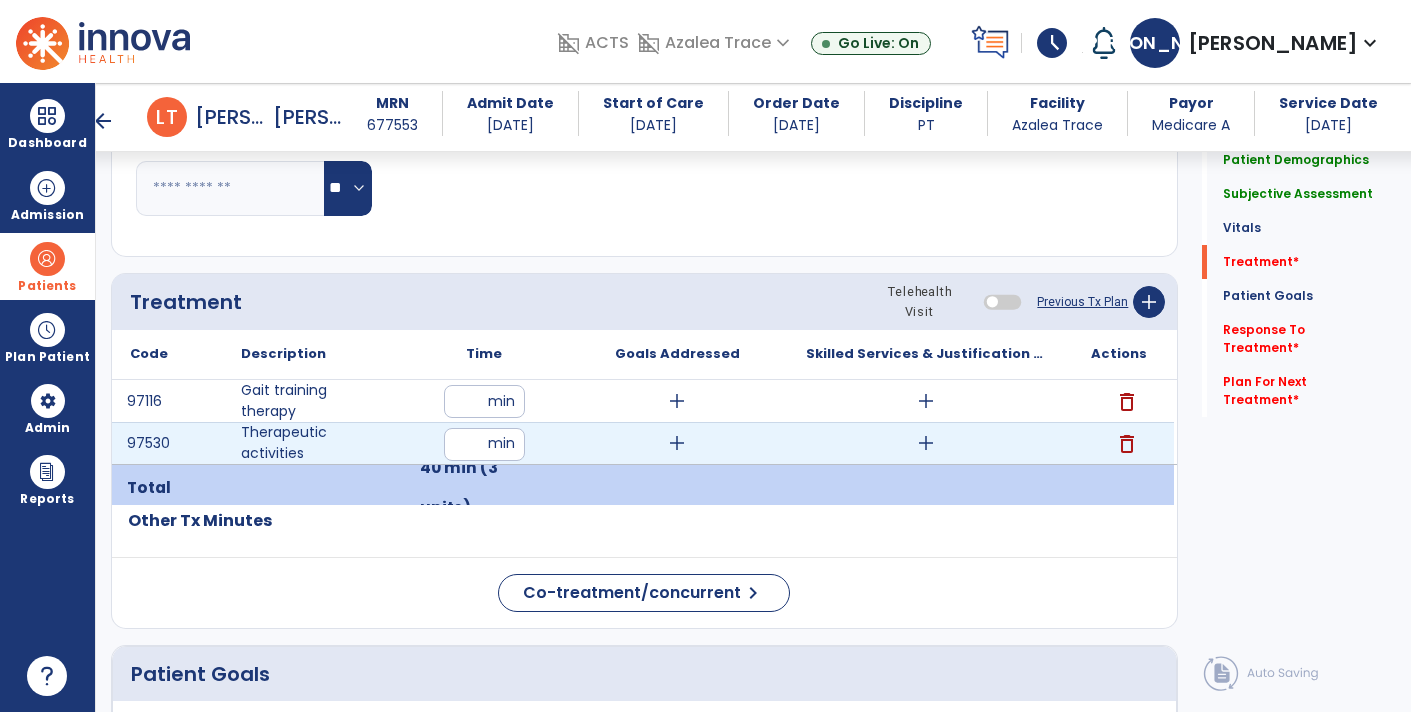 type on "**" 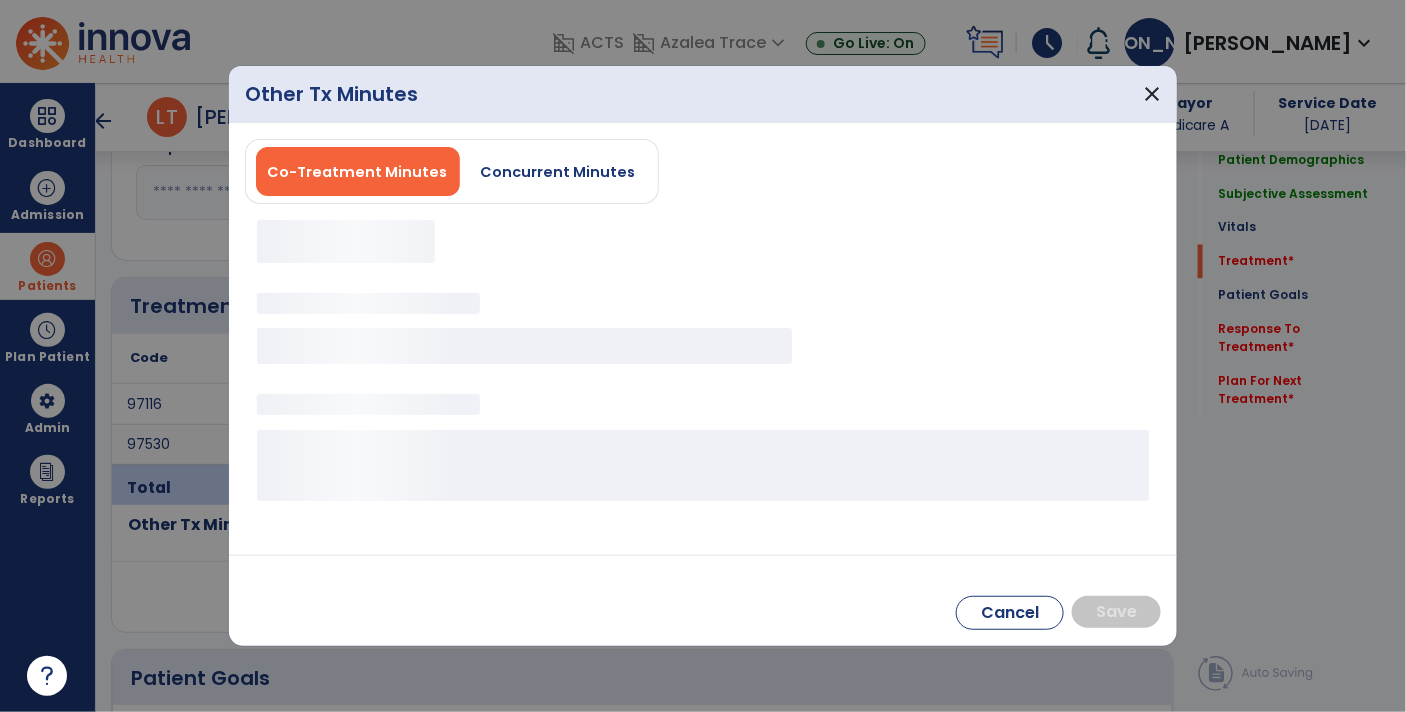 scroll, scrollTop: 1056, scrollLeft: 0, axis: vertical 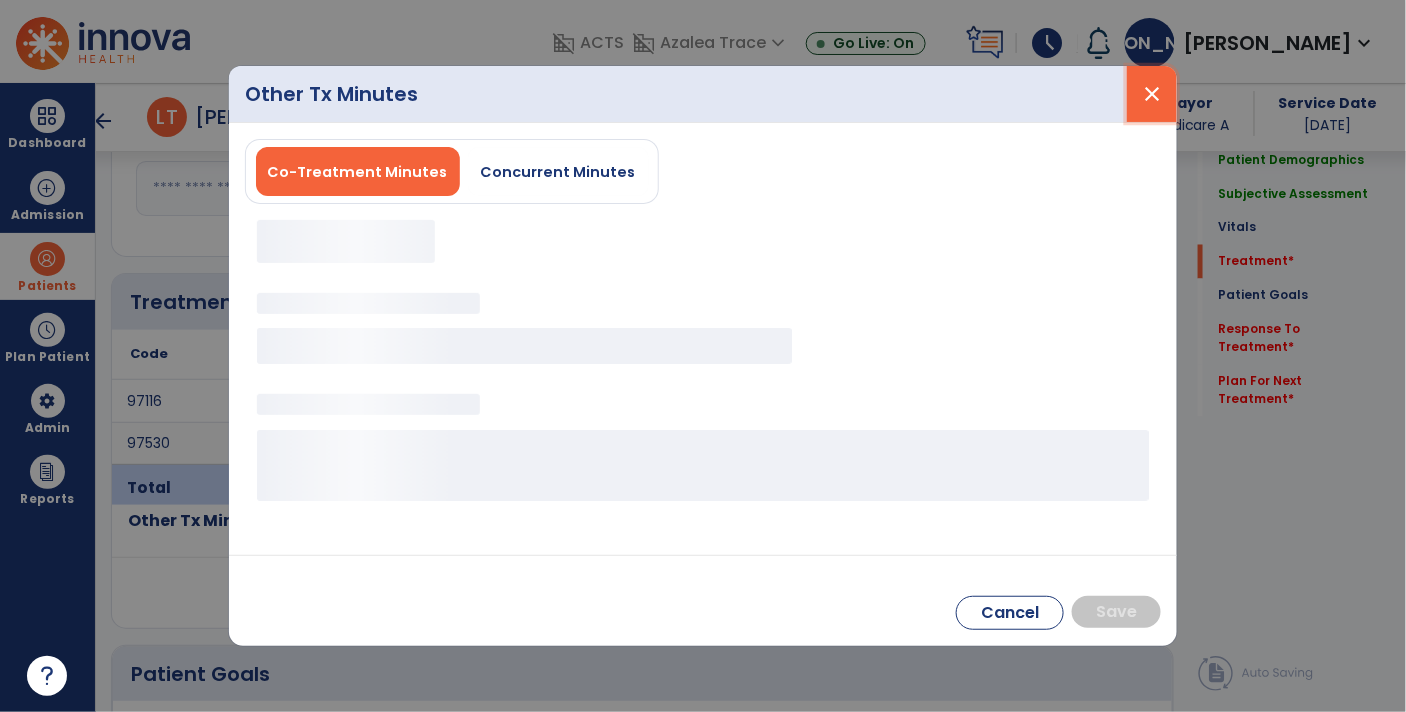 click on "close" at bounding box center [1152, 94] 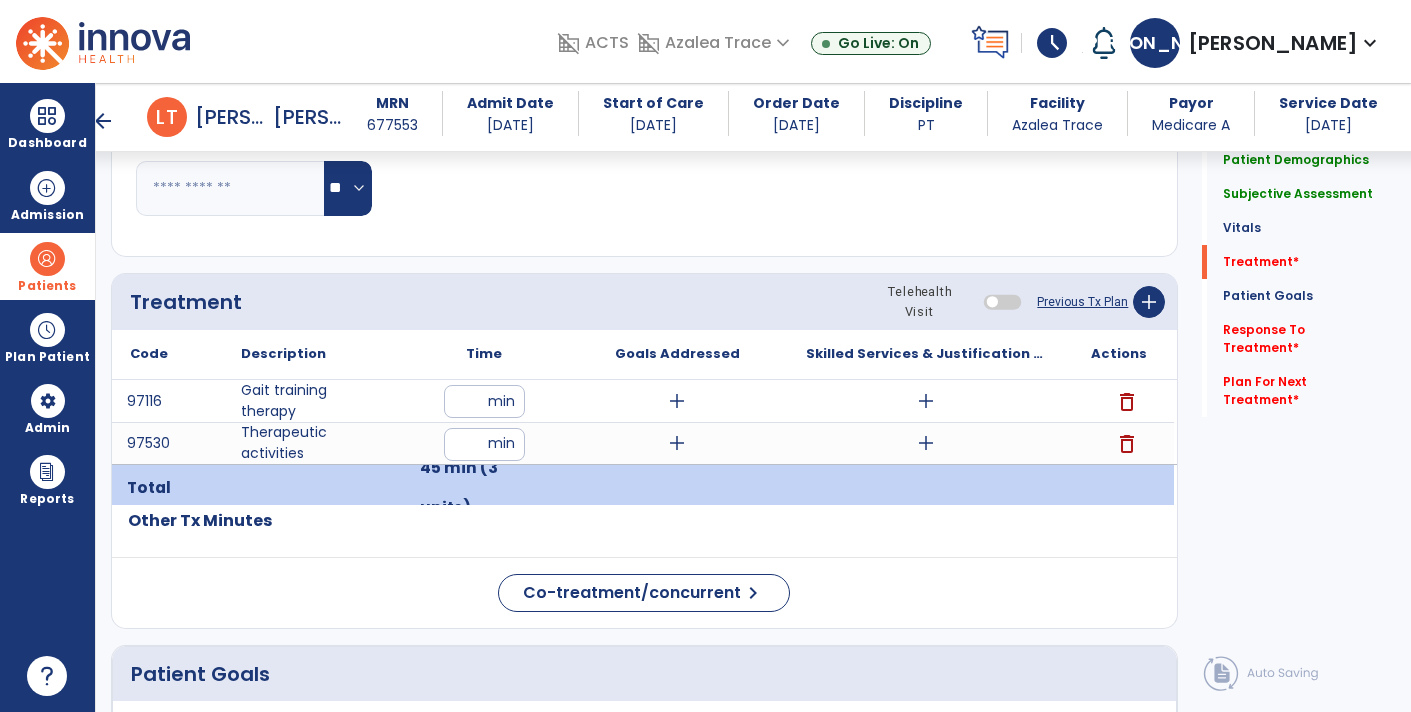 click on "**" at bounding box center [484, 444] 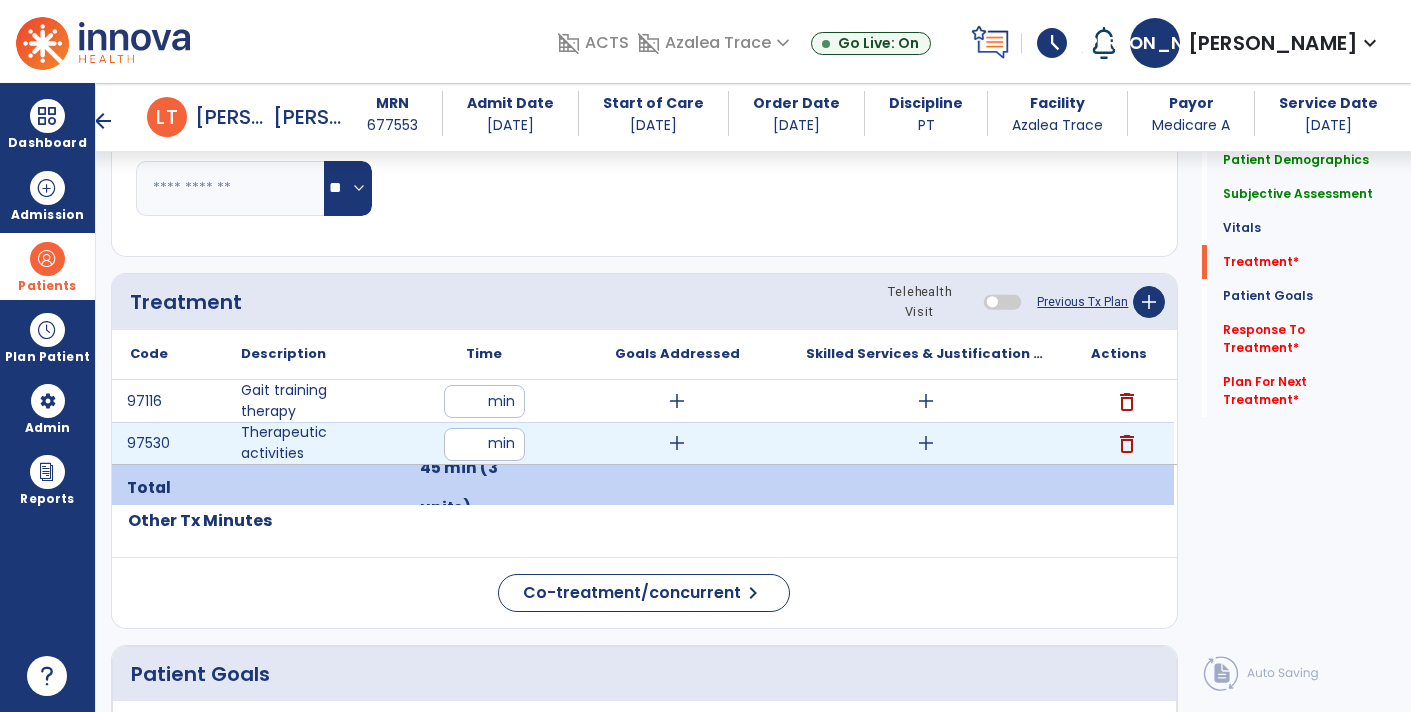 type on "*" 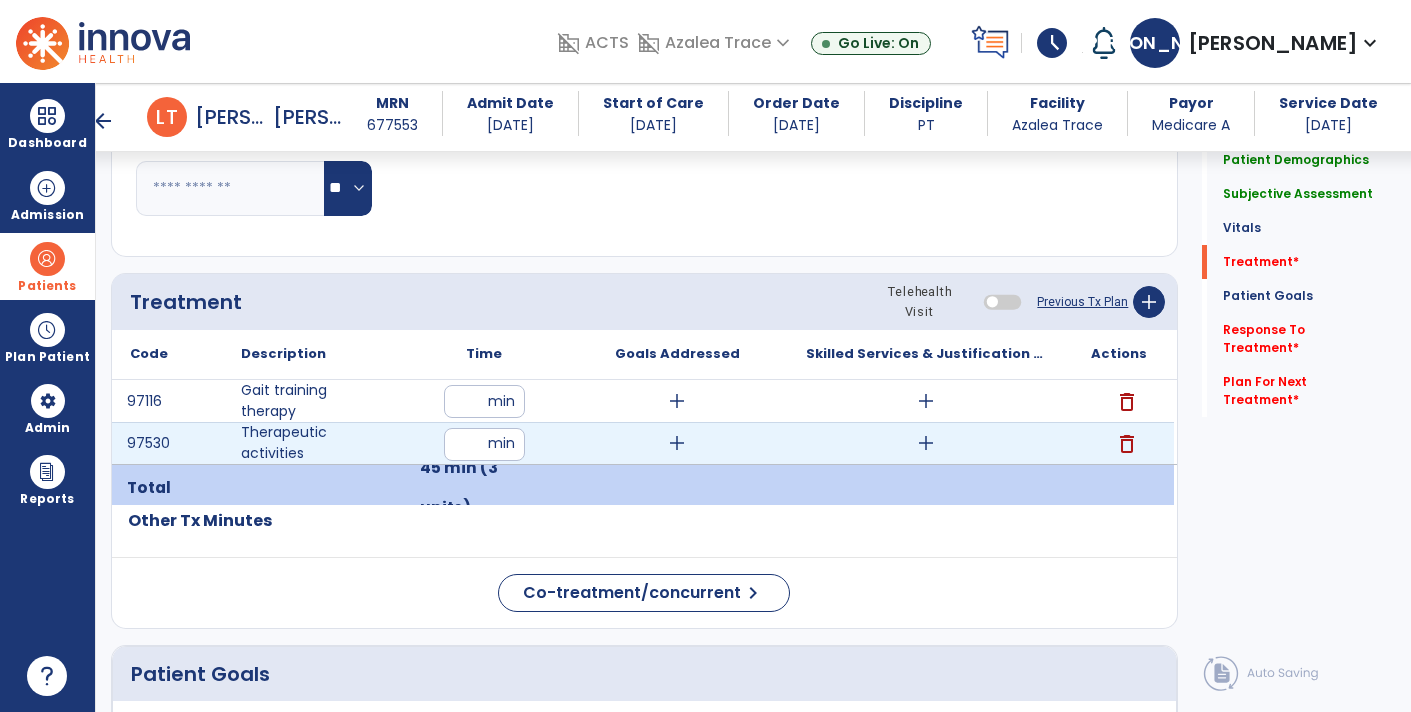type on "**" 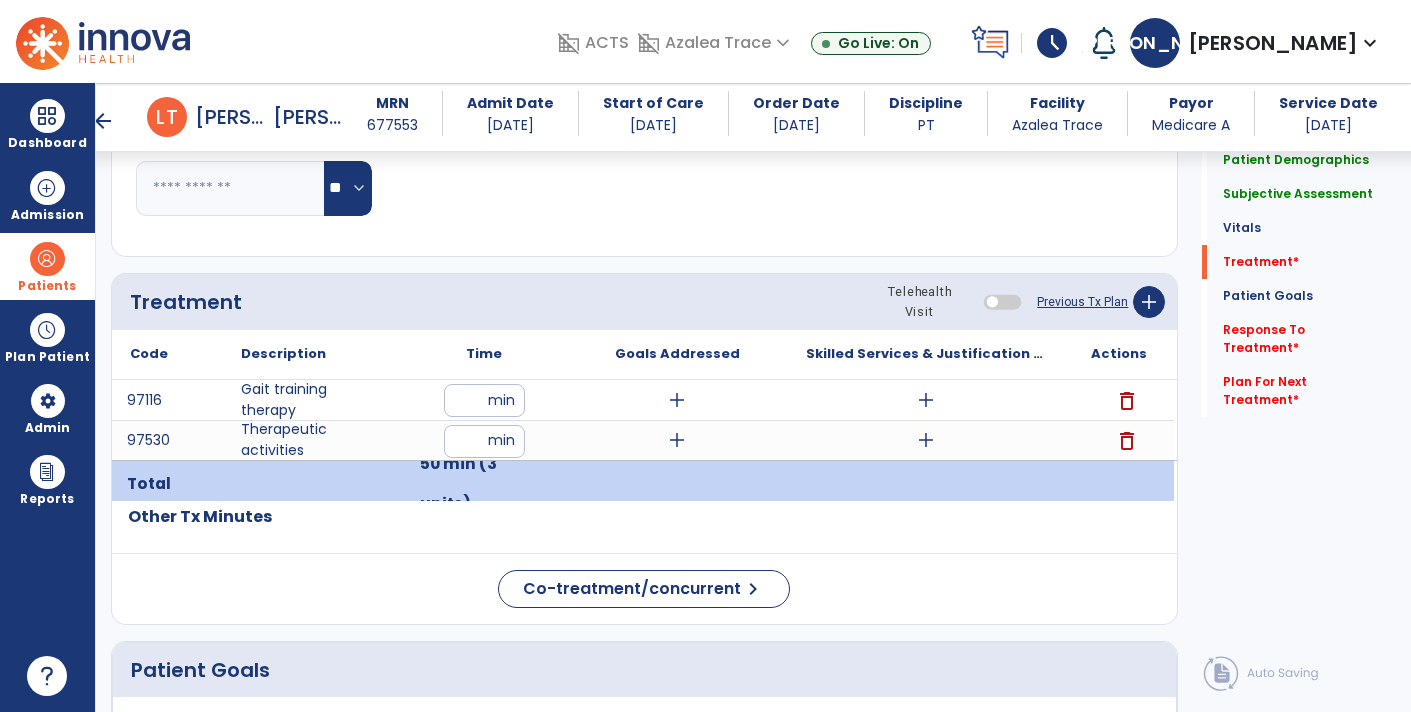 click on "**" at bounding box center [484, 400] 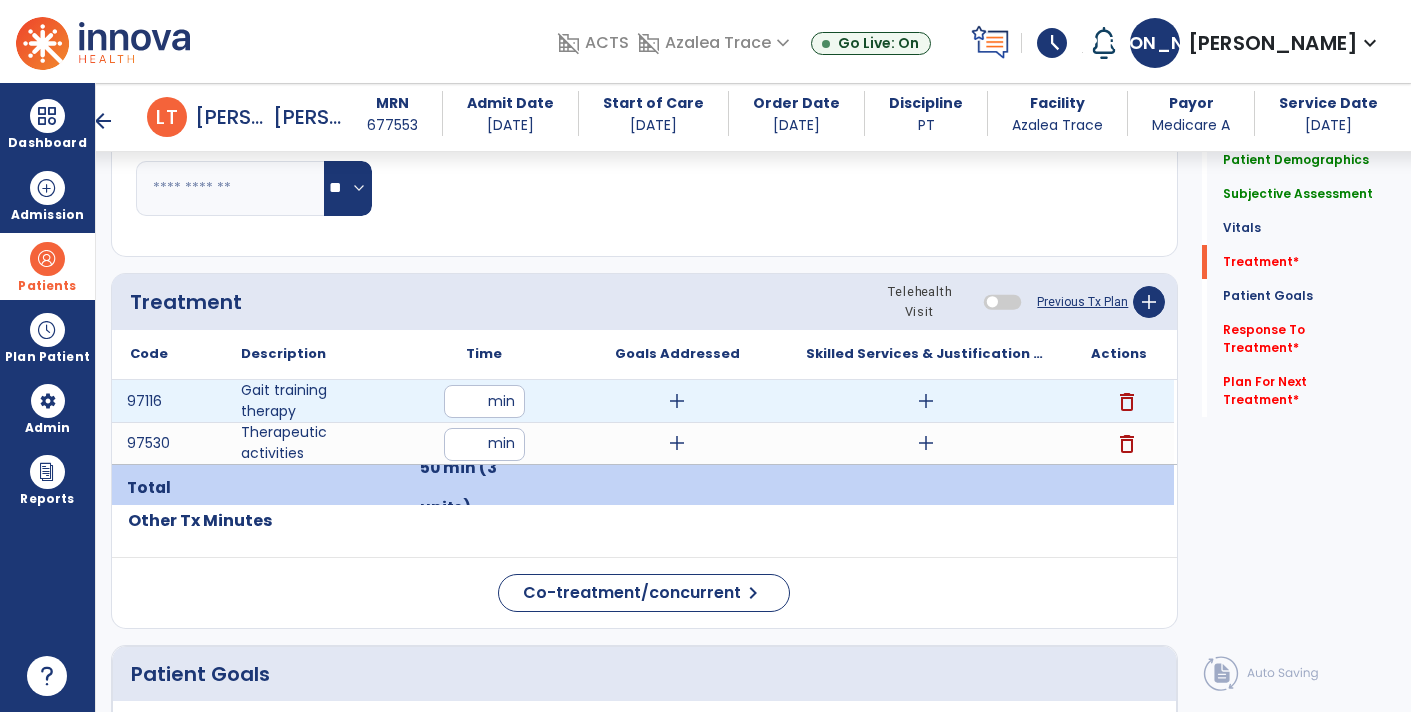type on "*" 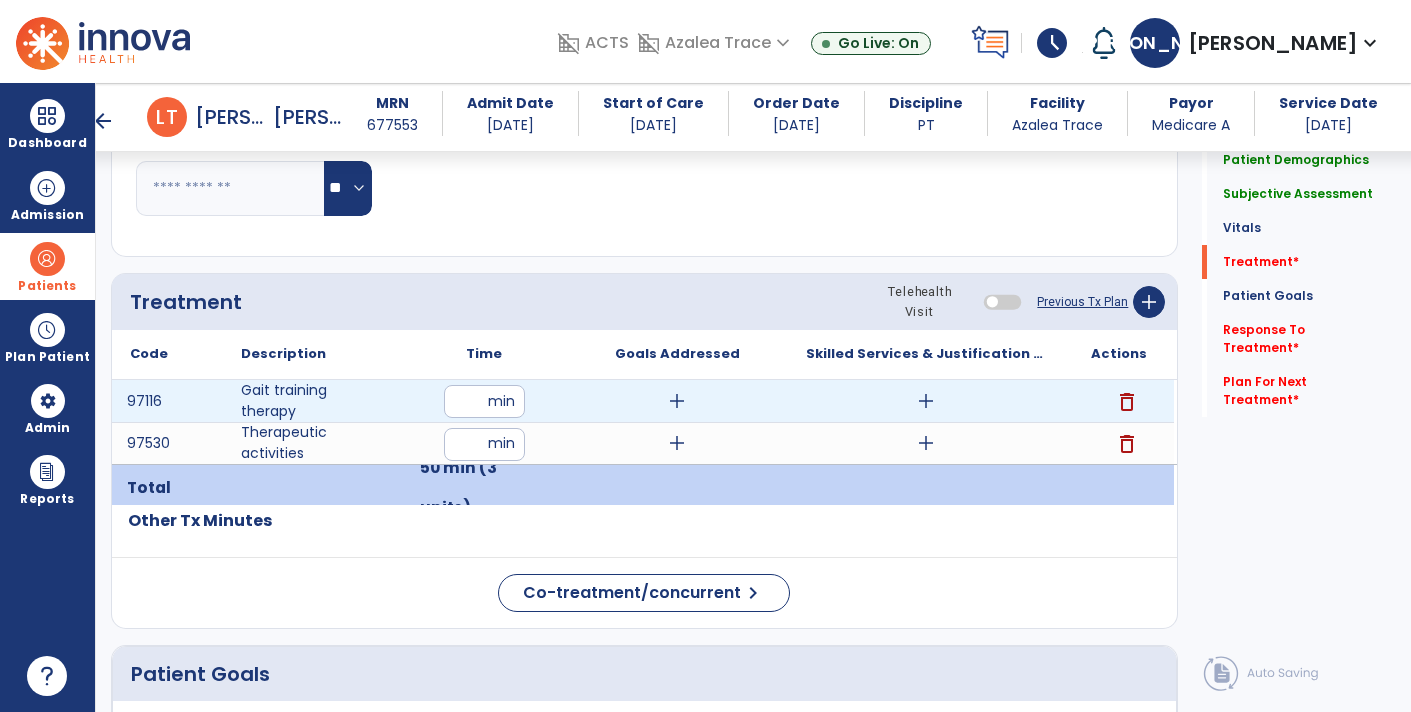 click on "Code
Description
Time" 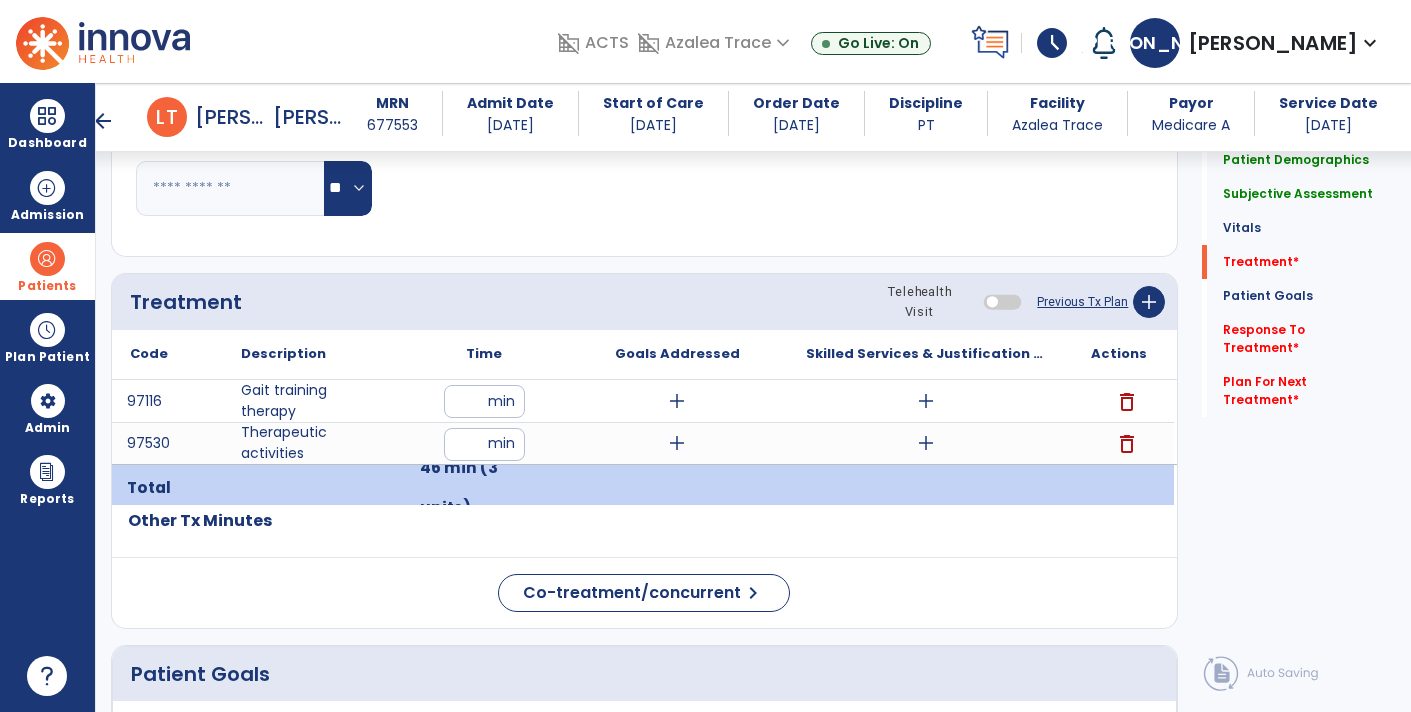 click on "add" at bounding box center [677, 401] 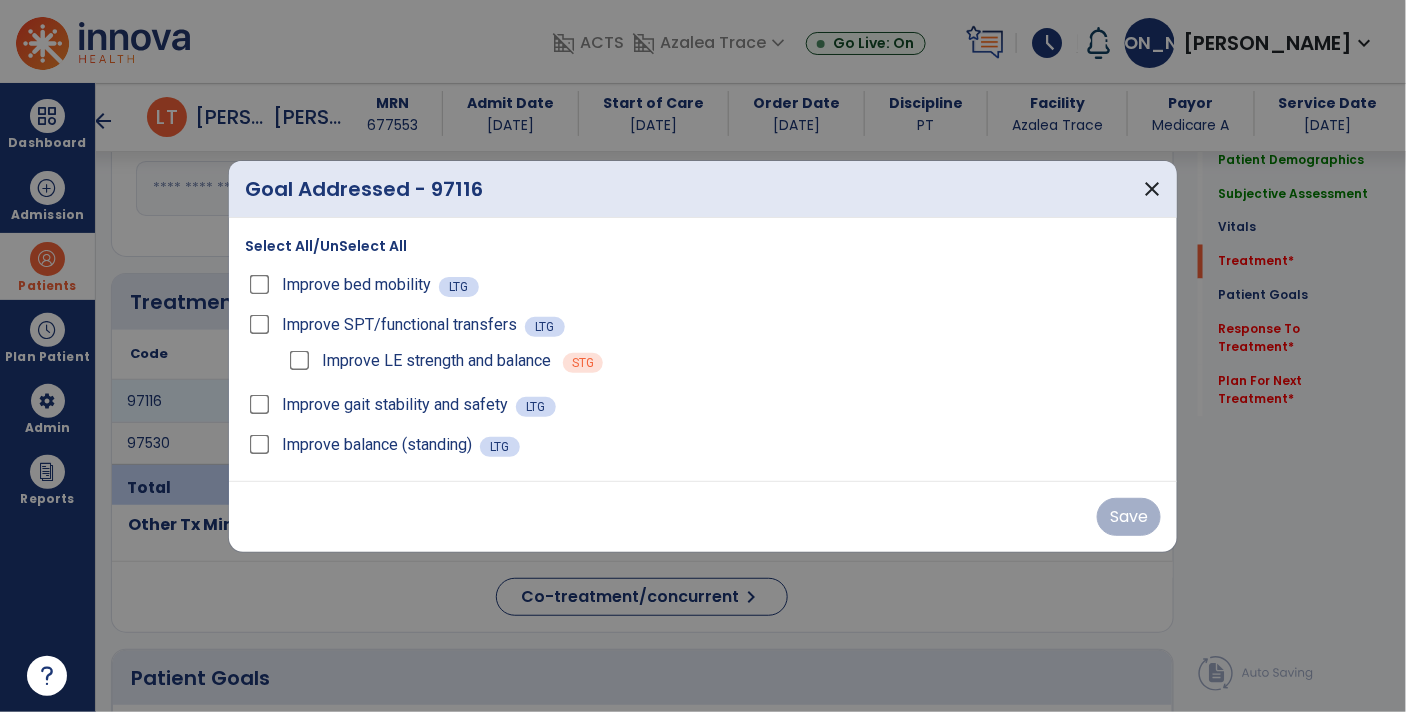 scroll, scrollTop: 1056, scrollLeft: 0, axis: vertical 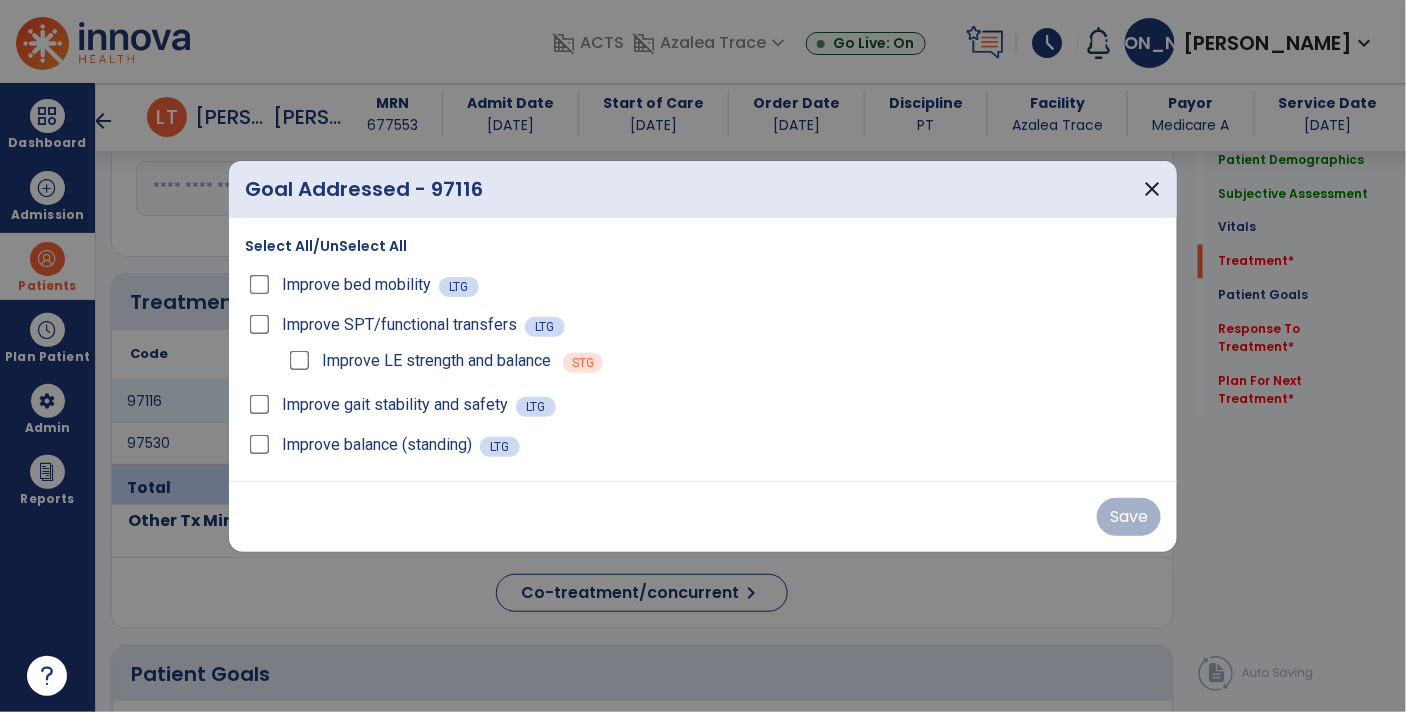 click on "Select All/UnSelect All" at bounding box center [326, 246] 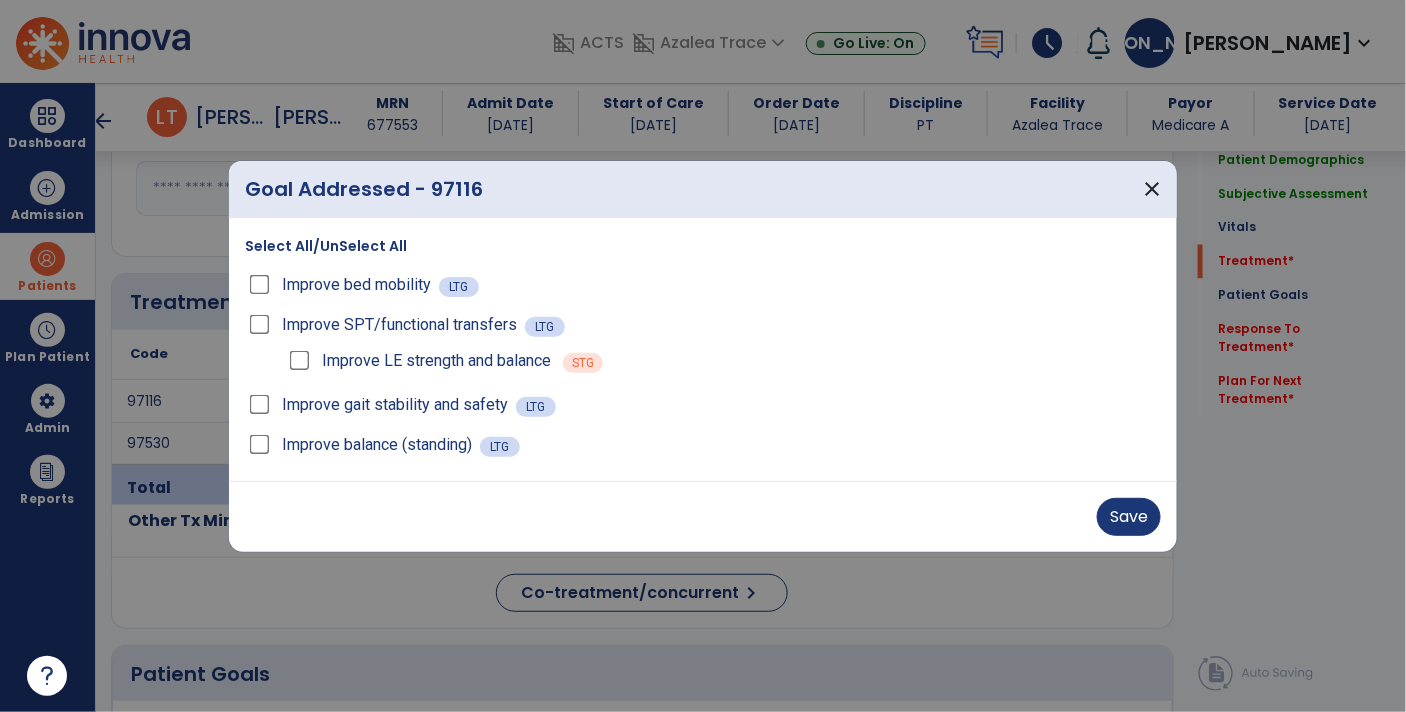click on "Select All/UnSelect All" at bounding box center (326, 246) 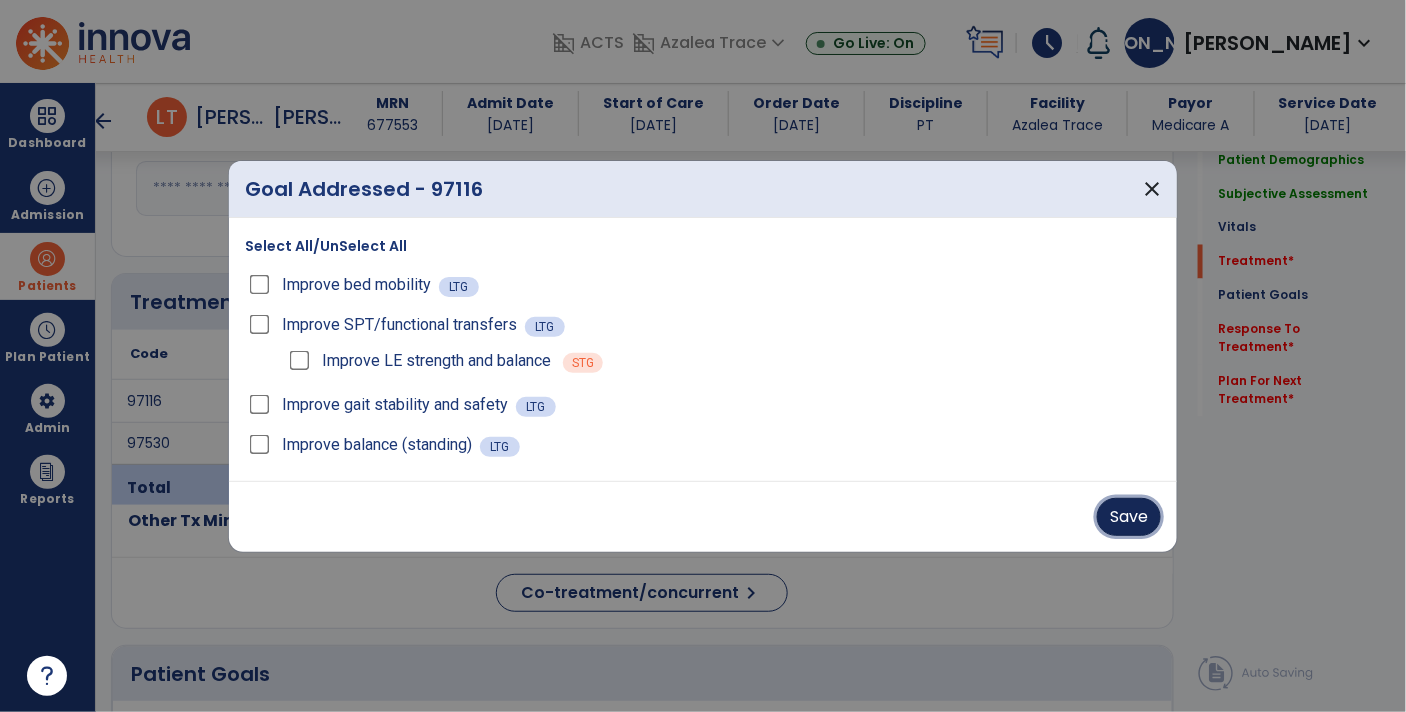 click on "Save" at bounding box center [1129, 517] 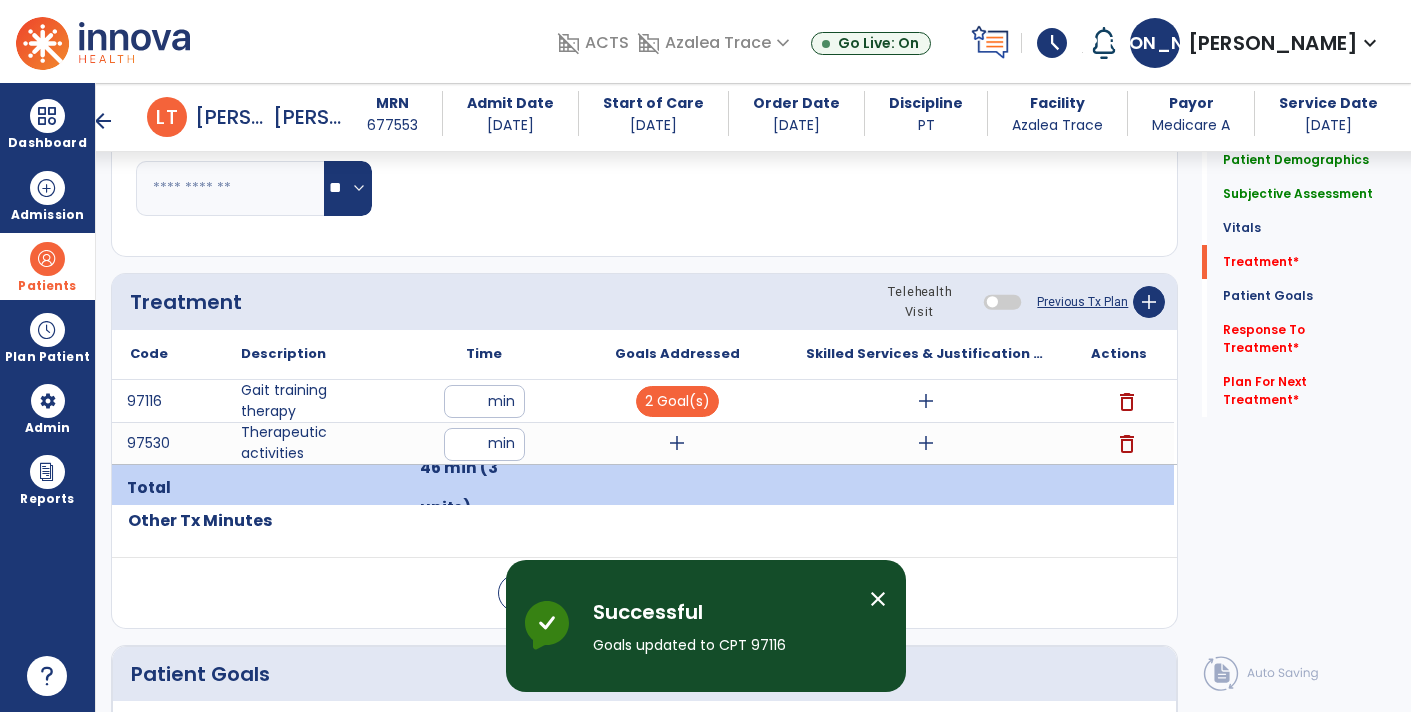 click on "add" at bounding box center [677, 443] 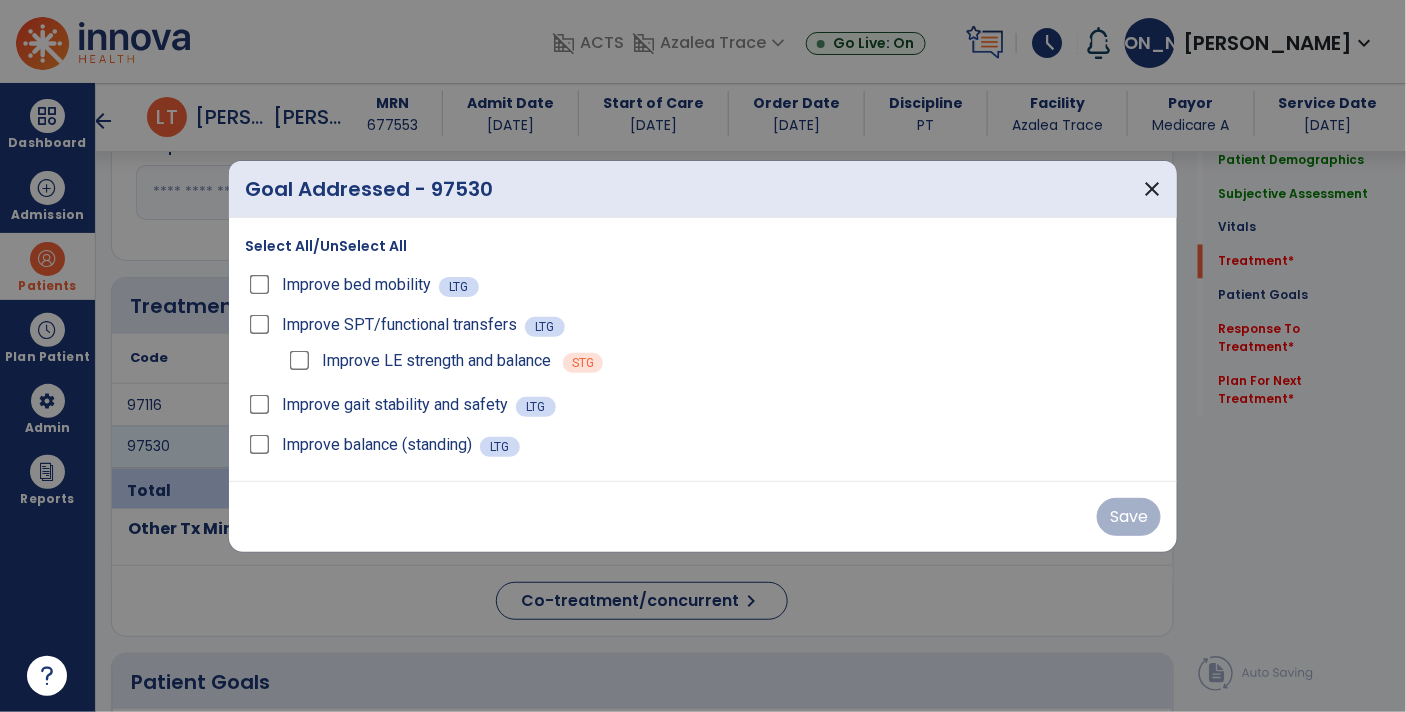scroll, scrollTop: 1056, scrollLeft: 0, axis: vertical 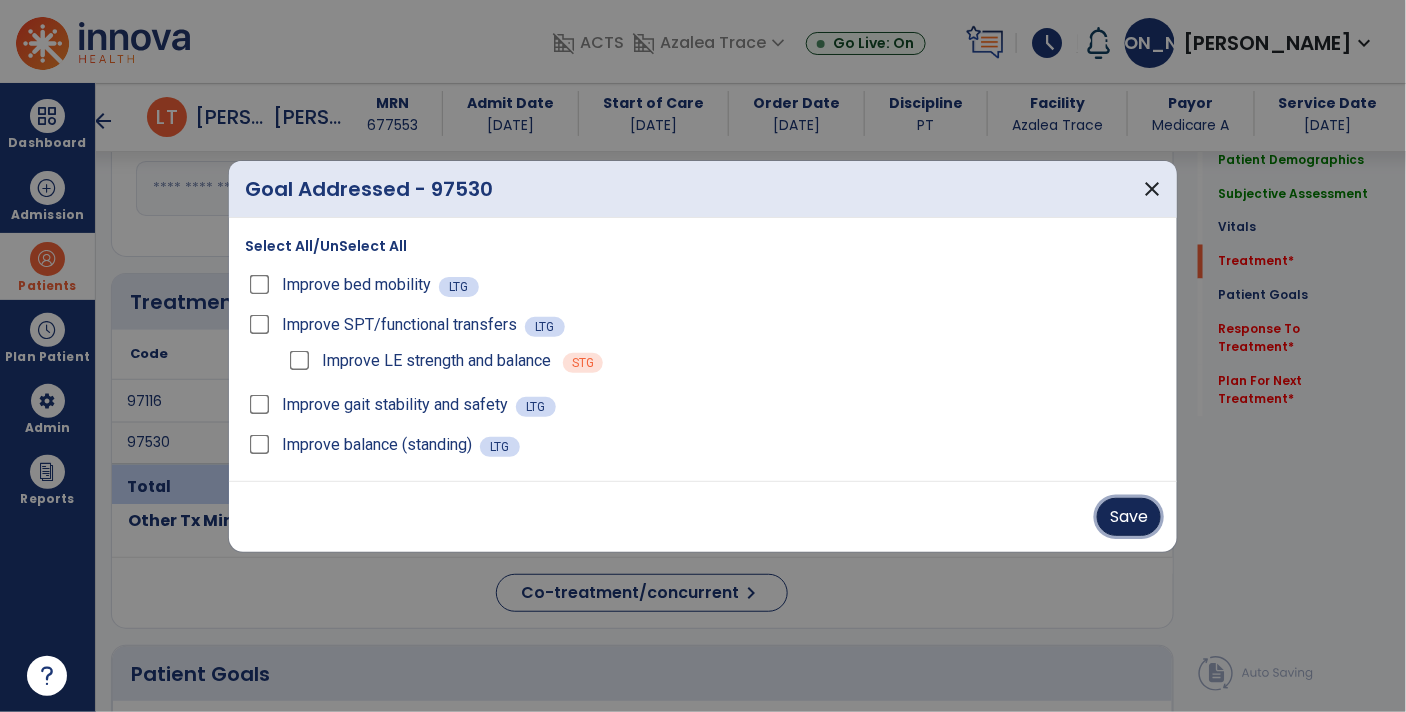 click on "Save" at bounding box center [1129, 517] 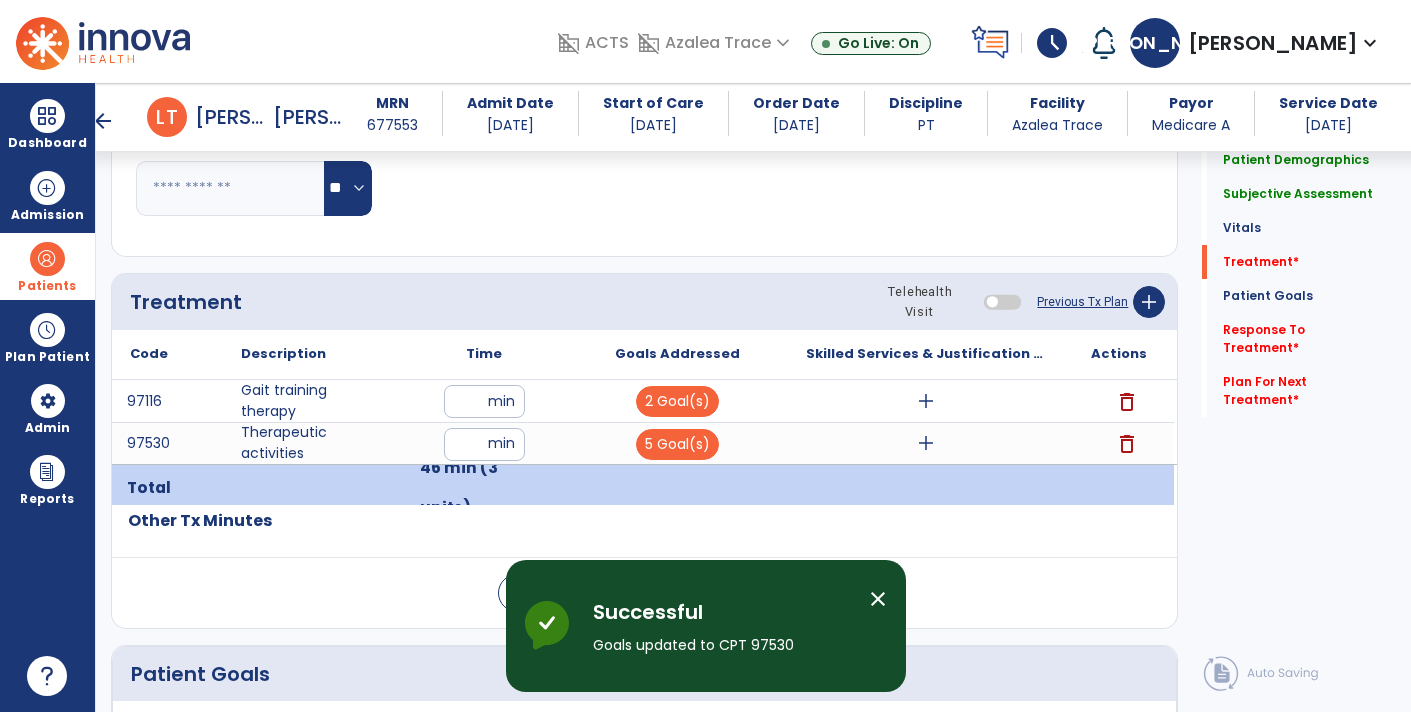 click on "add" at bounding box center [926, 443] 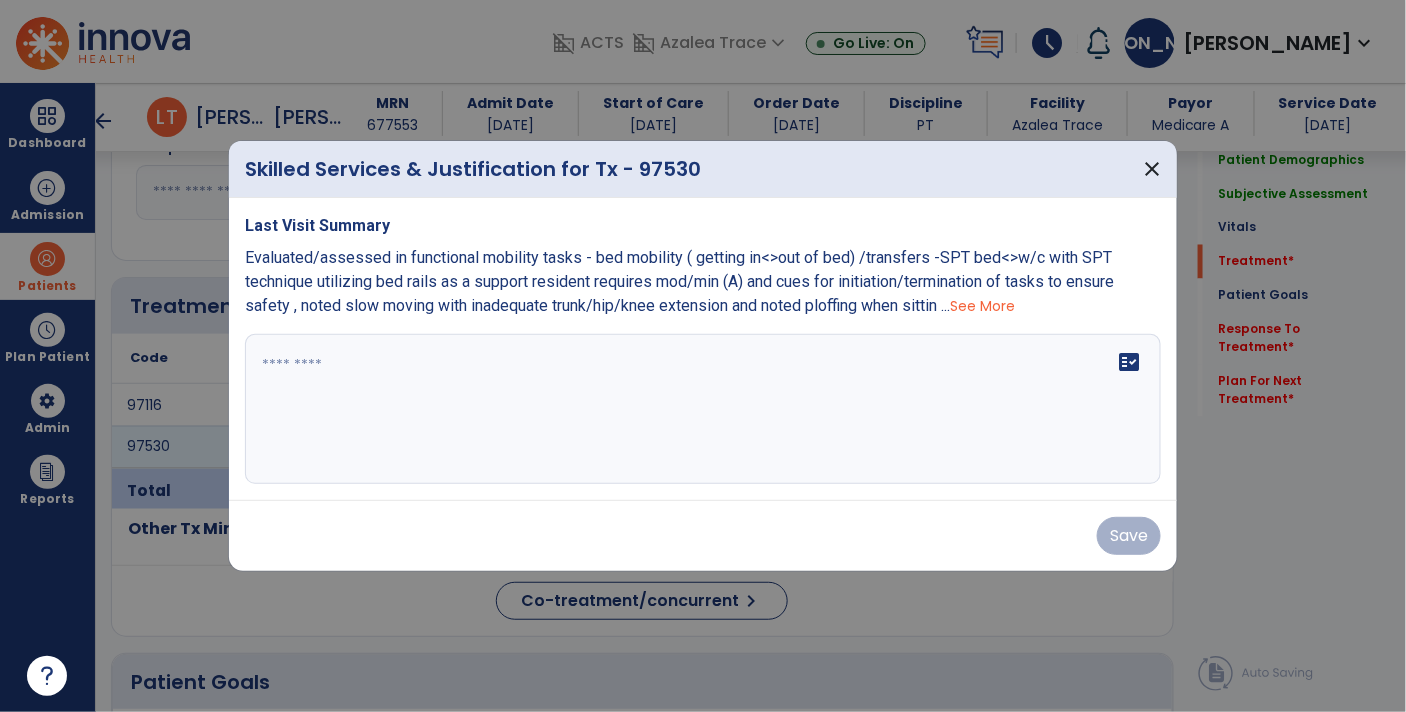 scroll, scrollTop: 1056, scrollLeft: 0, axis: vertical 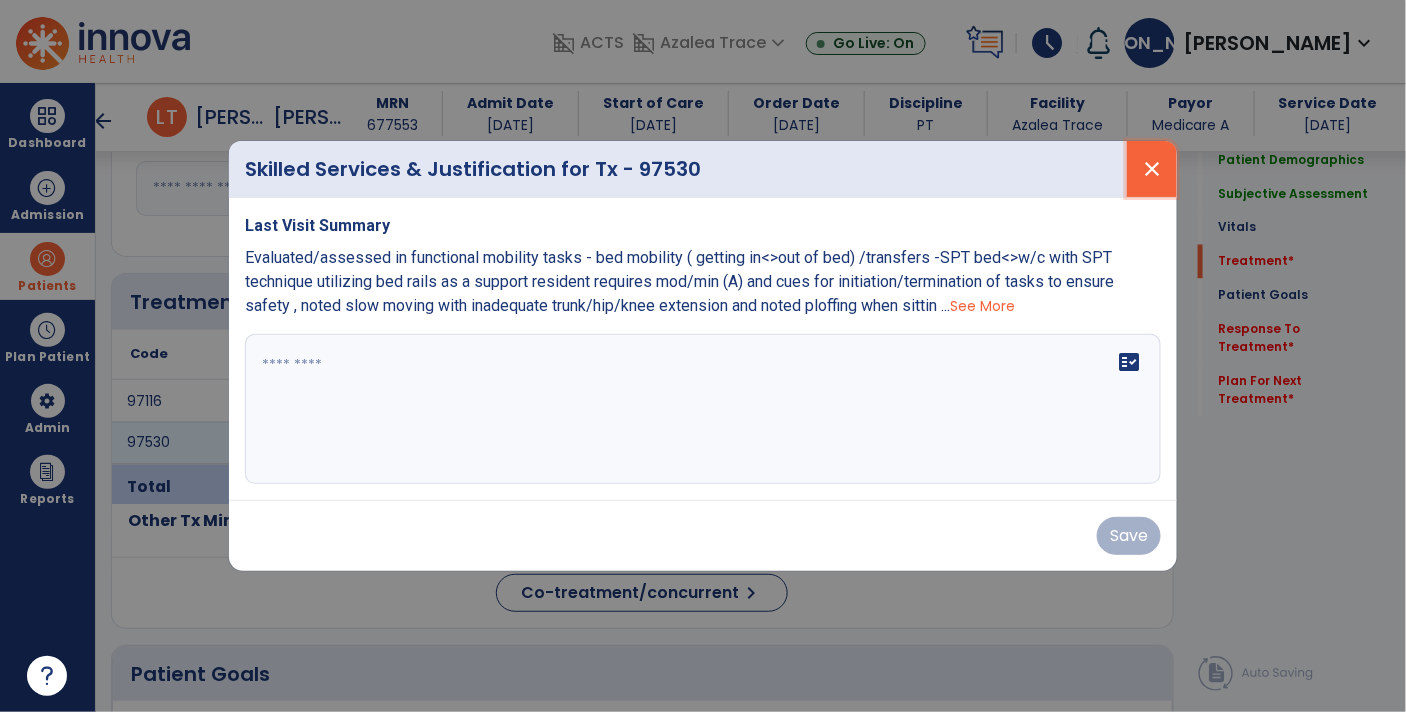 click on "close" at bounding box center [1152, 169] 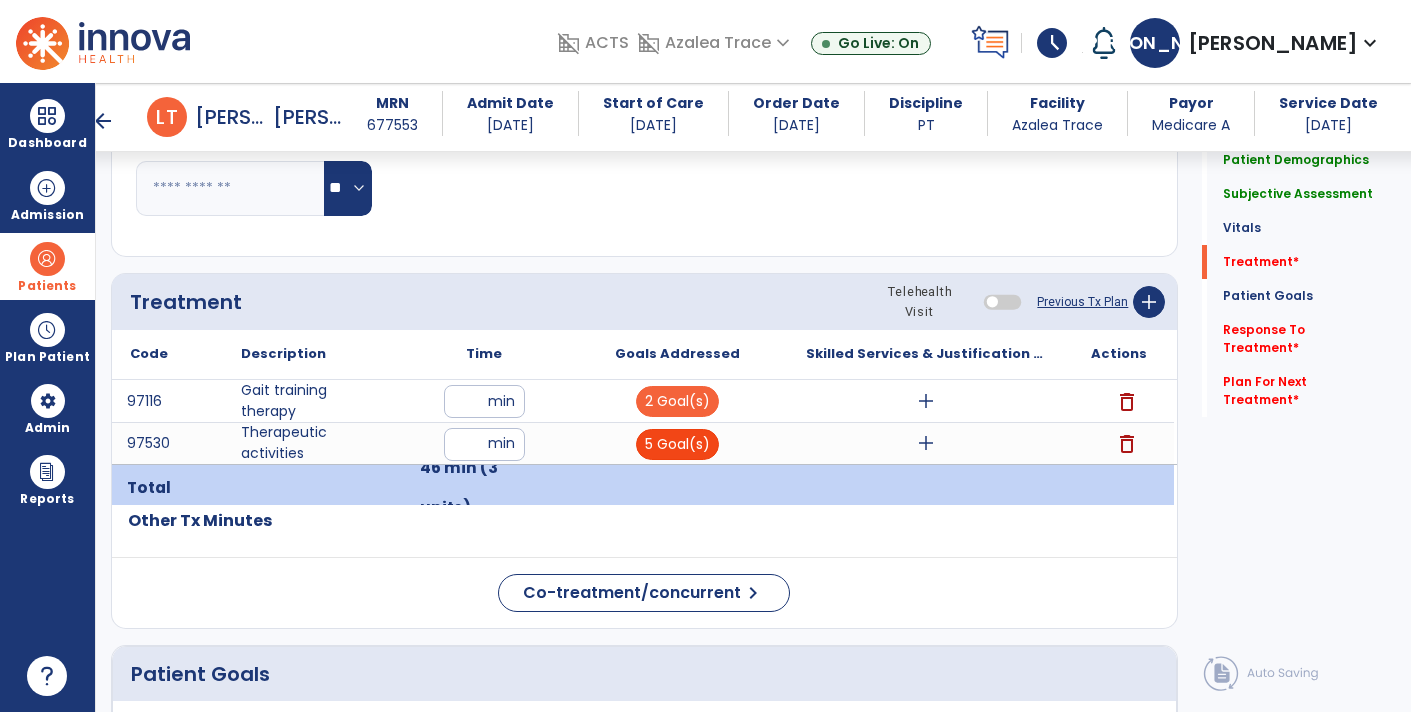 click on "5 Goal(s)" at bounding box center [677, 444] 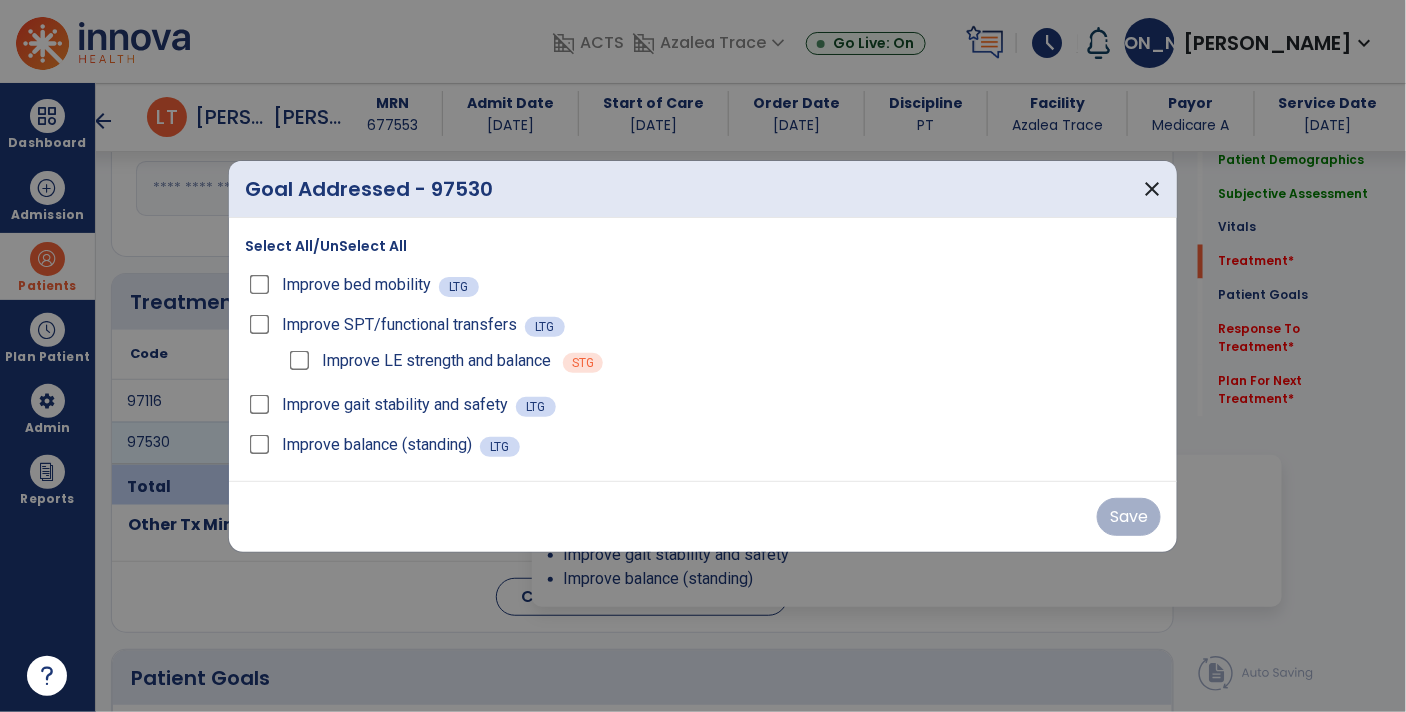 scroll, scrollTop: 1056, scrollLeft: 0, axis: vertical 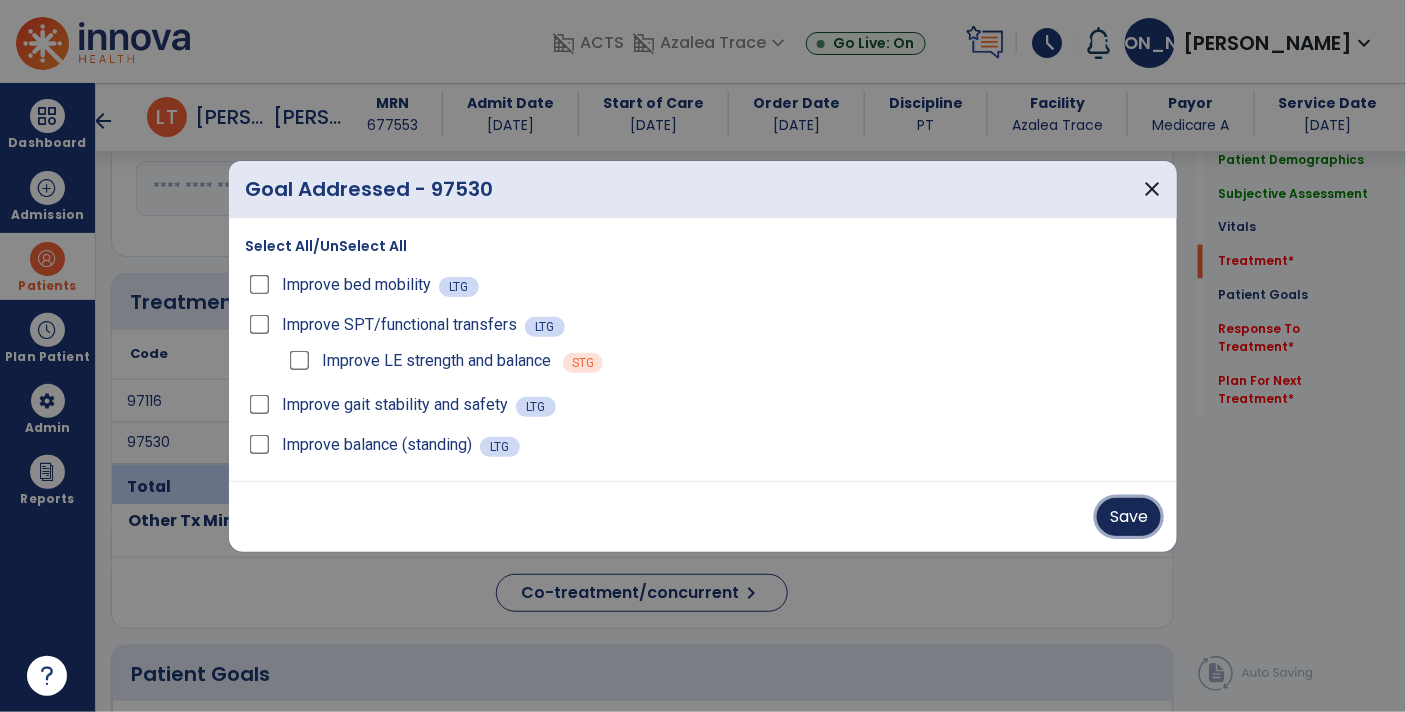 click on "Save" at bounding box center (1129, 517) 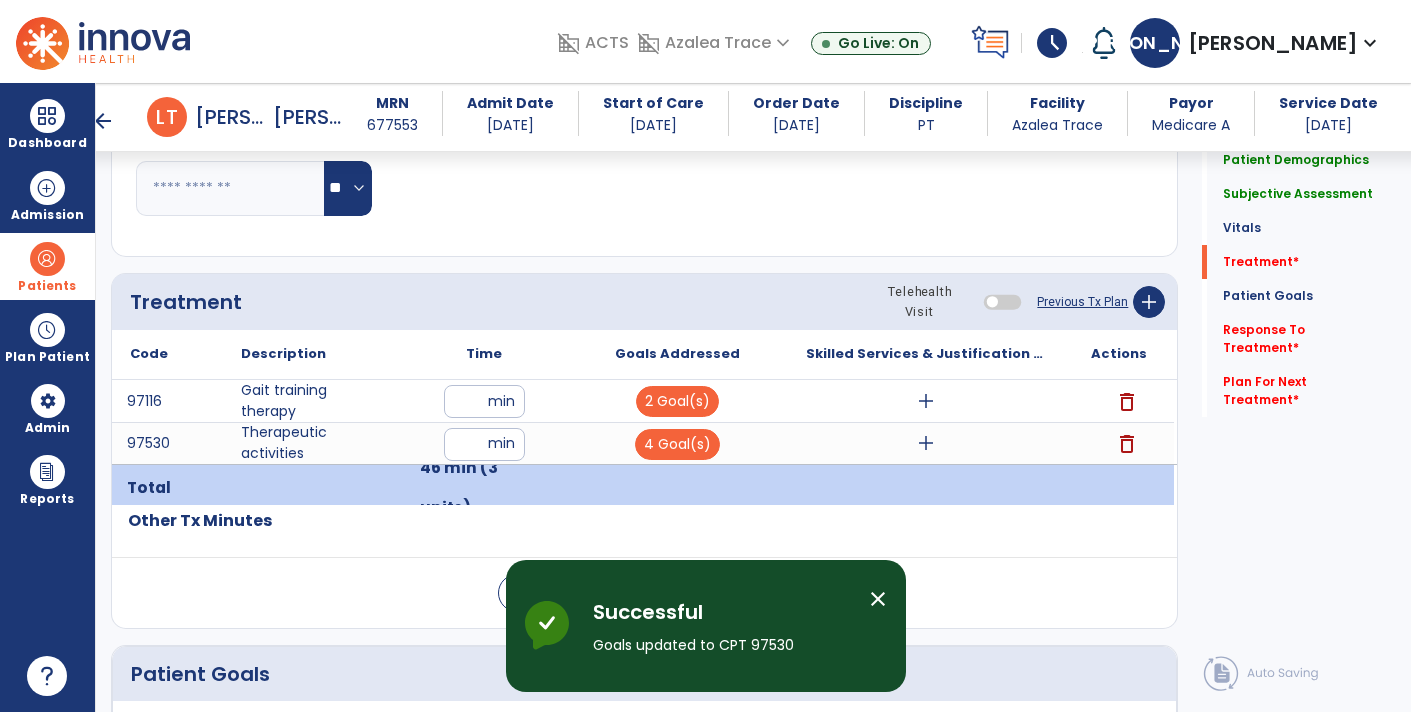 click on "add" at bounding box center [926, 401] 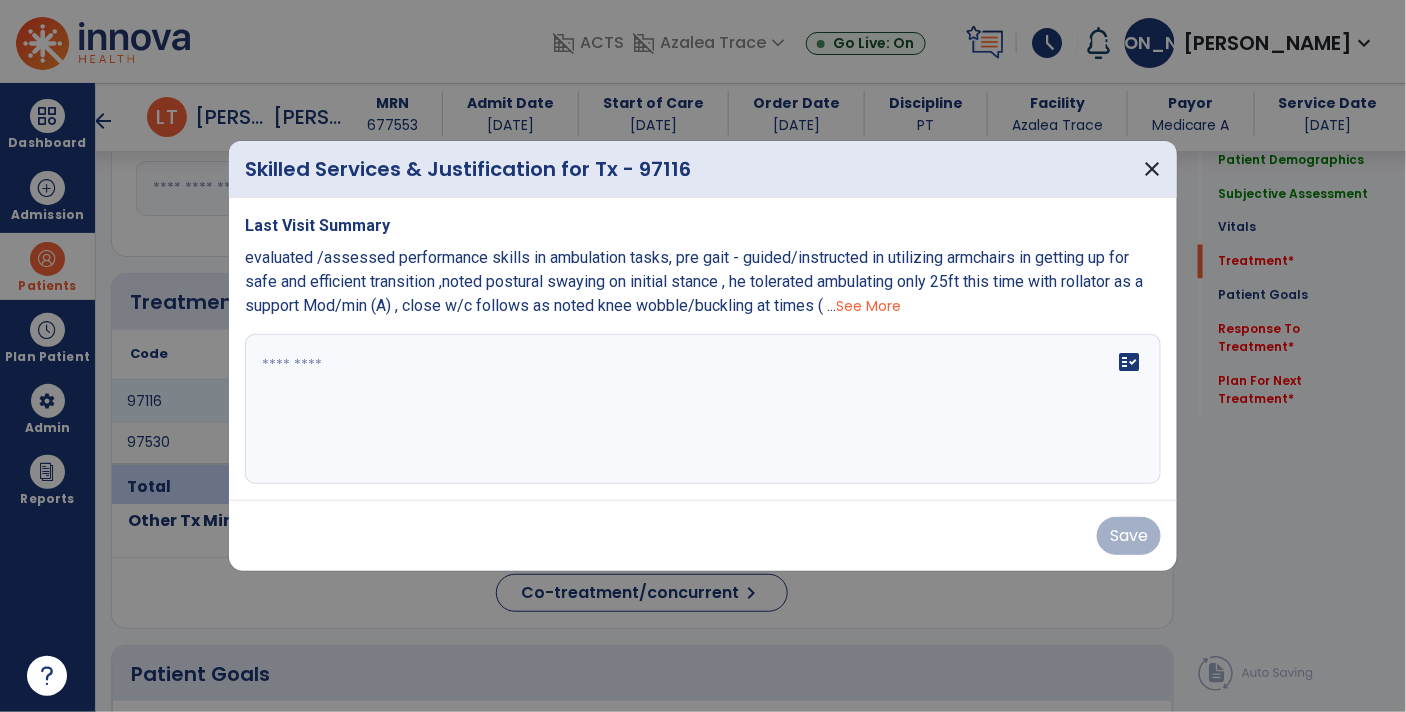 scroll, scrollTop: 1056, scrollLeft: 0, axis: vertical 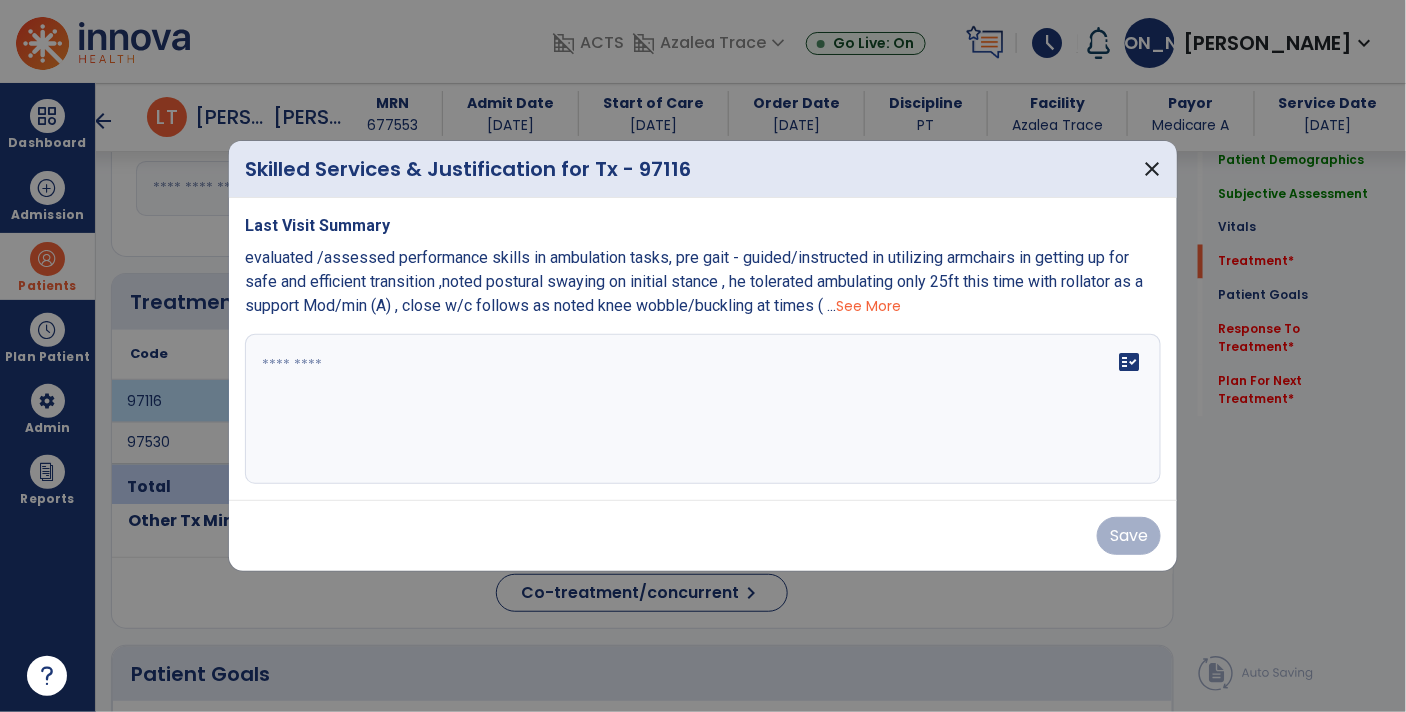 click on "fact_check" at bounding box center (703, 409) 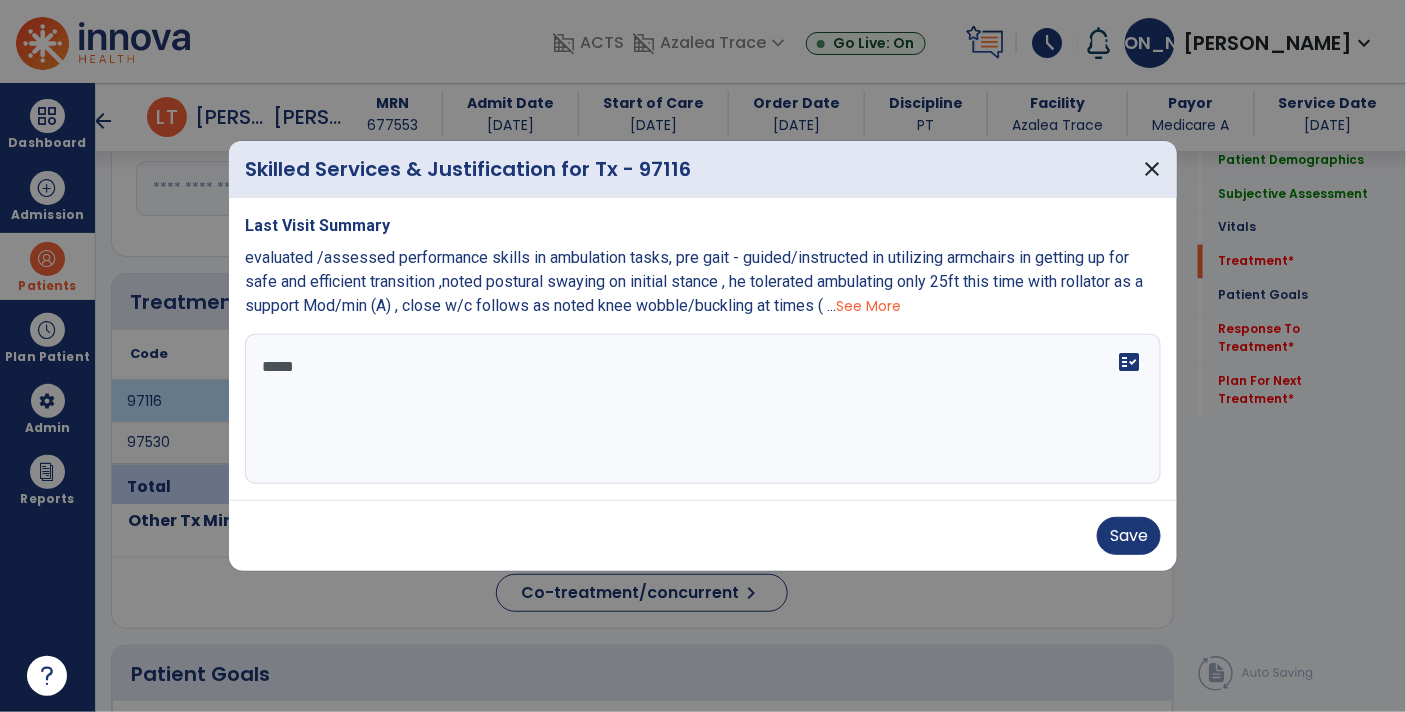 type on "******" 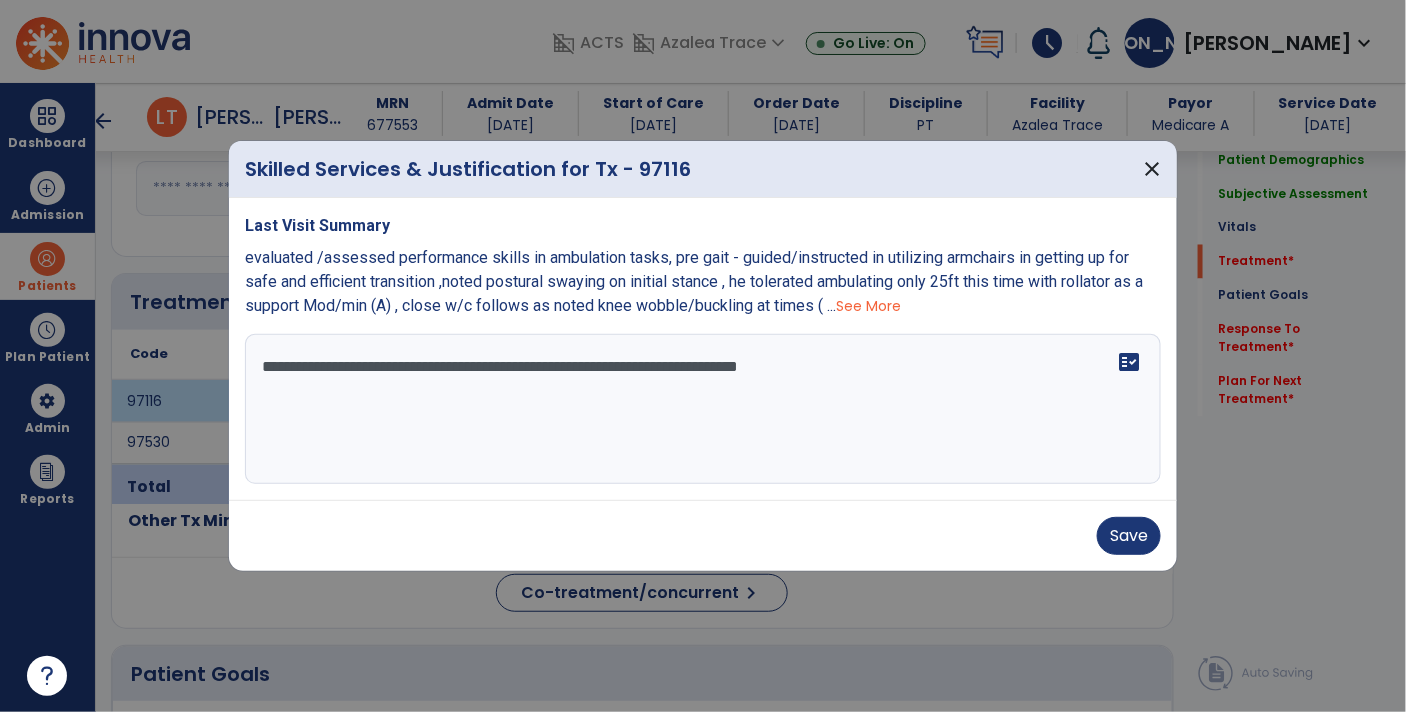 click on "**********" at bounding box center (703, 409) 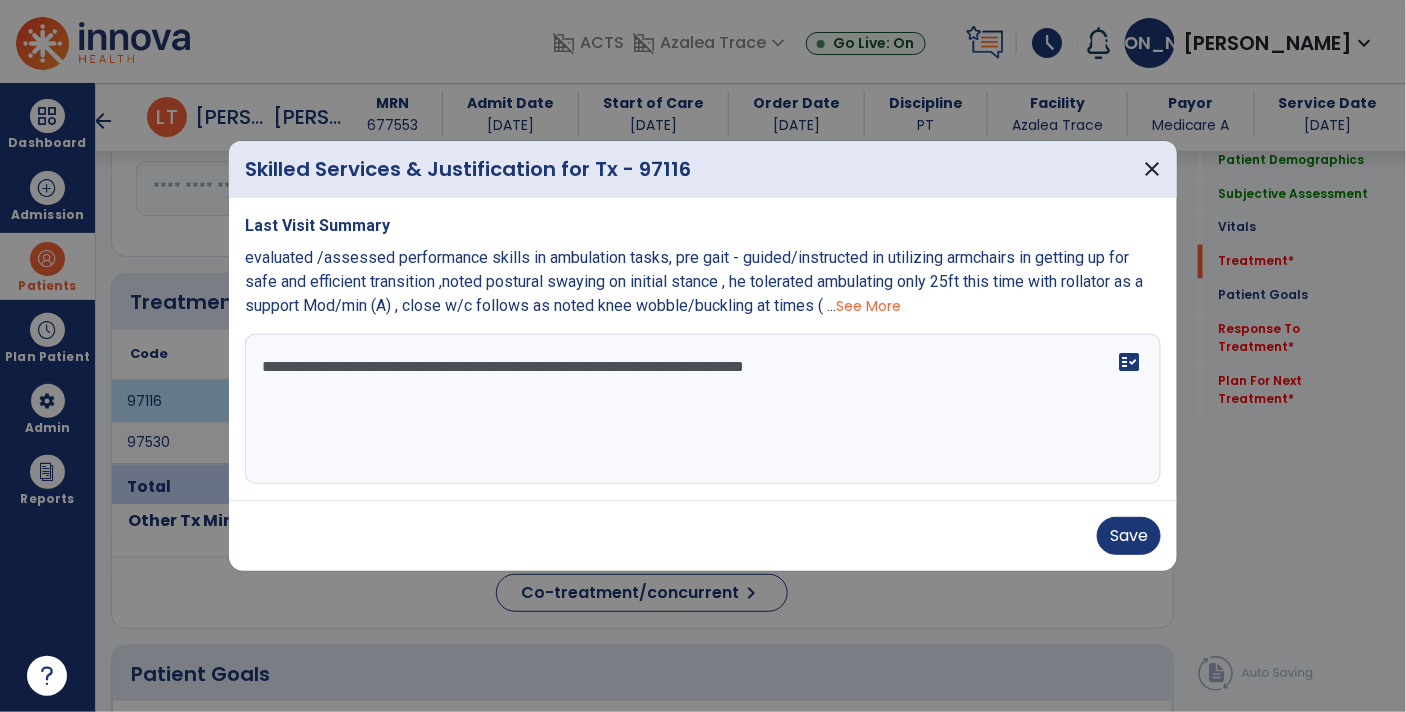 click on "**********" at bounding box center [703, 409] 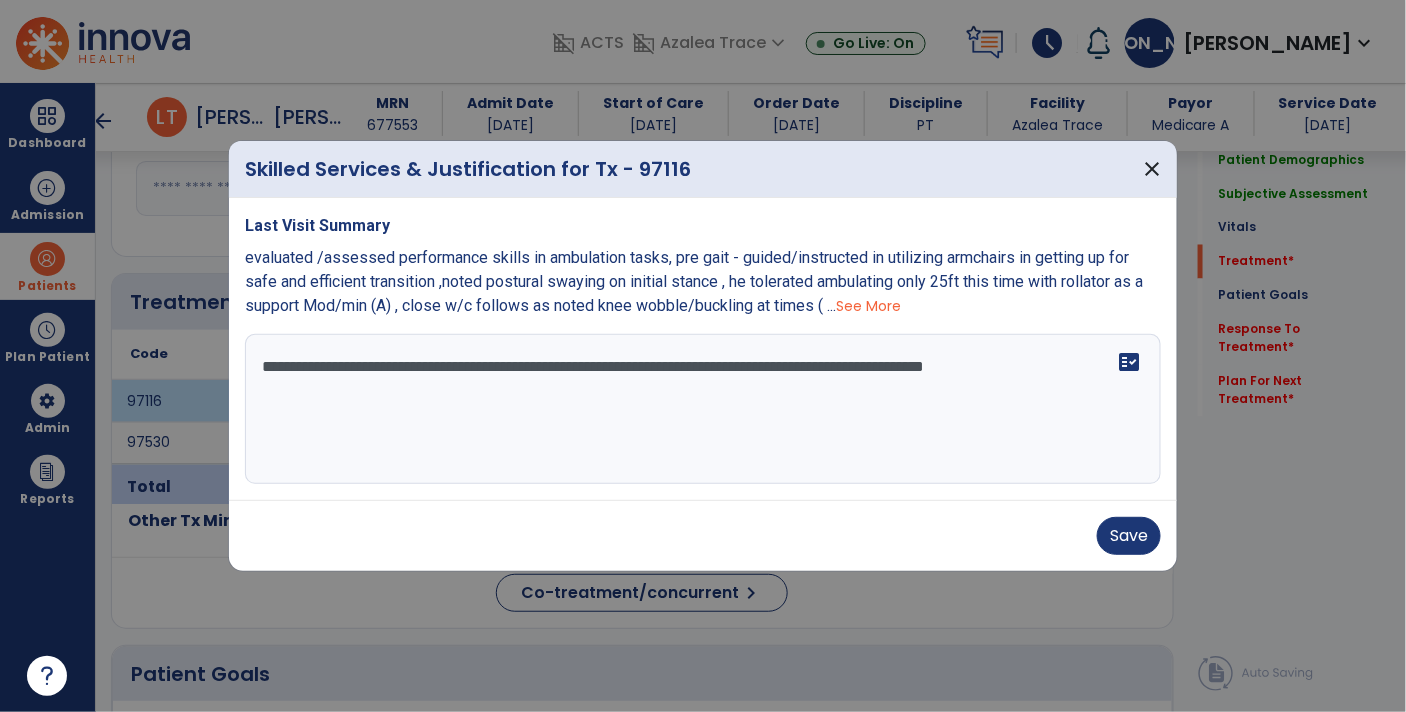 click on "**********" at bounding box center (703, 409) 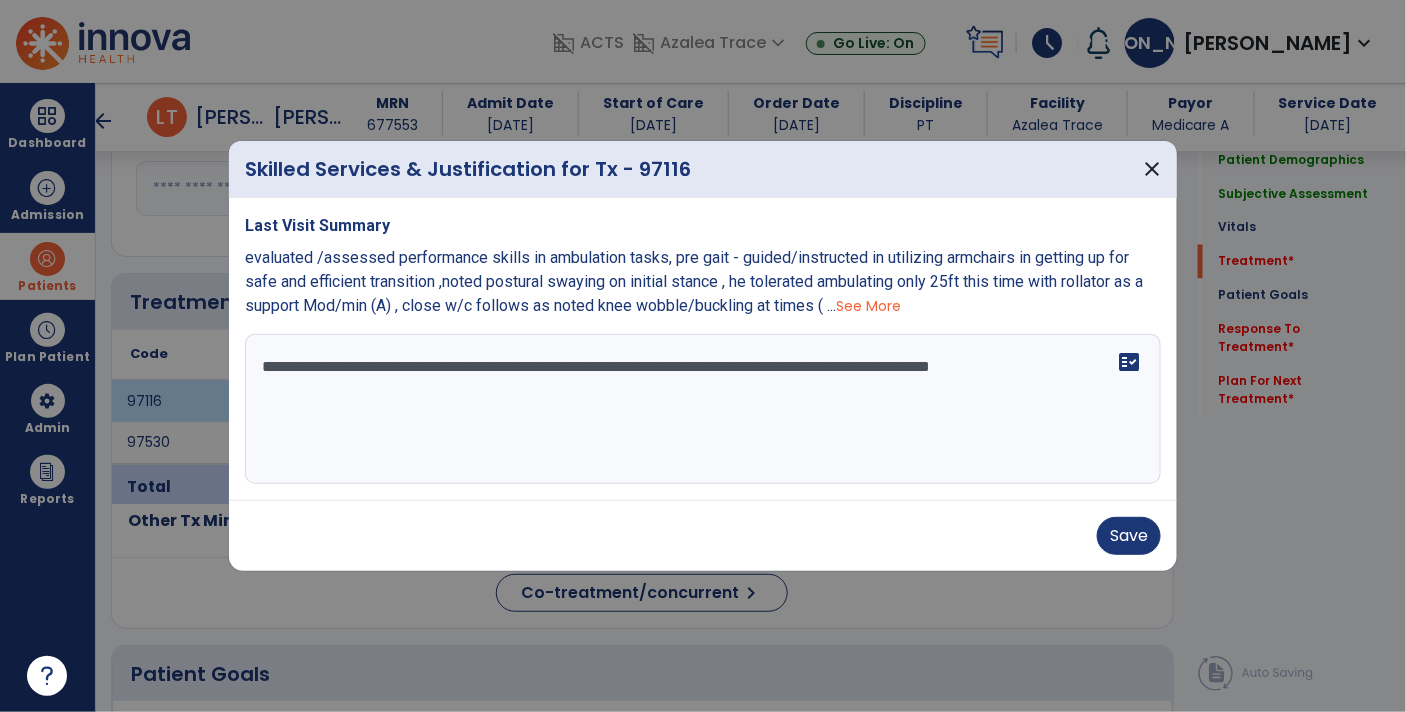 click on "**********" at bounding box center [703, 409] 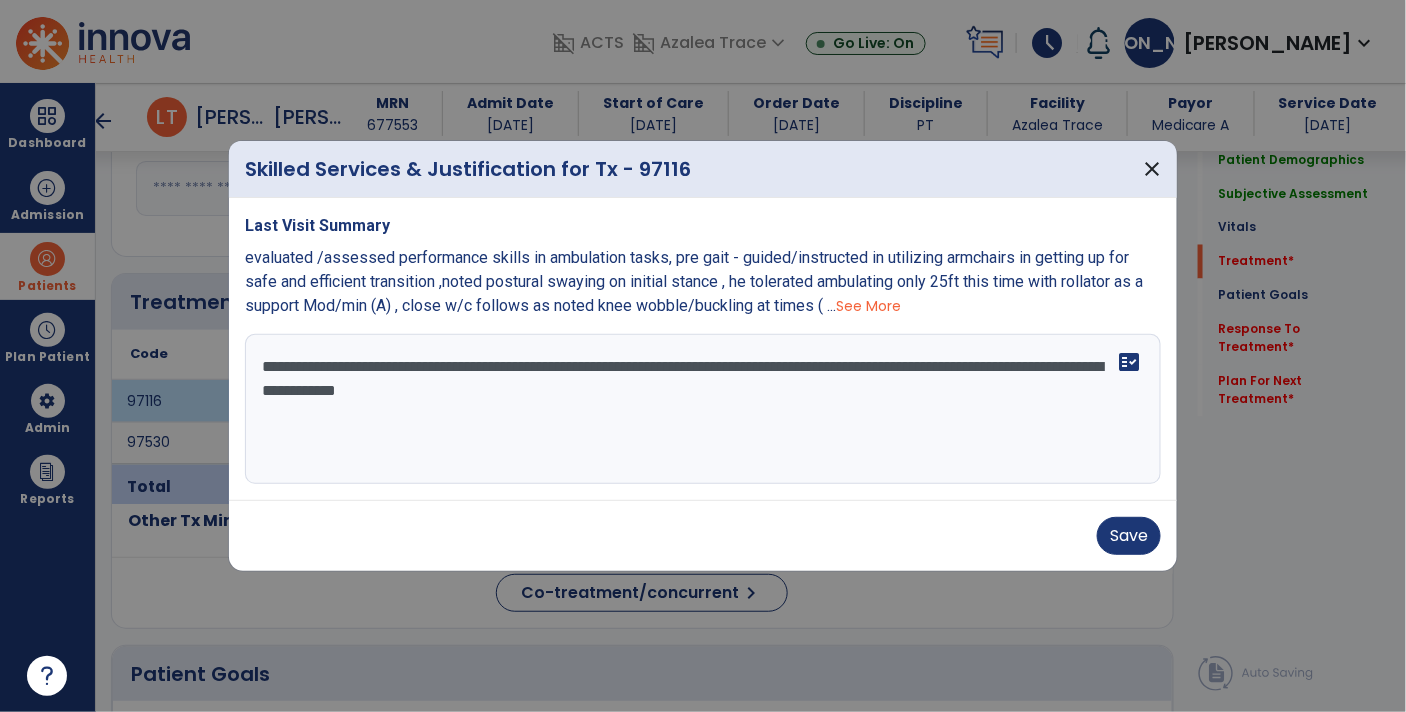 click on "**********" at bounding box center (703, 409) 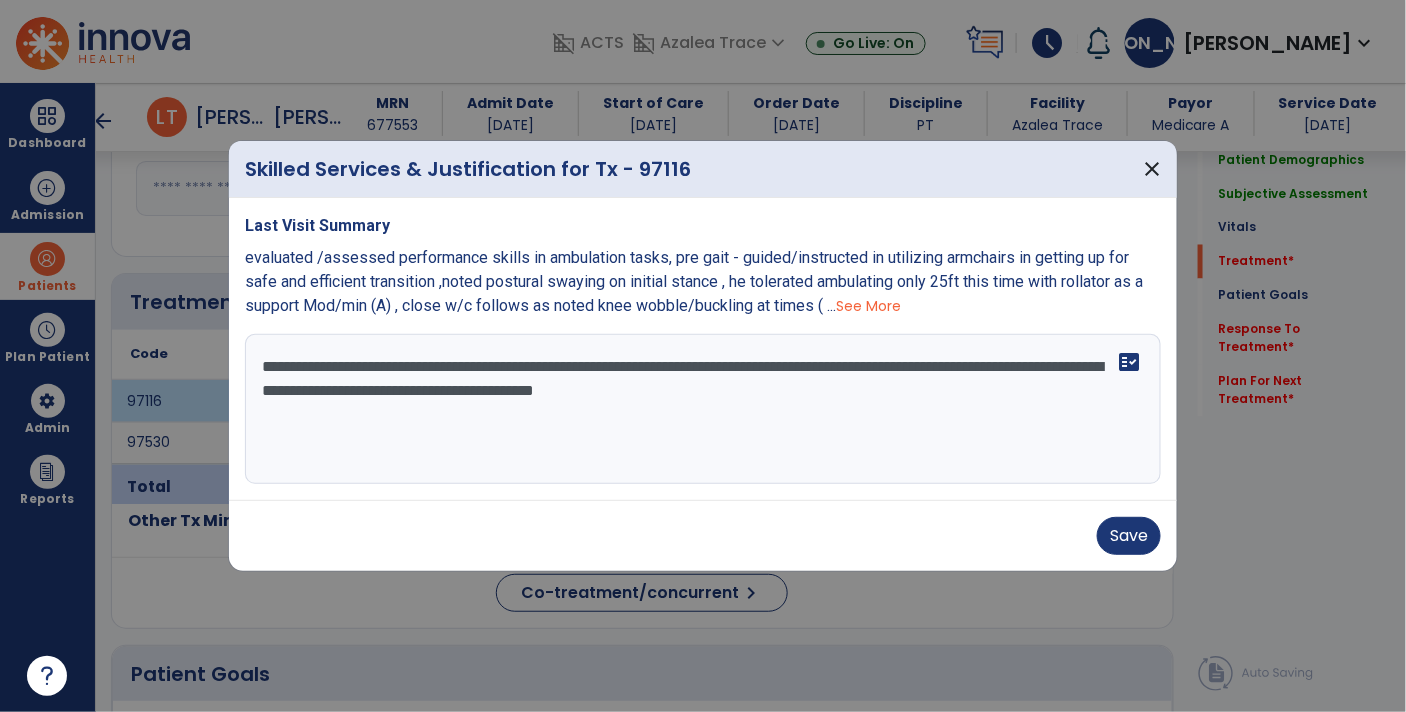 click on "**********" at bounding box center [703, 409] 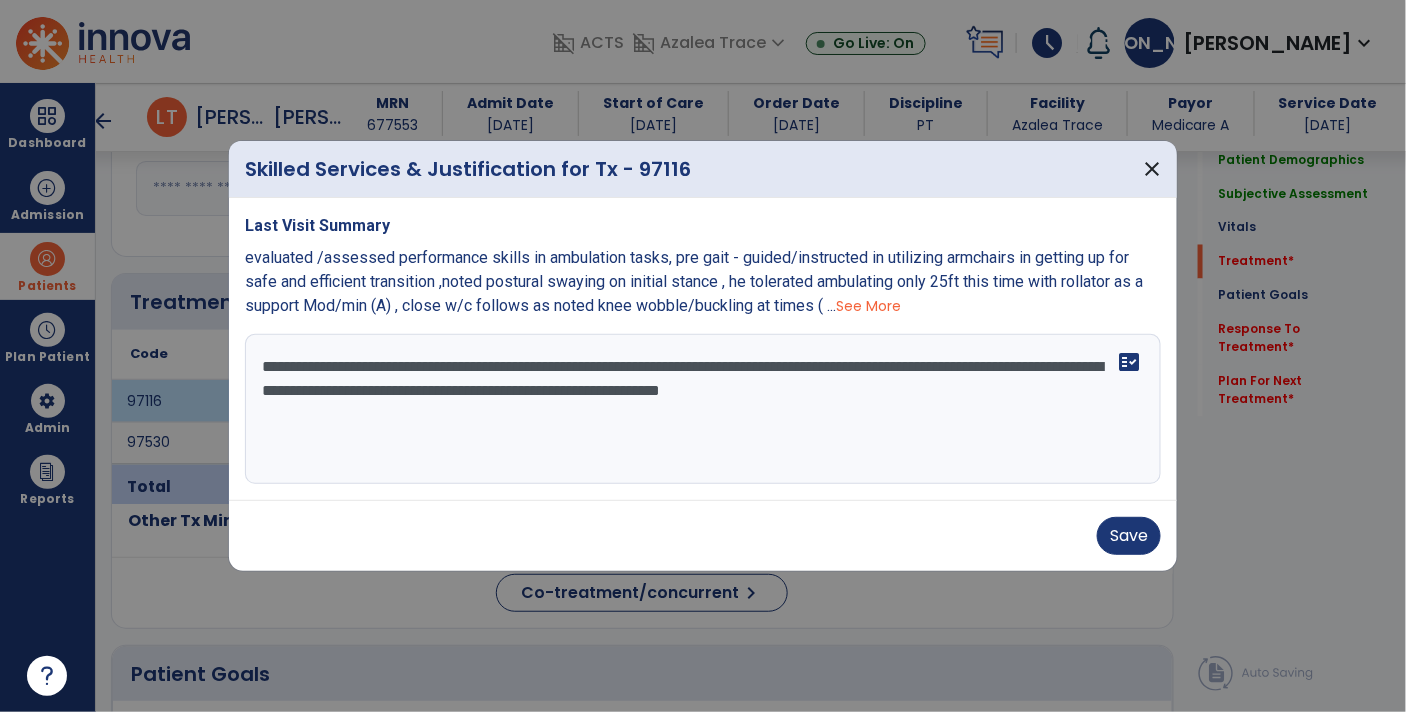 click on "**********" at bounding box center (703, 409) 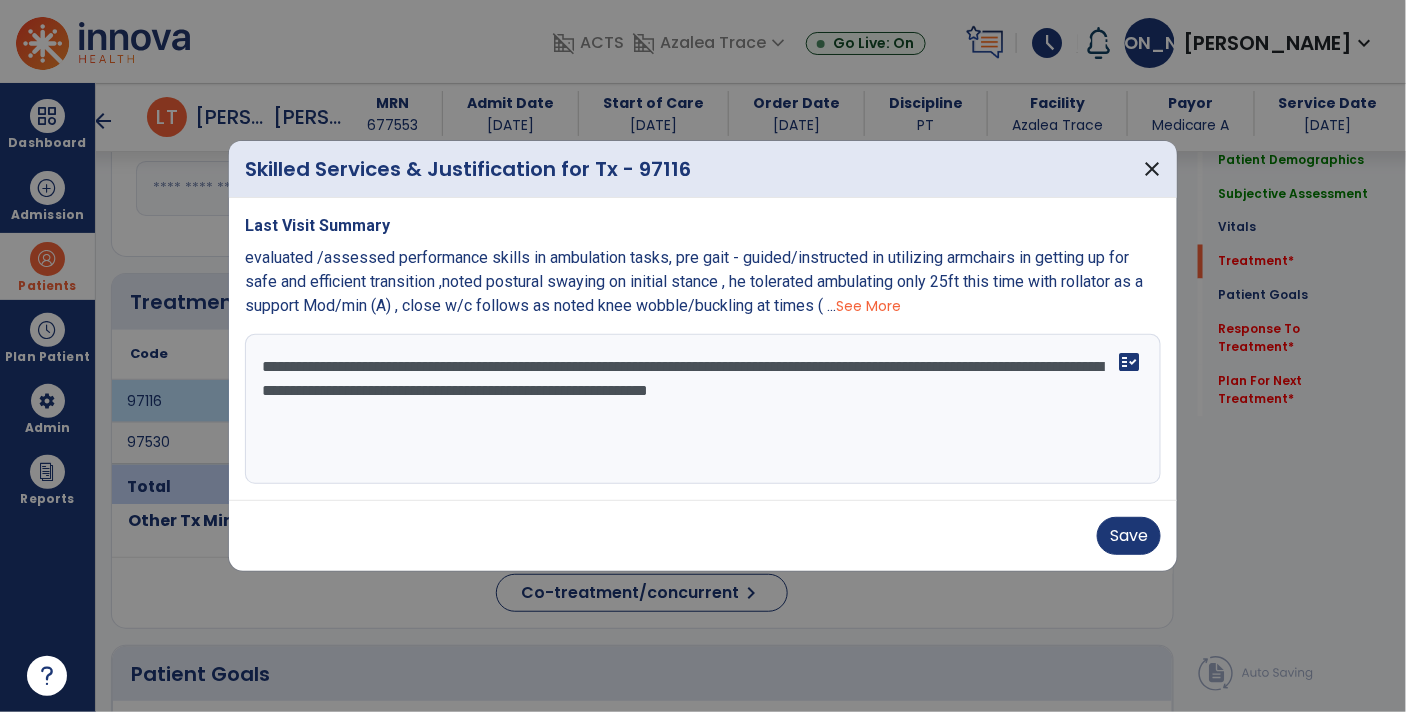 click on "**********" at bounding box center [703, 409] 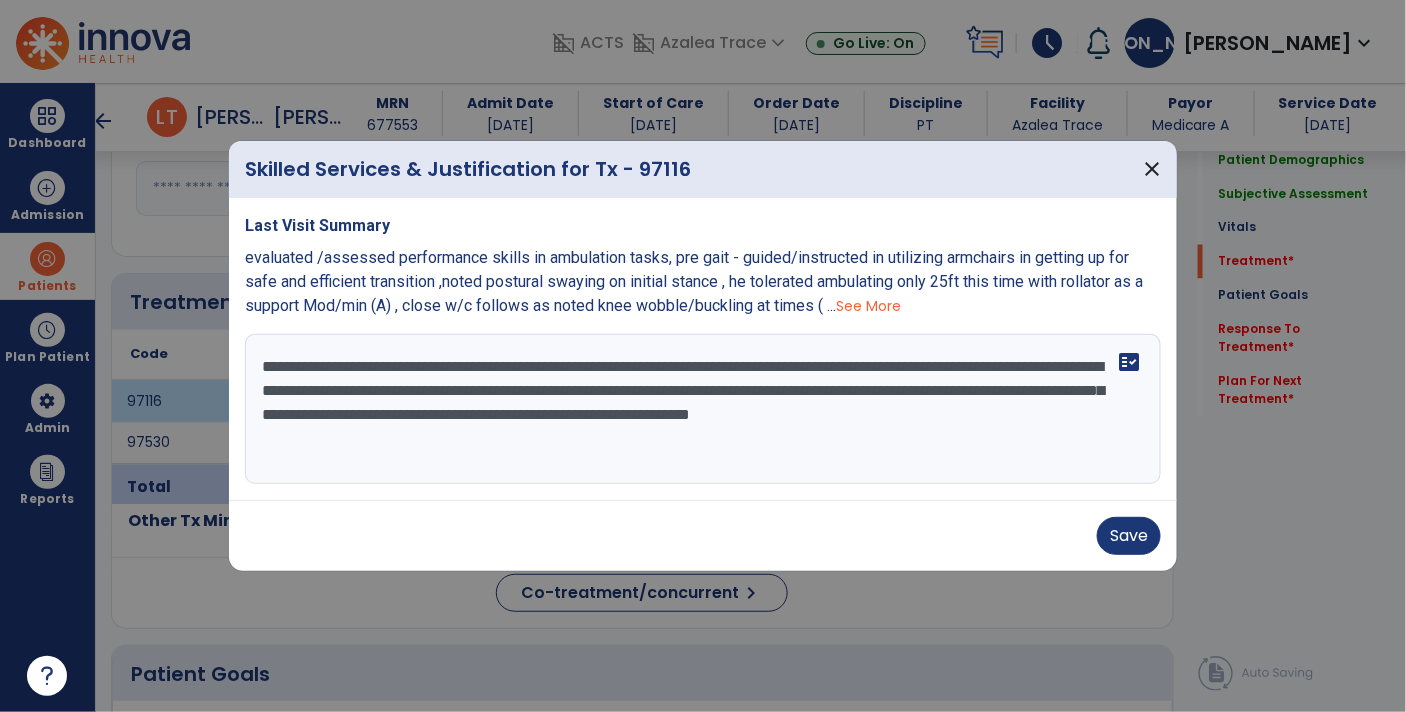 click on "**********" at bounding box center [703, 409] 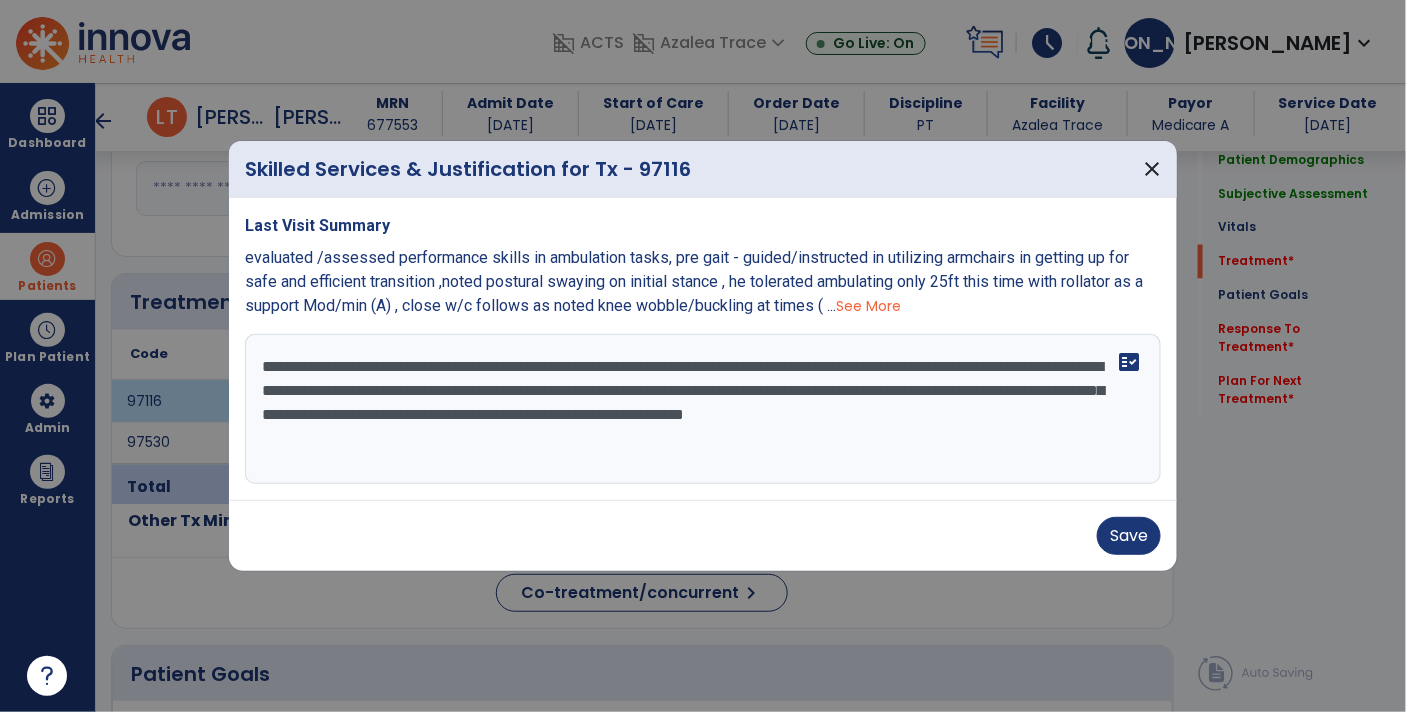 click on "**********" at bounding box center (703, 409) 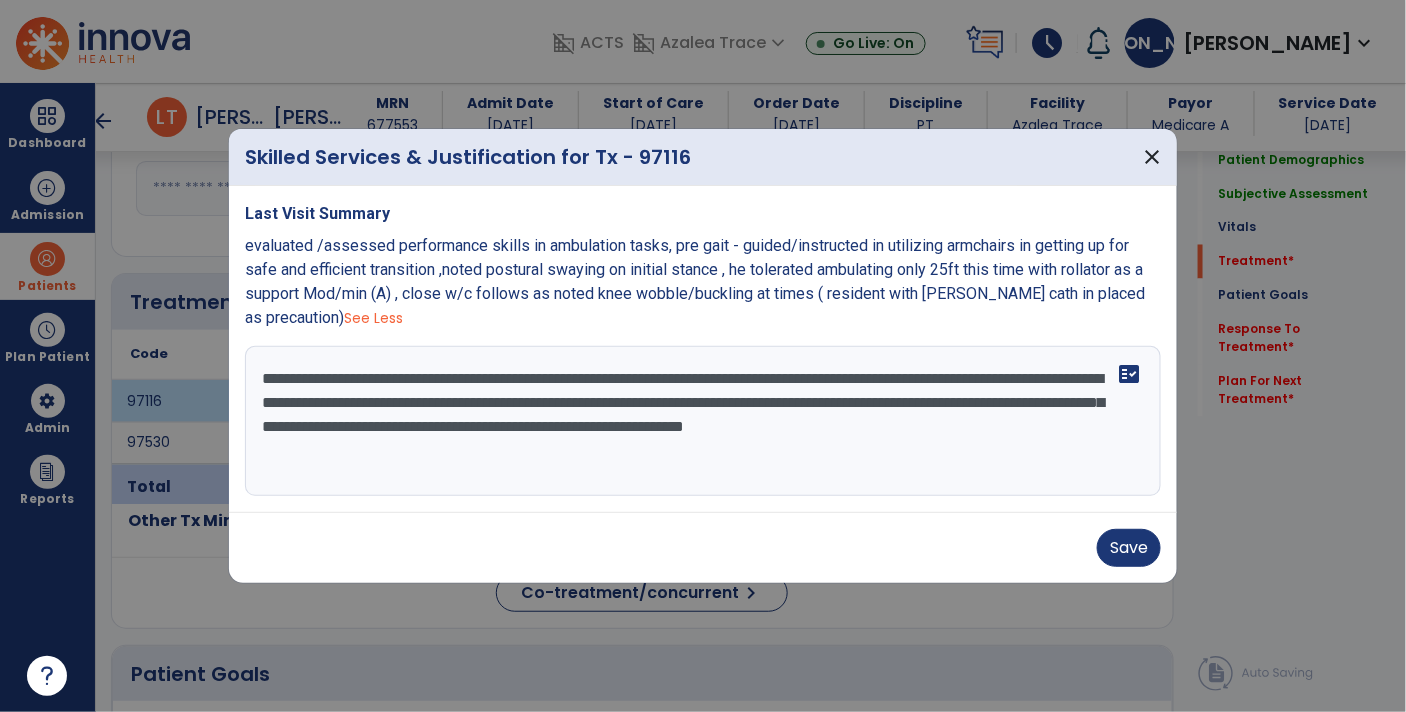 click on "**********" at bounding box center [703, 421] 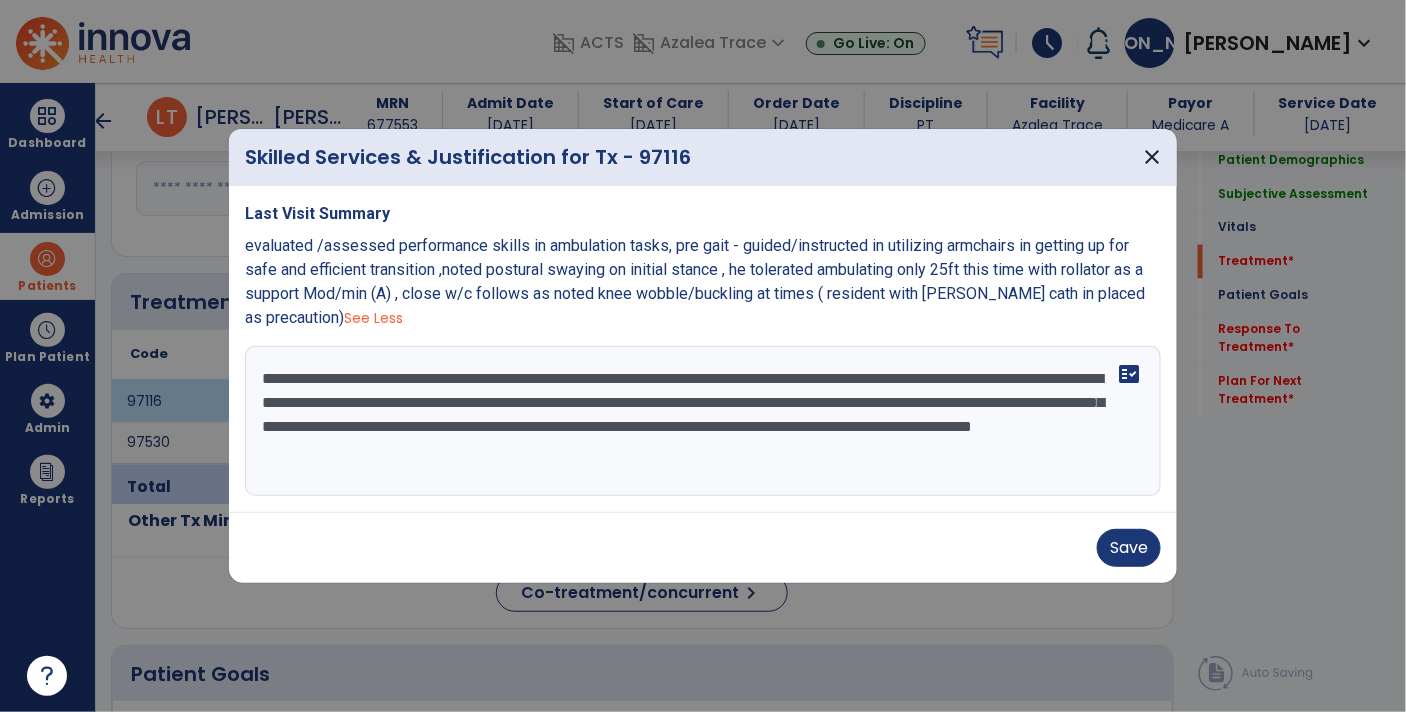 click on "**********" at bounding box center (703, 421) 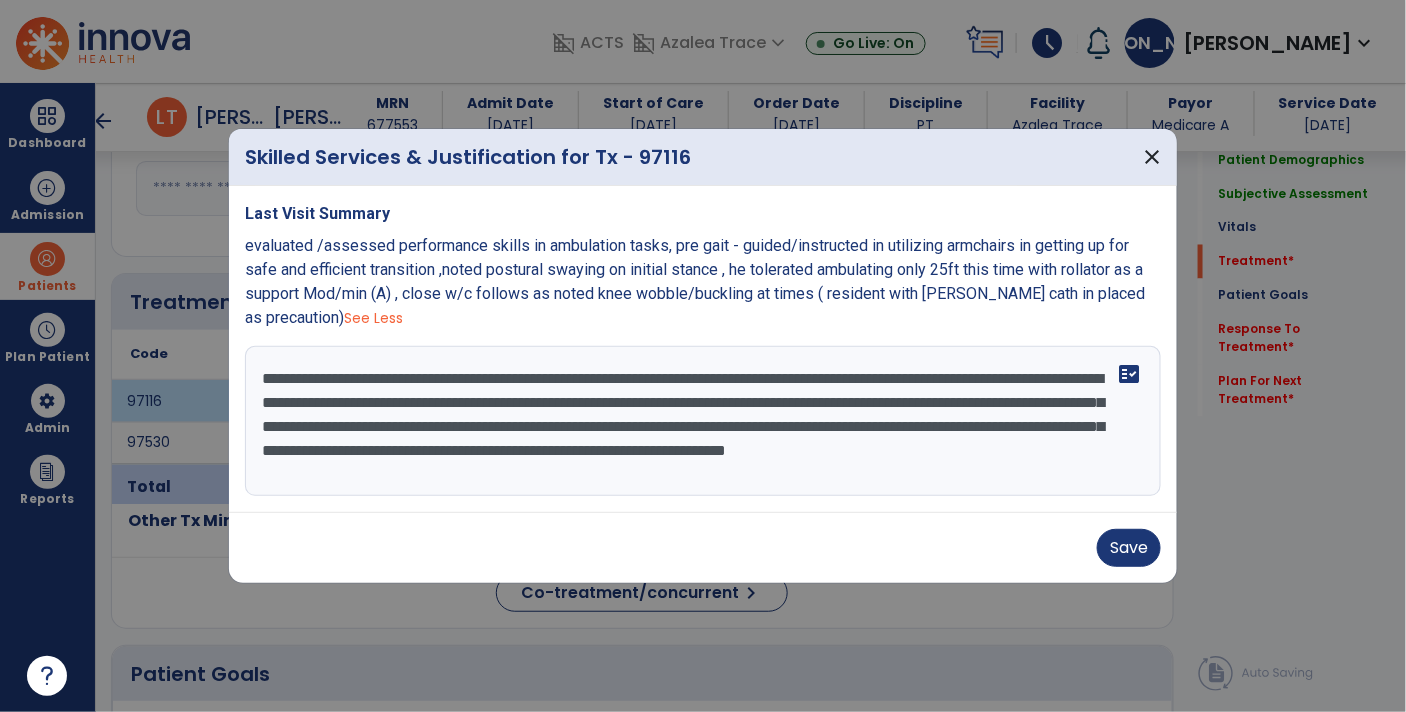 click on "**********" at bounding box center (703, 421) 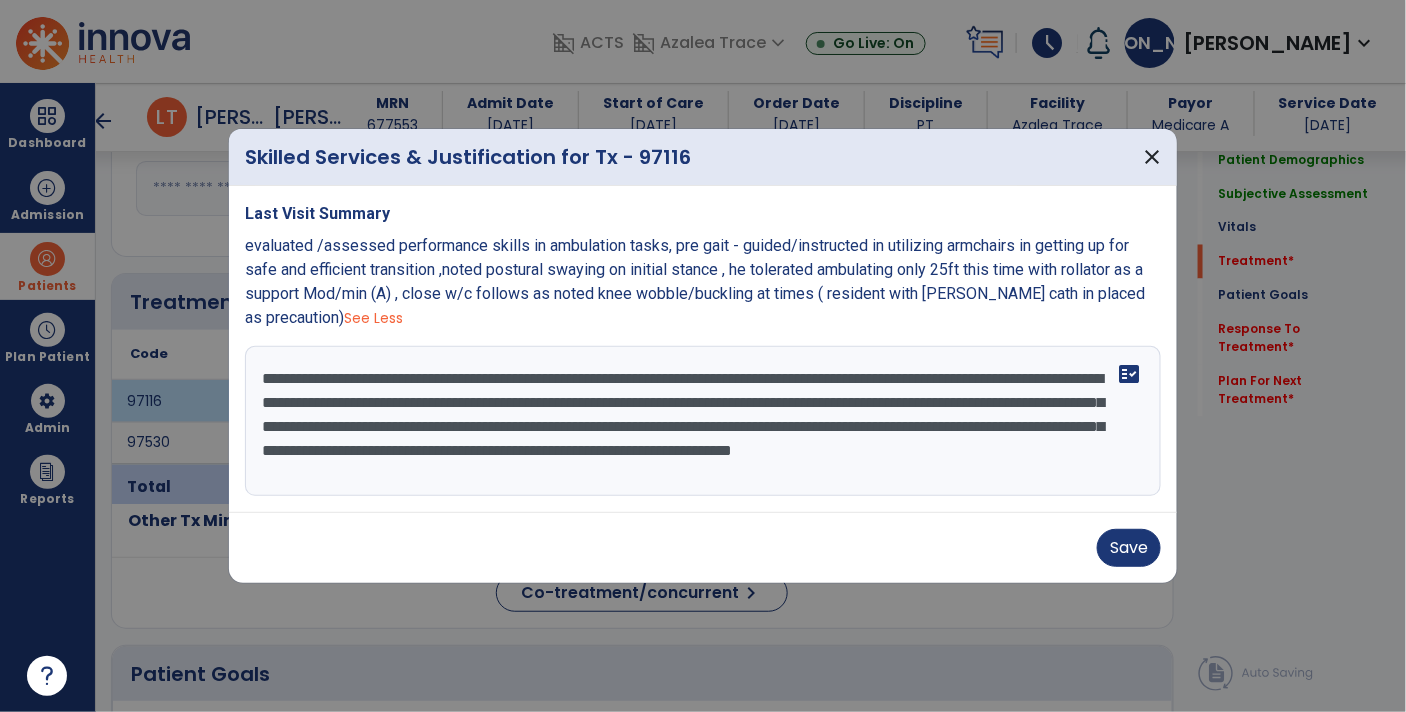 click on "**********" at bounding box center (703, 421) 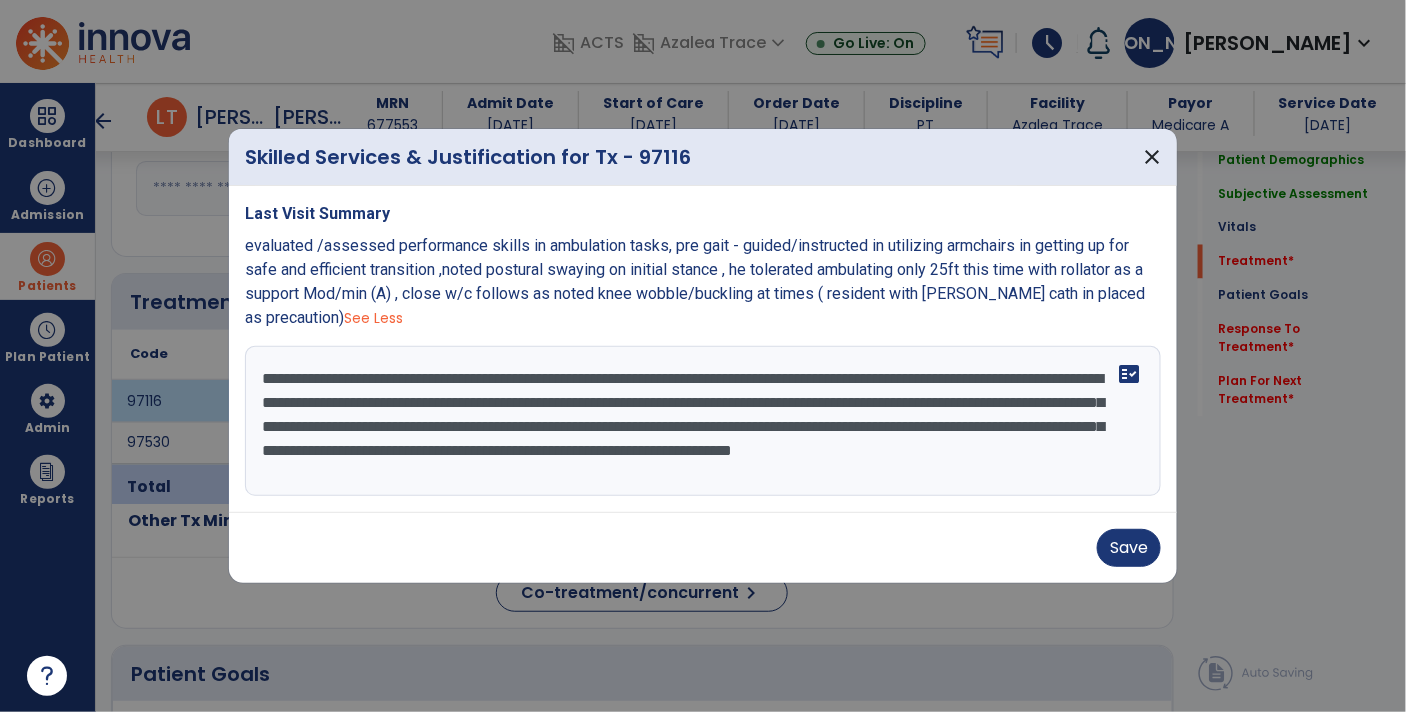 click on "**********" at bounding box center [703, 421] 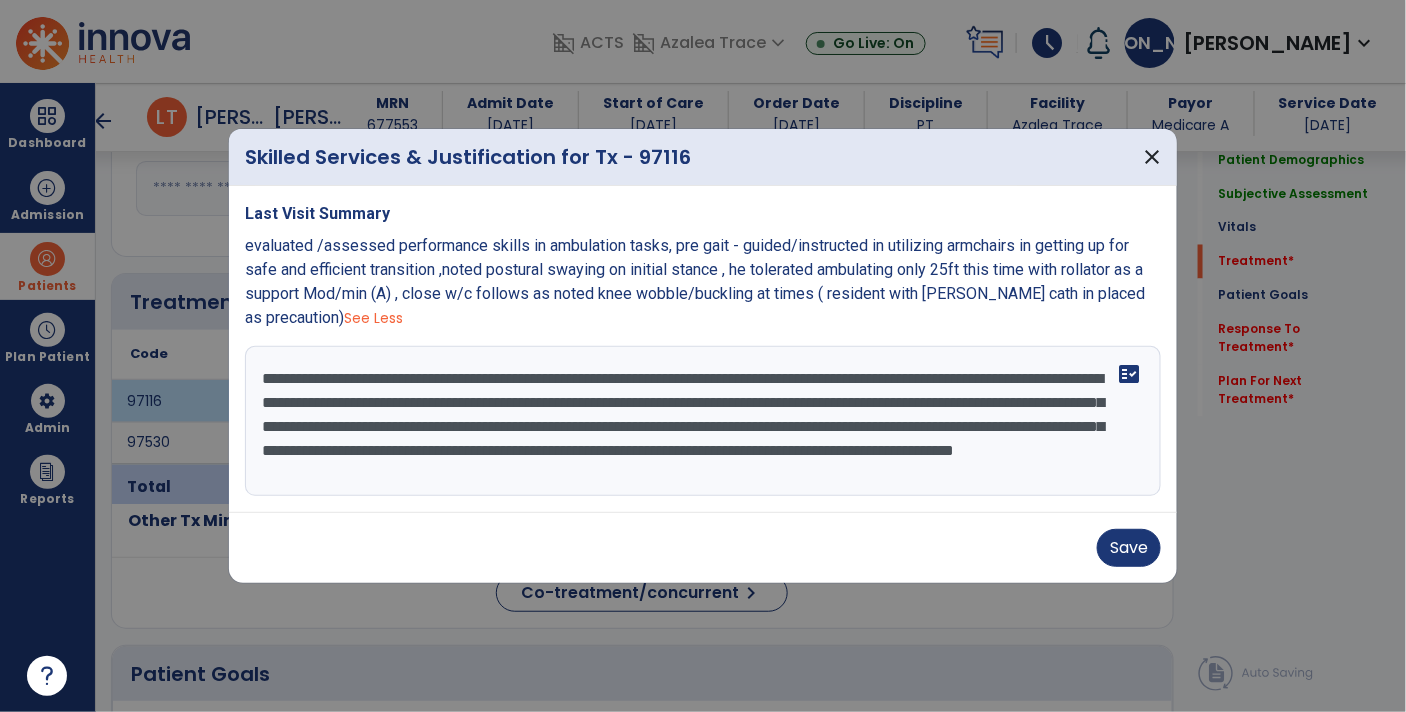 scroll, scrollTop: 15, scrollLeft: 0, axis: vertical 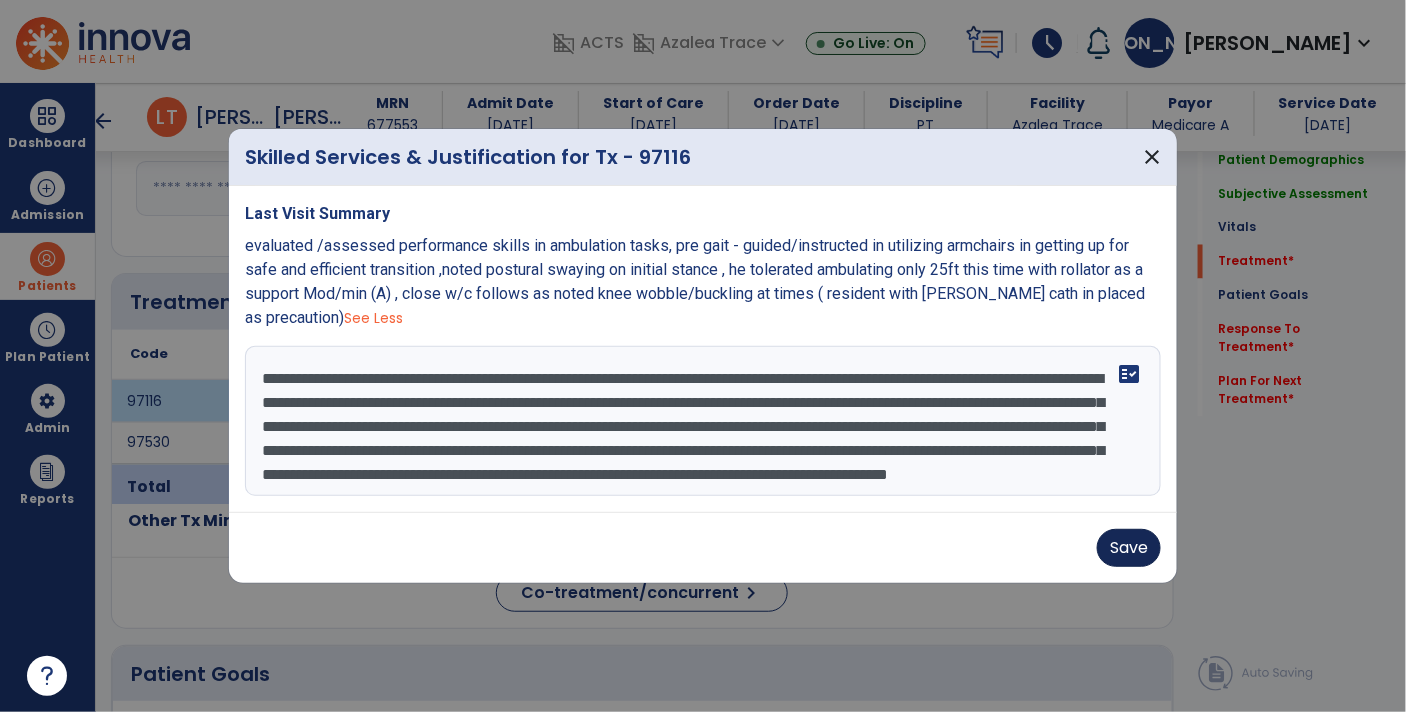 type on "**********" 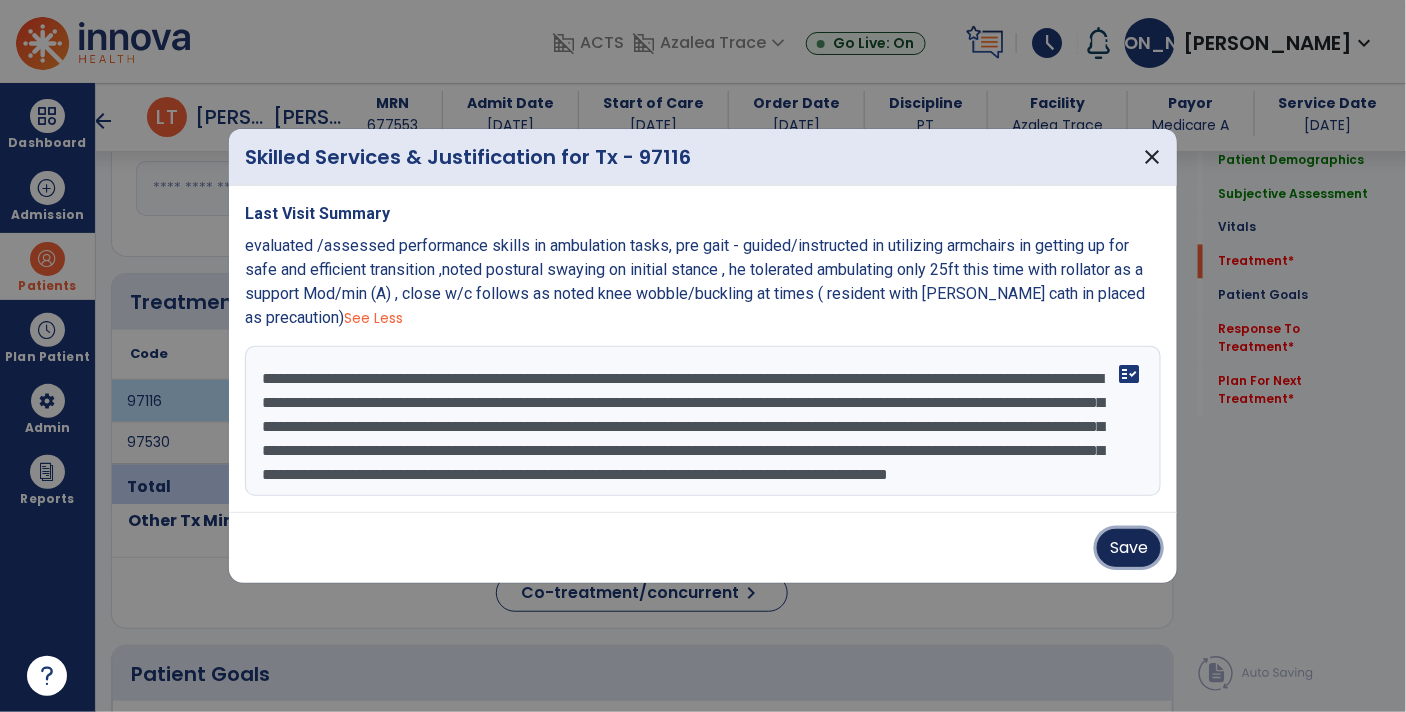 click on "Save" at bounding box center [1129, 548] 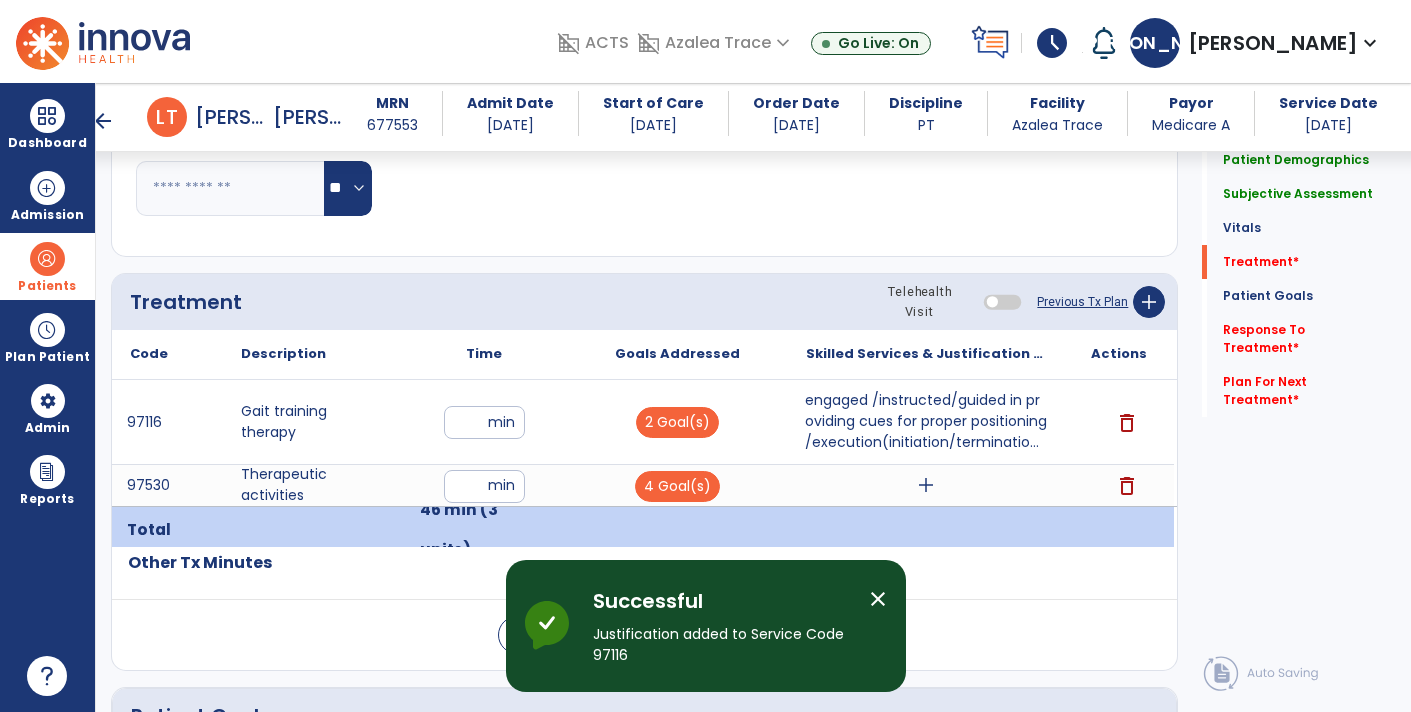 click on "engaged /instructed/guided in providing cues for proper positioning /execution(initiation/terminatio..." at bounding box center [926, 421] 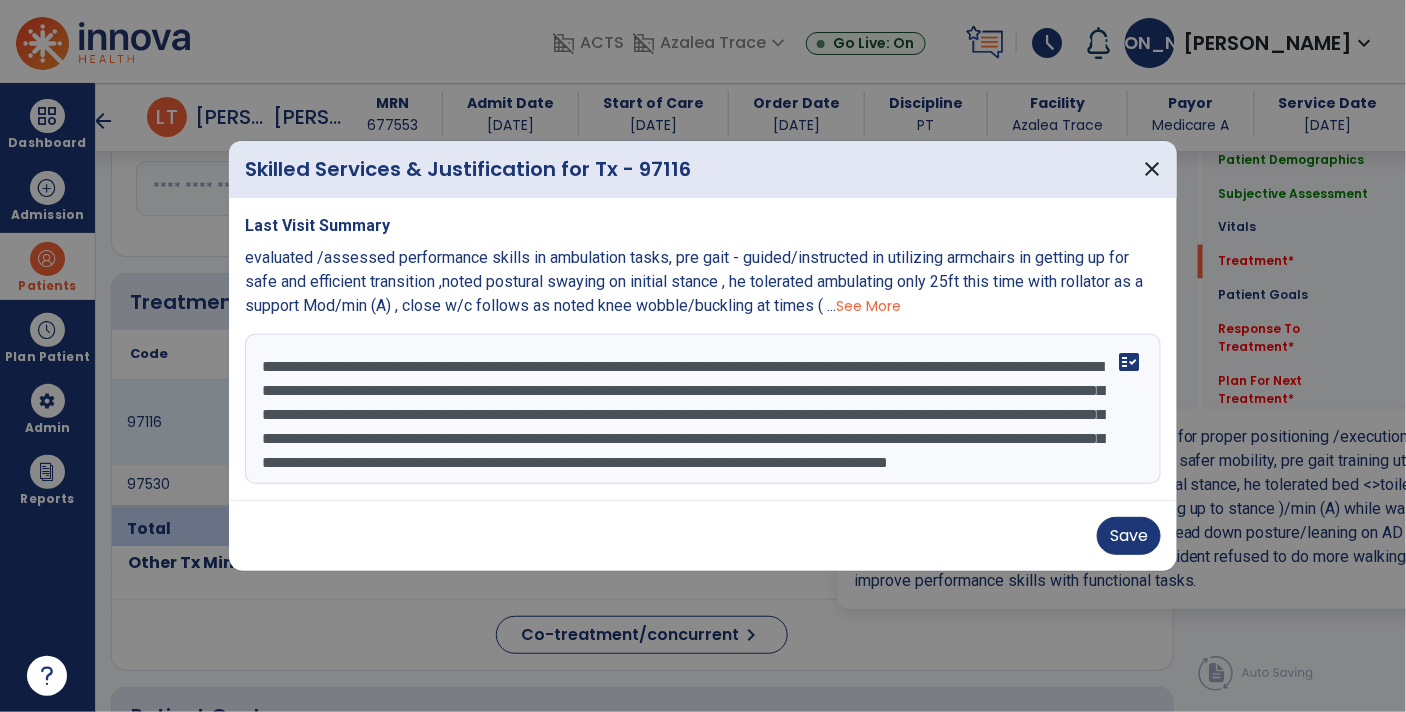 scroll, scrollTop: 1056, scrollLeft: 0, axis: vertical 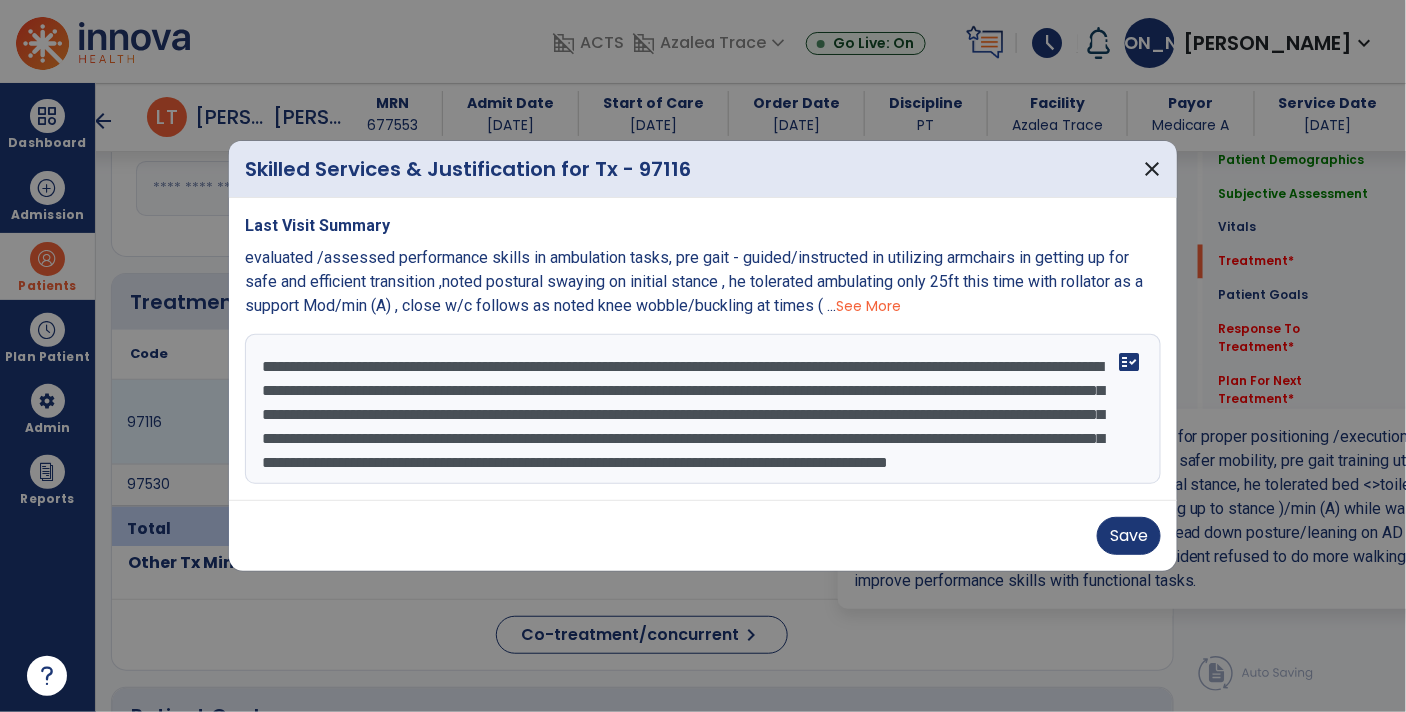 click on "**********" at bounding box center (703, 409) 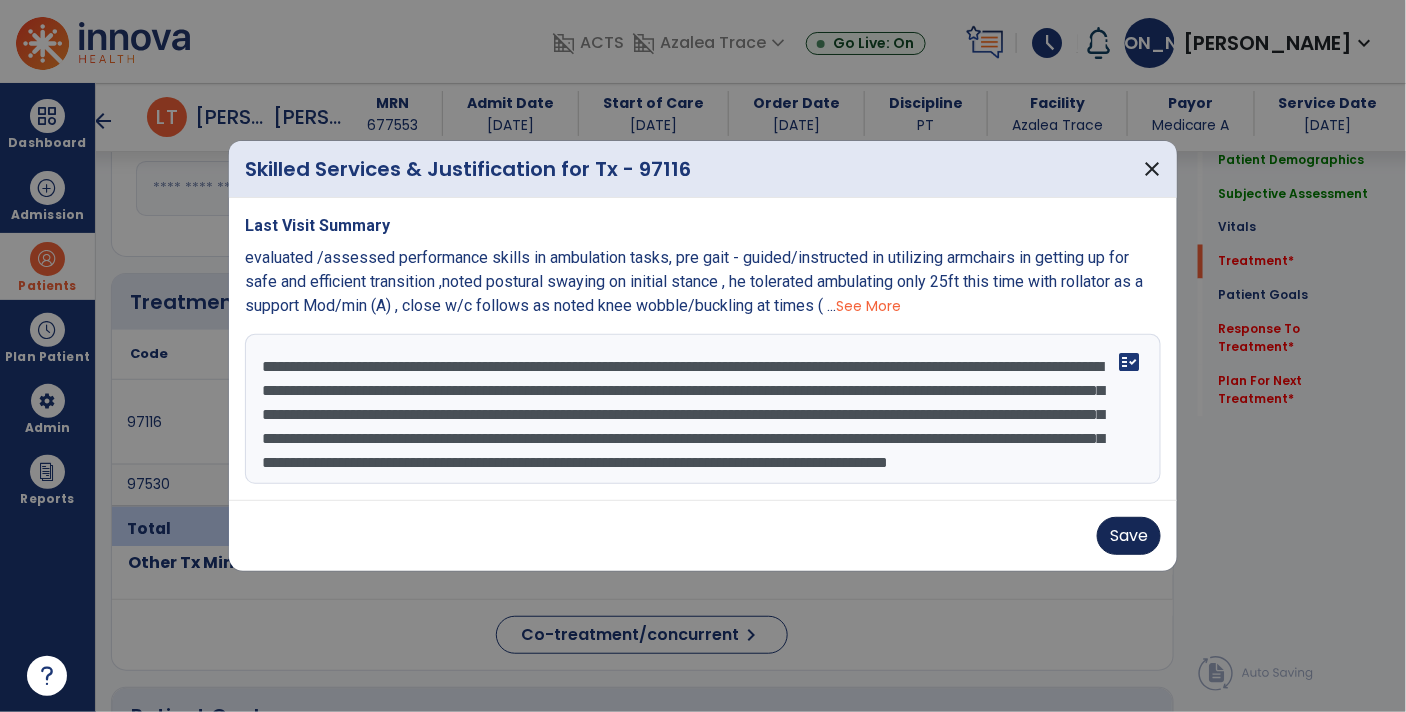 type on "**********" 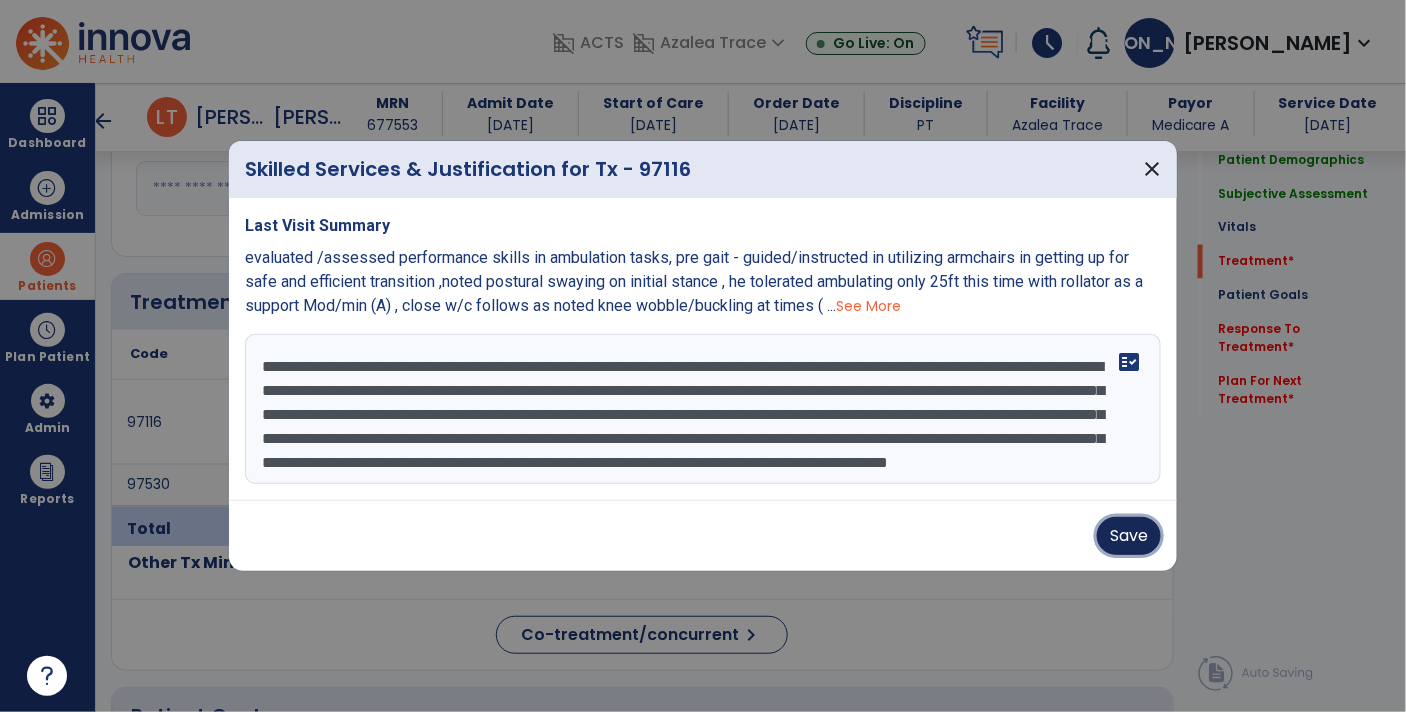 click on "Save" at bounding box center [1129, 536] 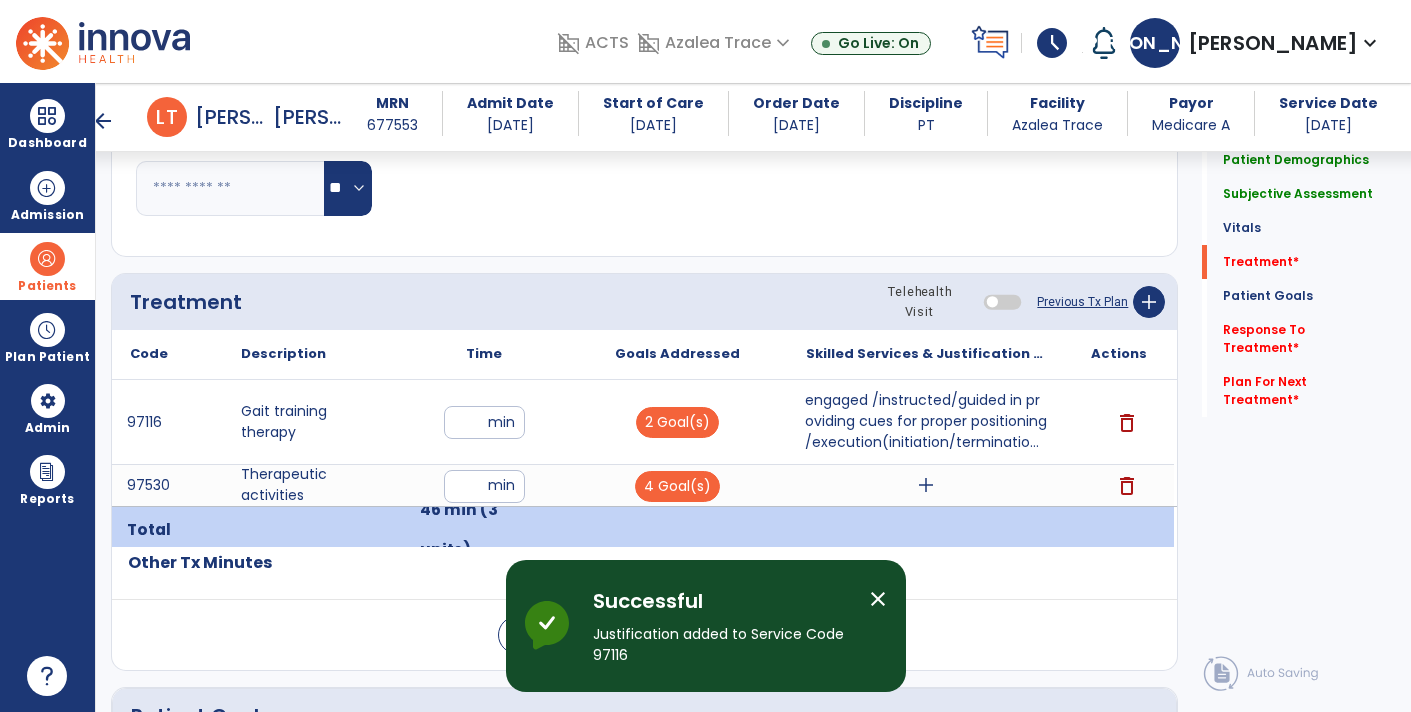 click on "add" at bounding box center [926, 485] 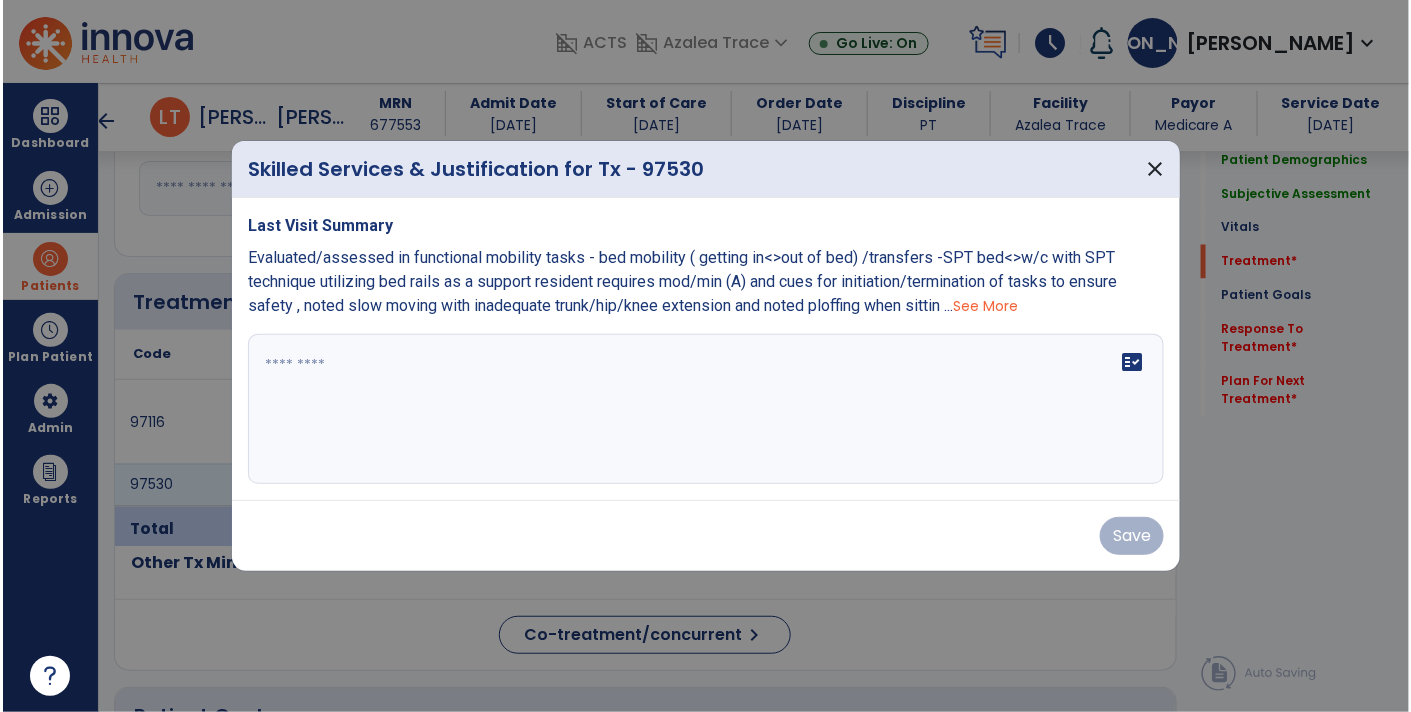 scroll, scrollTop: 1056, scrollLeft: 0, axis: vertical 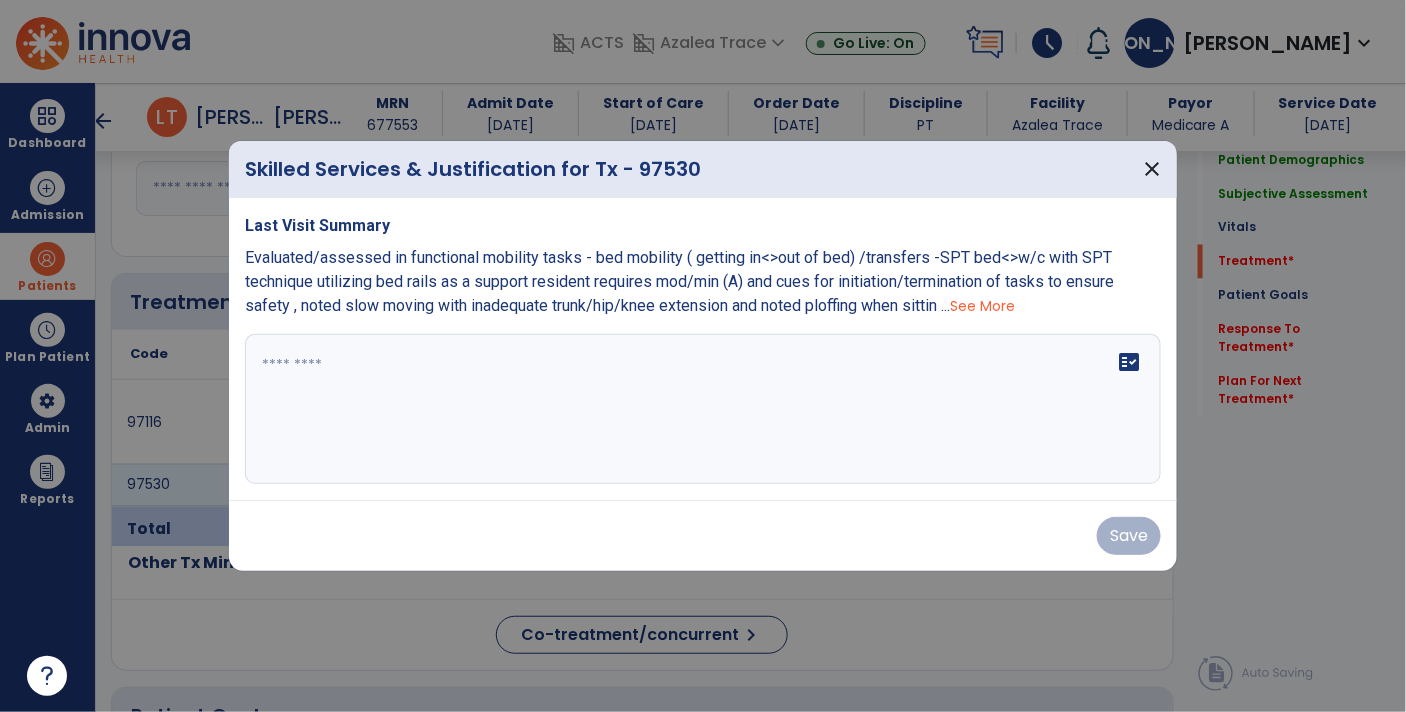 click at bounding box center [703, 409] 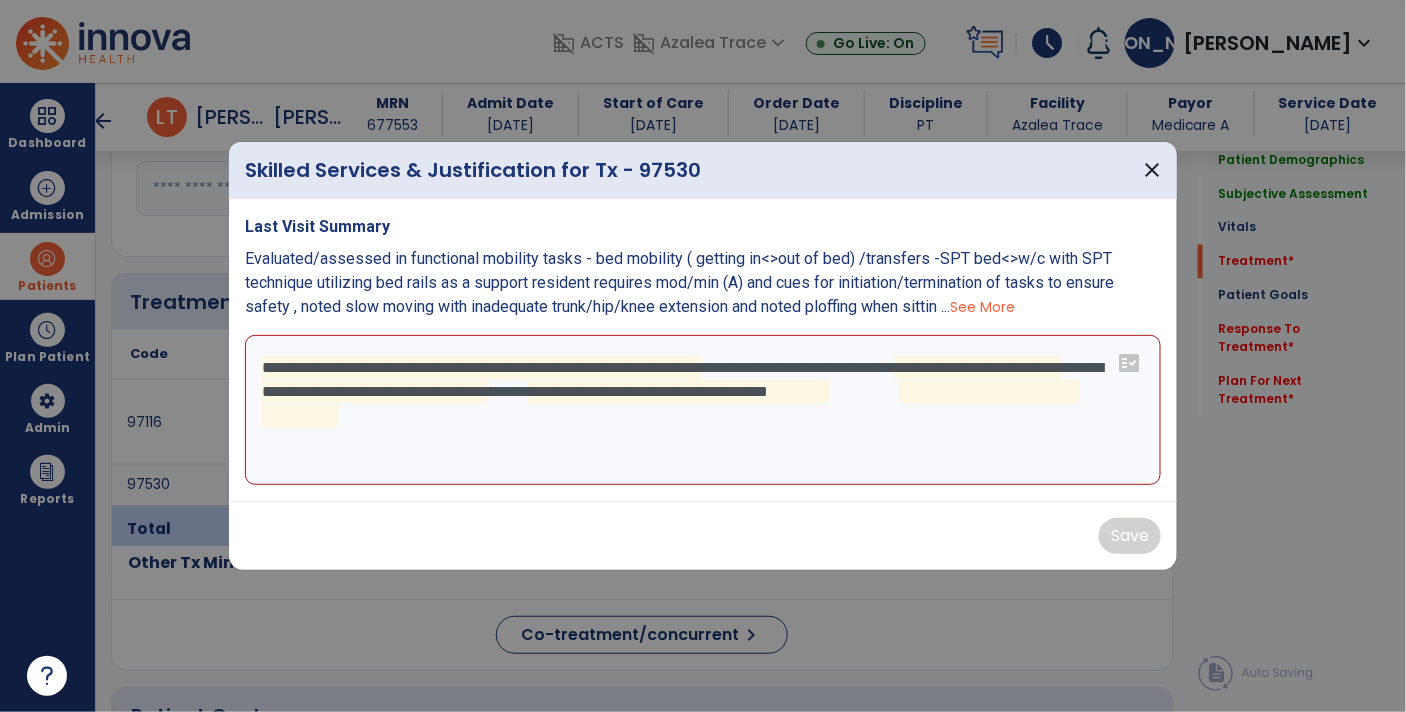 click on "**********" at bounding box center (703, 410) 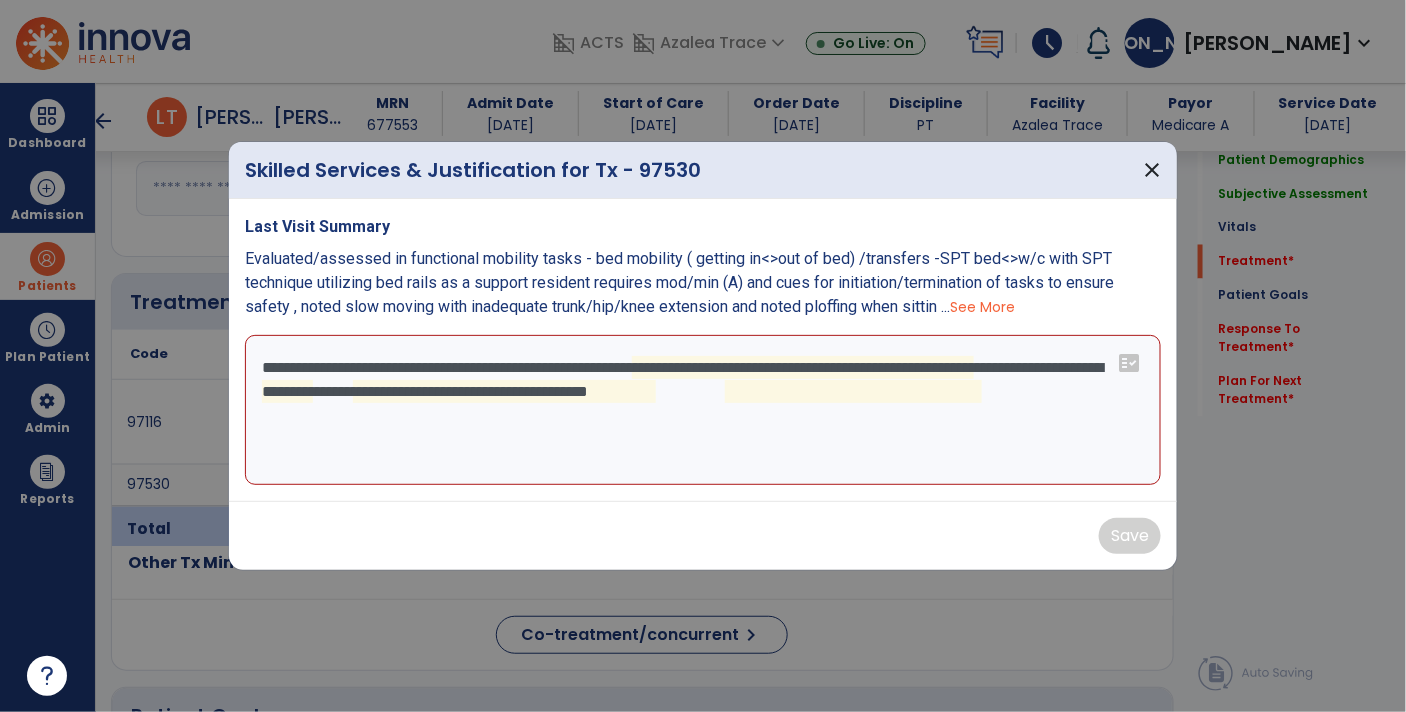 click on "**********" at bounding box center [703, 410] 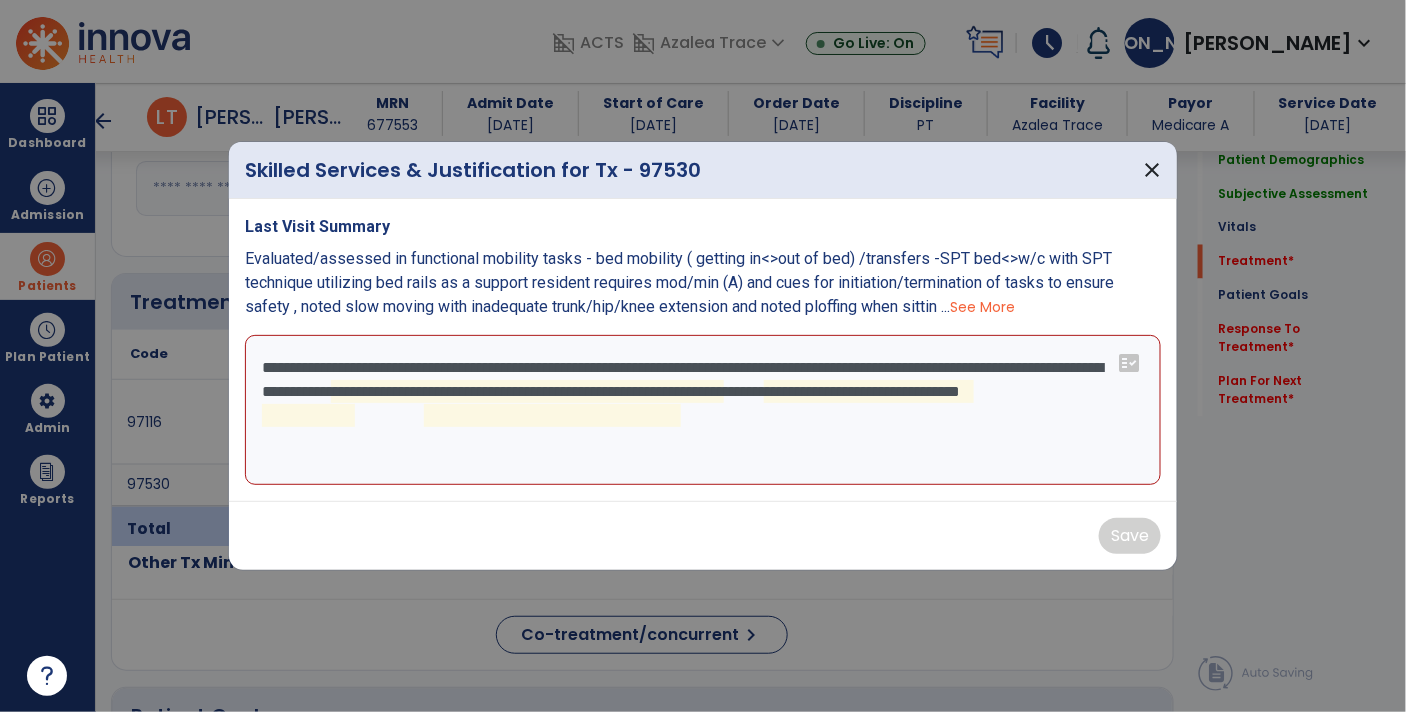 click on "**********" at bounding box center [703, 410] 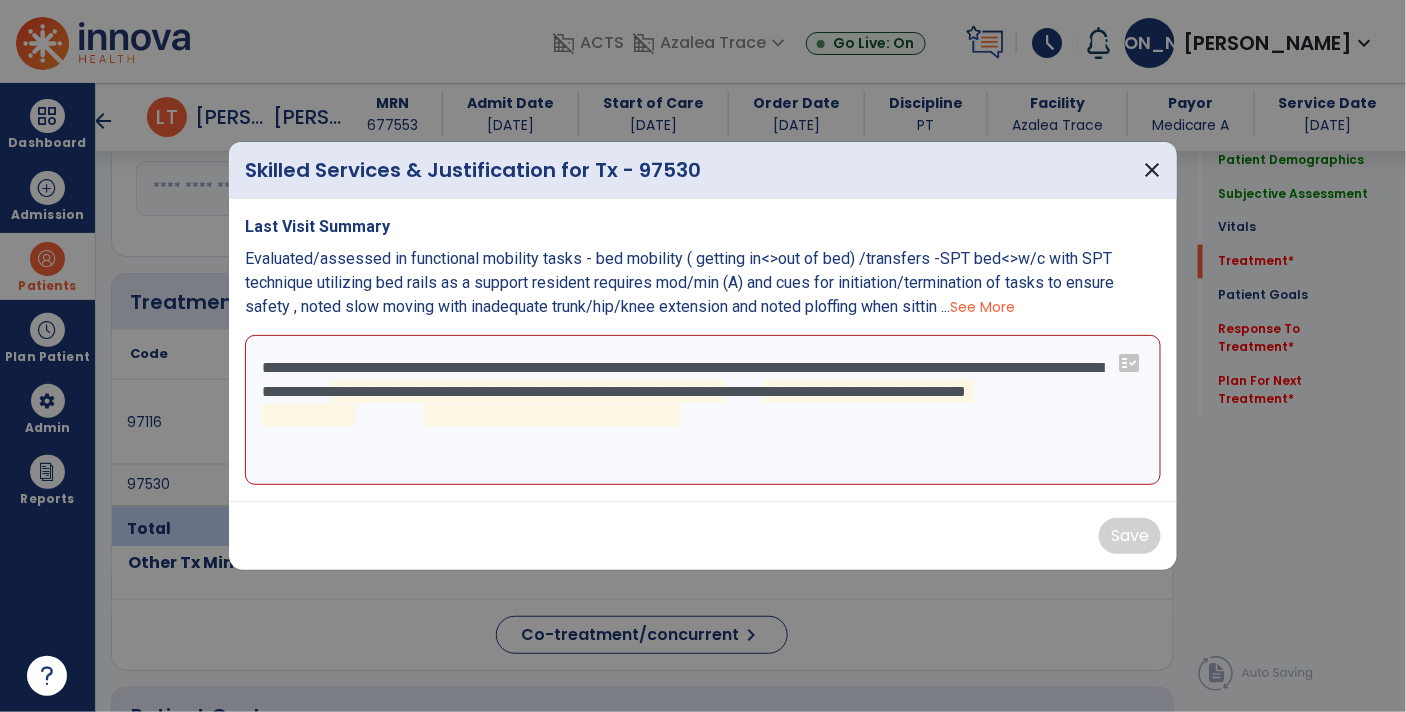 click on "**********" at bounding box center (703, 410) 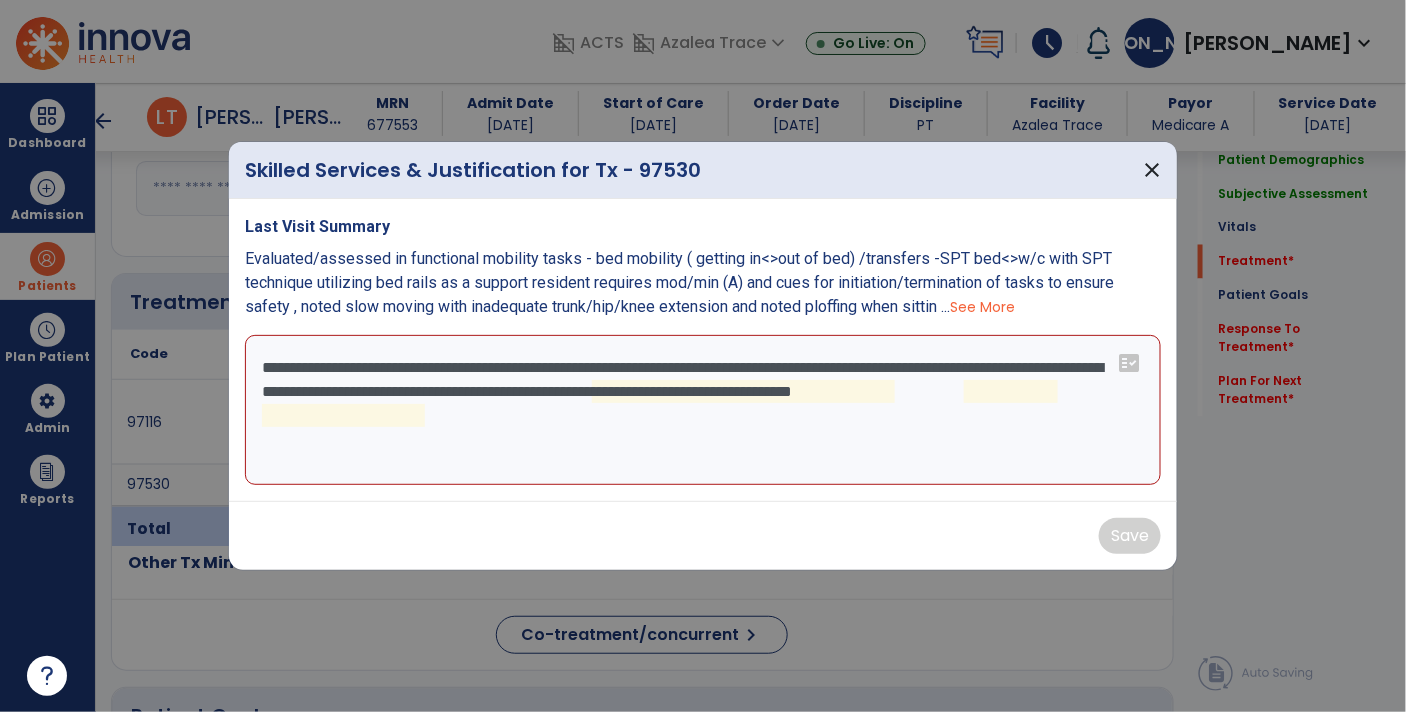 click on "**********" at bounding box center (703, 410) 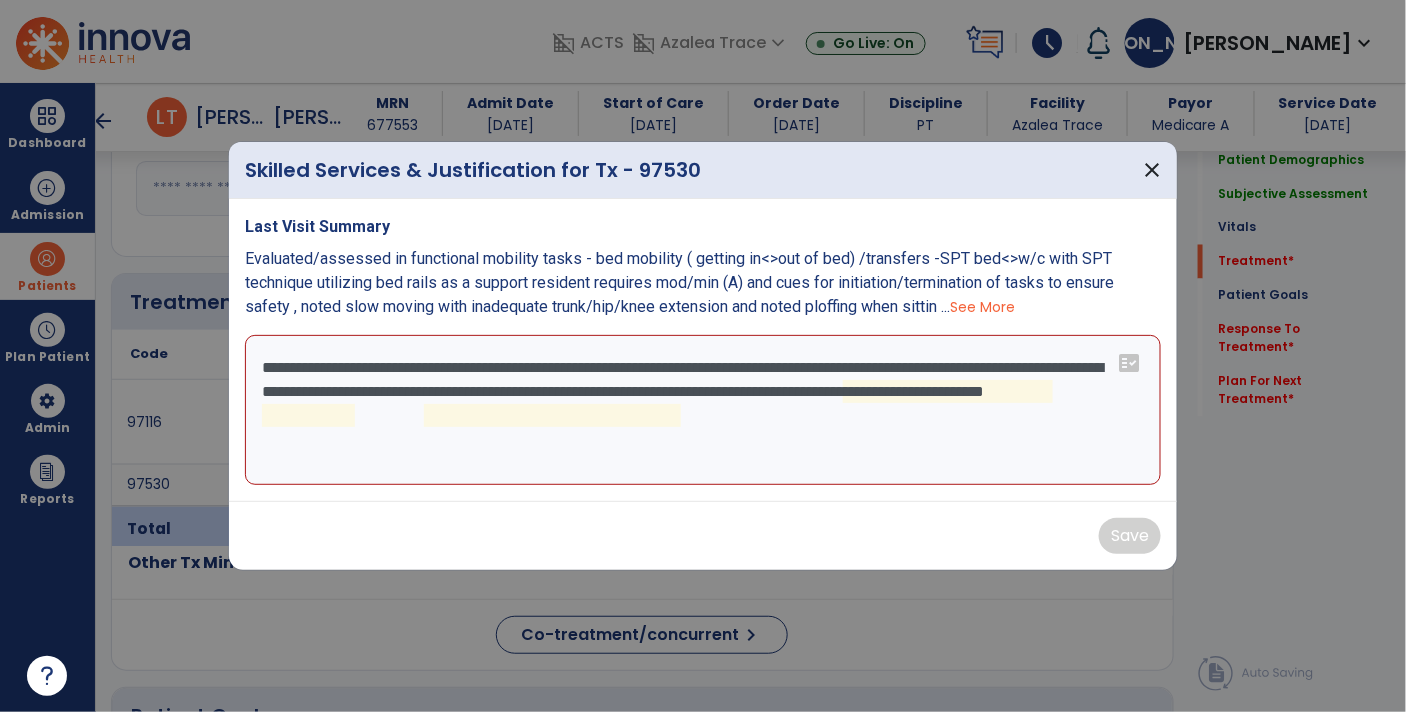 click on "**********" at bounding box center [703, 410] 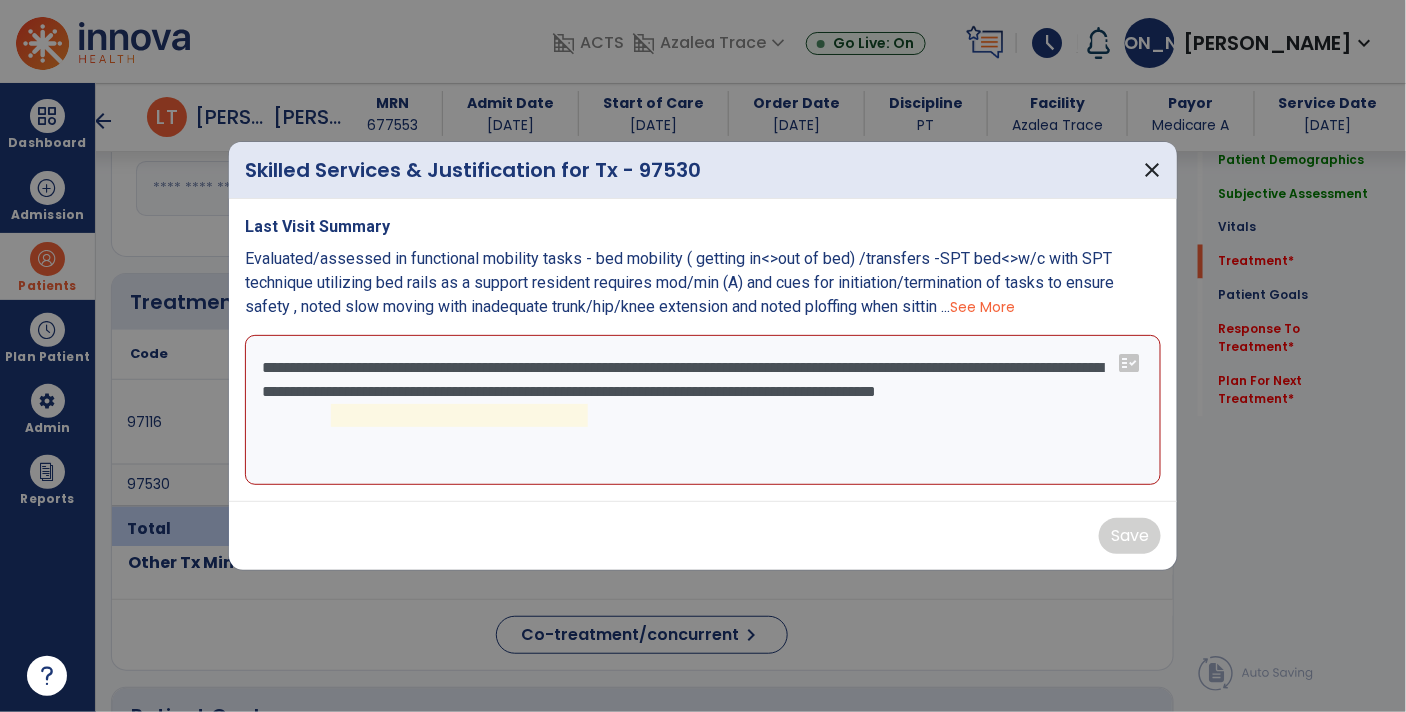 click on "**********" at bounding box center (703, 410) 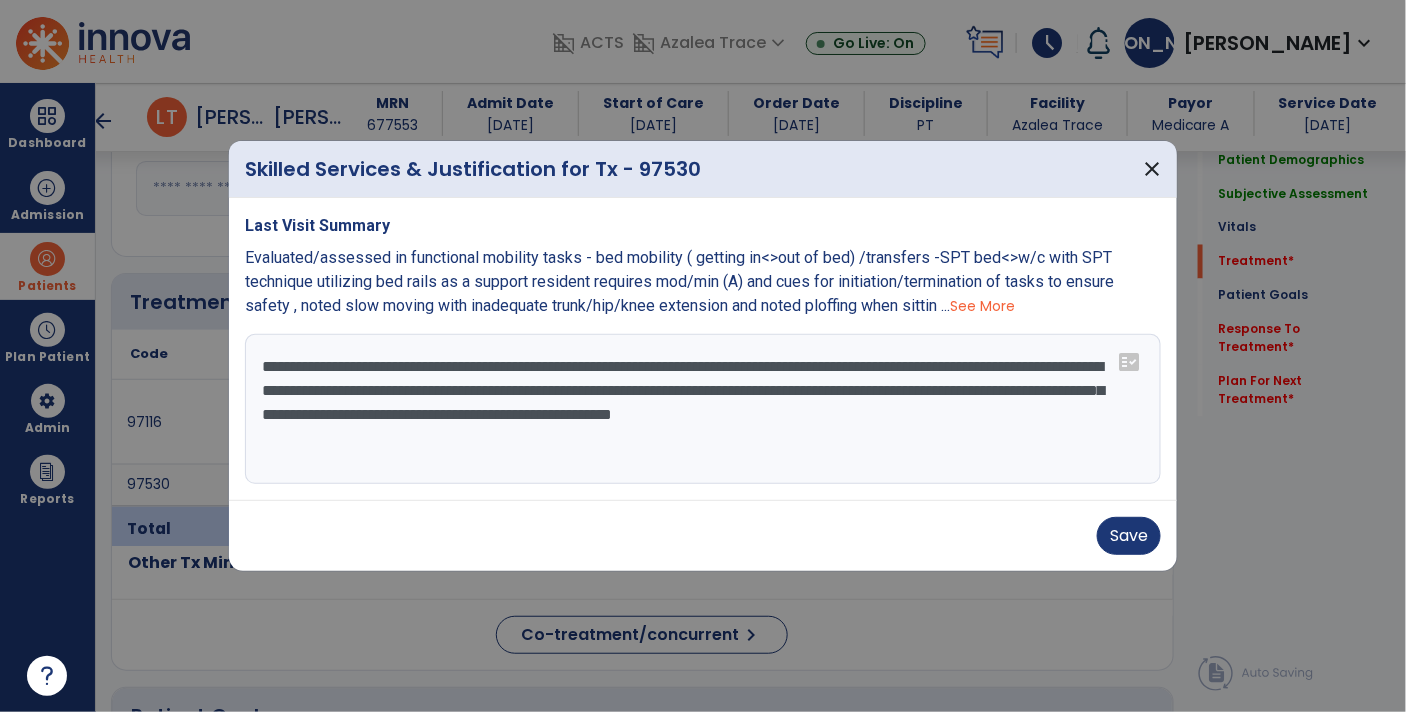 click on "**********" at bounding box center [703, 409] 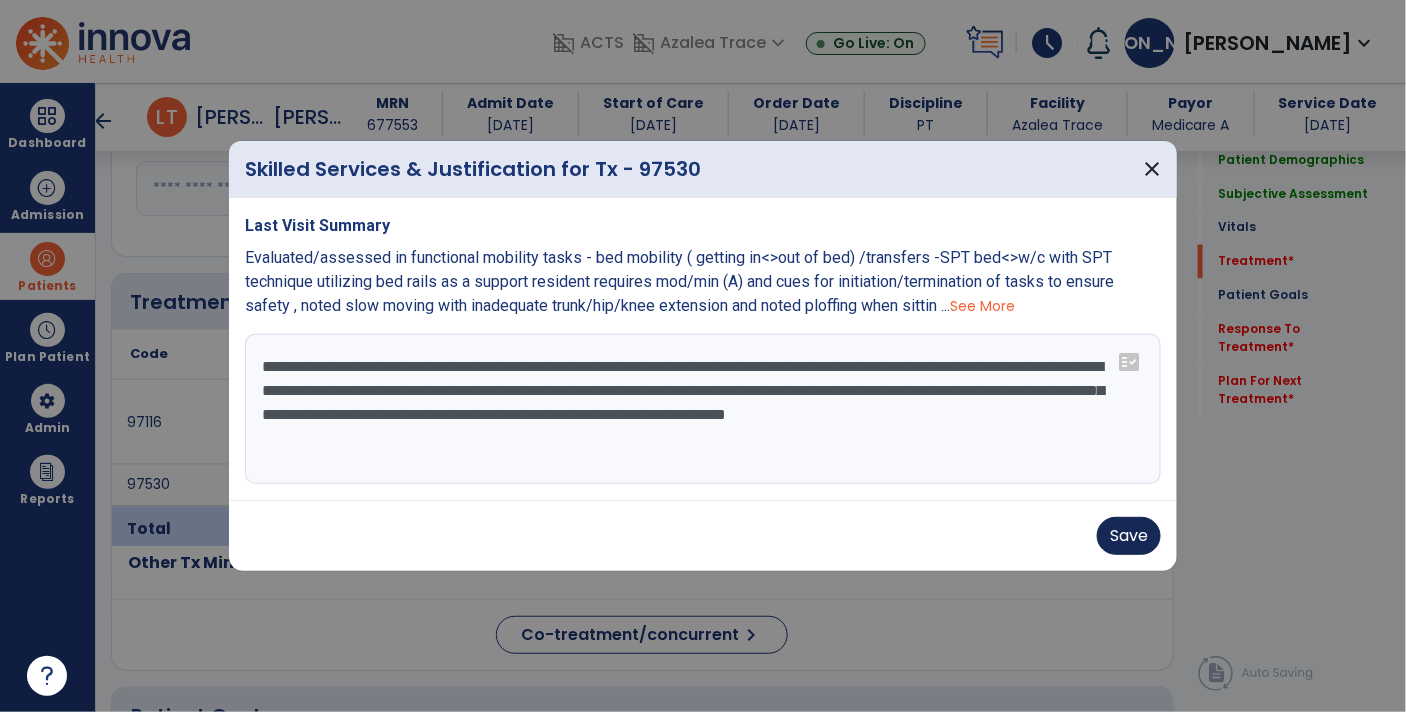type on "**********" 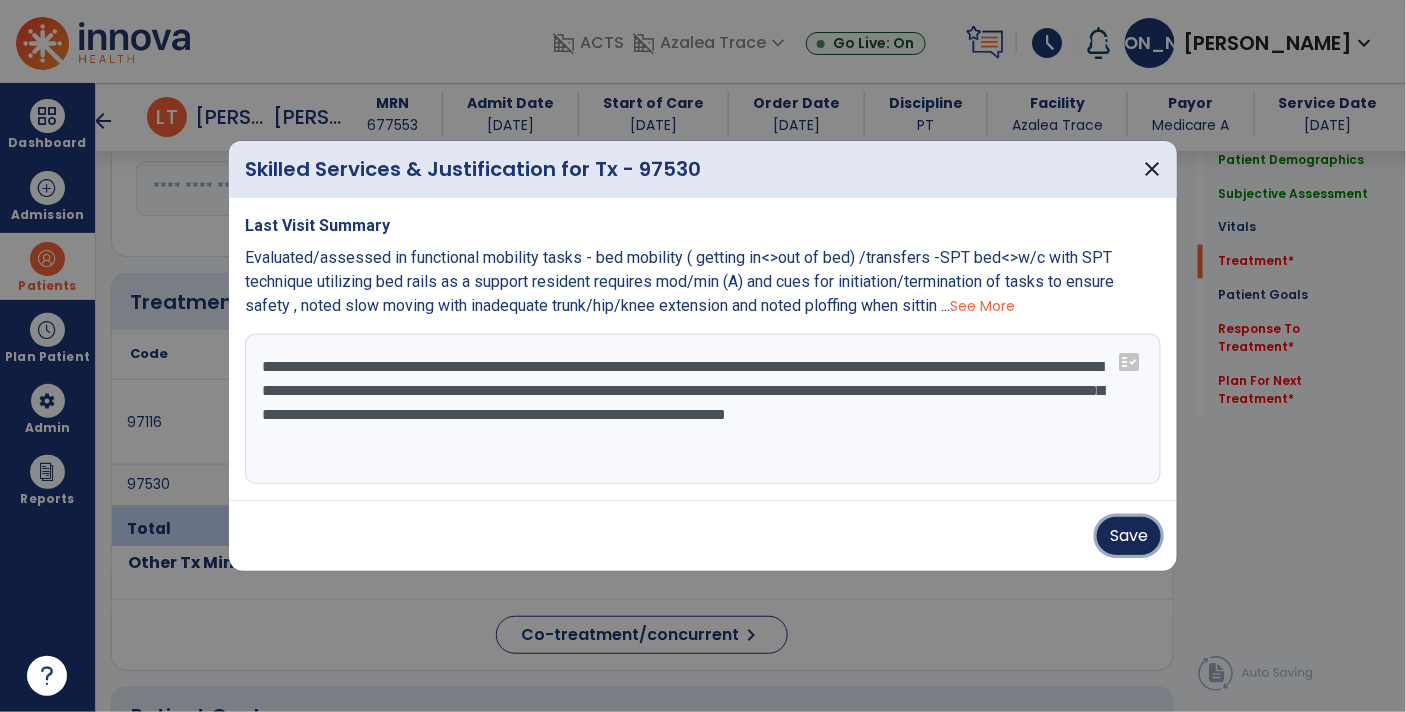 click on "Save" at bounding box center [1129, 536] 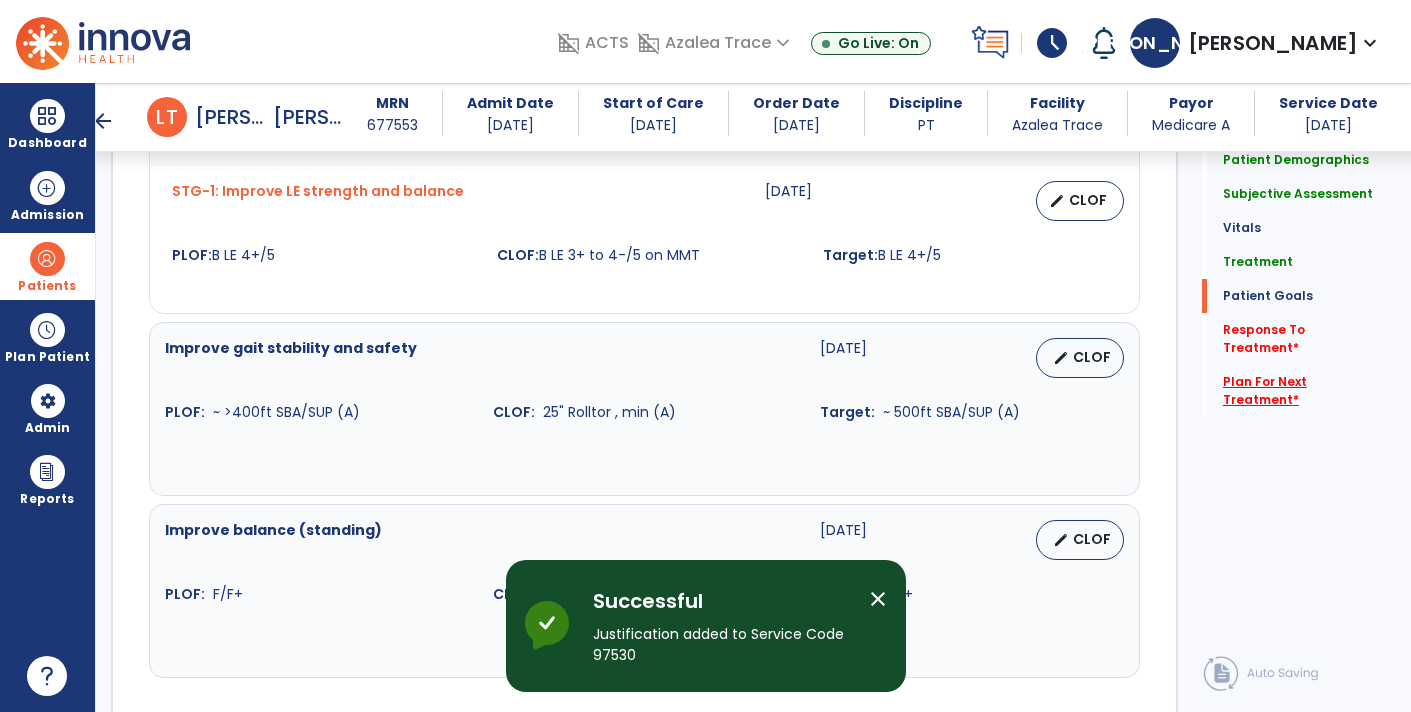 click on "Plan For Next Treatment   *" 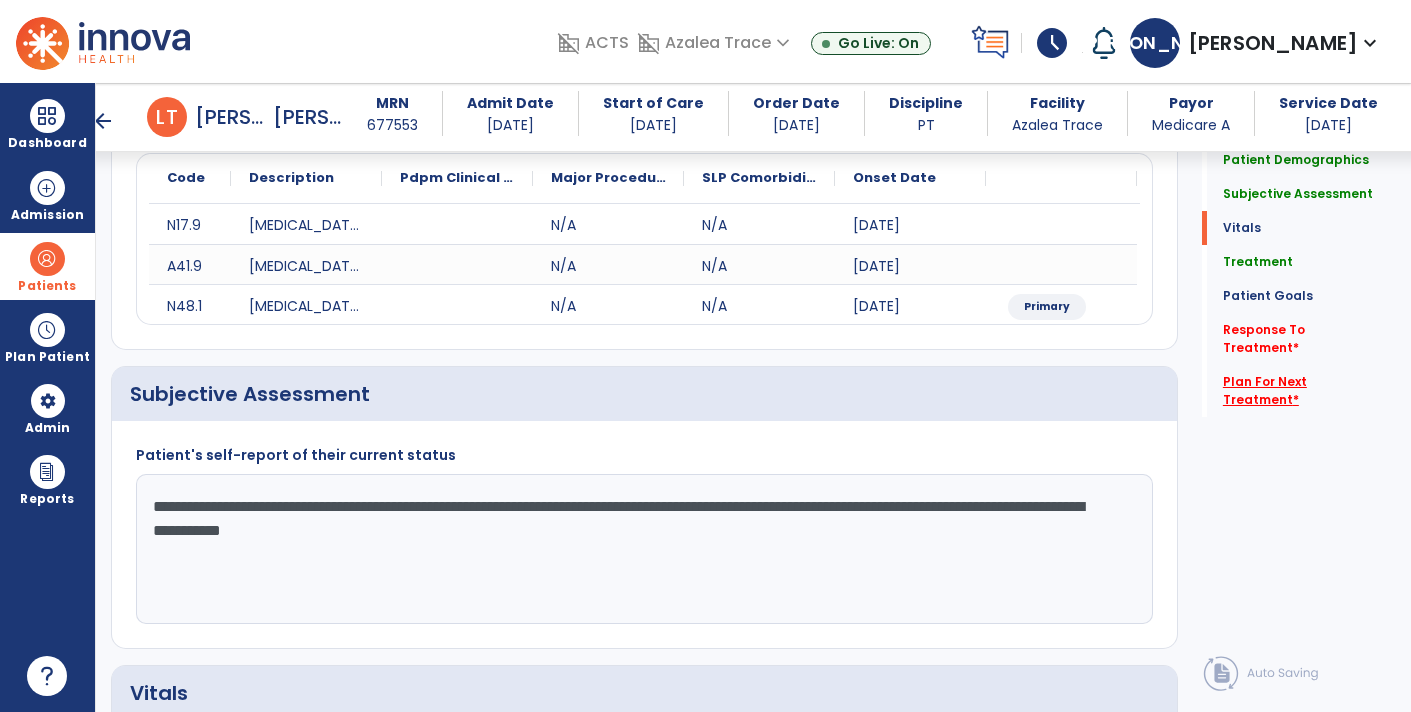scroll, scrollTop: 0, scrollLeft: 0, axis: both 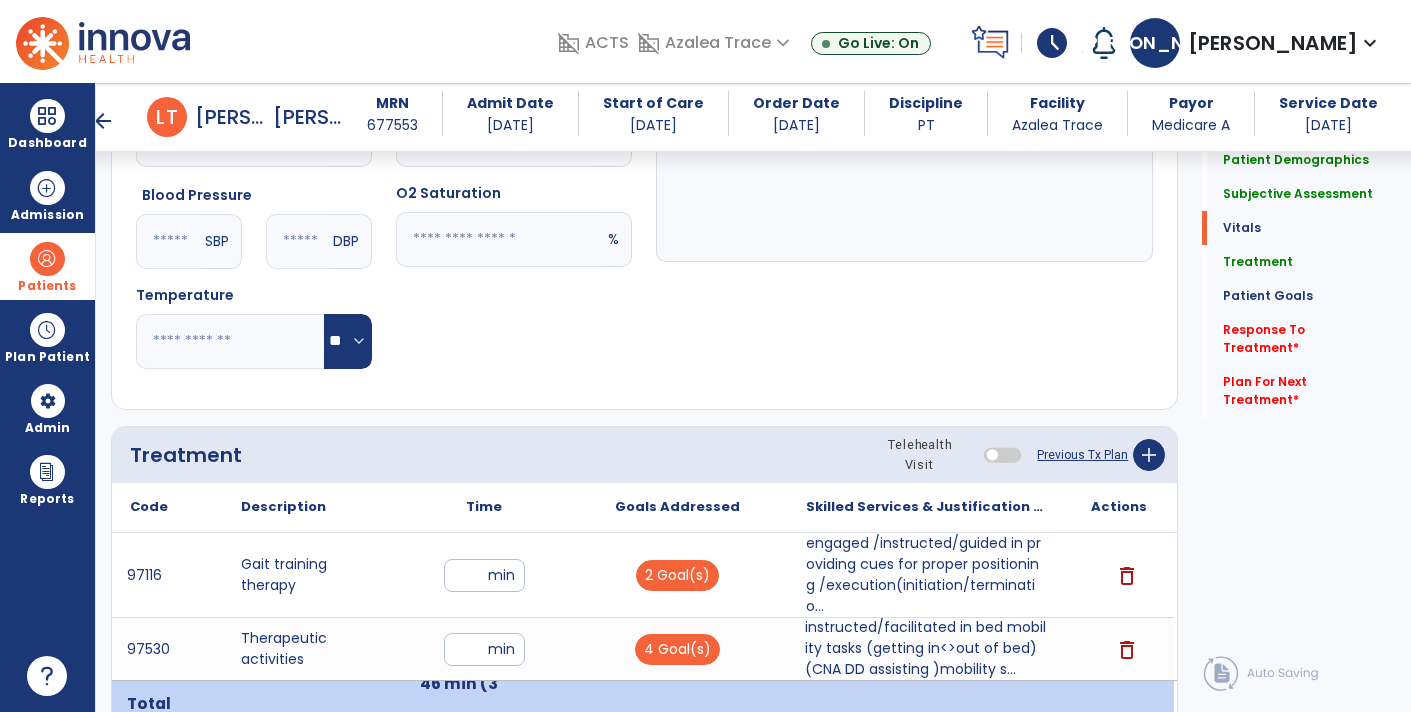 click on "Previous Tx Plan" 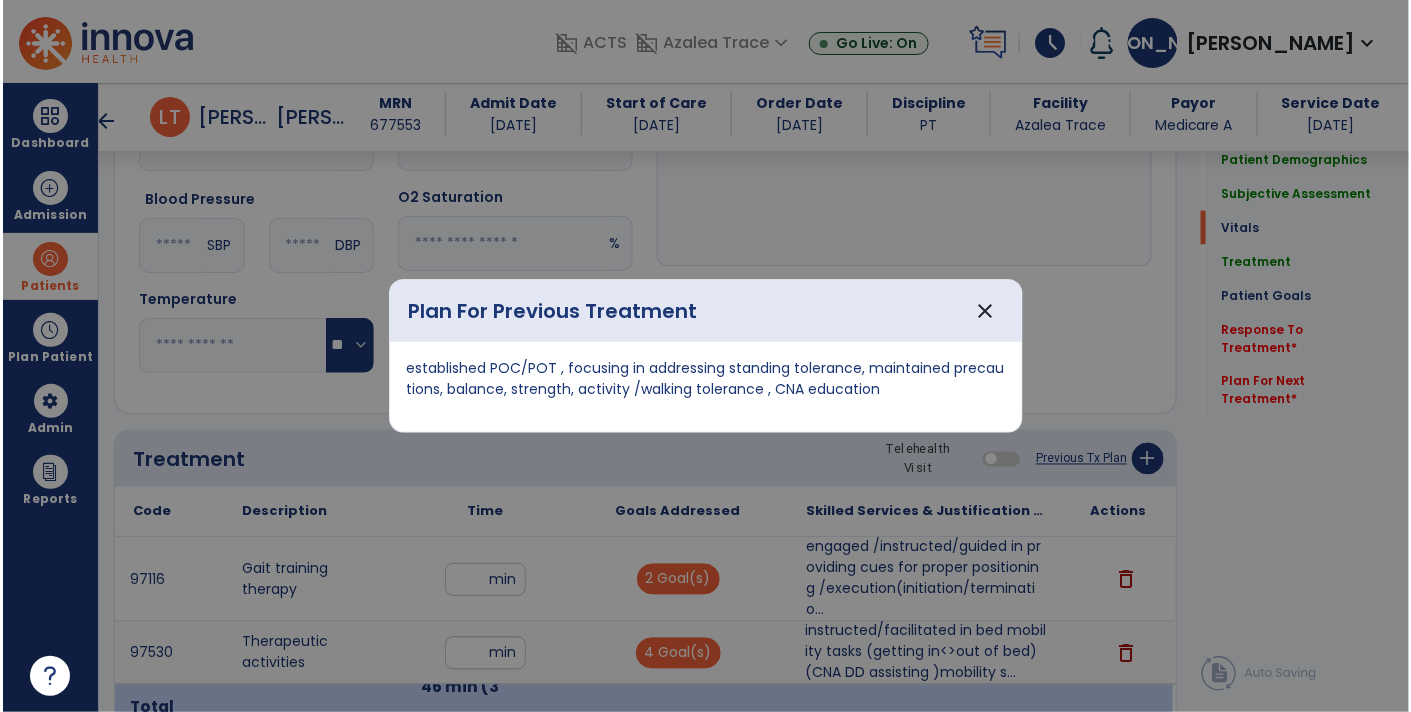 scroll, scrollTop: 903, scrollLeft: 0, axis: vertical 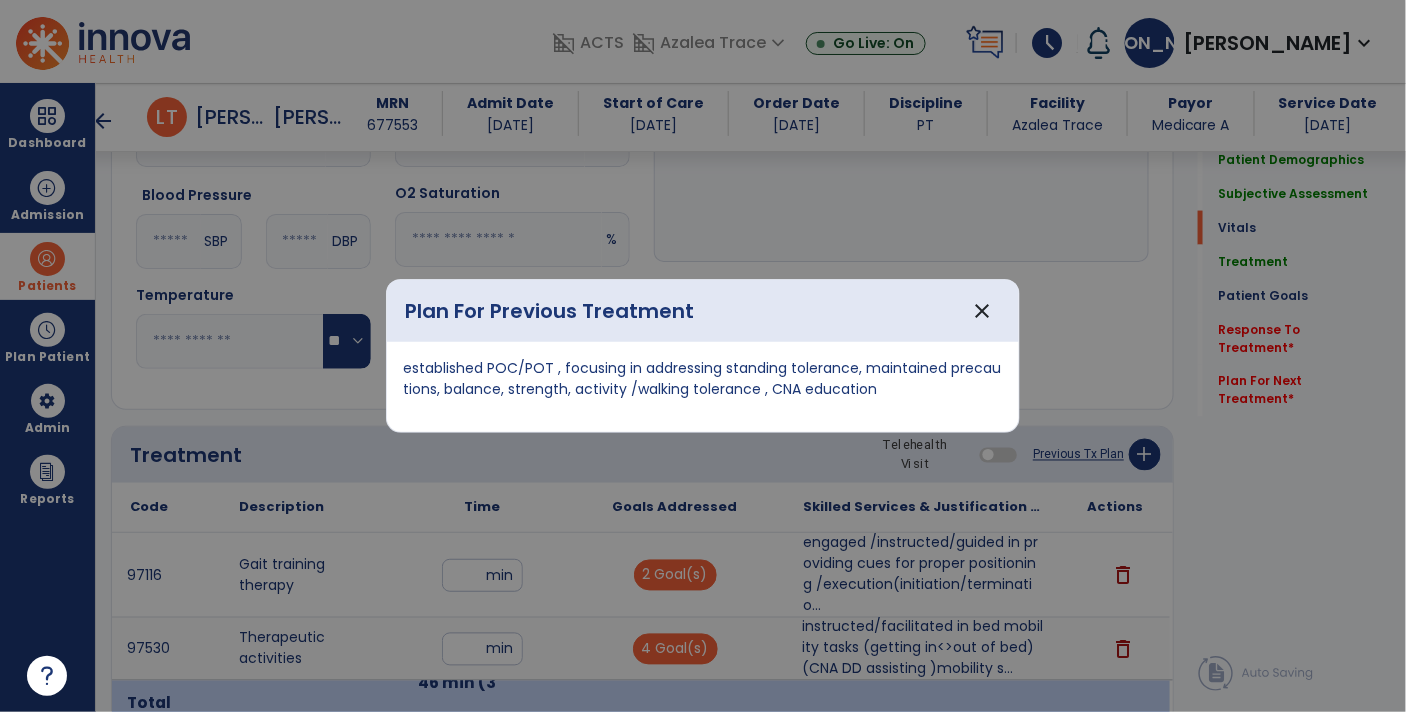 copy on "established POC/POT , focusing in addressing standing tolerance, maintained precautions, balance, strength, activity /walking tolerance , CNA education" 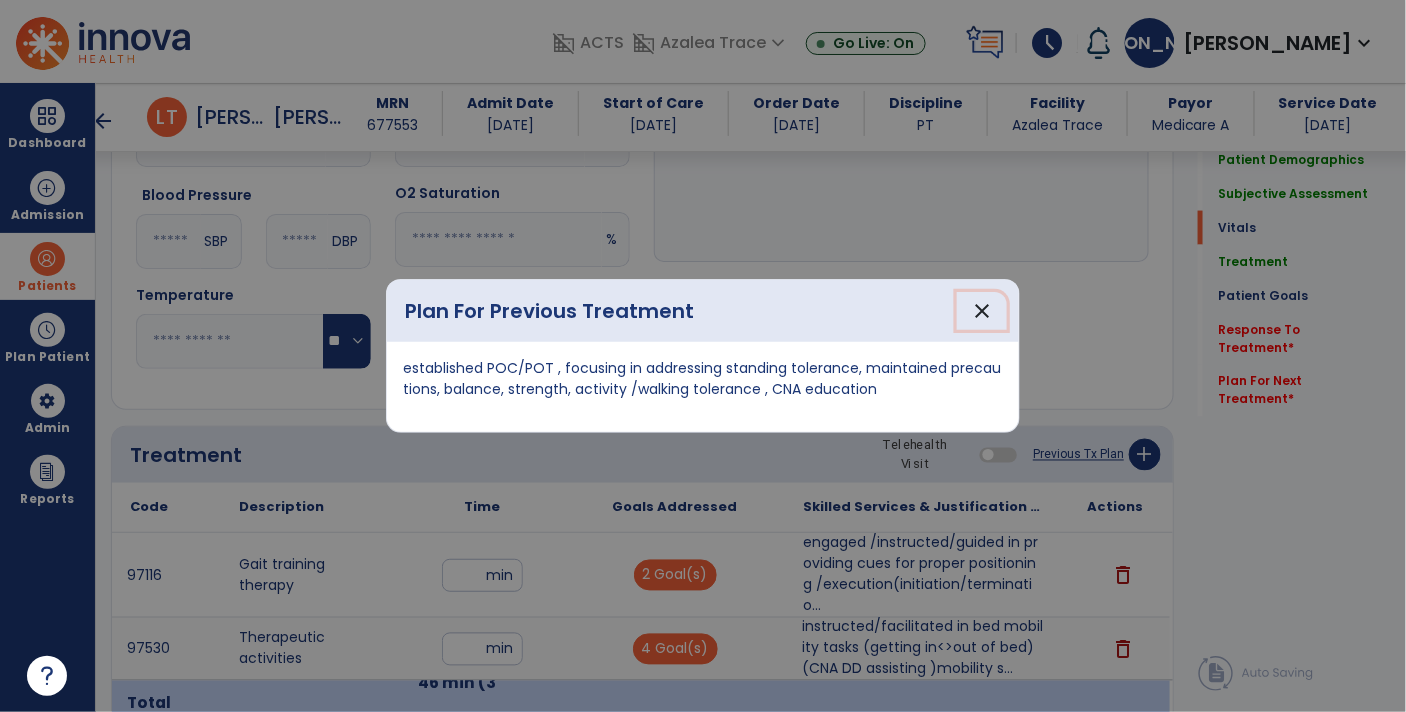 click on "close" at bounding box center [982, 311] 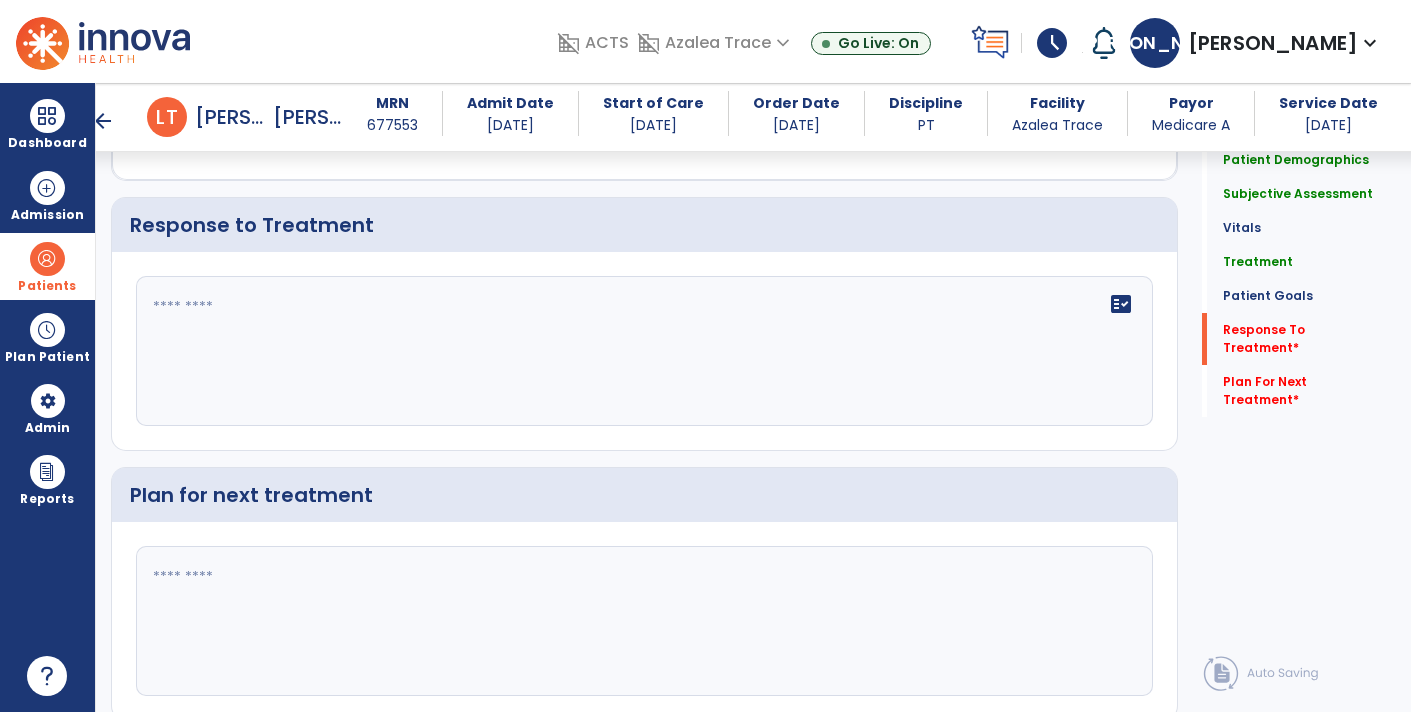 scroll, scrollTop: 2618, scrollLeft: 0, axis: vertical 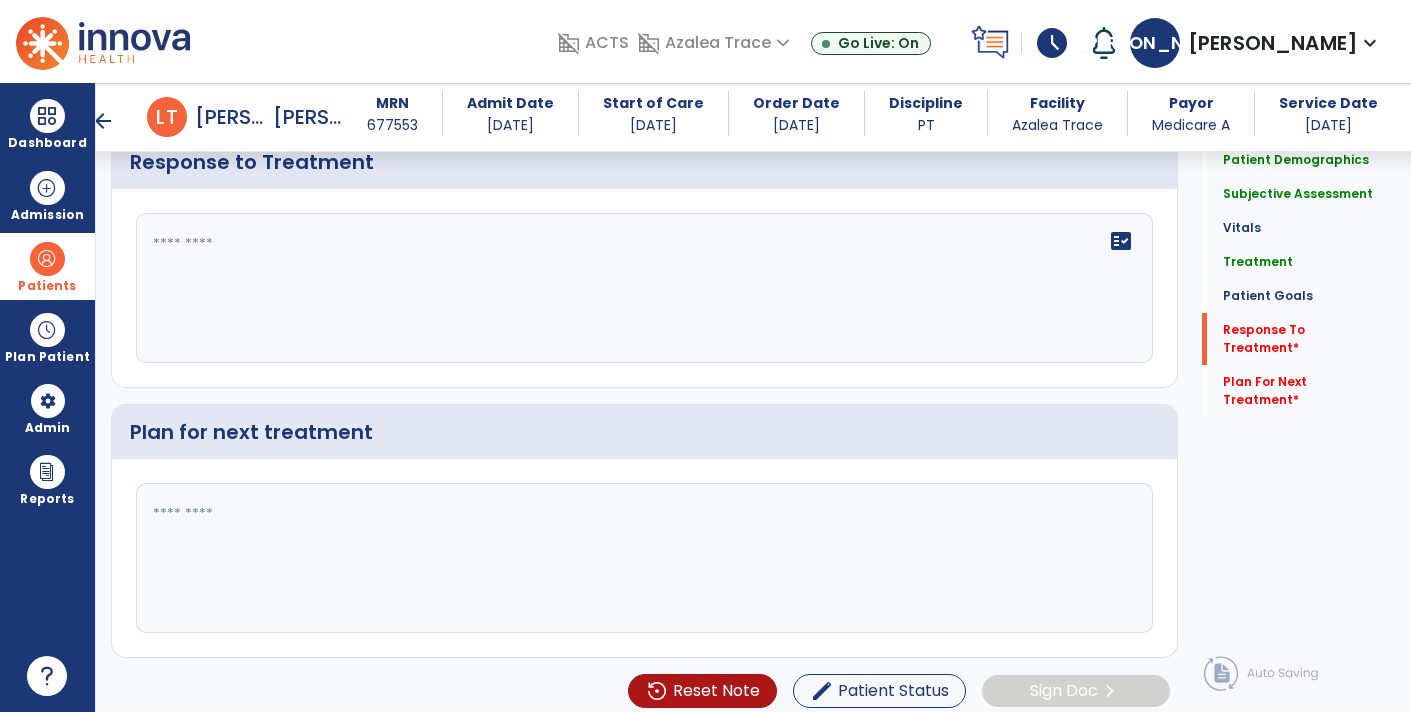 click on "Quick Links  Patient Demographics   Patient Demographics   Subjective Assessment   Subjective Assessment   Vitals   Vitals   Treatment   Treatment   Patient Goals   Patient Goals   Response To Treatment   *  Response To Treatment   *  Plan For Next Treatment   *  Plan For Next Treatment   *" 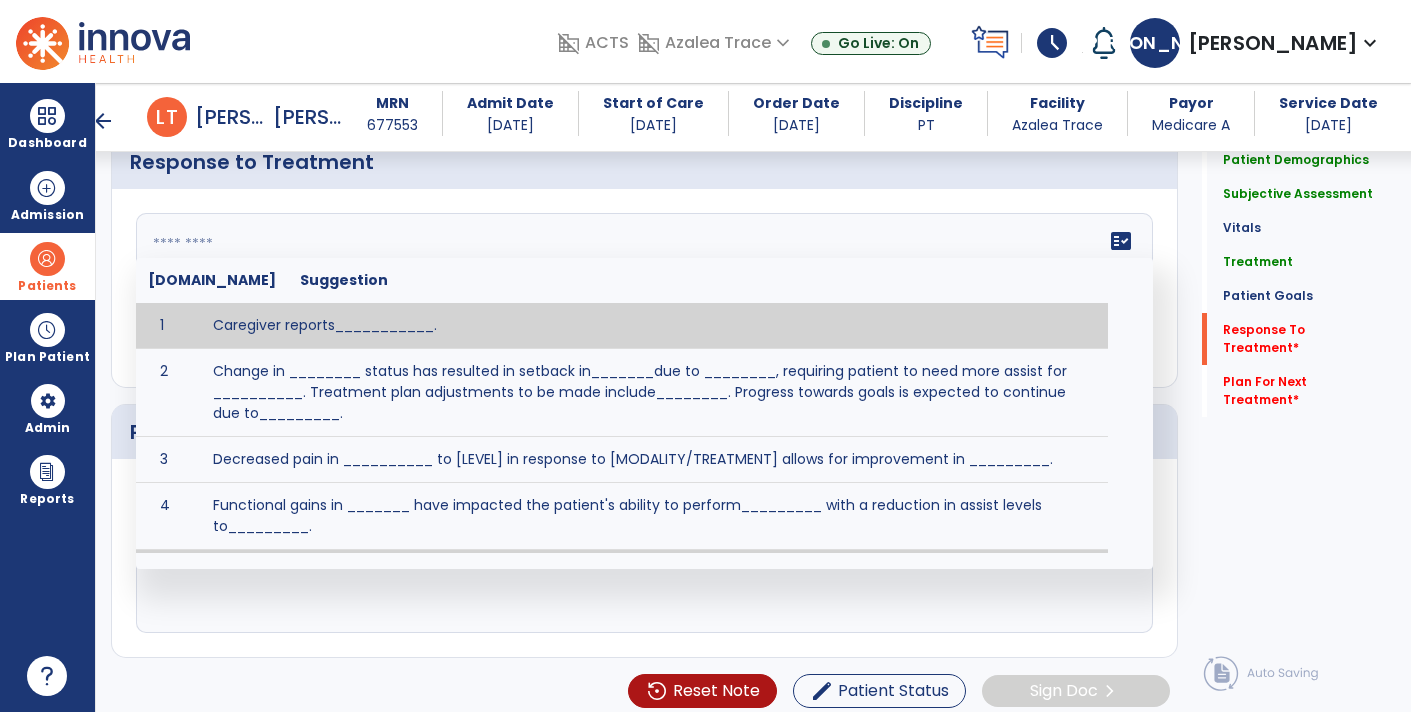 type on "**********" 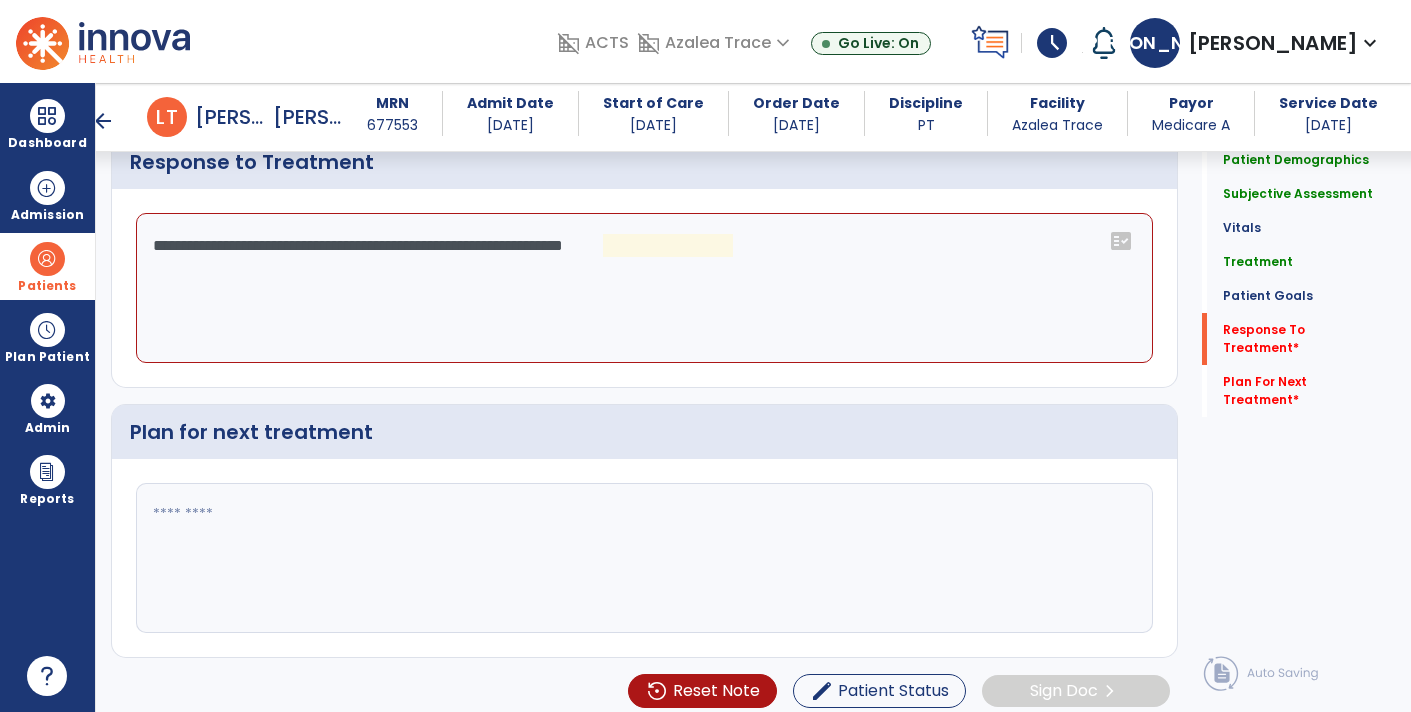 click 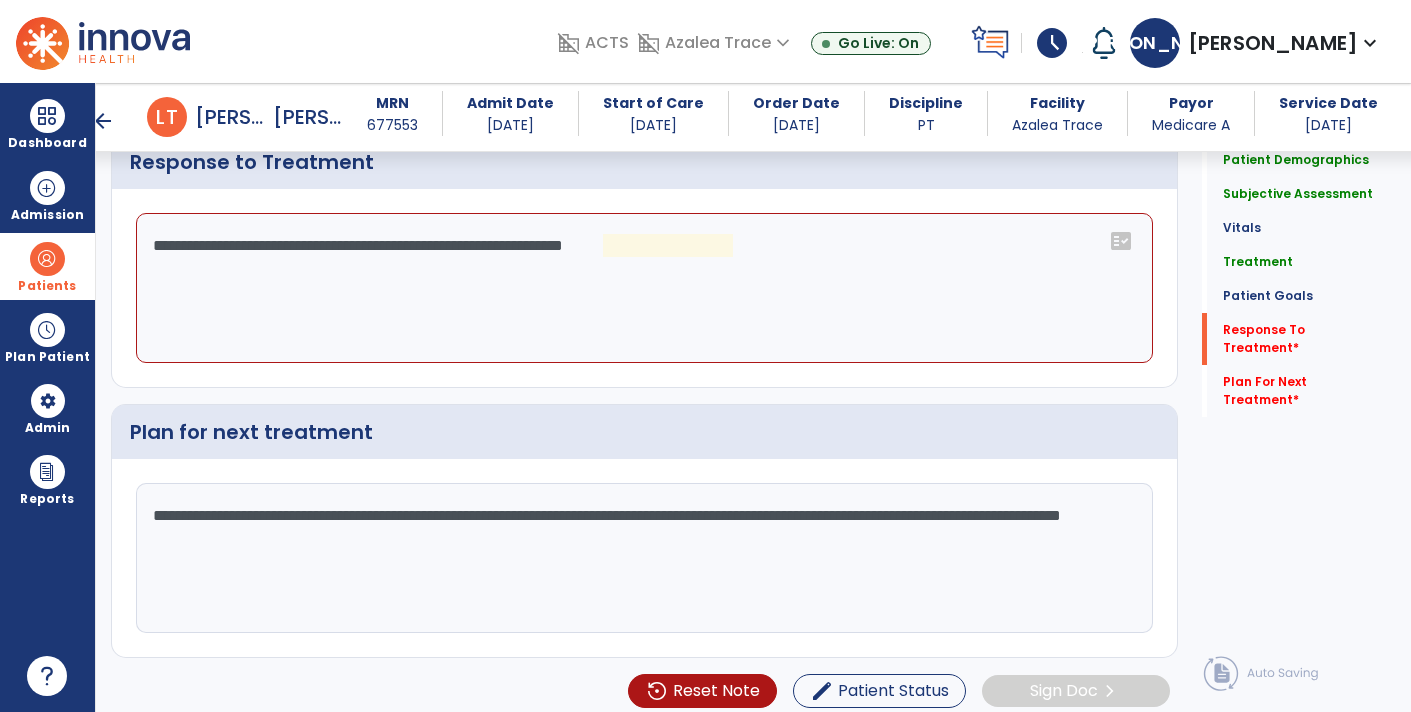 type on "**********" 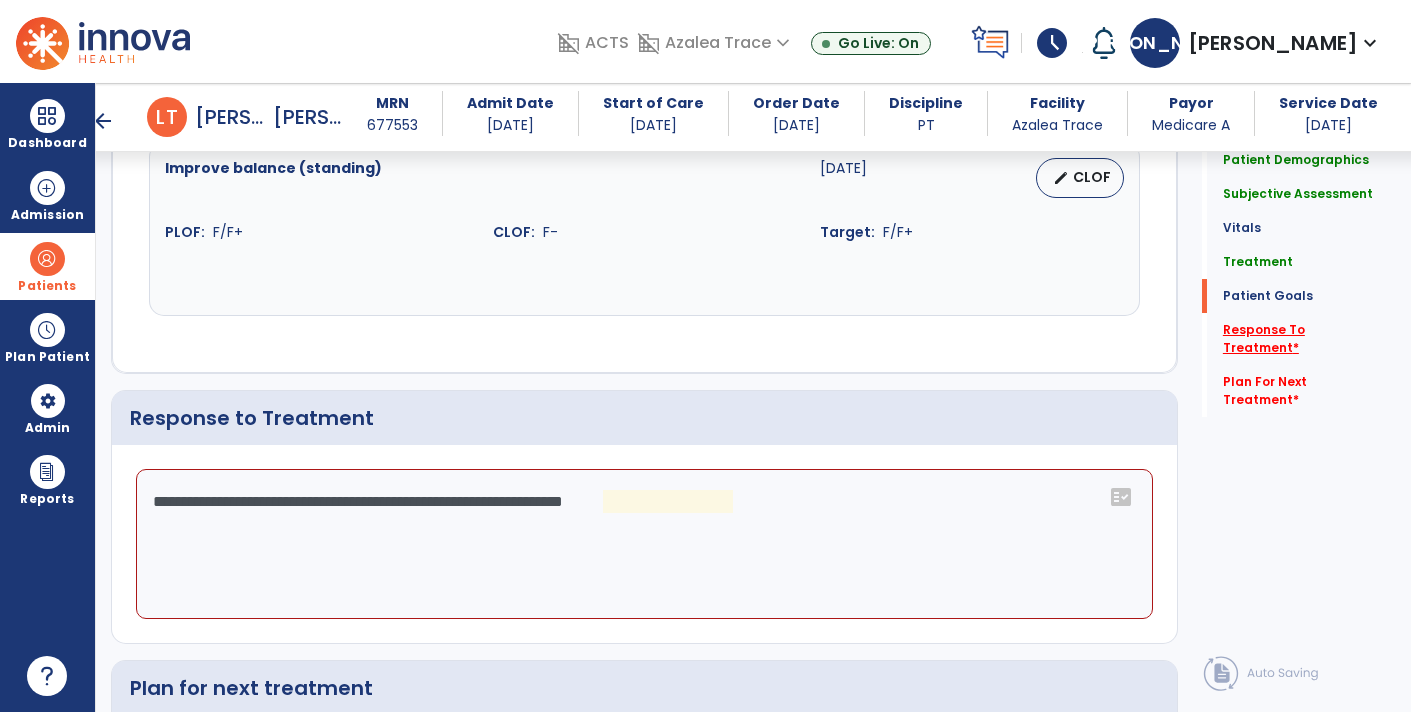 click on "Response To Treatment   *" 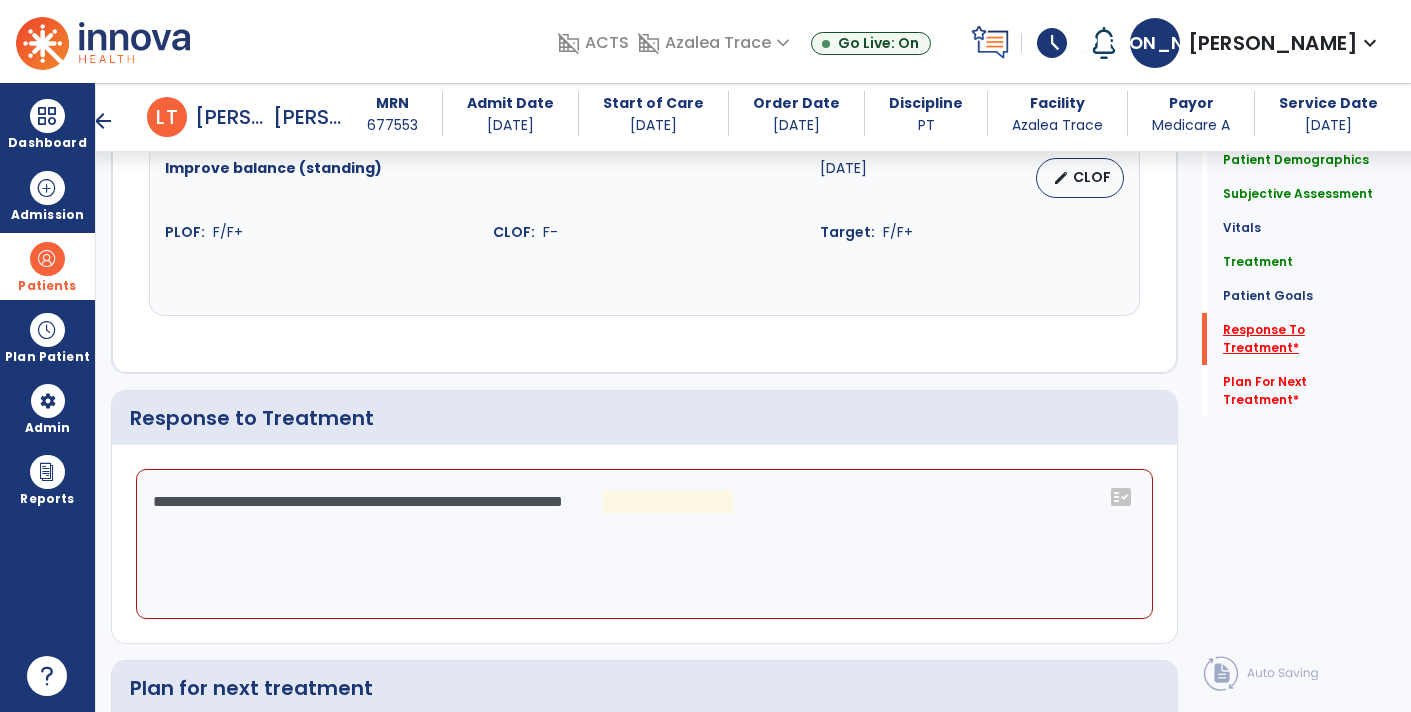 scroll, scrollTop: 2472, scrollLeft: 0, axis: vertical 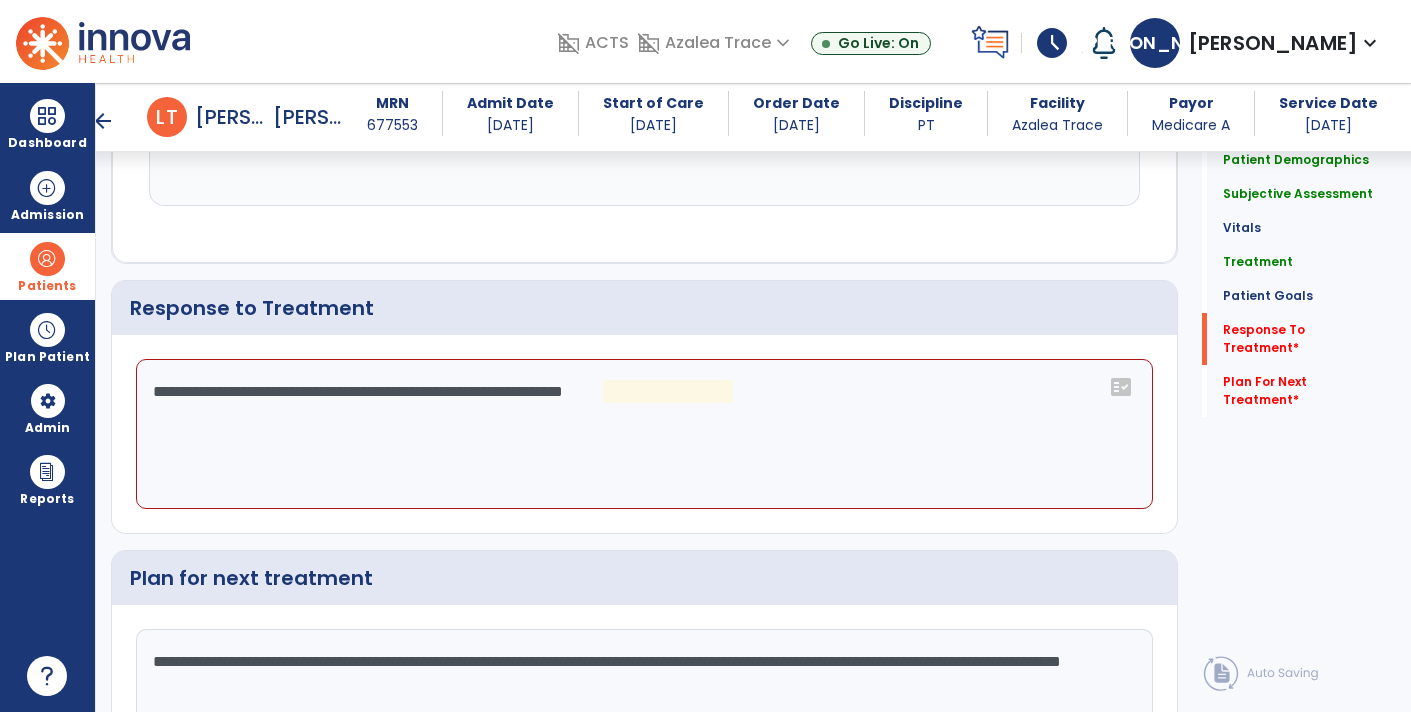 click on "**********" 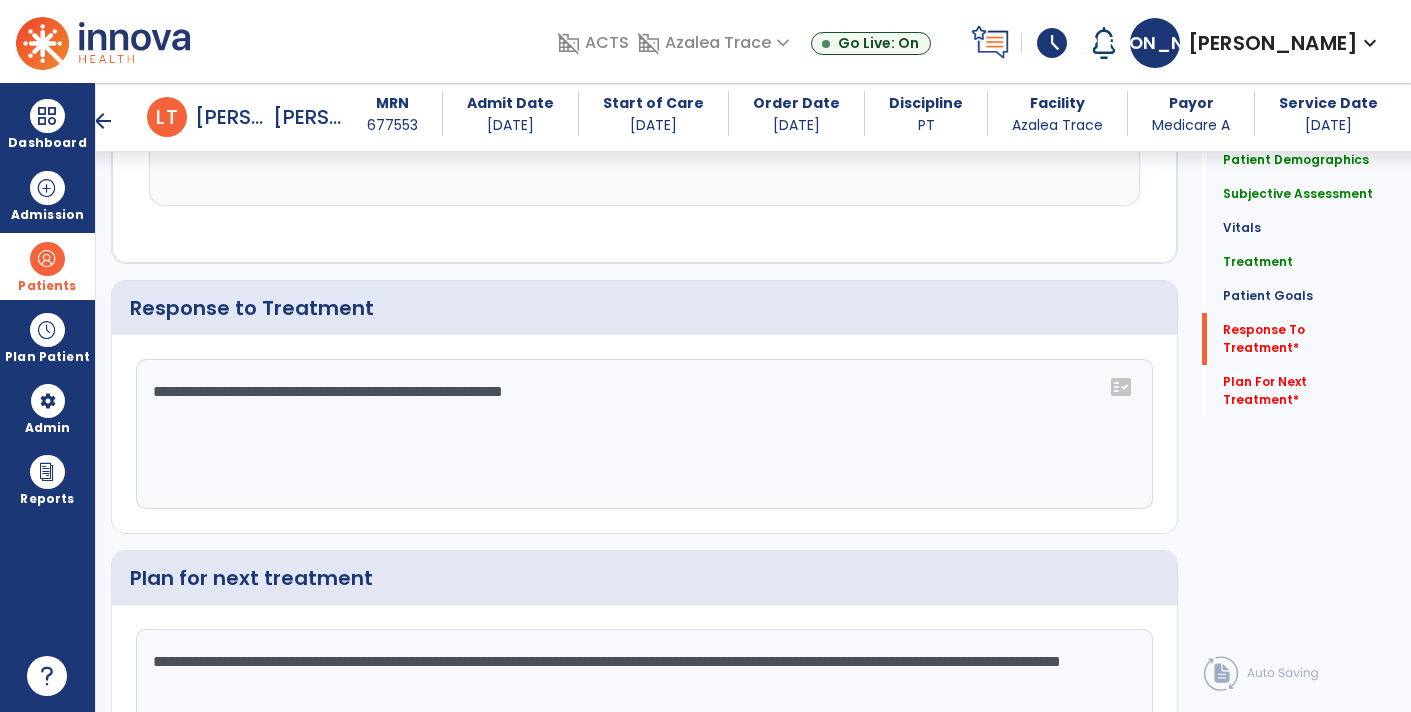 click on "**********" 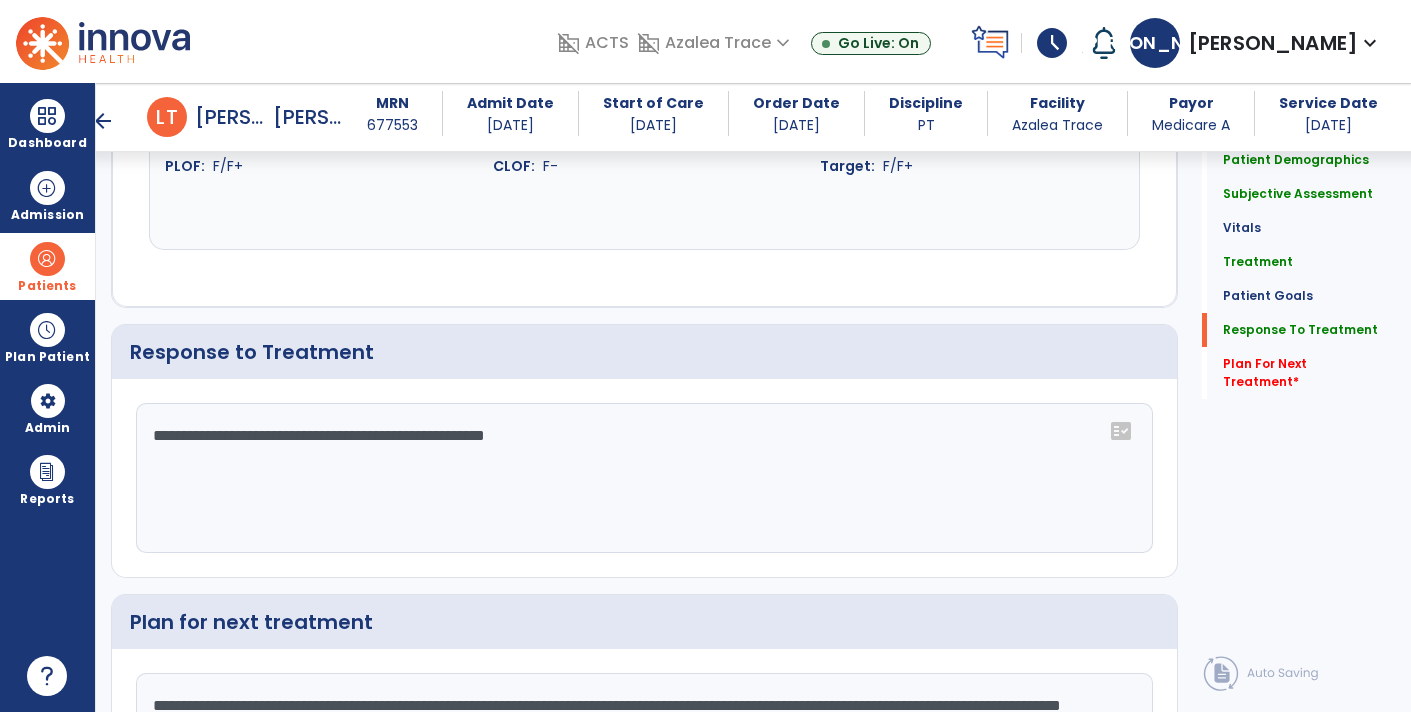 scroll, scrollTop: 2472, scrollLeft: 0, axis: vertical 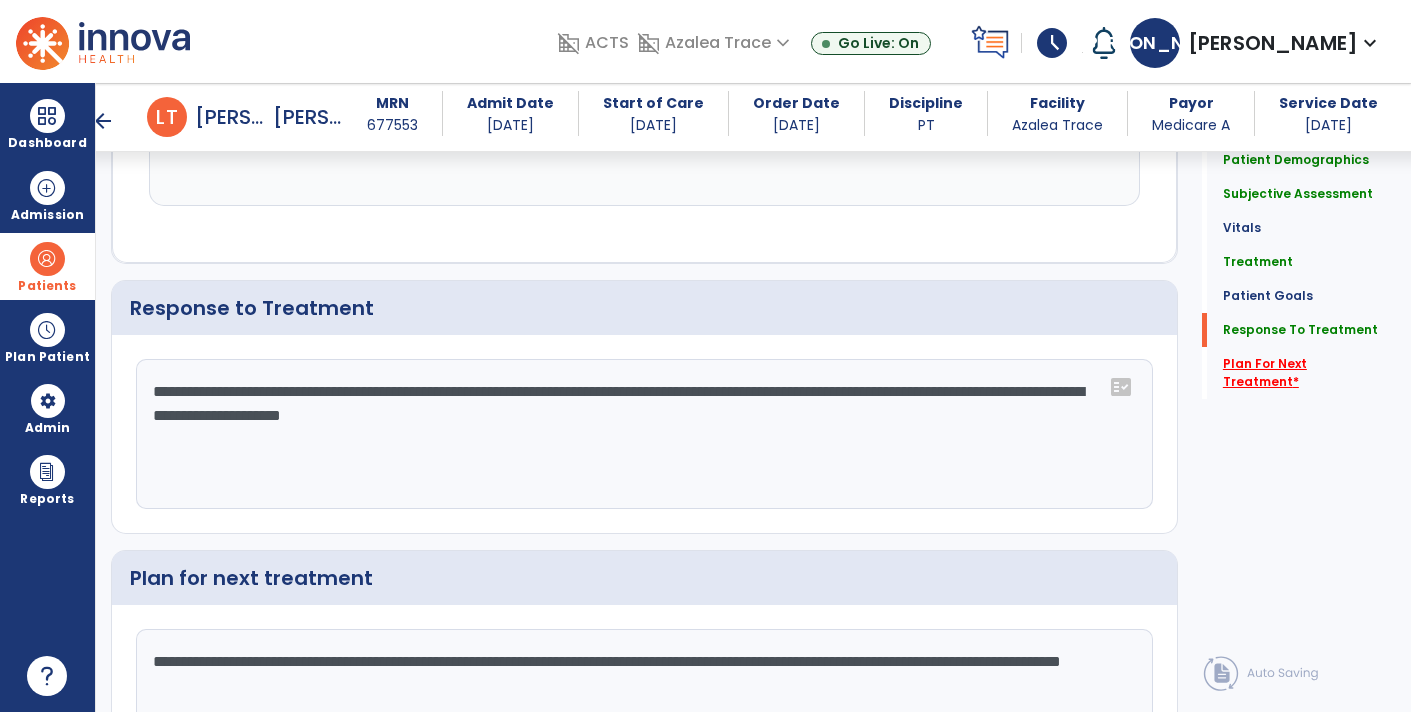 type on "**********" 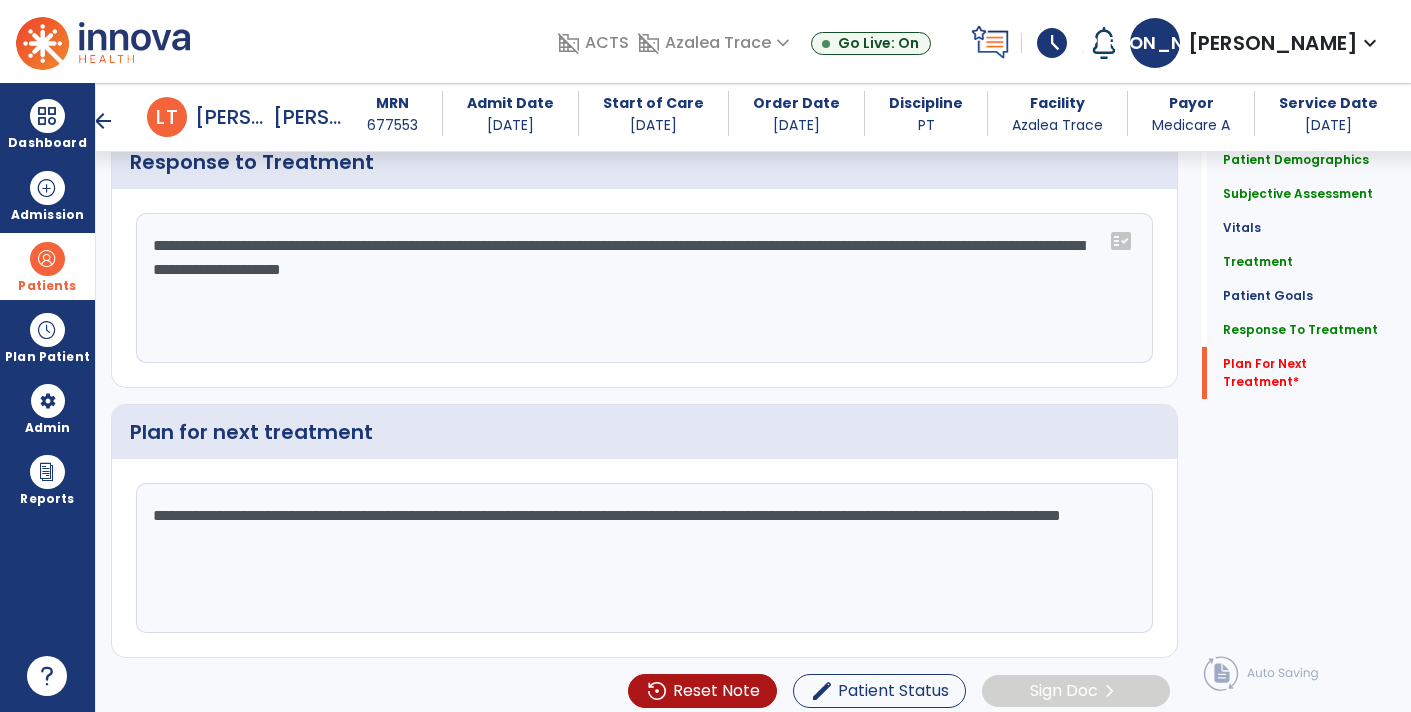 click on "**********" 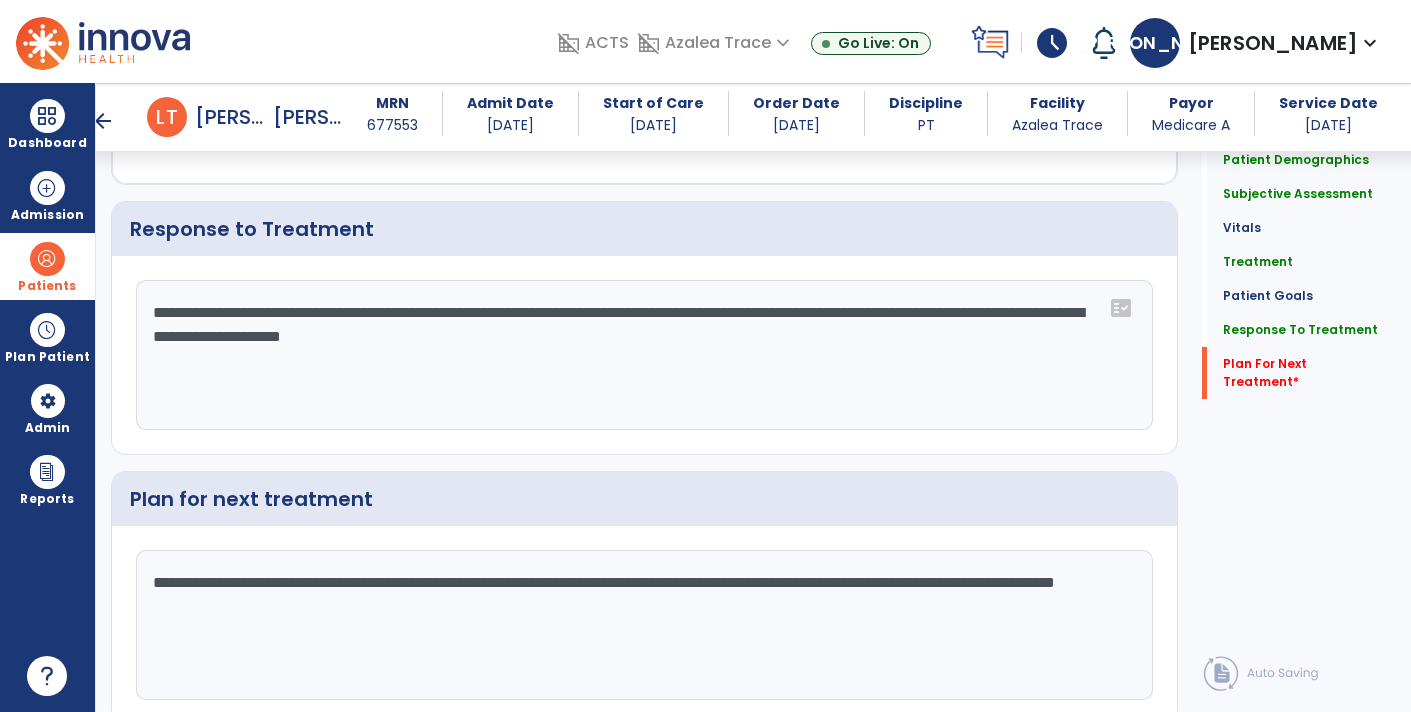 scroll, scrollTop: 2618, scrollLeft: 0, axis: vertical 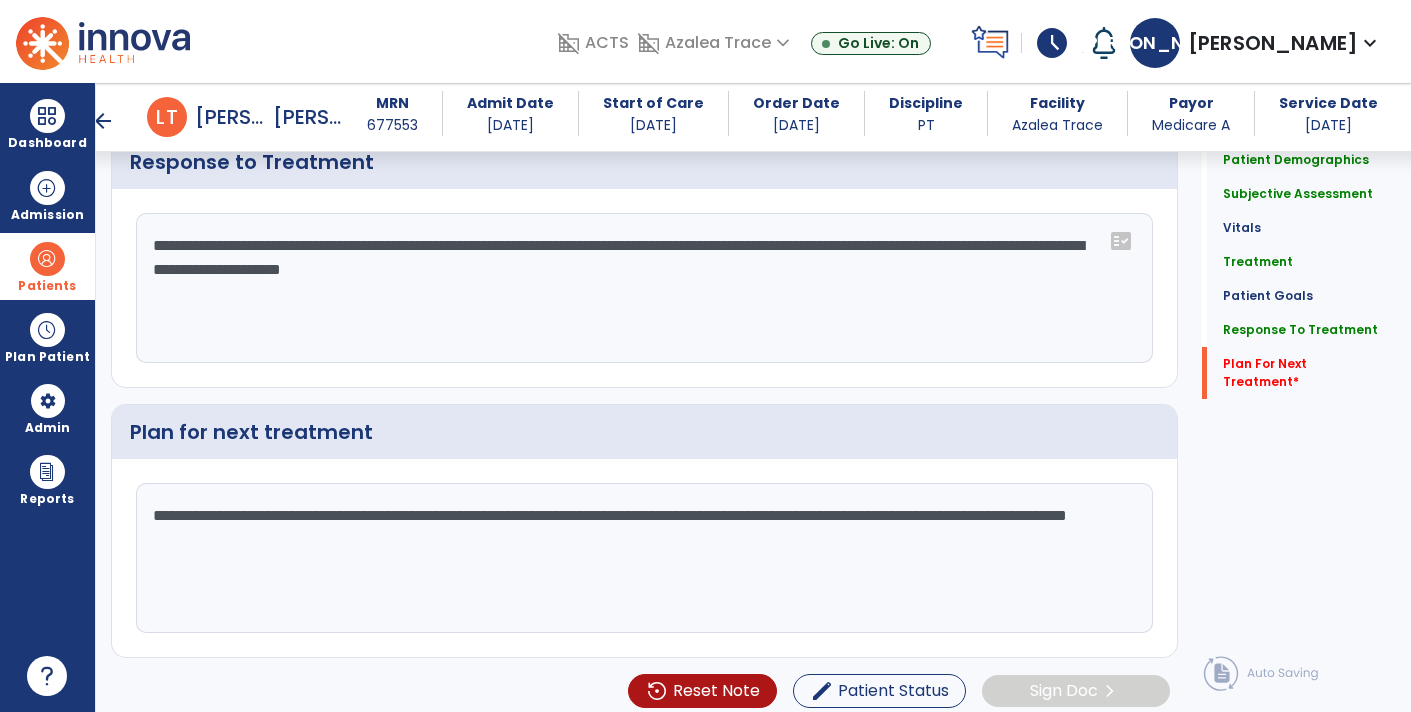 click on "**********" 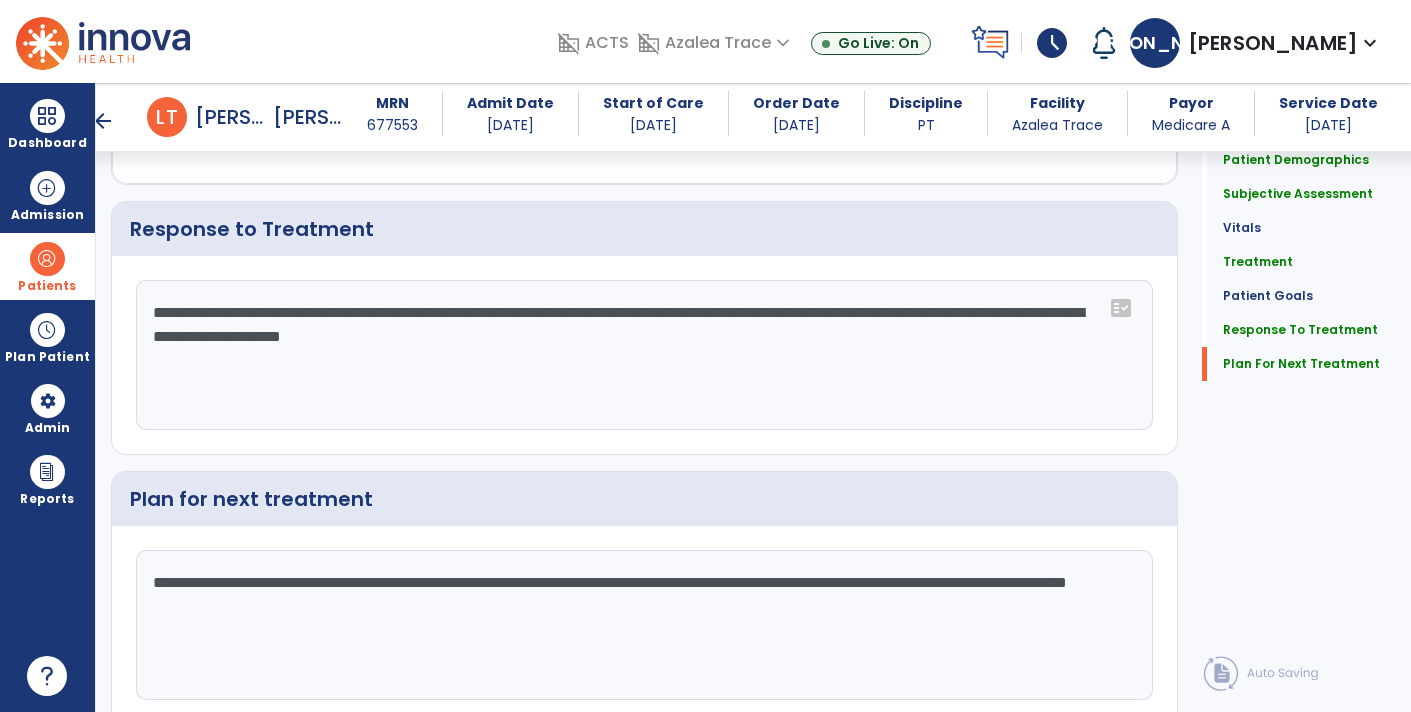 type on "**********" 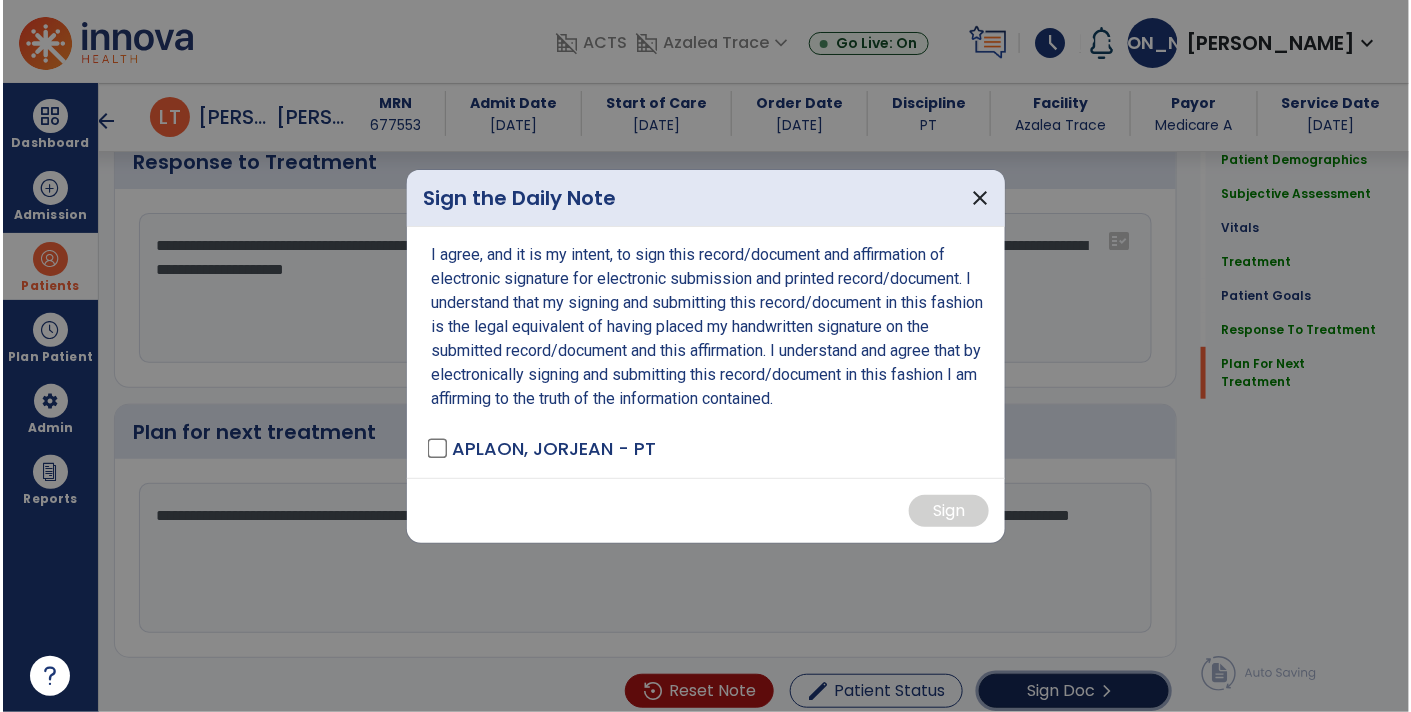 scroll, scrollTop: 2618, scrollLeft: 0, axis: vertical 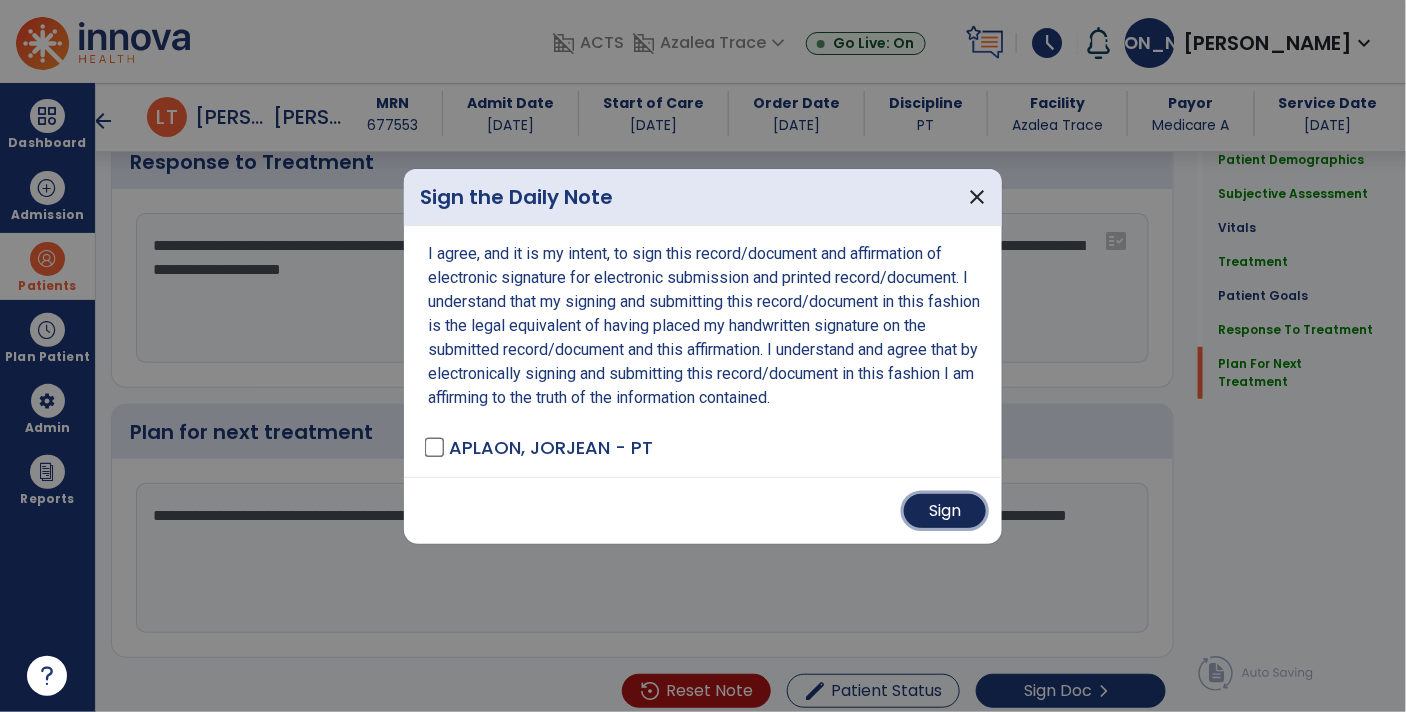 click on "Sign" at bounding box center [945, 511] 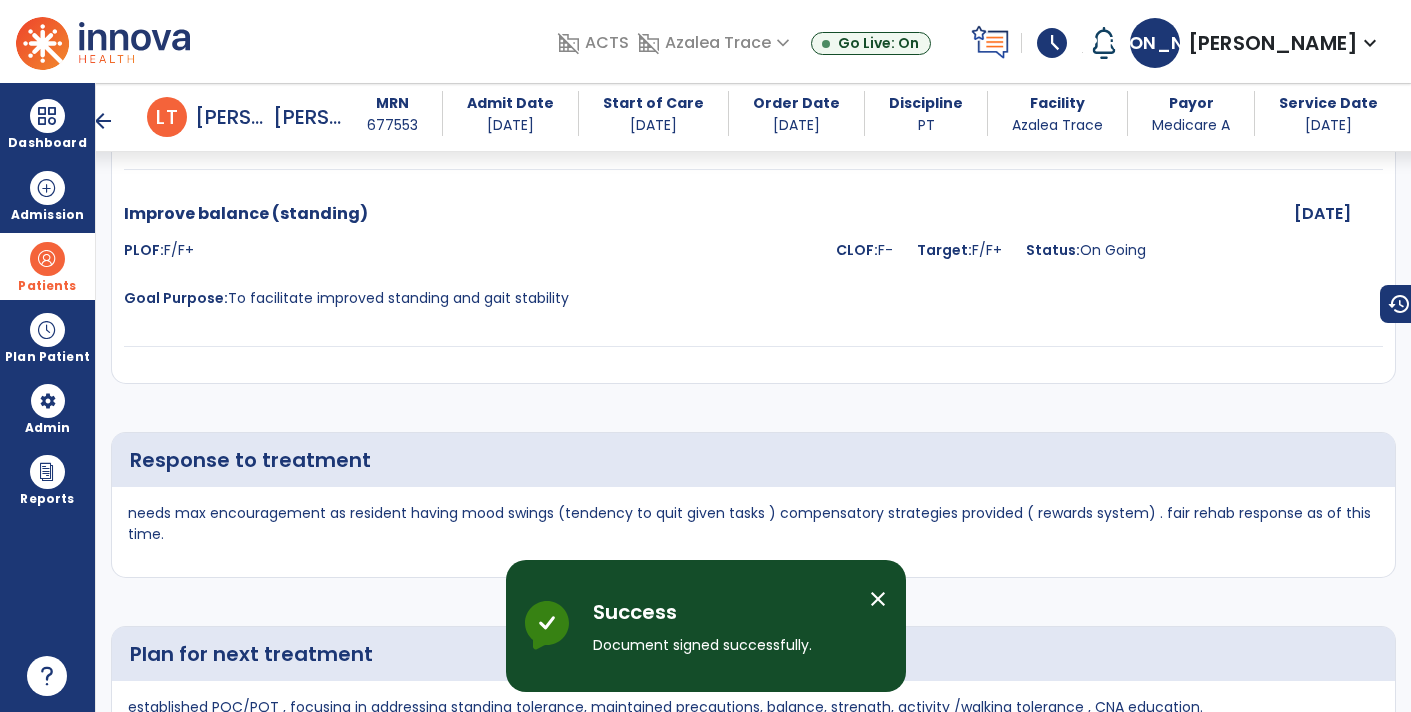 scroll, scrollTop: 3279, scrollLeft: 0, axis: vertical 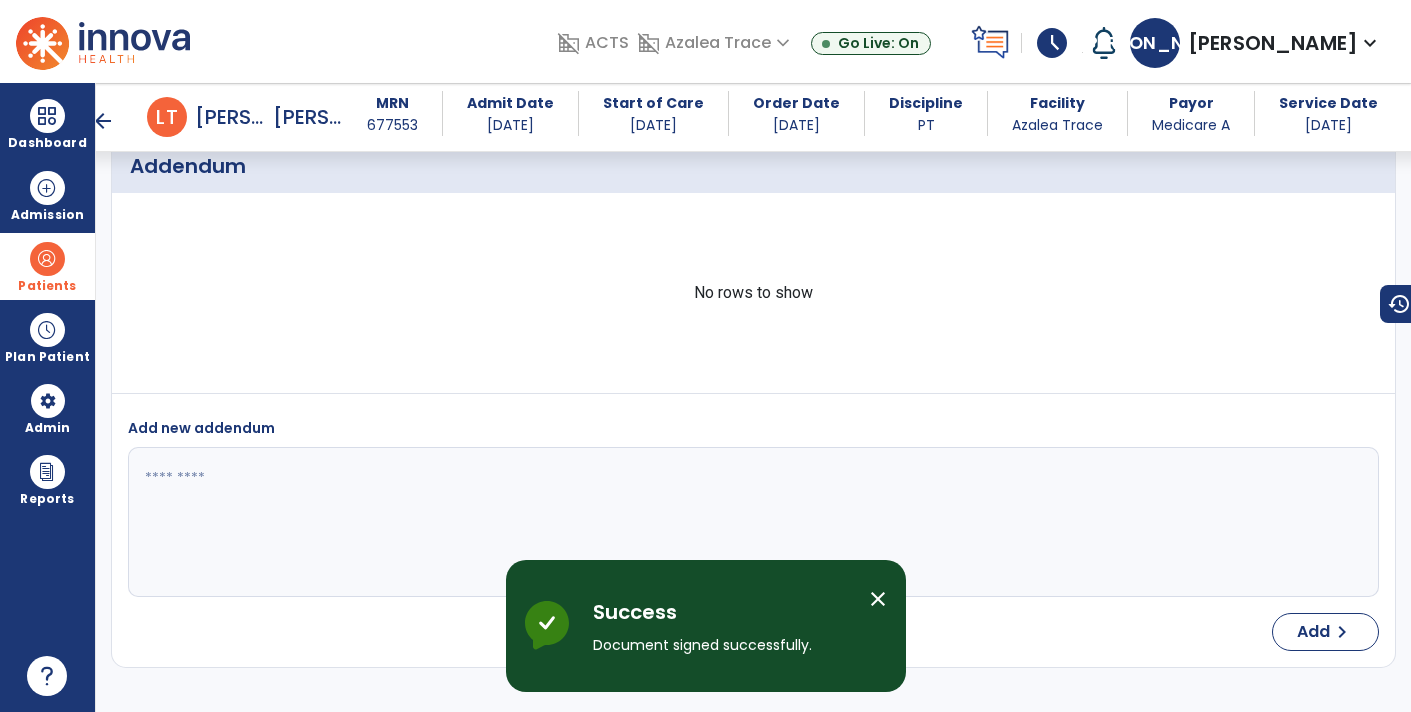 click on "arrow_back" at bounding box center [103, 121] 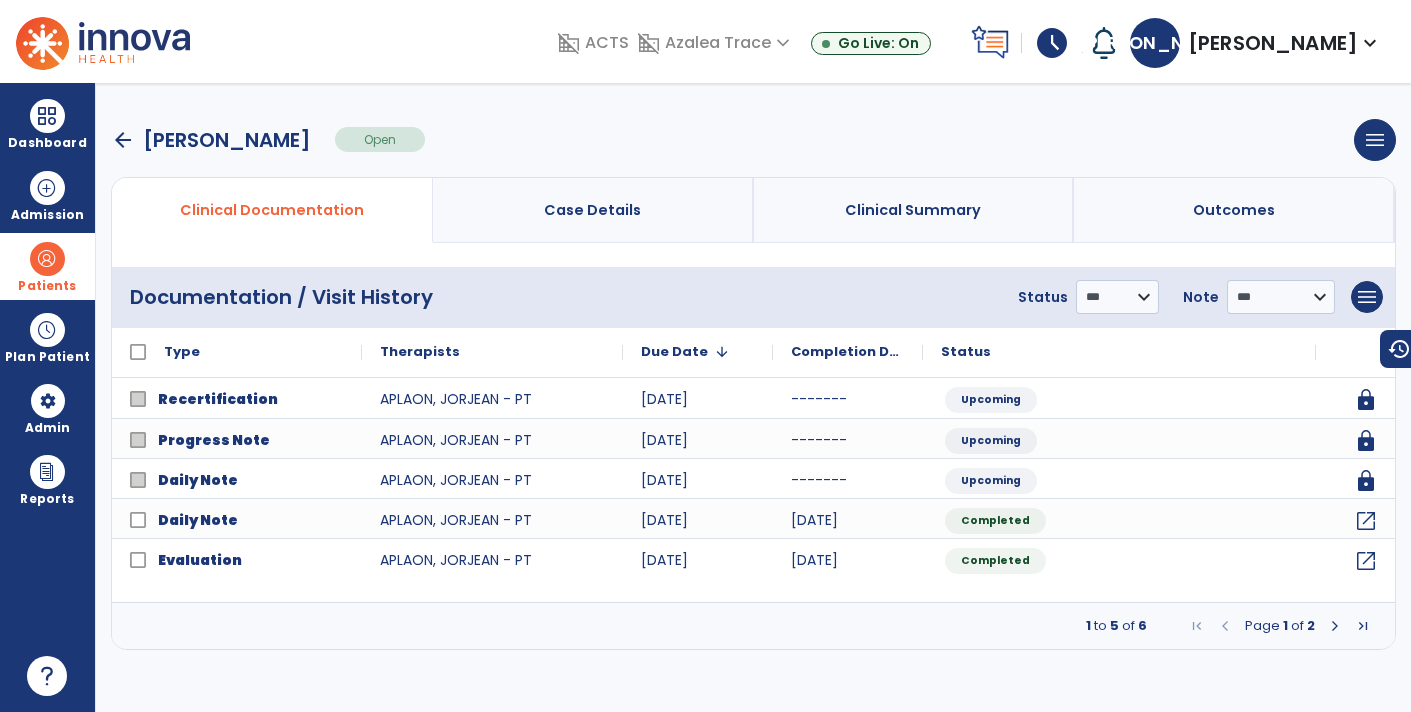 click on "Patients" at bounding box center (47, 286) 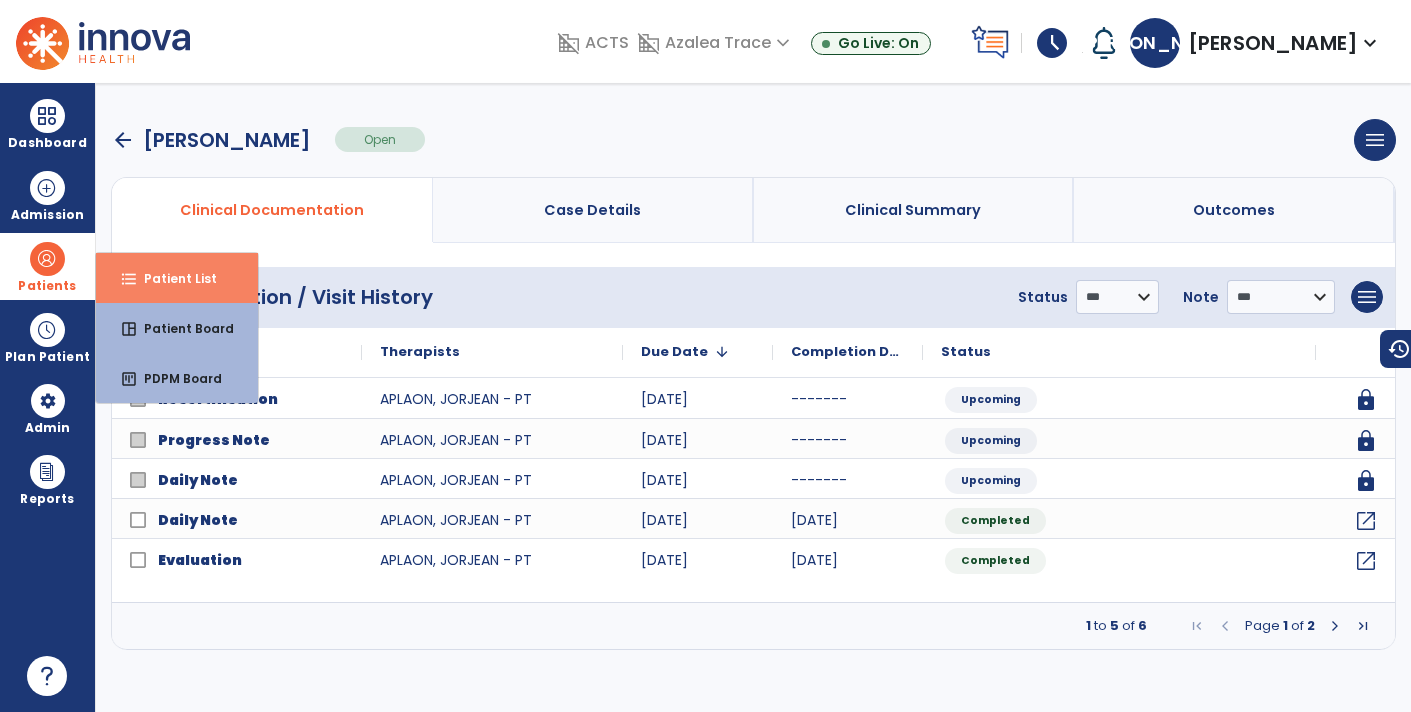 click on "Patient List" at bounding box center [172, 278] 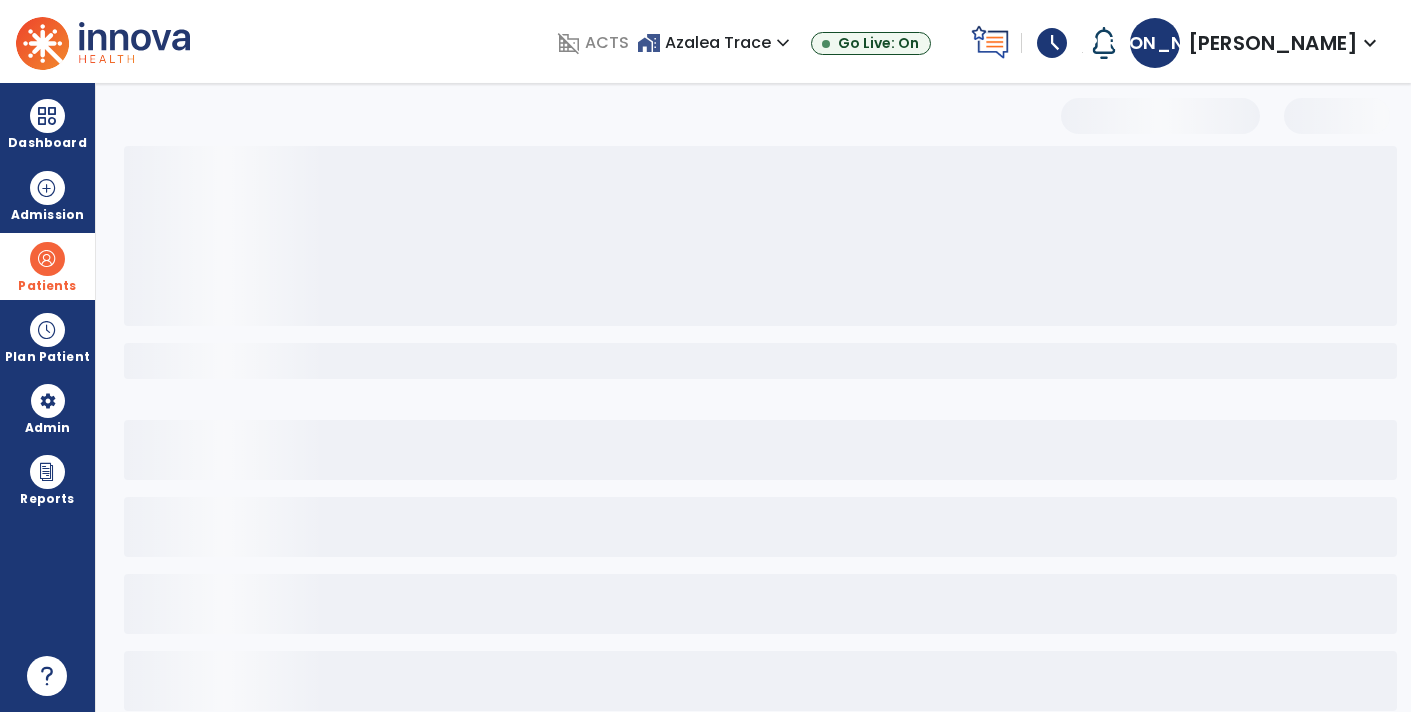 select on "***" 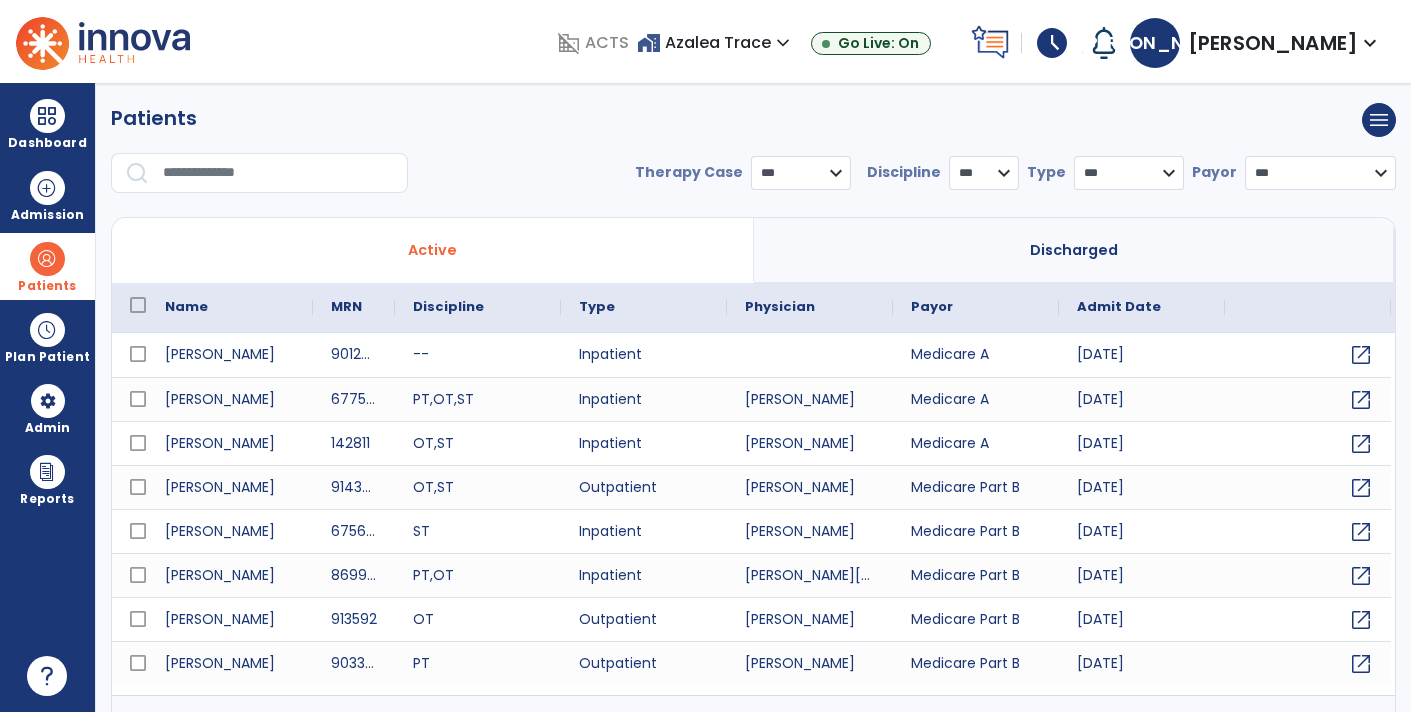 click at bounding box center (278, 173) 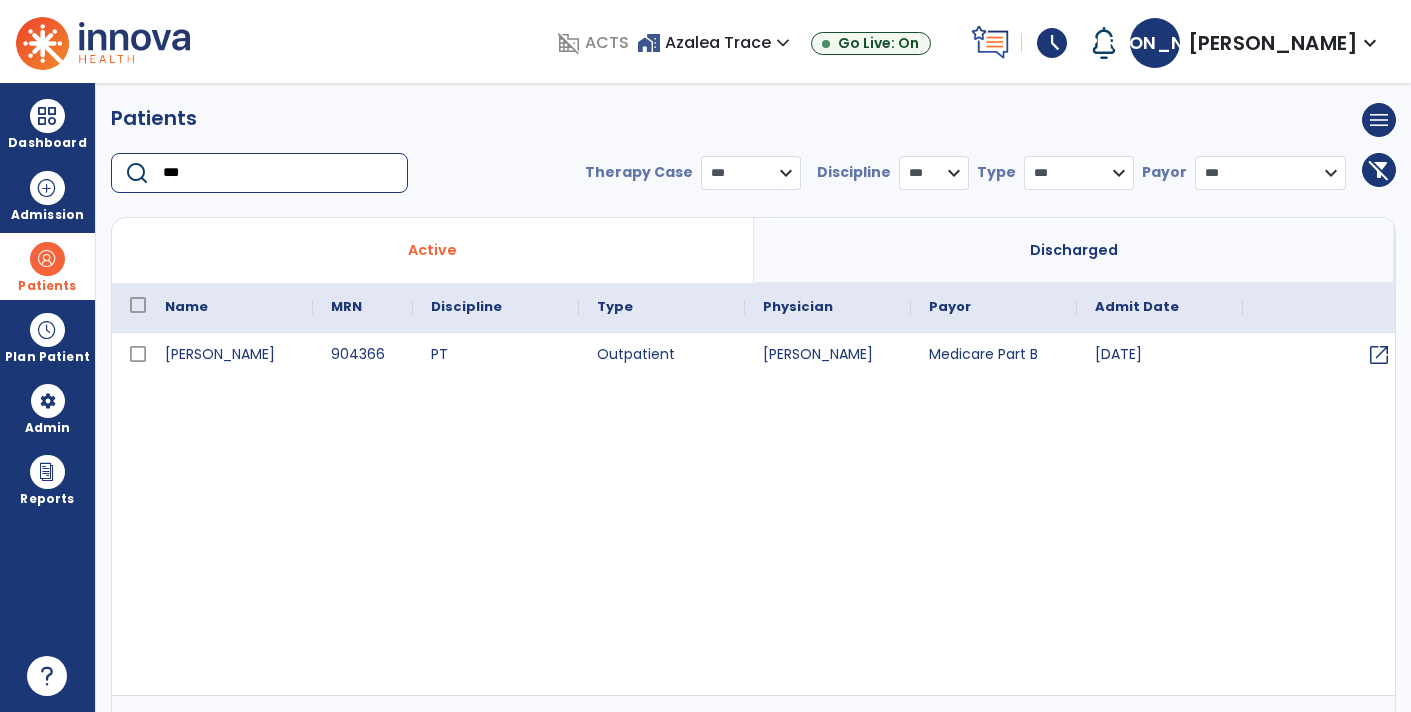 type on "***" 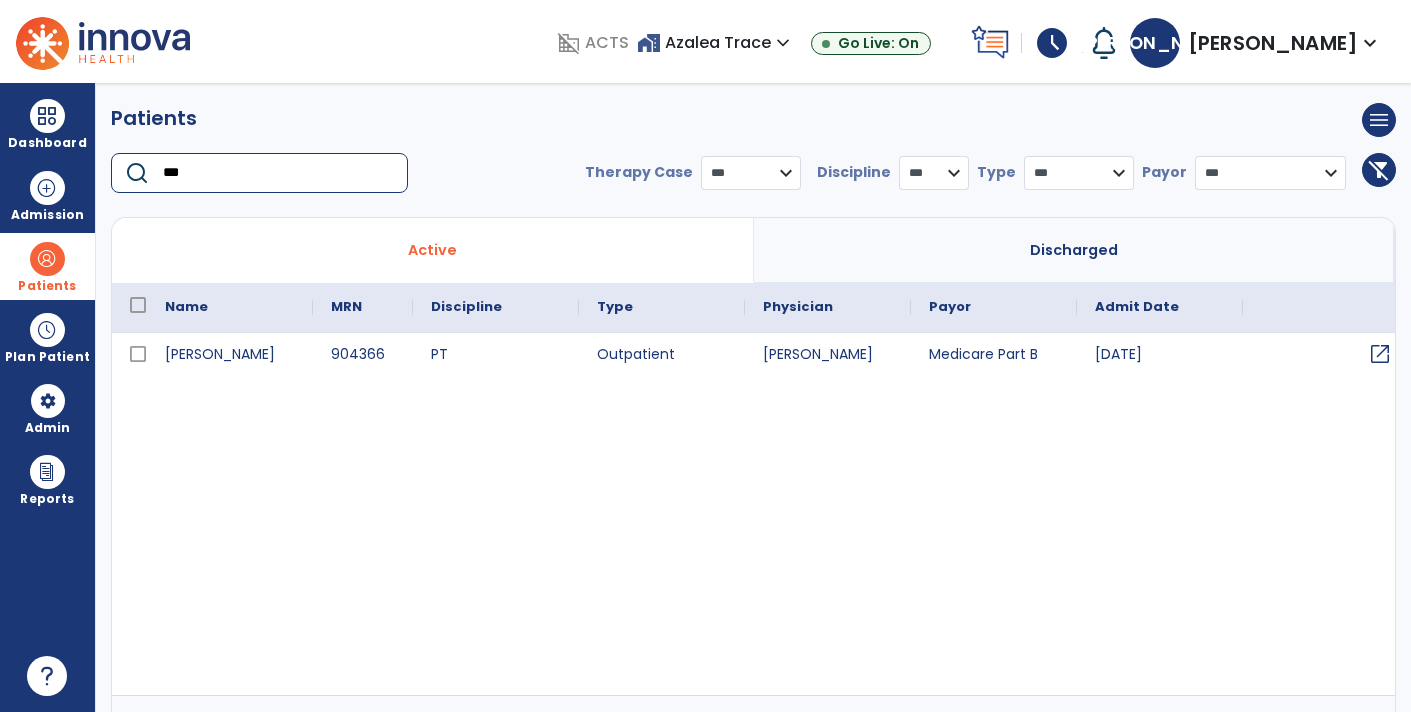 click on "open_in_new" at bounding box center (1380, 354) 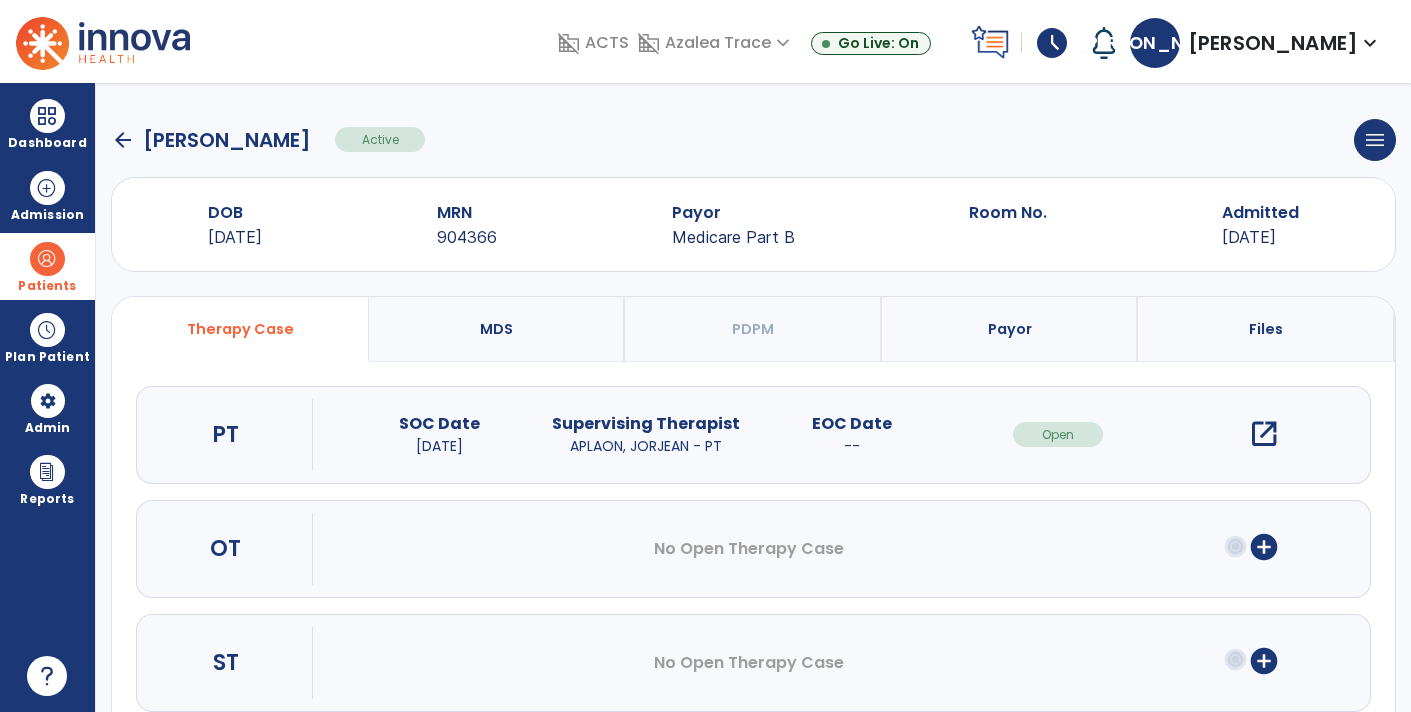 click on "open_in_new" at bounding box center (1264, 434) 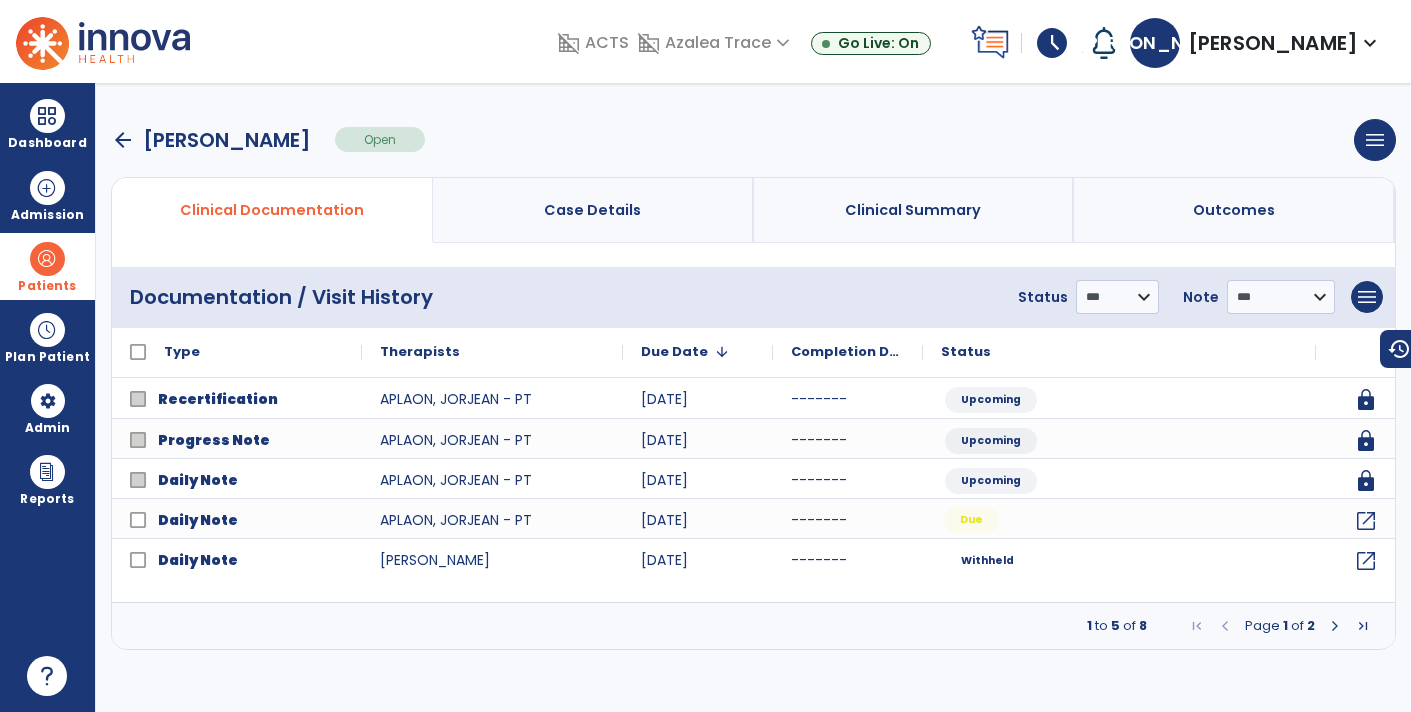 click on "Due" 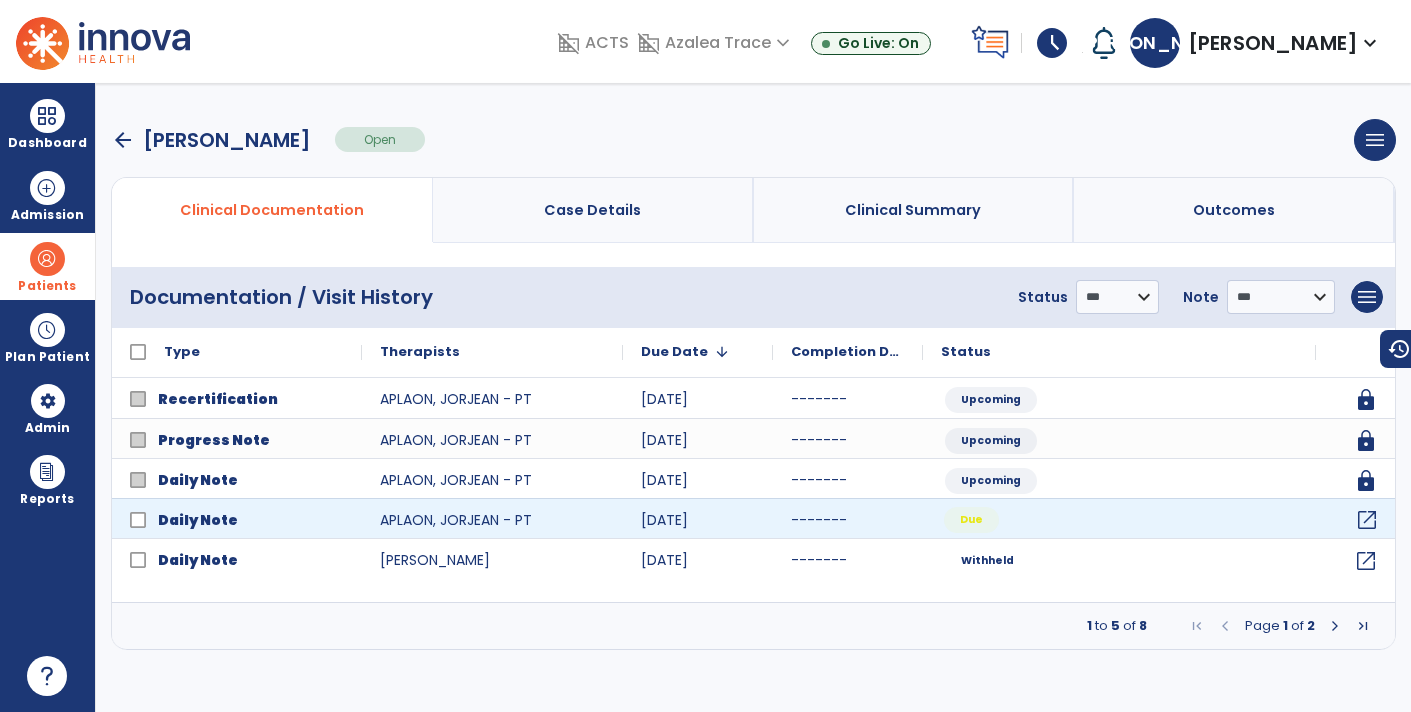 click on "open_in_new" 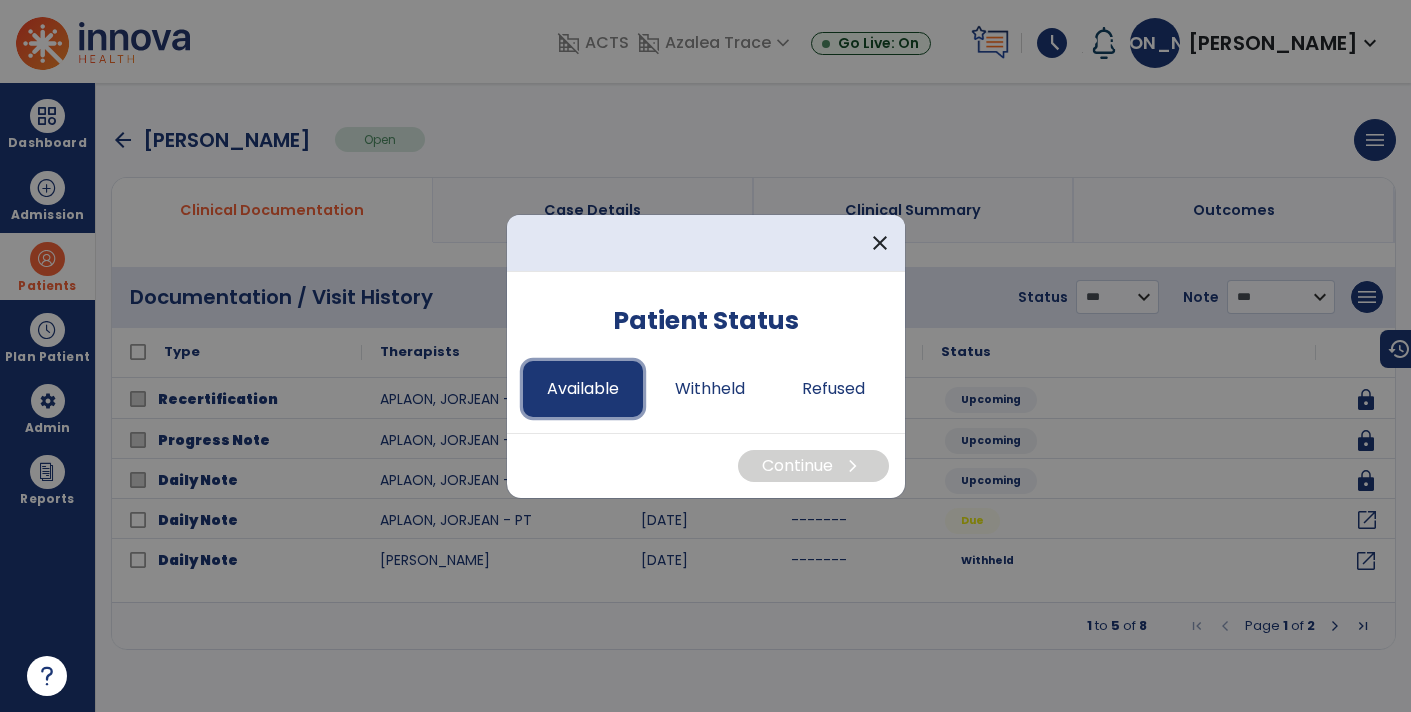 click on "Available" at bounding box center [583, 389] 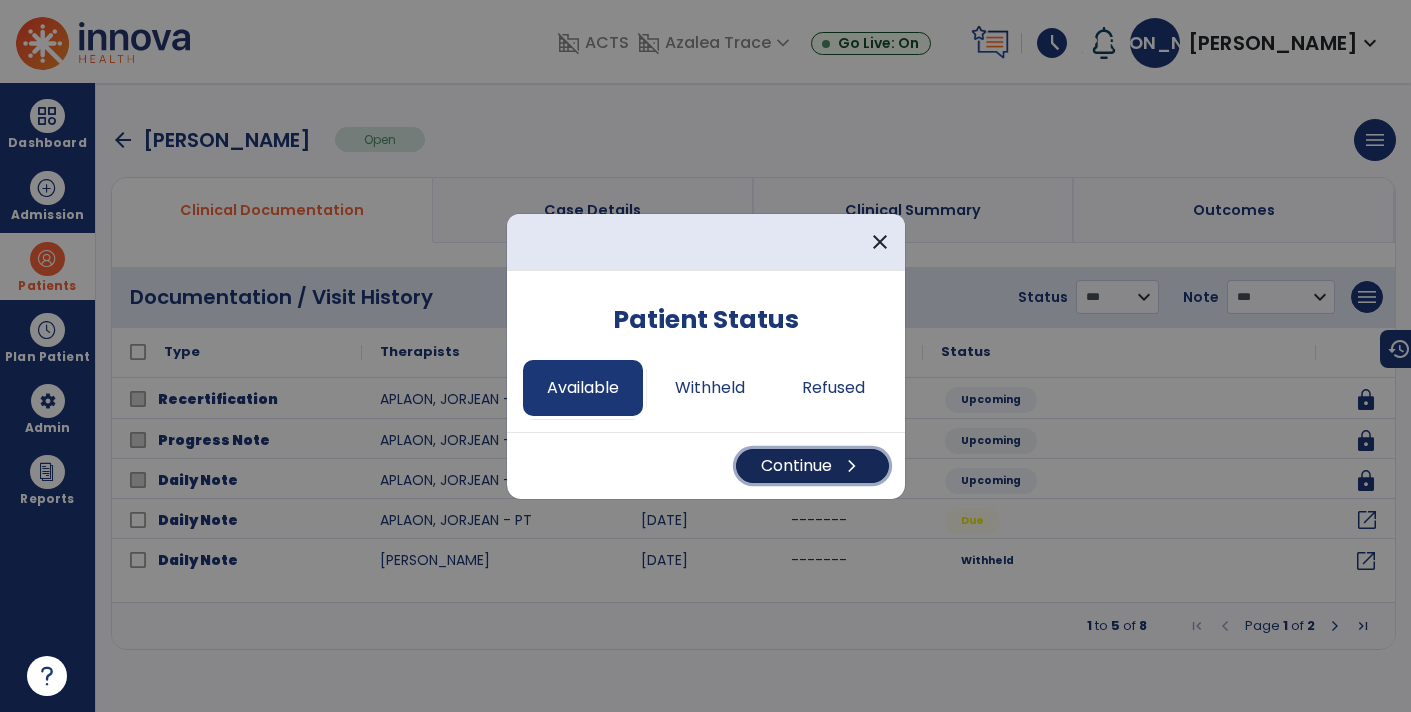 click on "Continue   chevron_right" at bounding box center (812, 466) 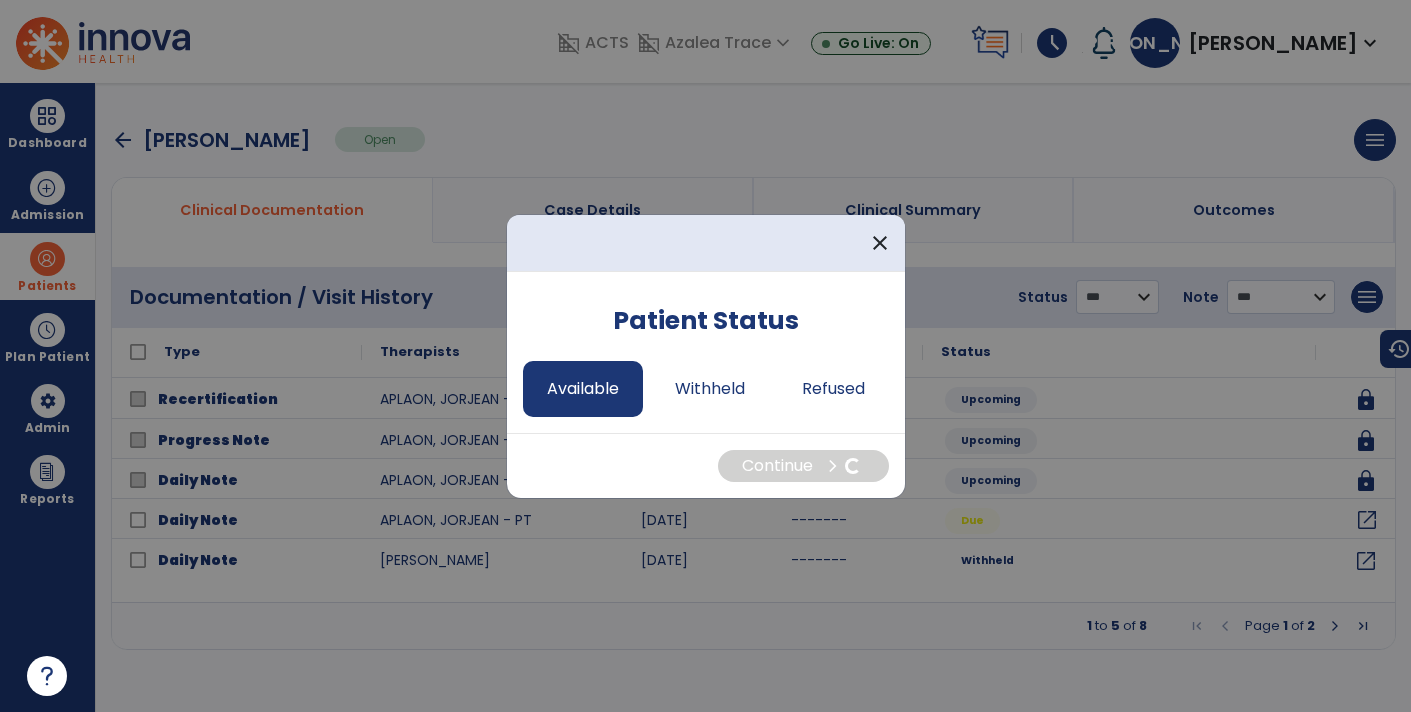 select on "*" 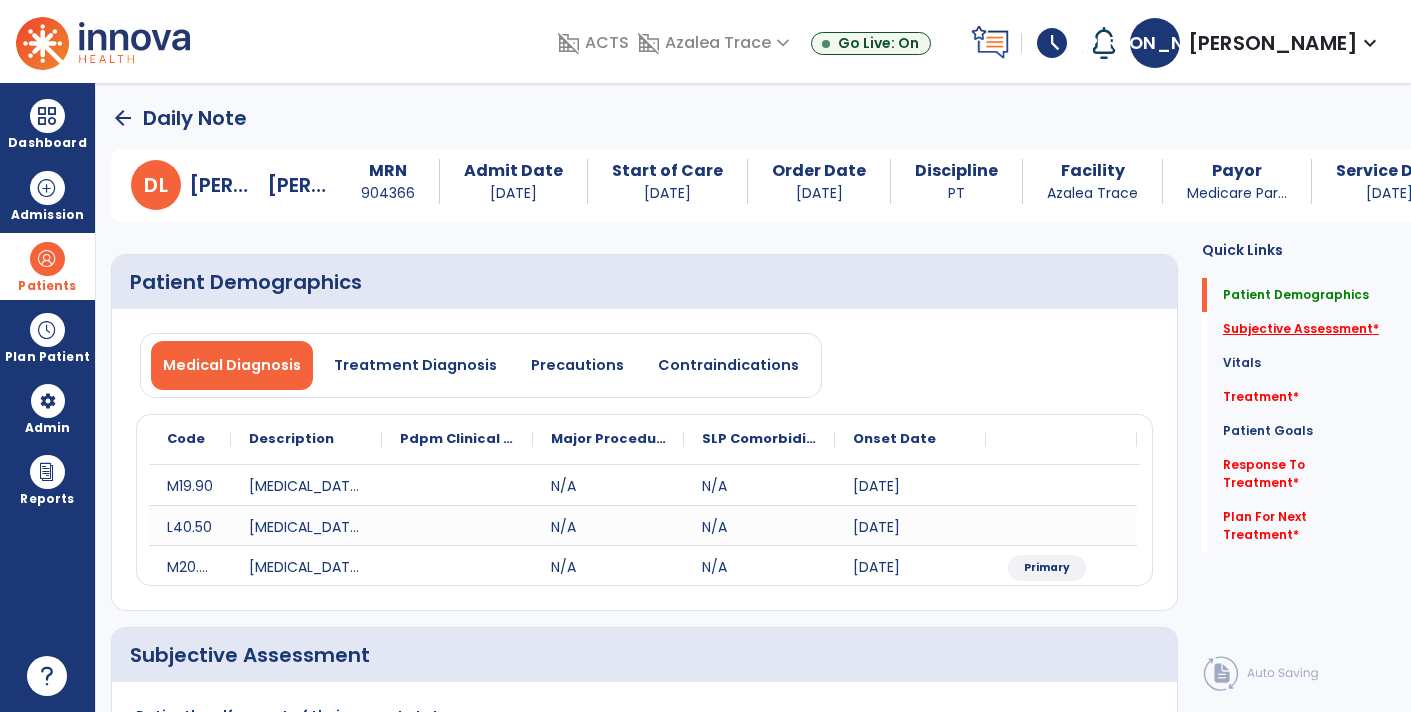 click on "Subjective Assessment   *" 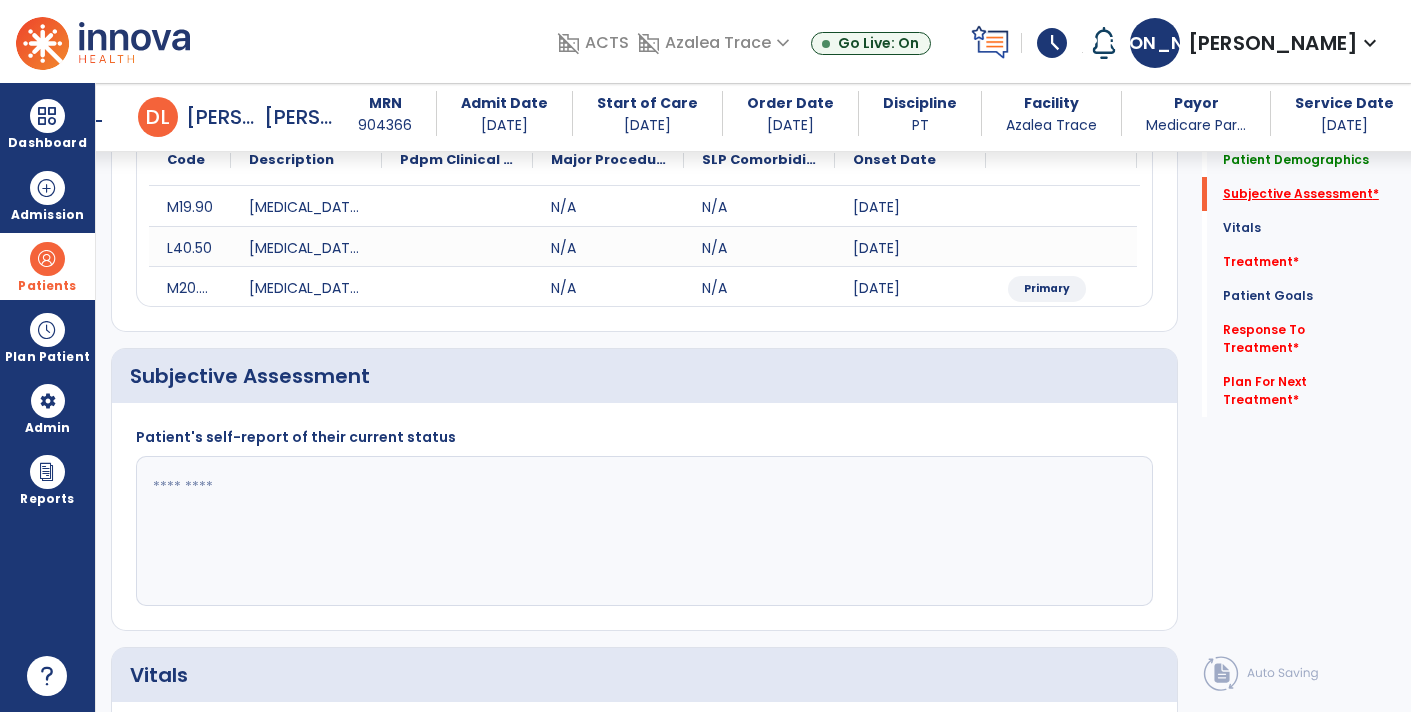 scroll, scrollTop: 368, scrollLeft: 0, axis: vertical 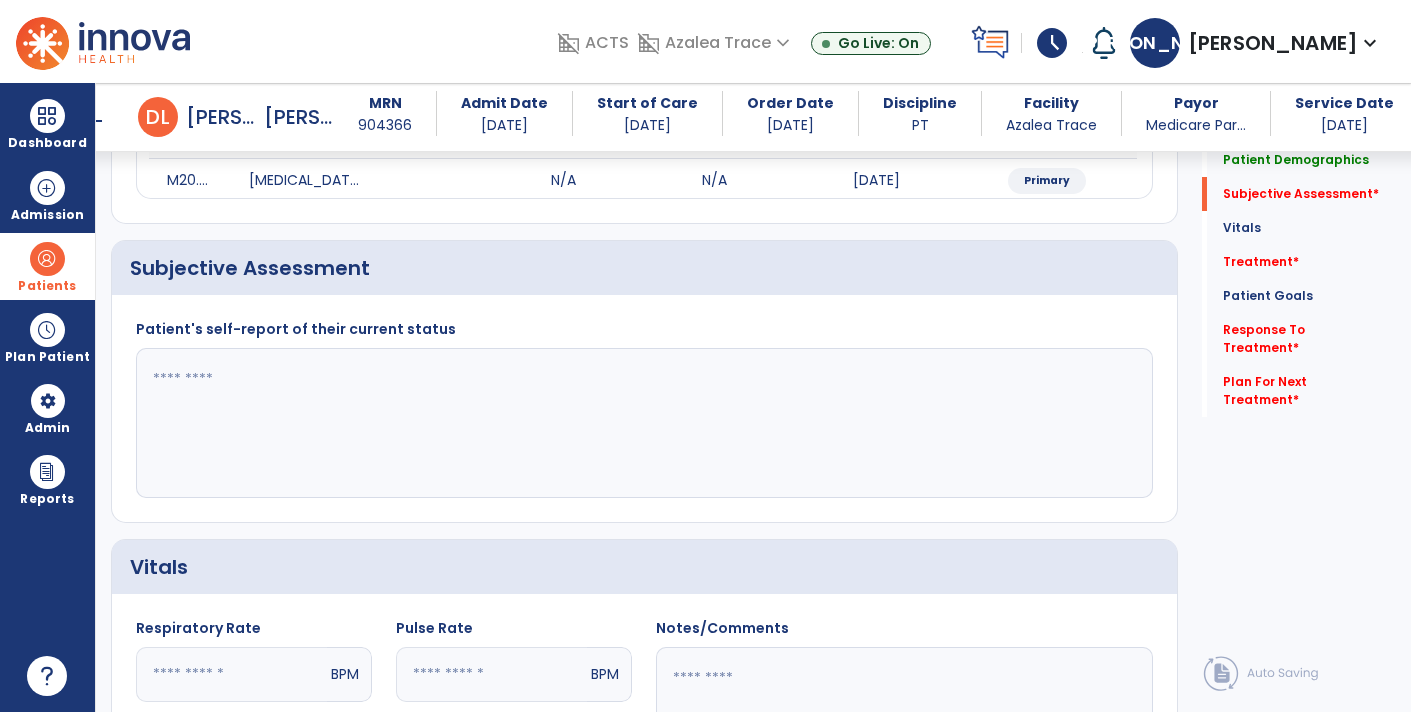 click 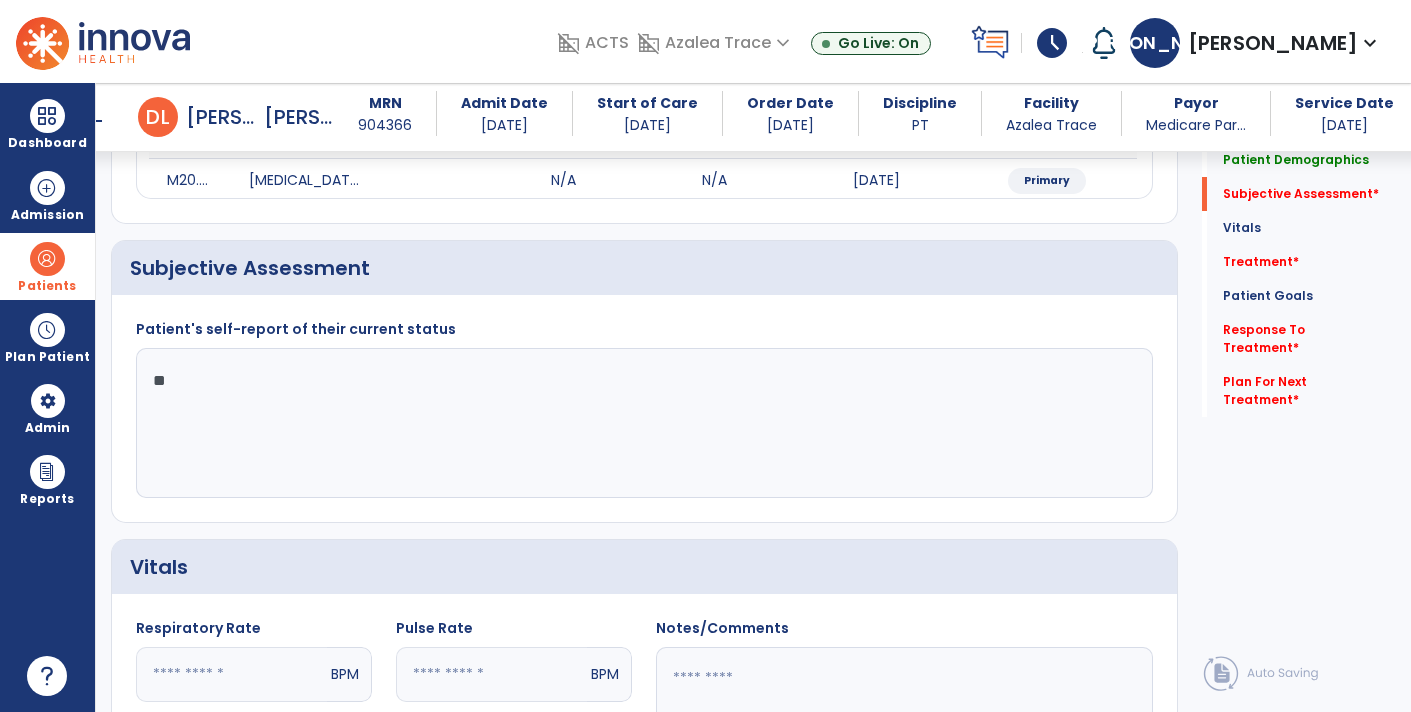 type on "*" 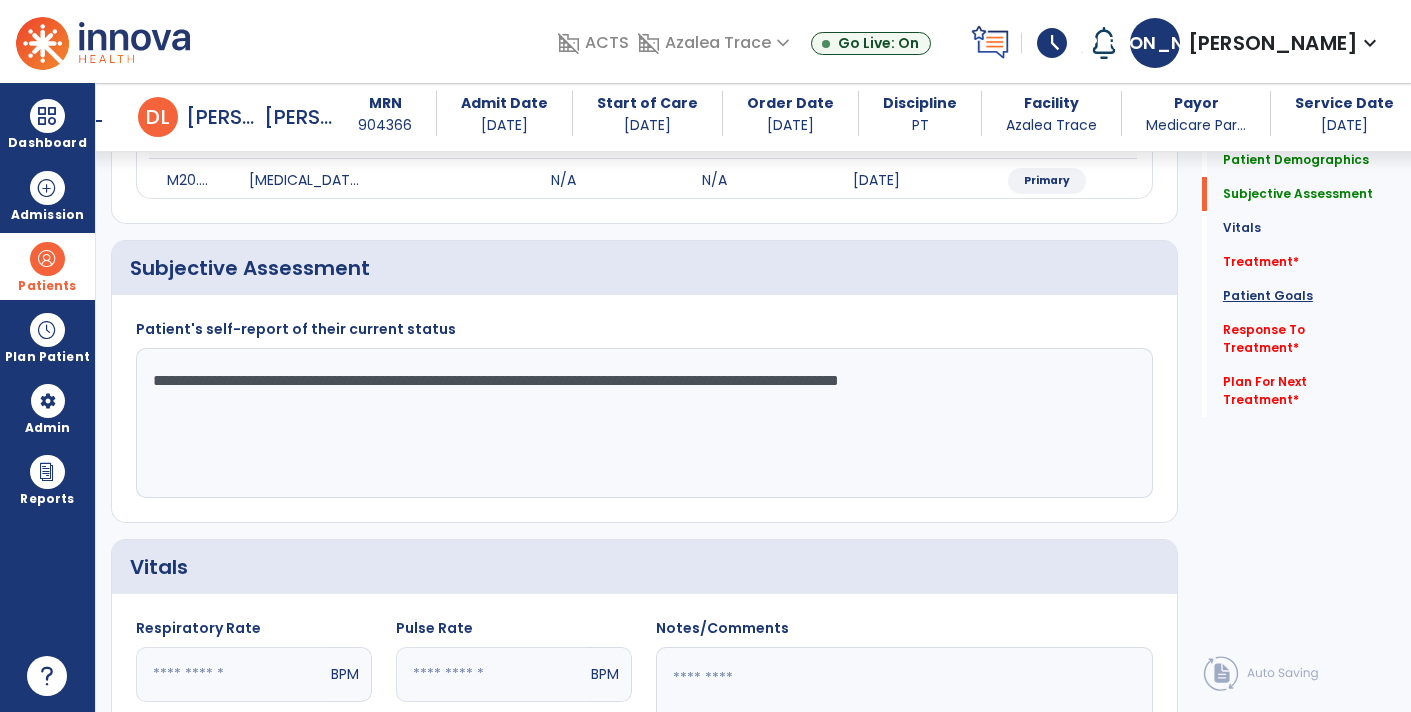 type on "**********" 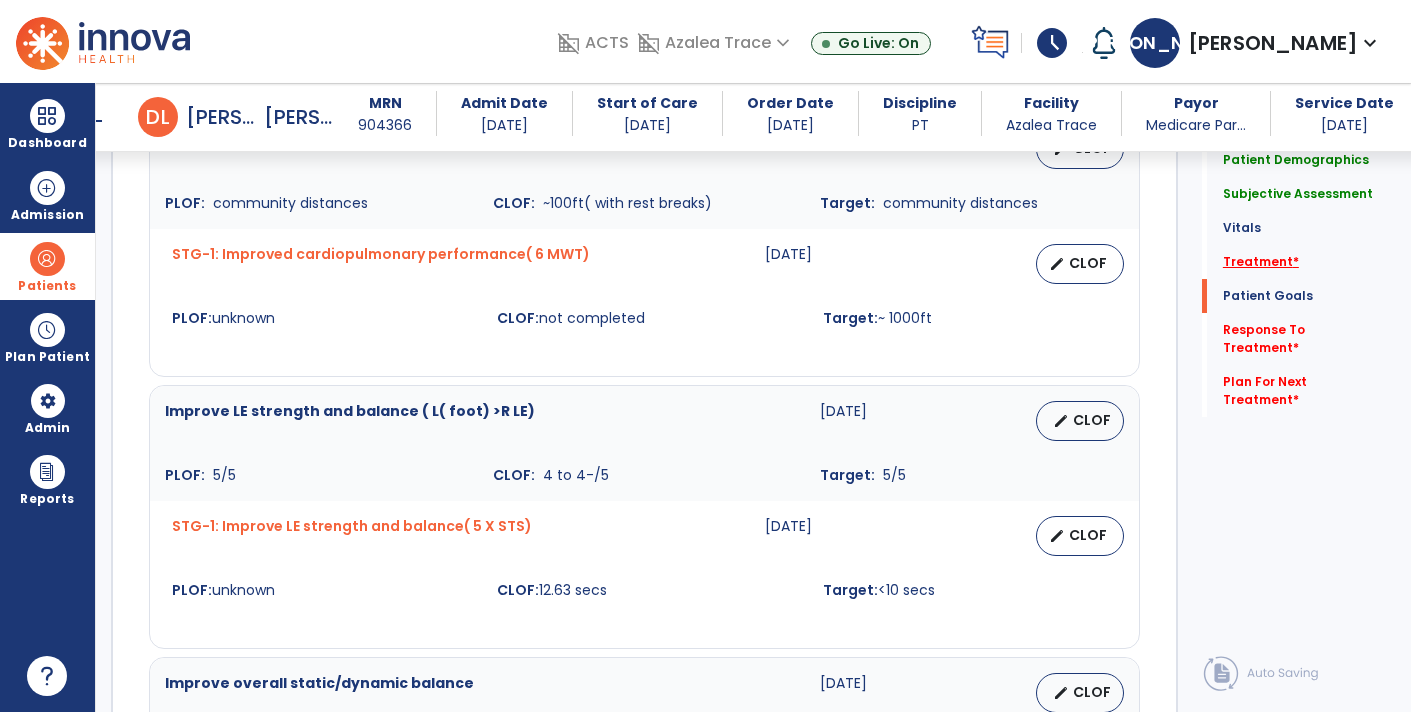 click on "Treatment   *" 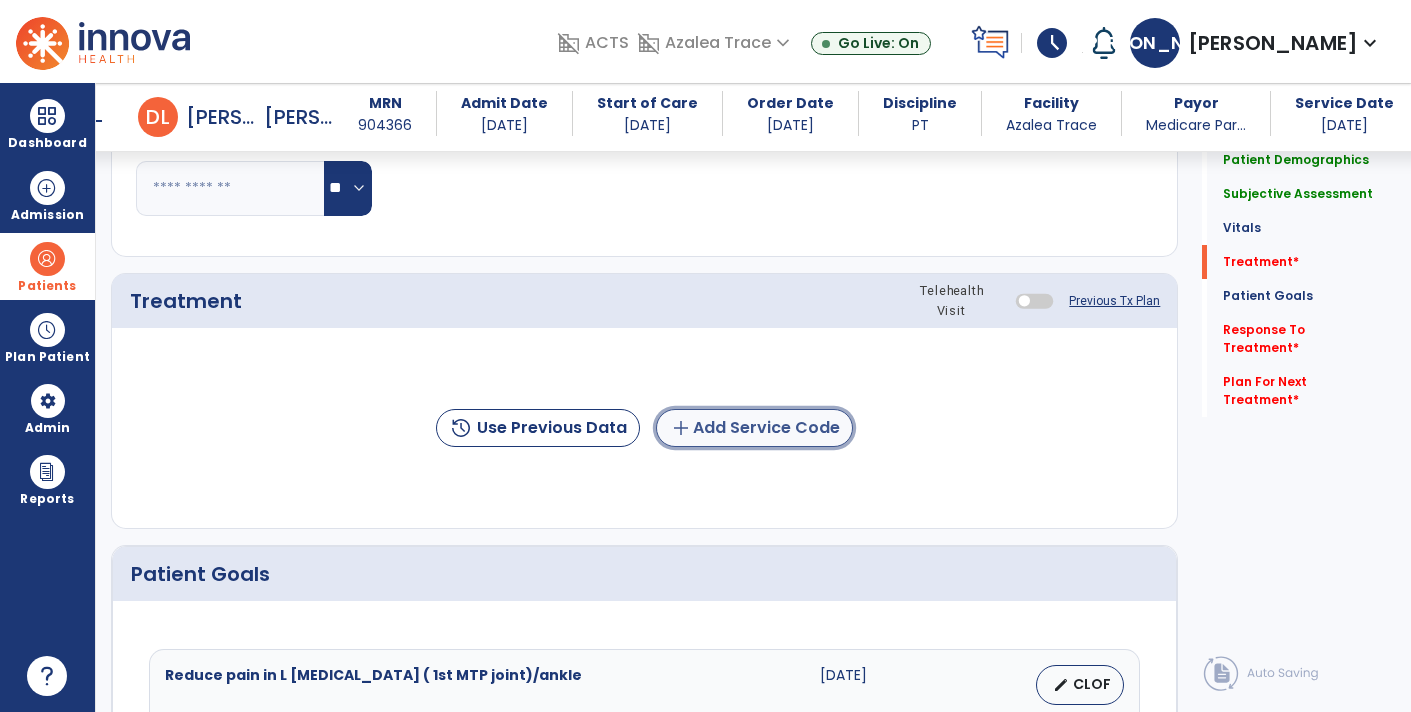 click on "add  Add Service Code" 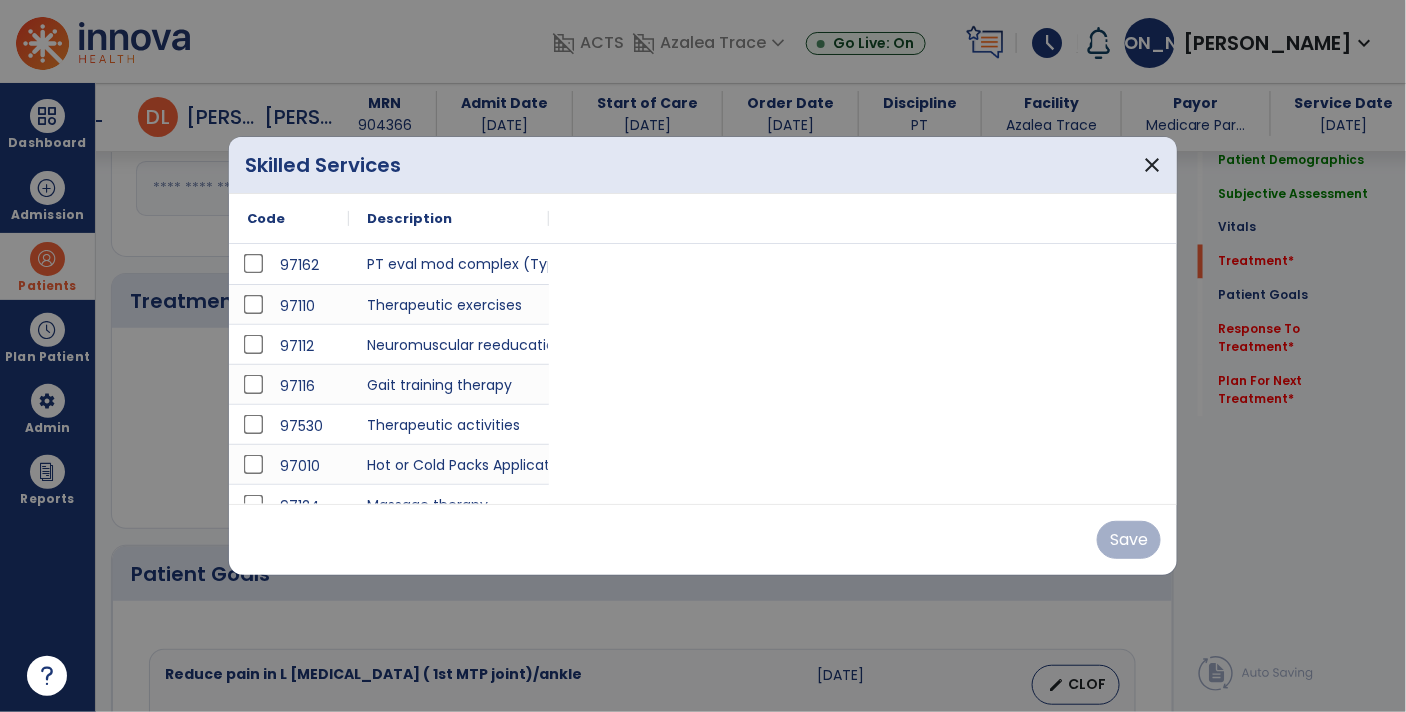 scroll, scrollTop: 1056, scrollLeft: 0, axis: vertical 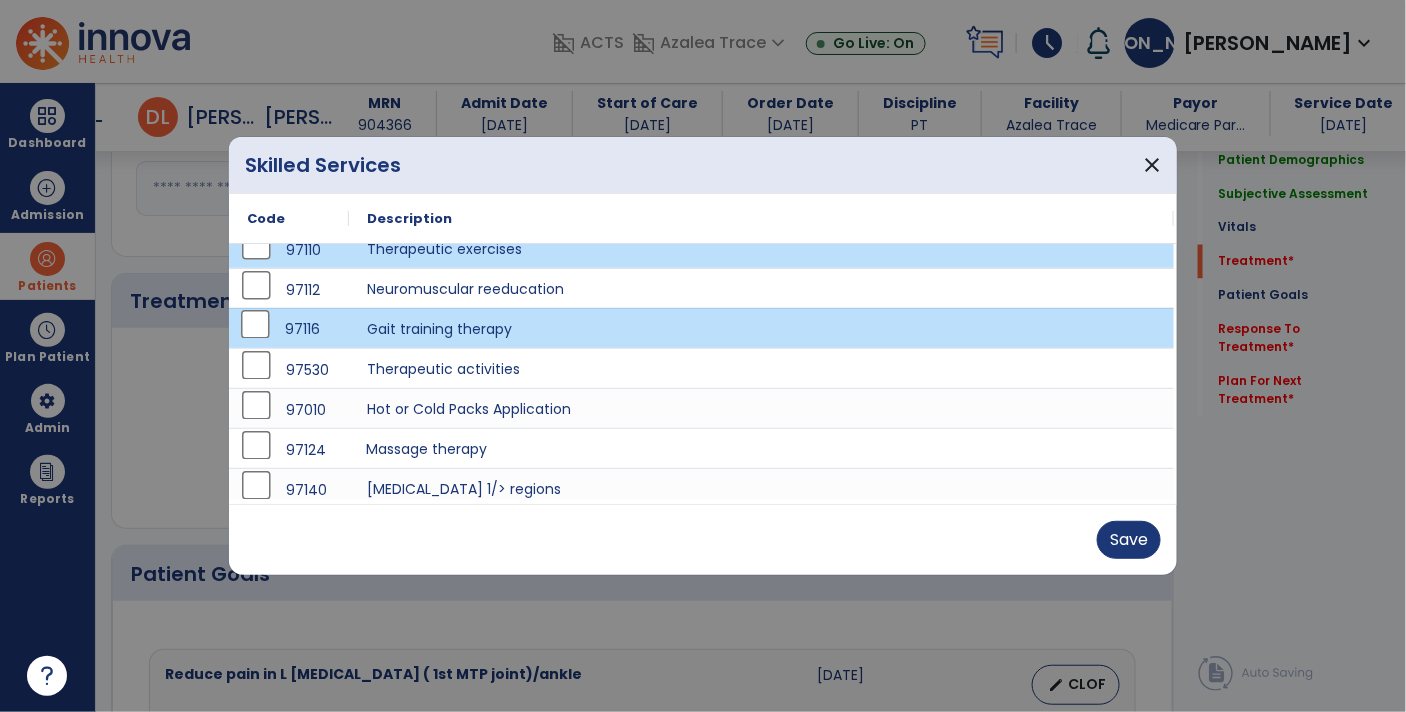 click on "Massage therapy" at bounding box center (761, 448) 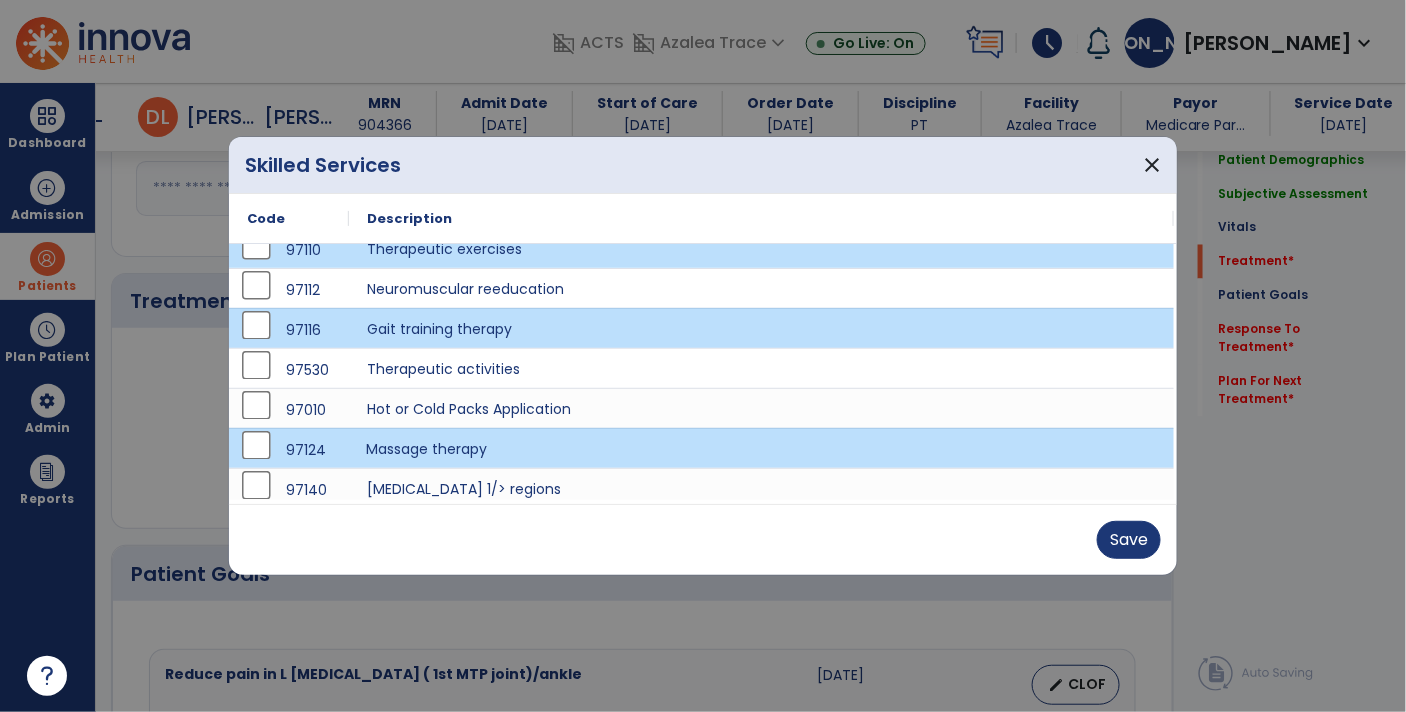 click on "Massage therapy" at bounding box center [761, 448] 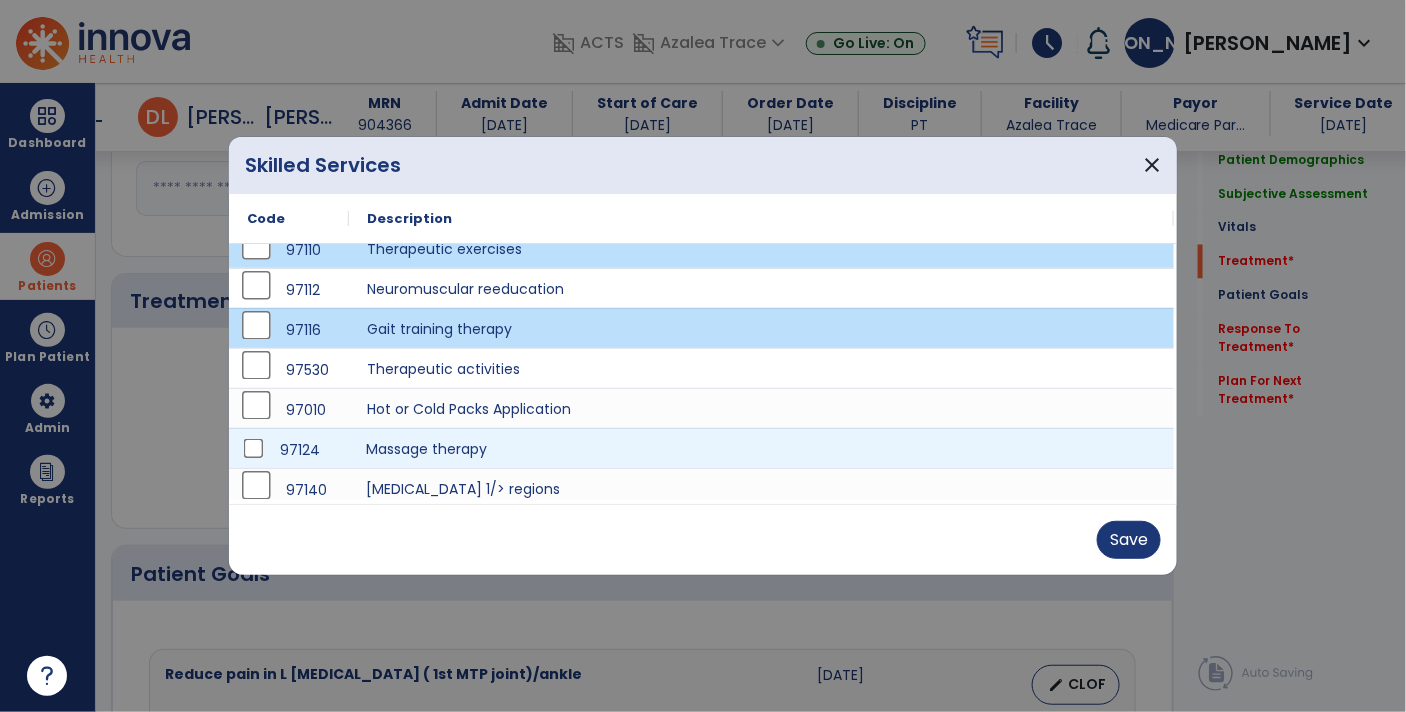 click on "[MEDICAL_DATA] 1/> regions" at bounding box center [761, 488] 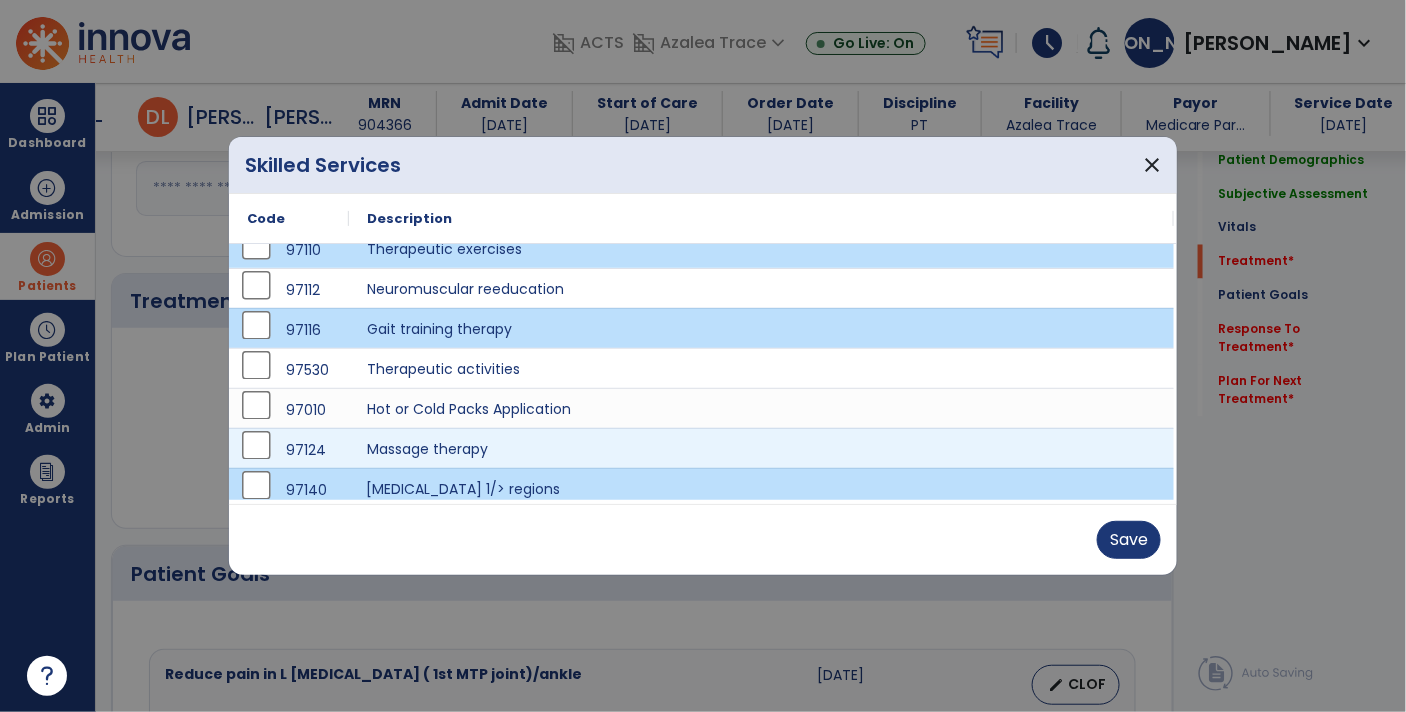 click on "[MEDICAL_DATA] 1/> regions" at bounding box center (761, 488) 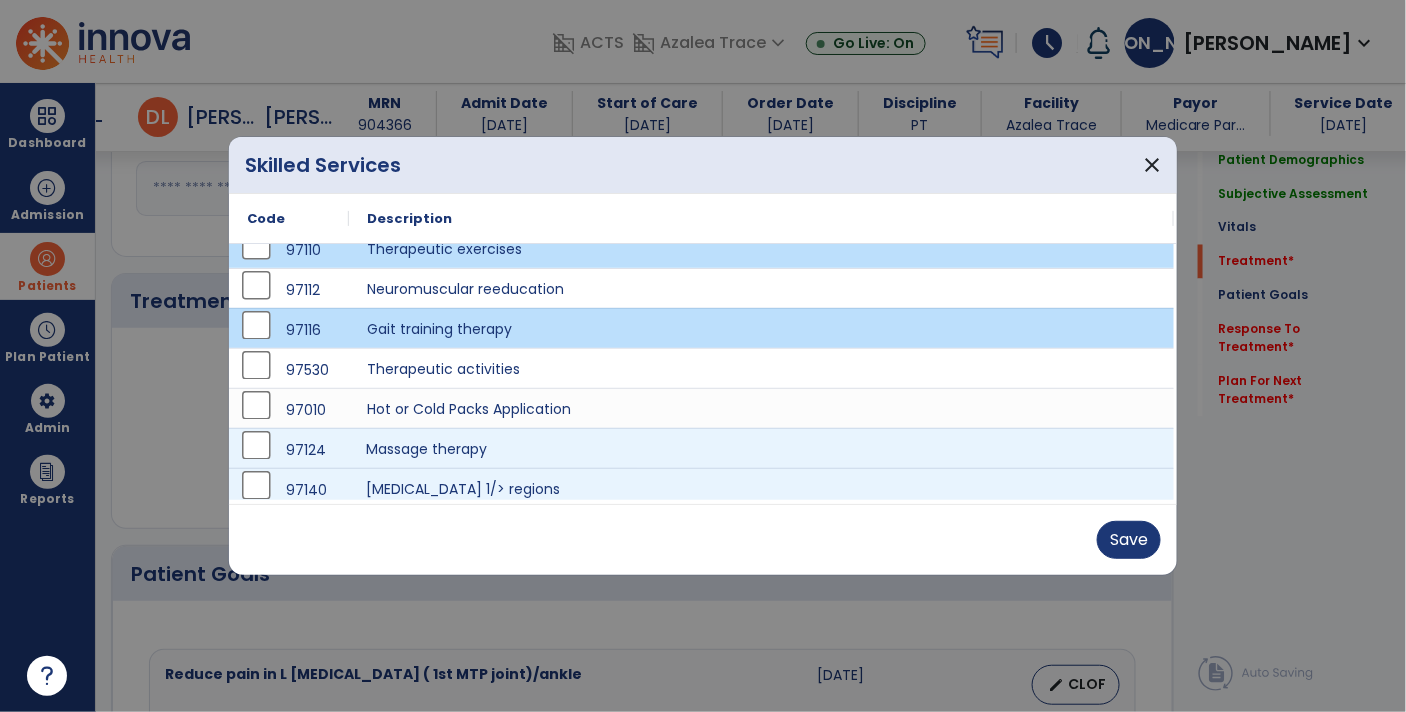 click on "Massage therapy" at bounding box center (761, 448) 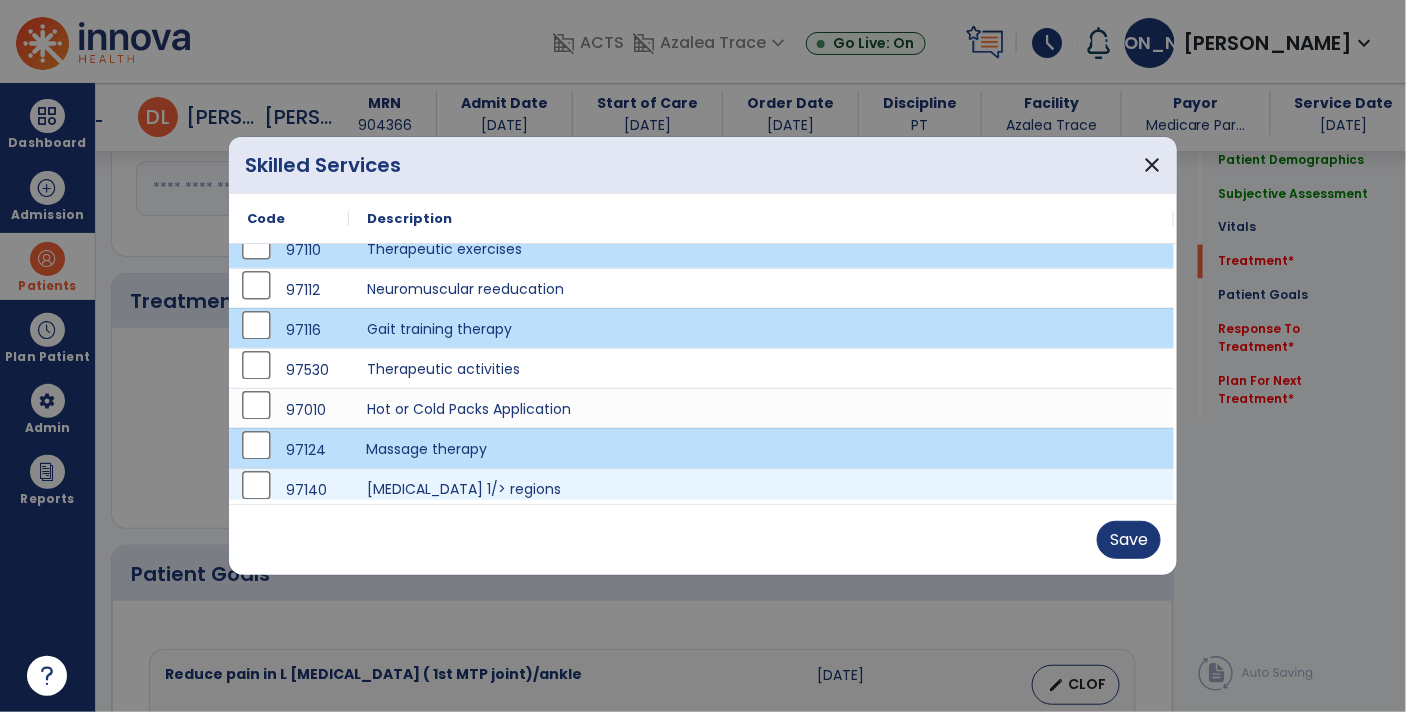 scroll, scrollTop: 0, scrollLeft: 0, axis: both 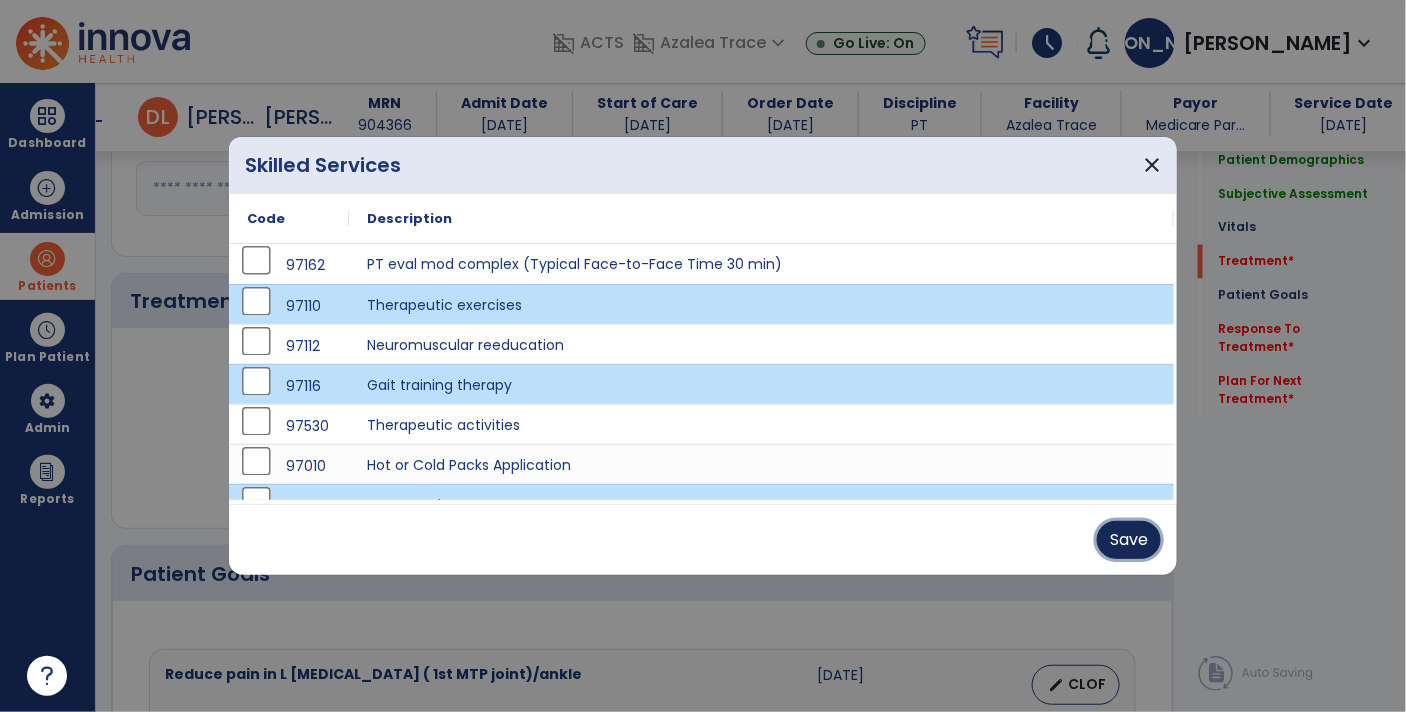click on "Save" at bounding box center [1129, 540] 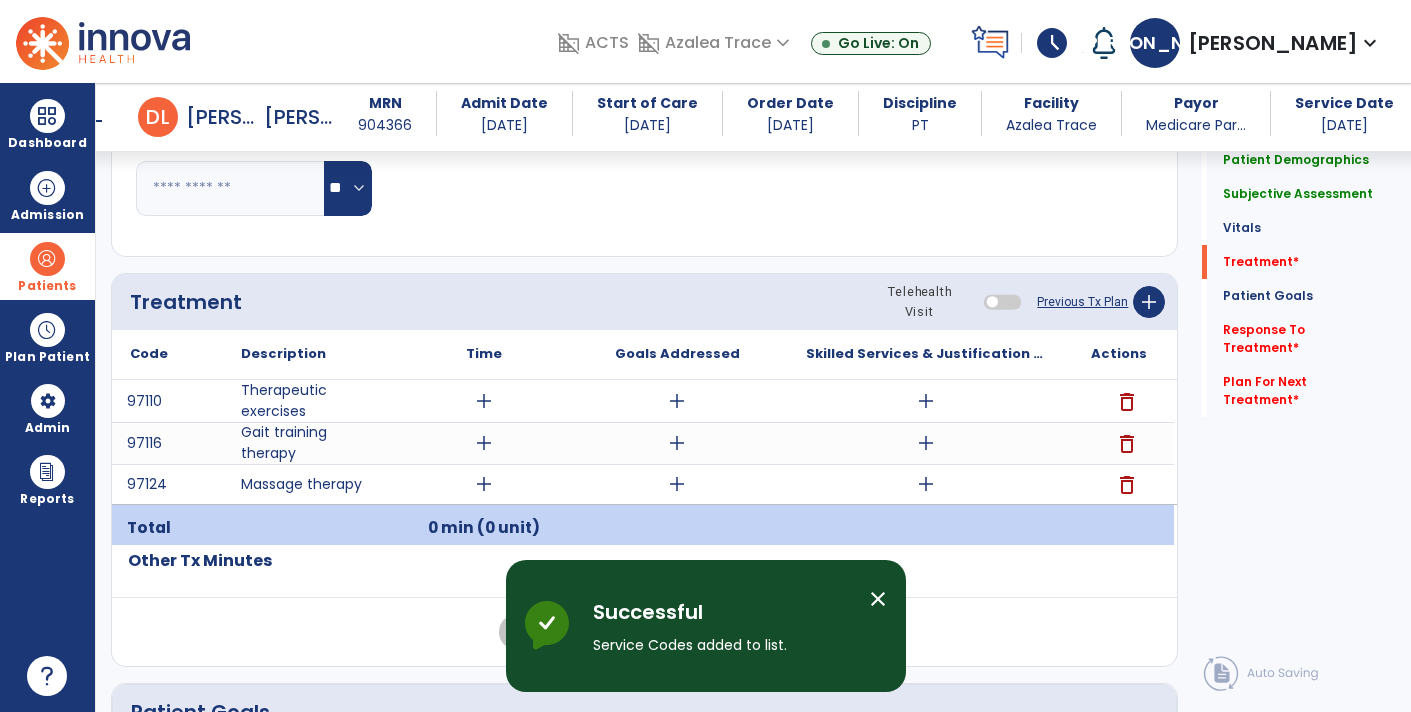 click on "add" at bounding box center [926, 484] 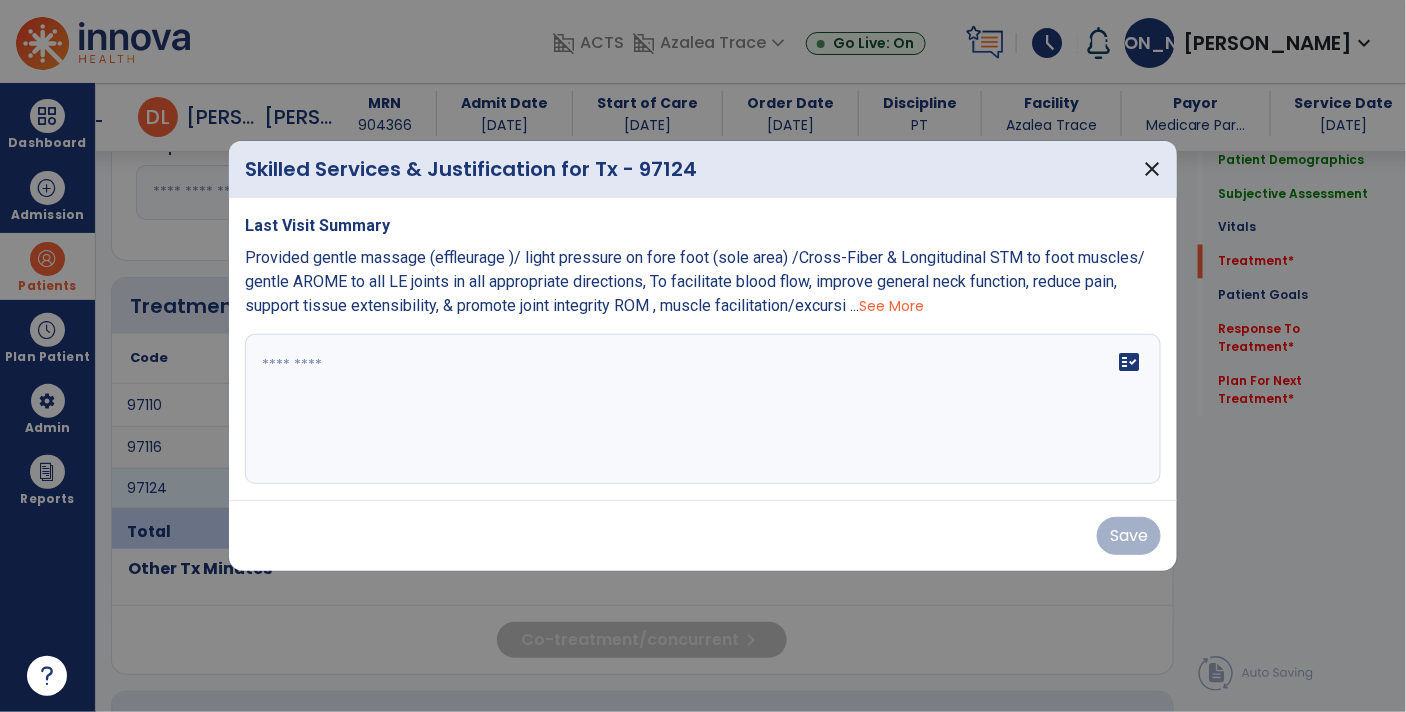 scroll, scrollTop: 1056, scrollLeft: 0, axis: vertical 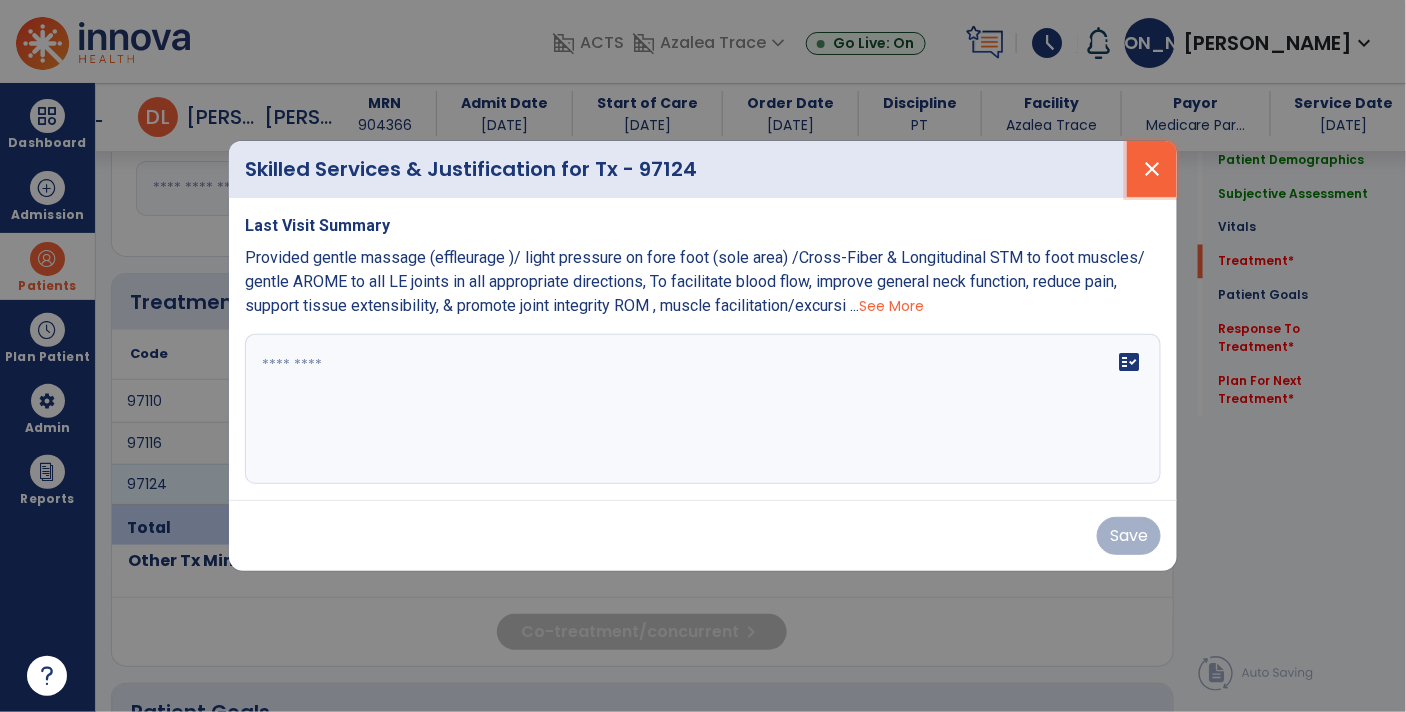 click on "close" at bounding box center [1152, 169] 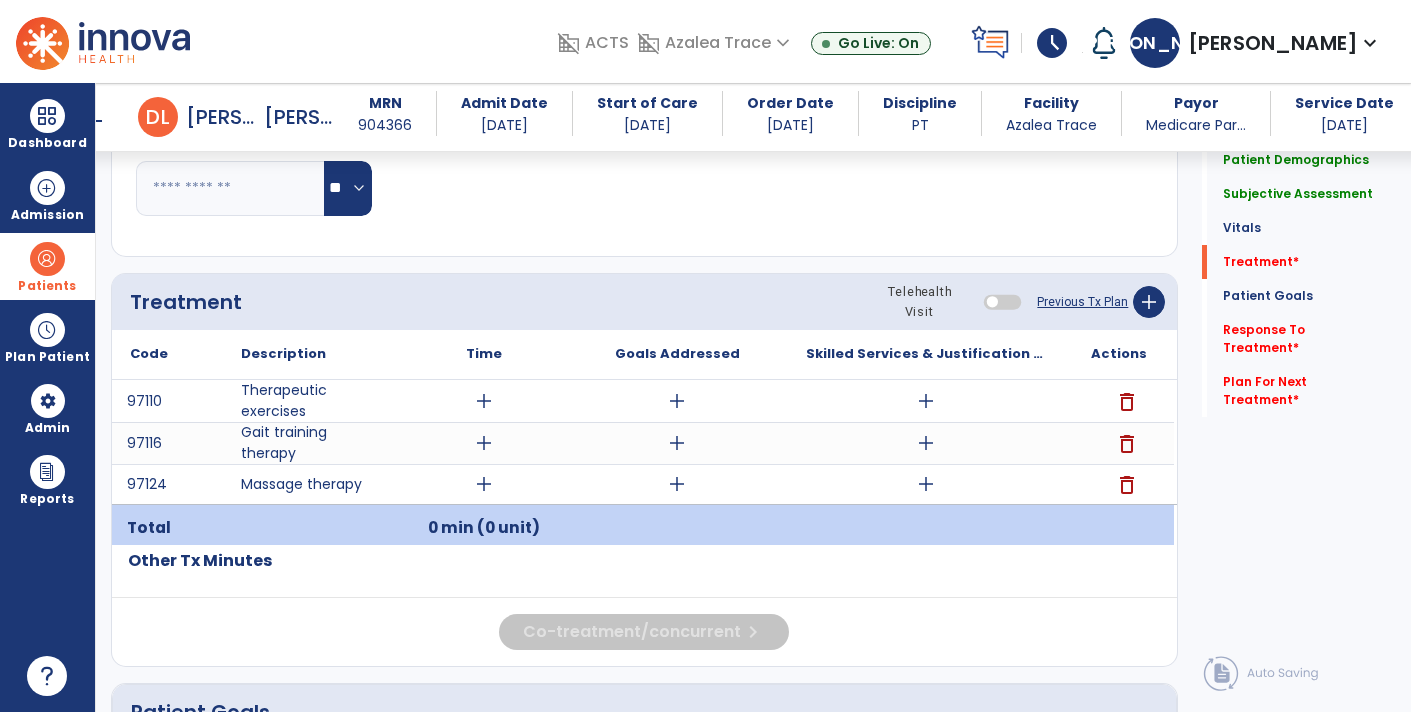 click on "add" at bounding box center [484, 401] 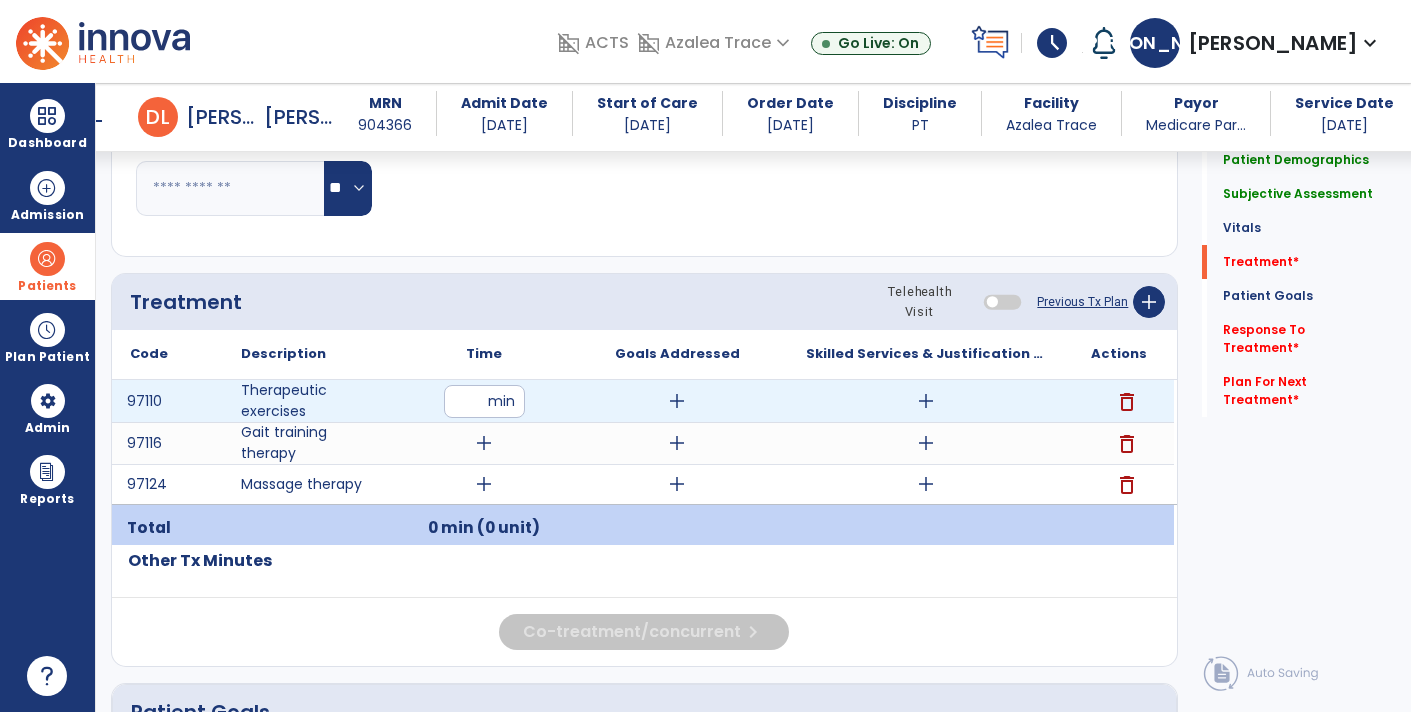 type on "**" 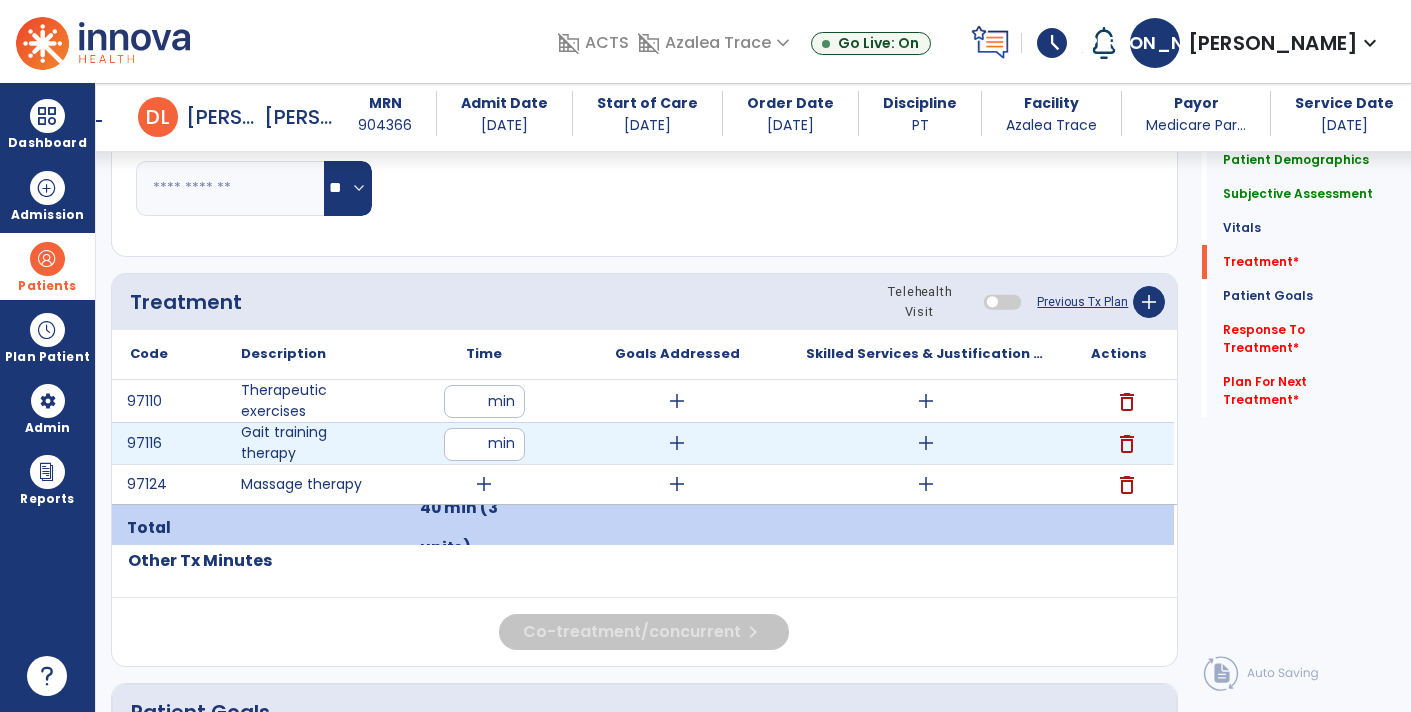type on "**" 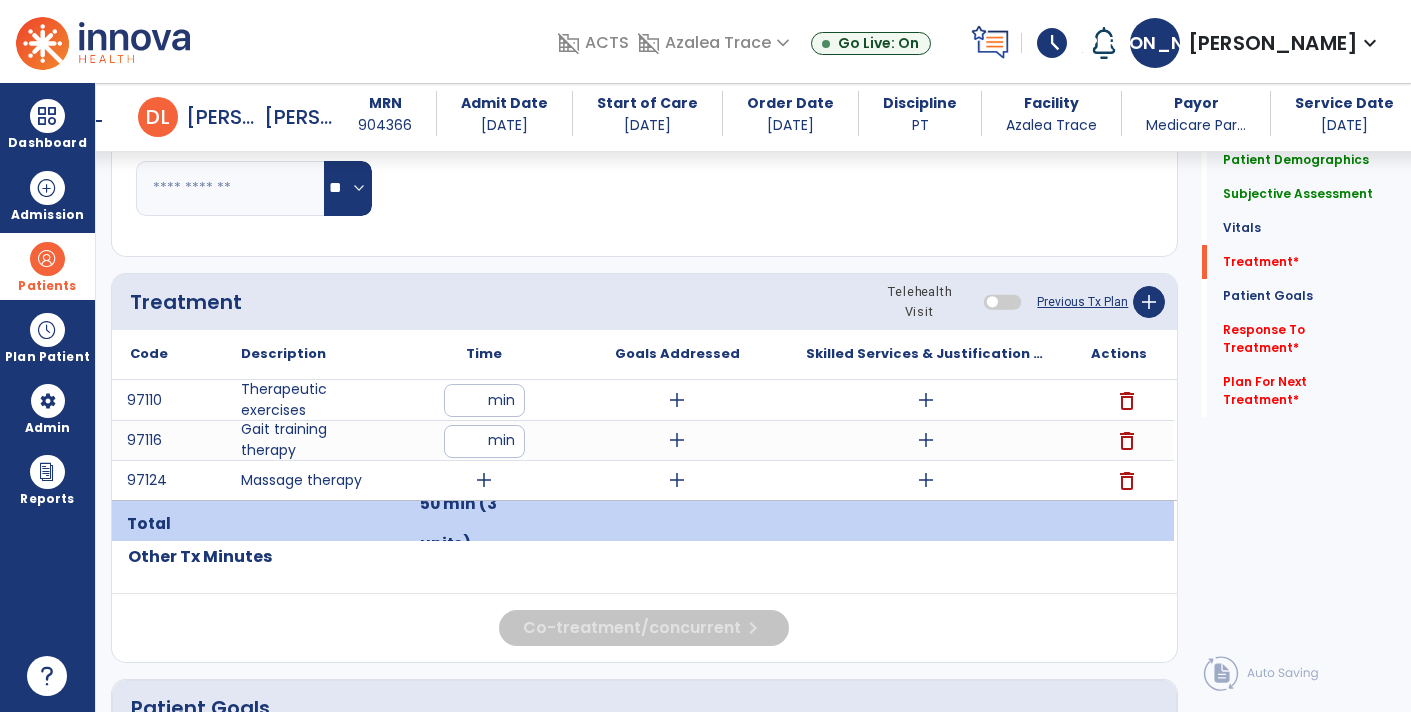 click on "add" at bounding box center (484, 480) 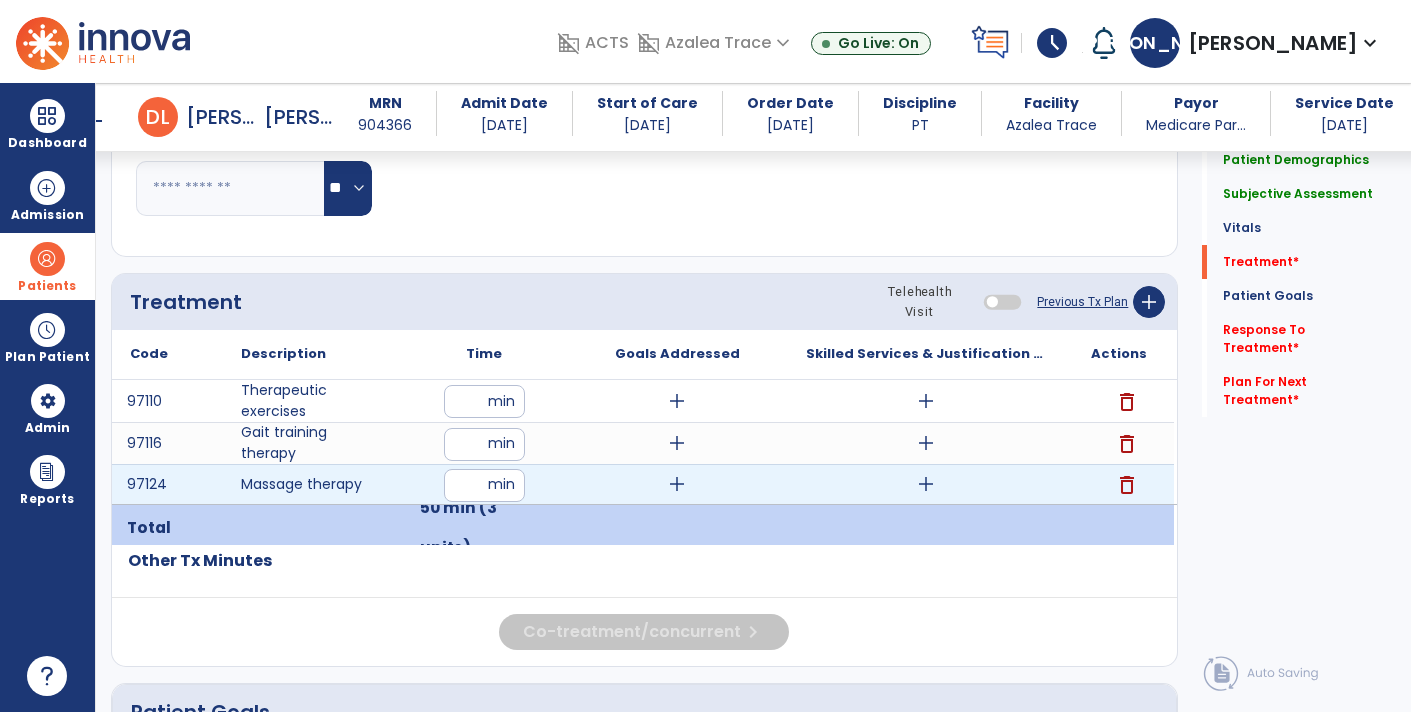 type on "**" 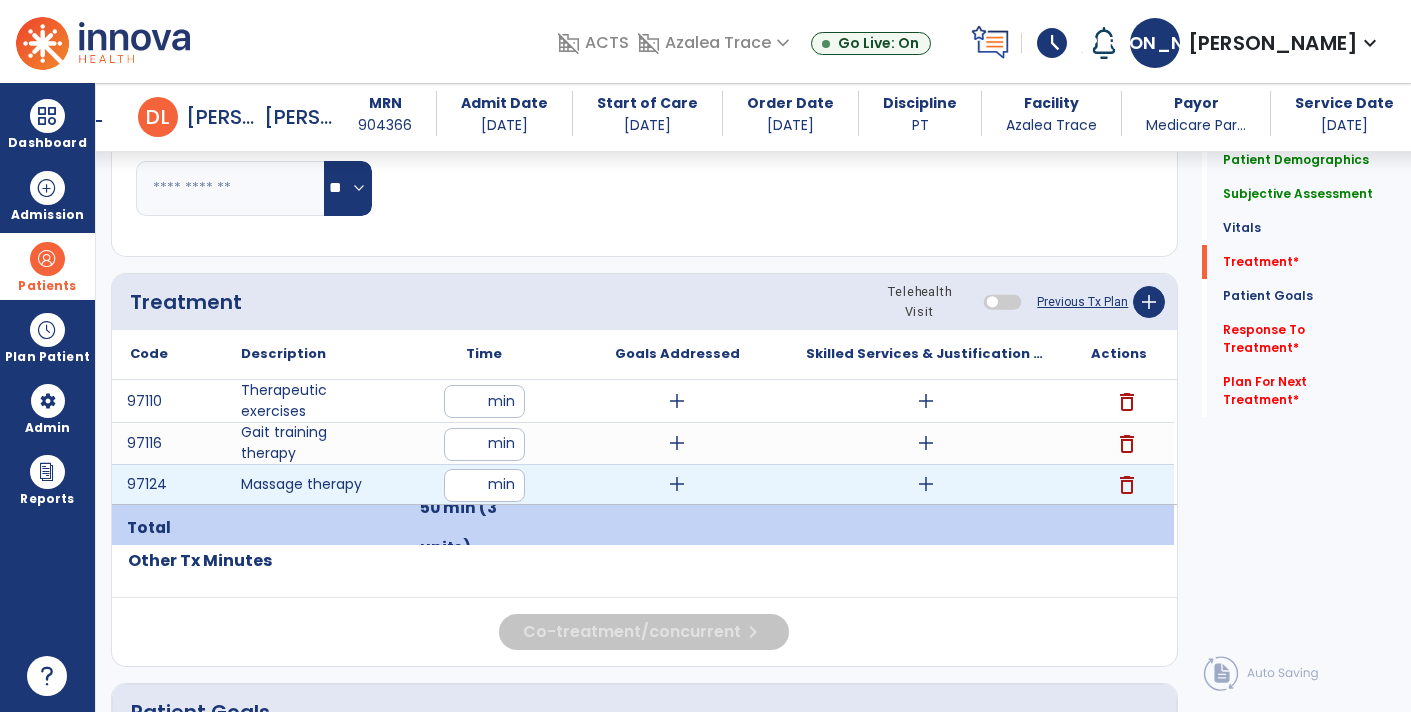 click on "Code
Description
Time" 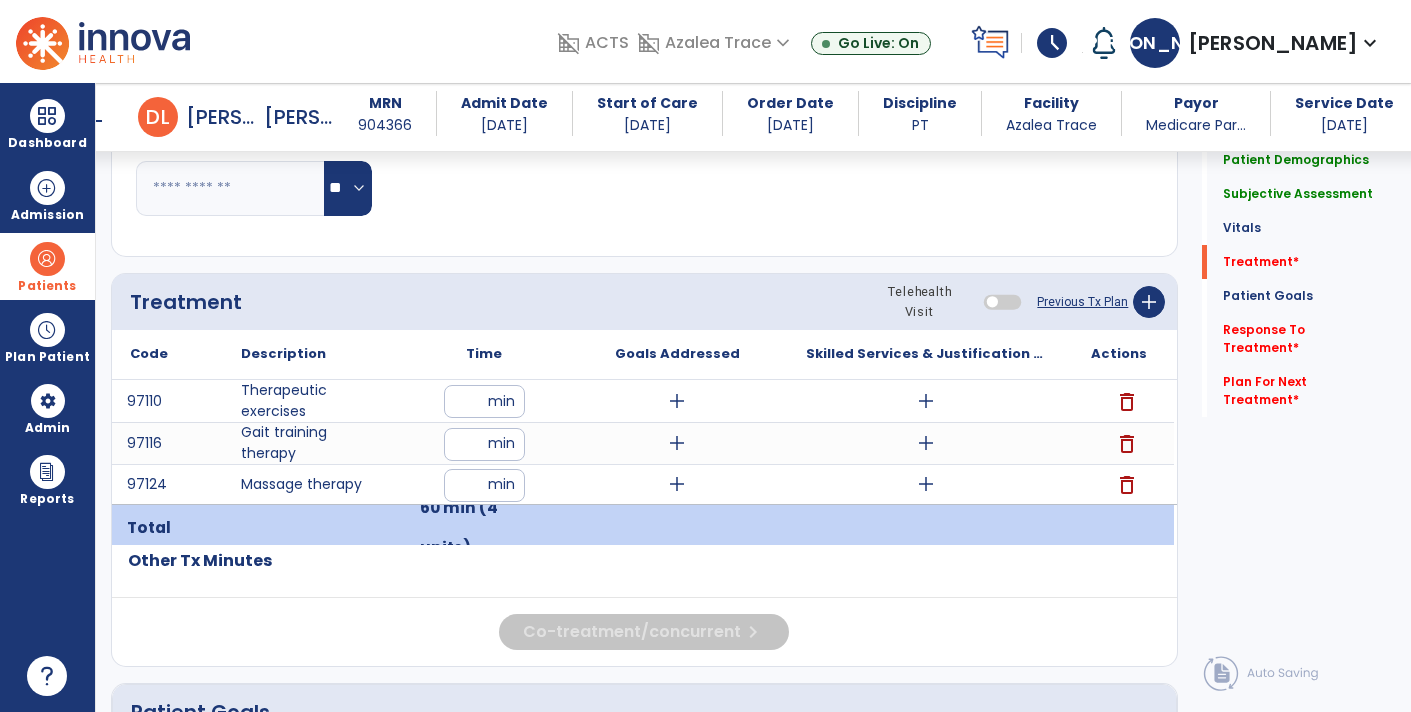 click on "Co-treatment/concurrent  chevron_right" 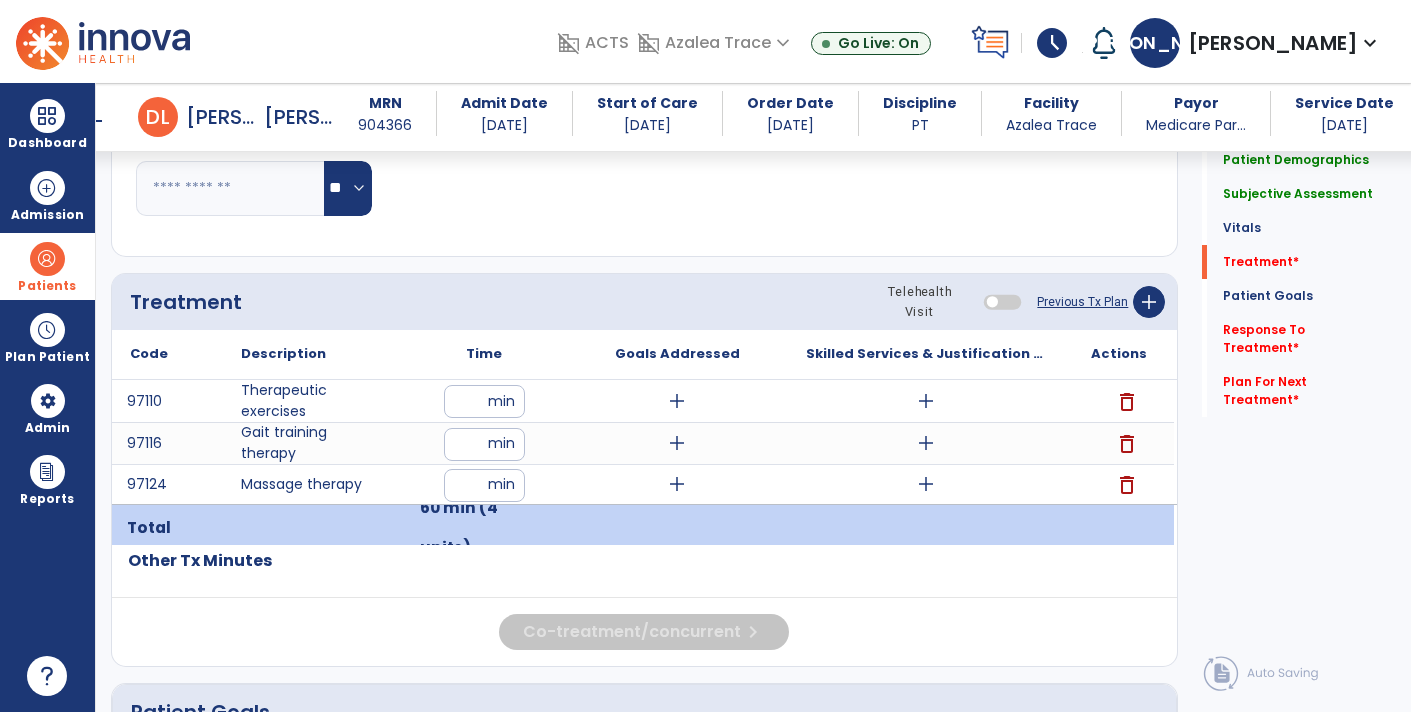 click on "**" at bounding box center (484, 401) 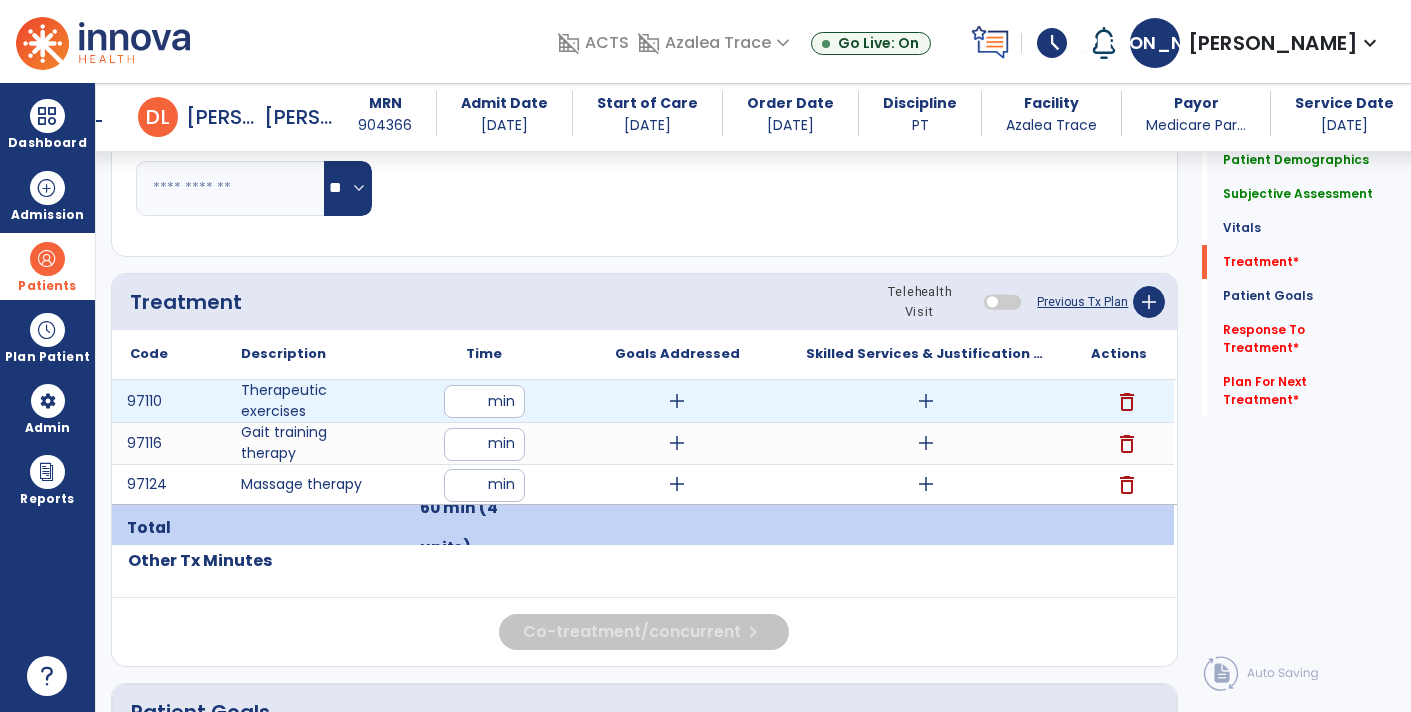 type on "*" 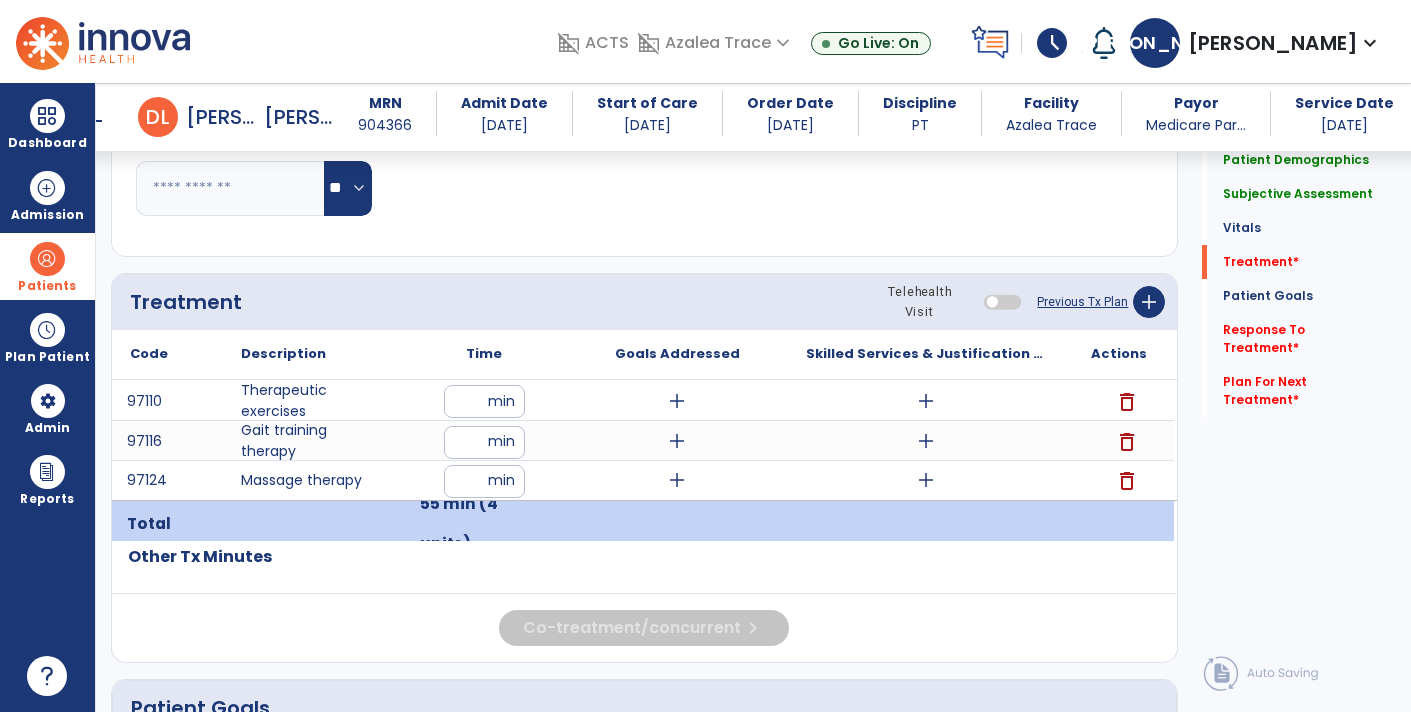click on "**" at bounding box center [484, 442] 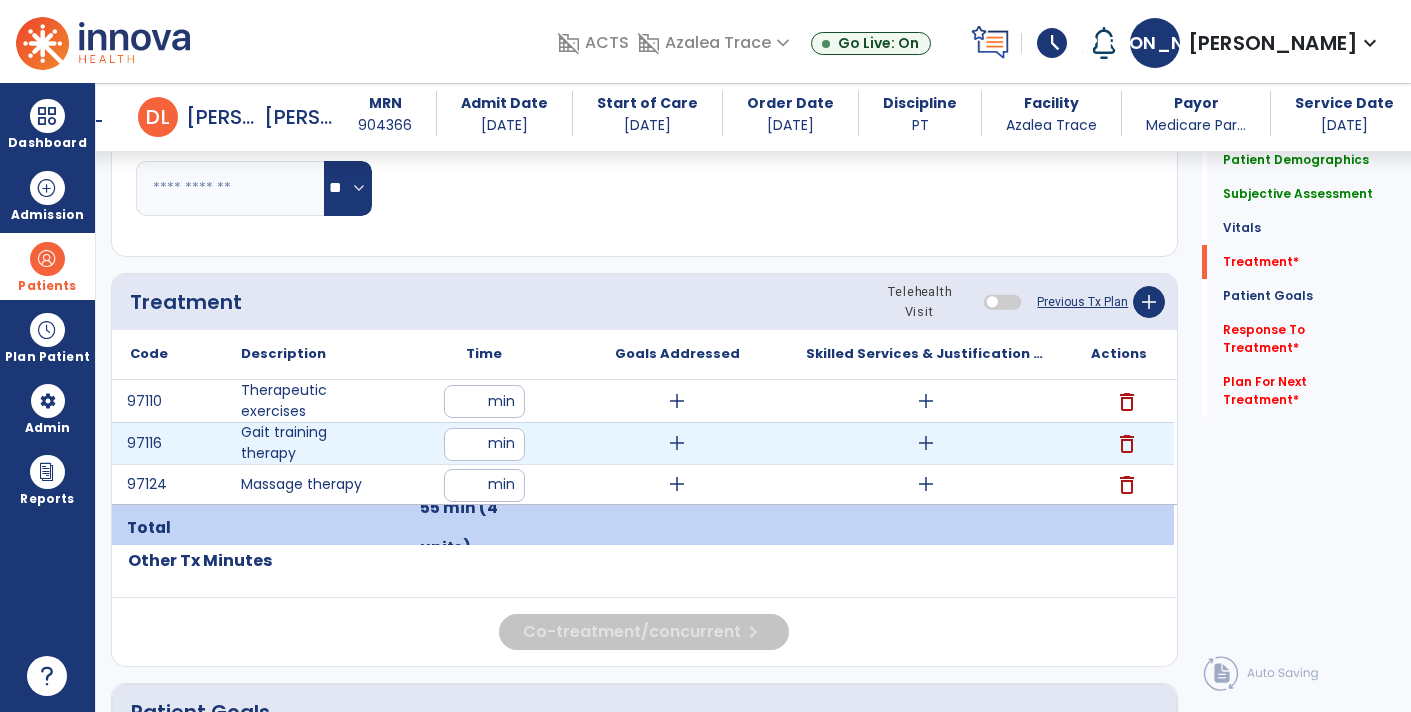 type on "**" 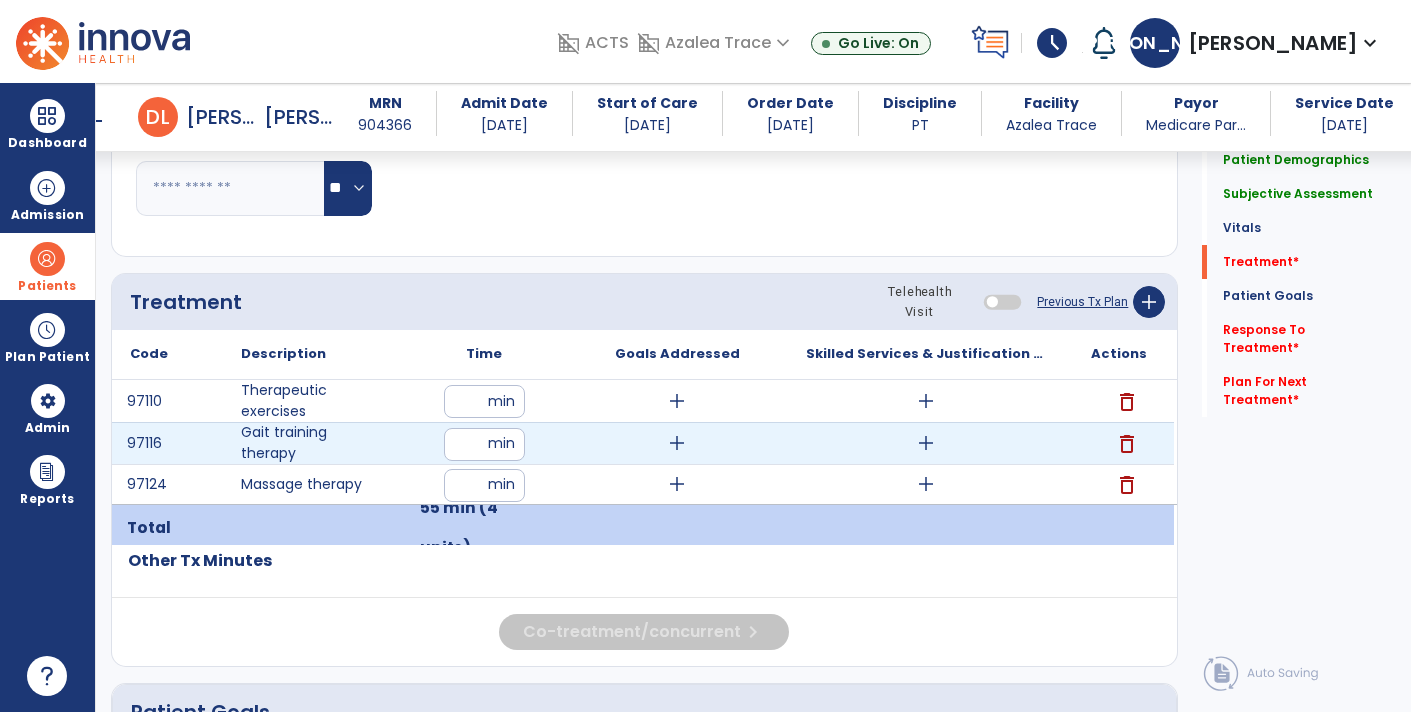 click on "Other Tx Minutes" 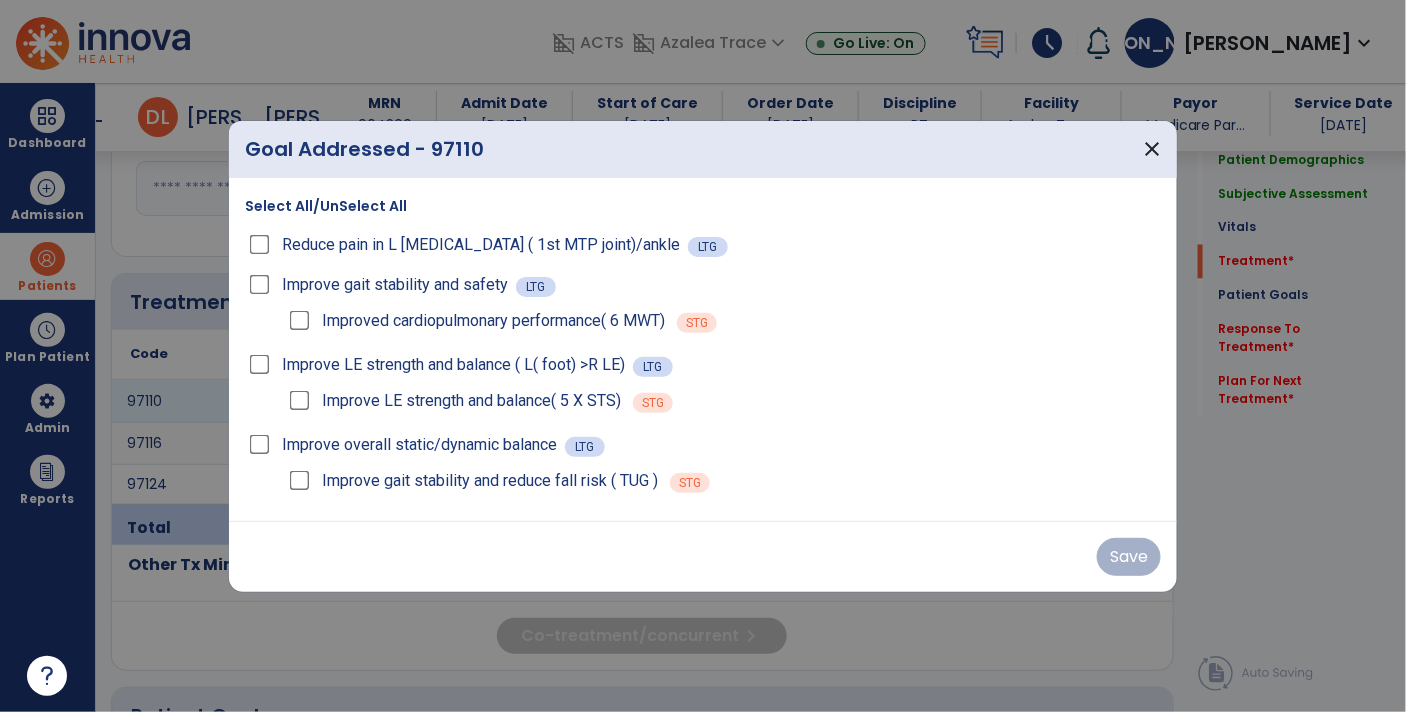 scroll, scrollTop: 1056, scrollLeft: 0, axis: vertical 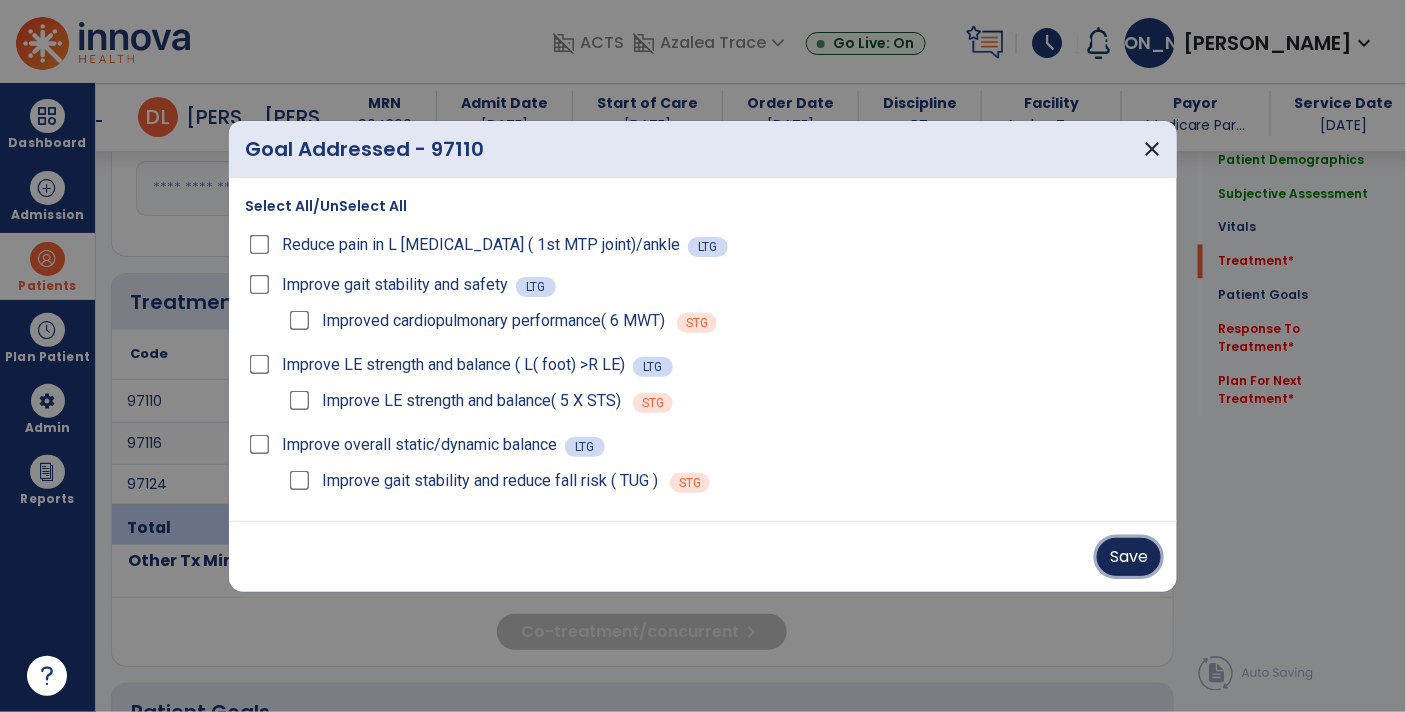 click on "Save" at bounding box center [1129, 557] 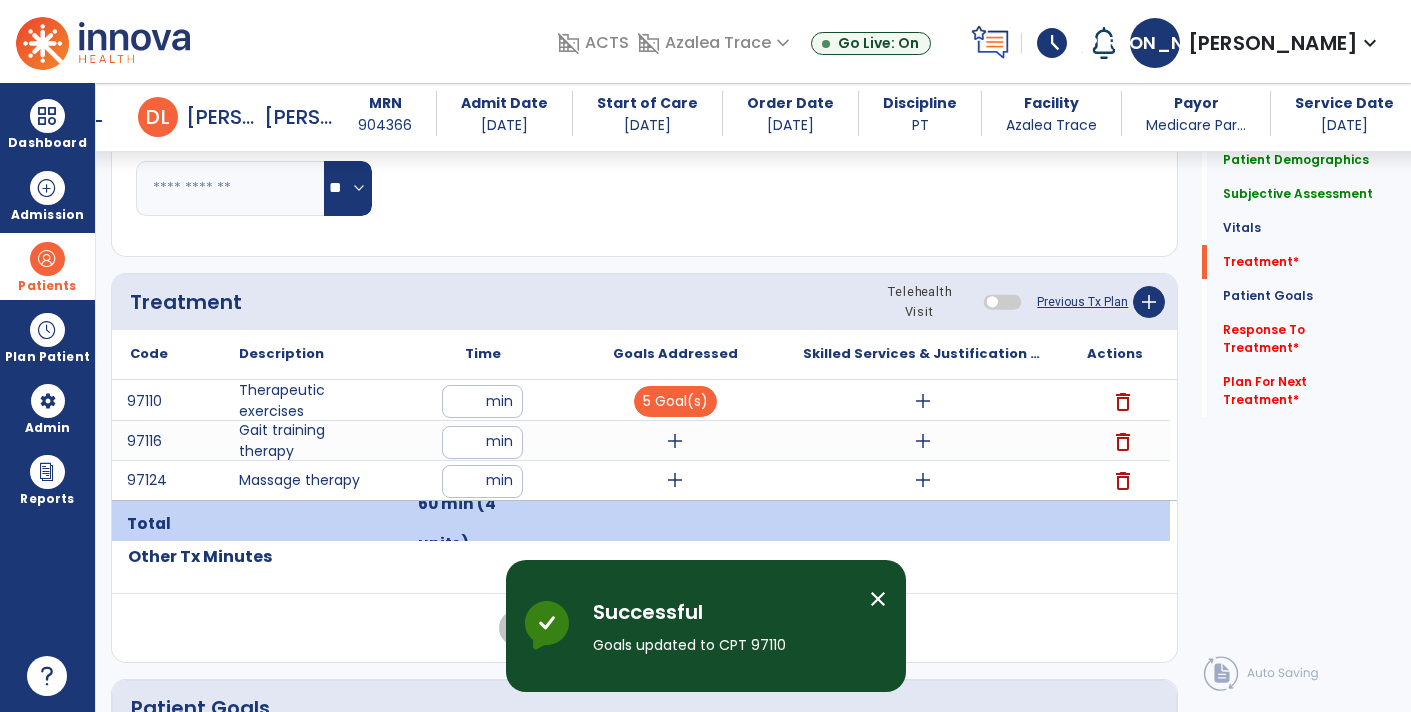 click on "Other Tx Minutes" 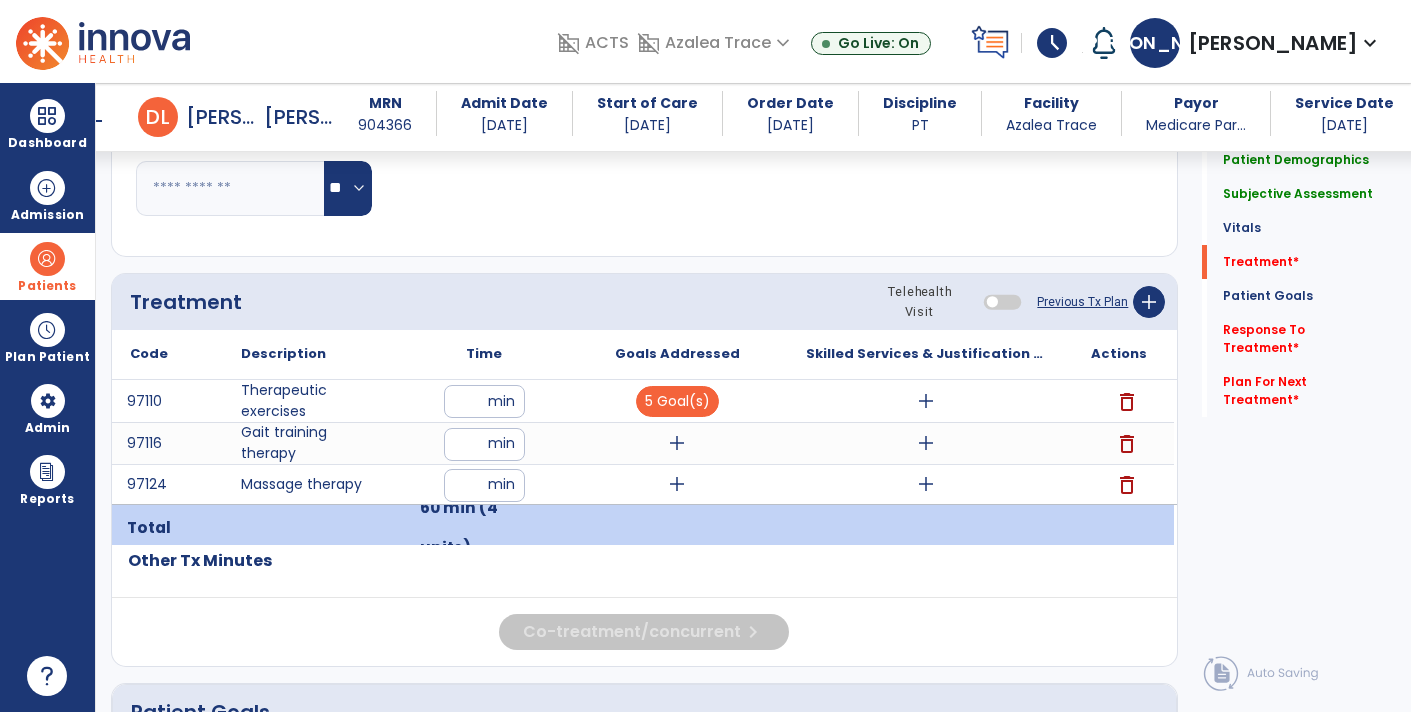 click on "add" at bounding box center (677, 443) 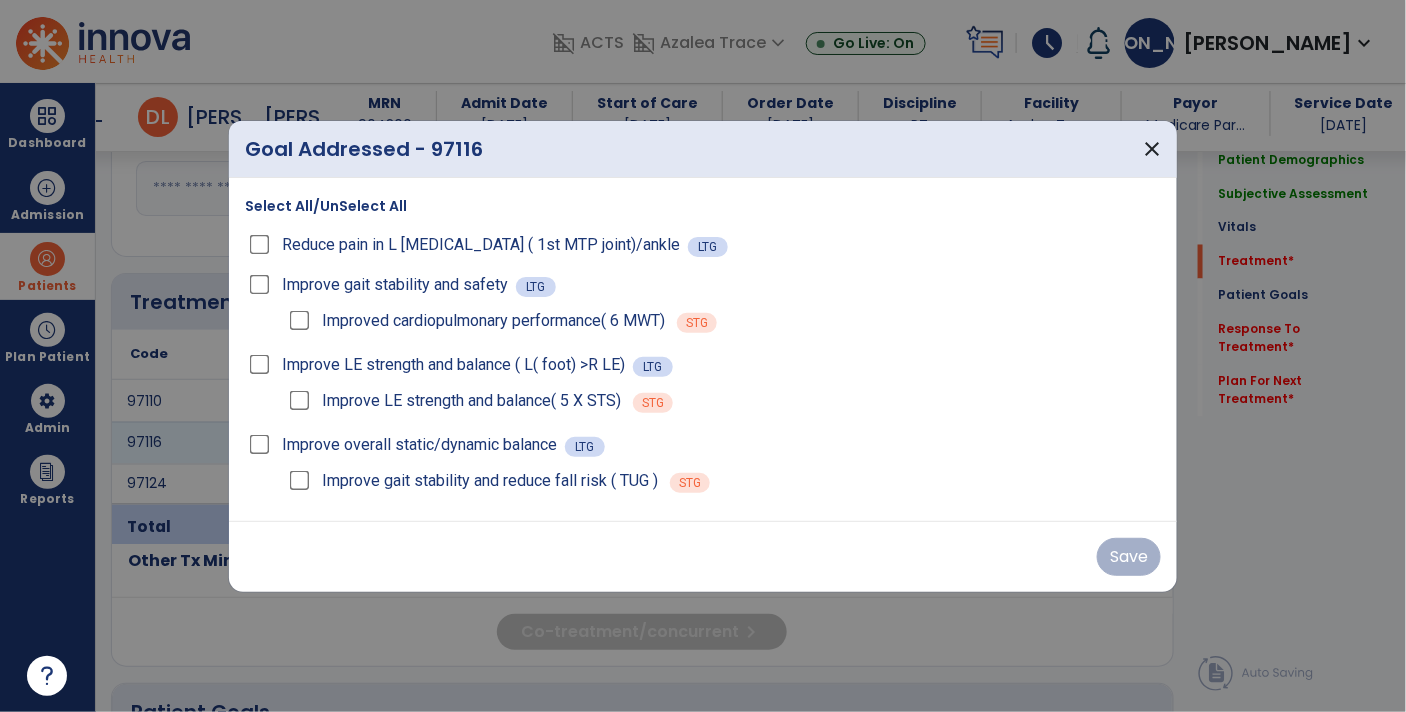 scroll, scrollTop: 1056, scrollLeft: 0, axis: vertical 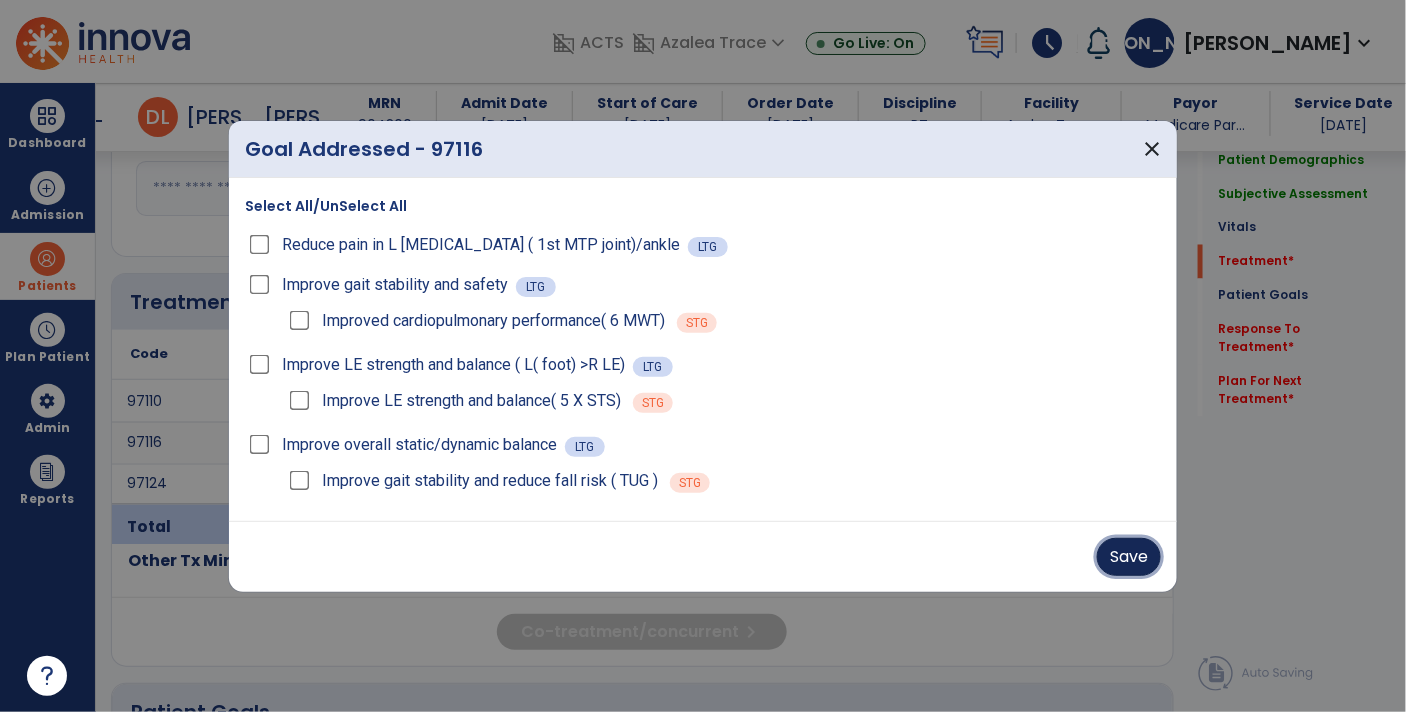 click on "Save" at bounding box center [1129, 557] 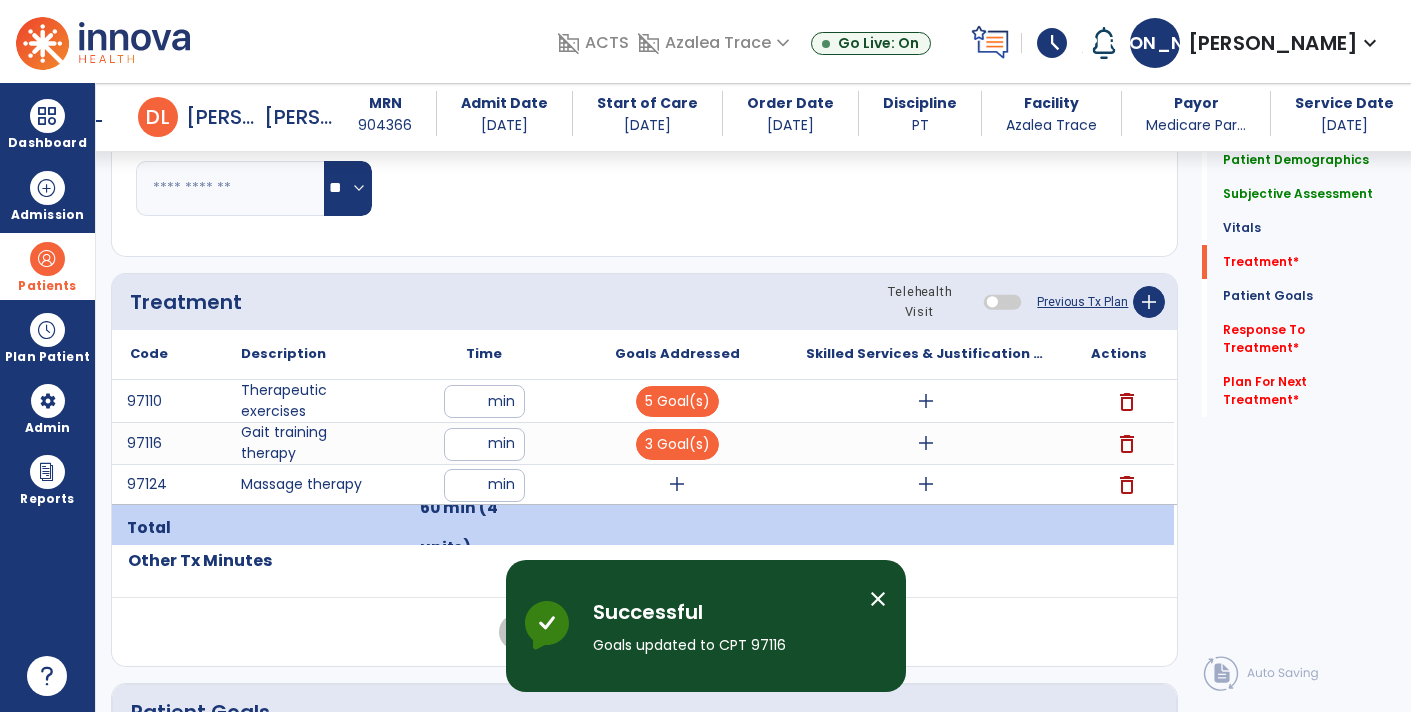 click on "add" at bounding box center (677, 484) 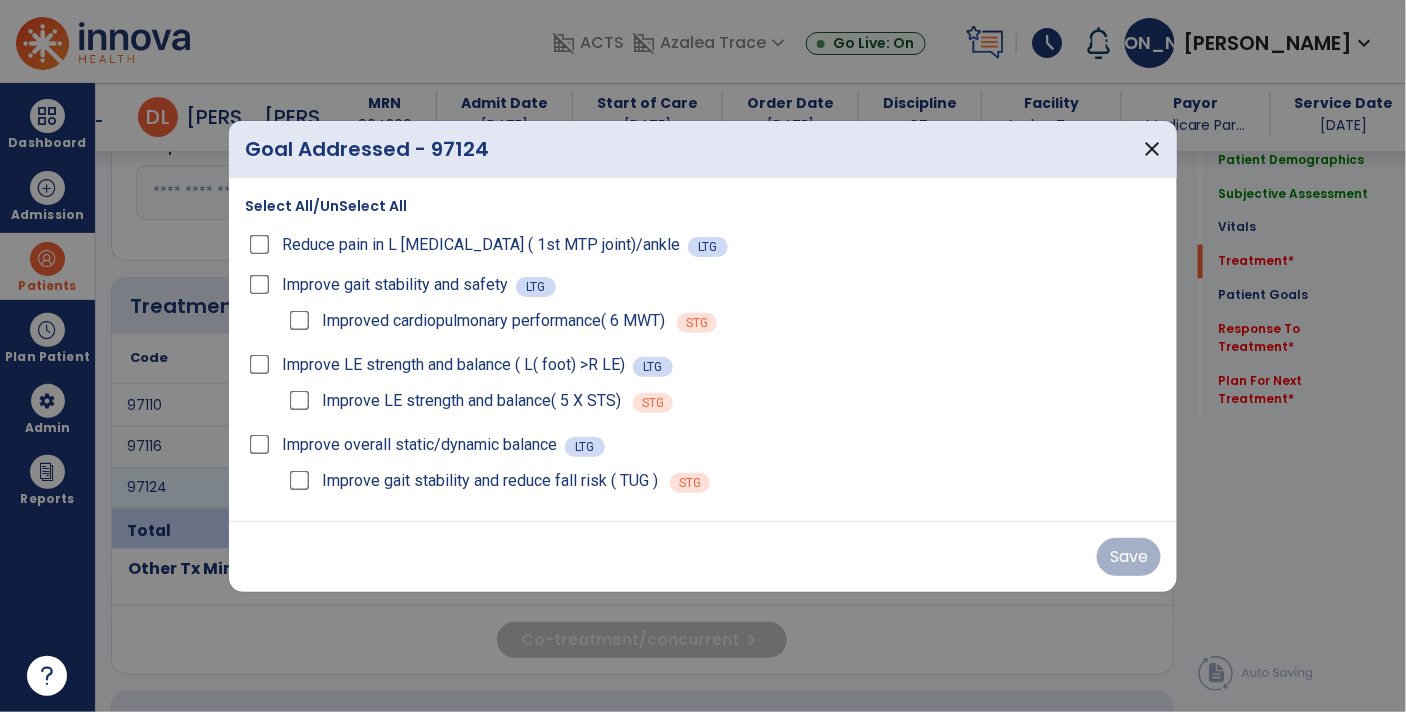 scroll, scrollTop: 1056, scrollLeft: 0, axis: vertical 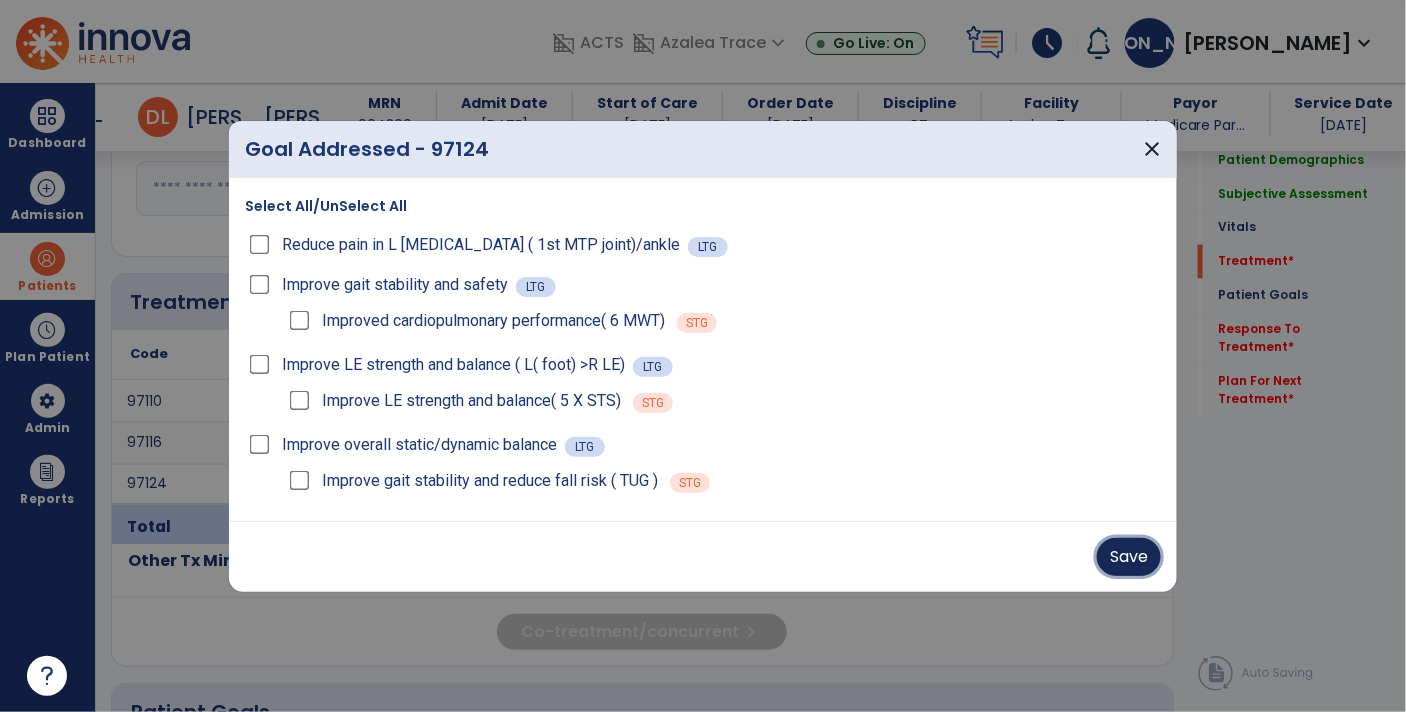 click on "Save" at bounding box center [1129, 557] 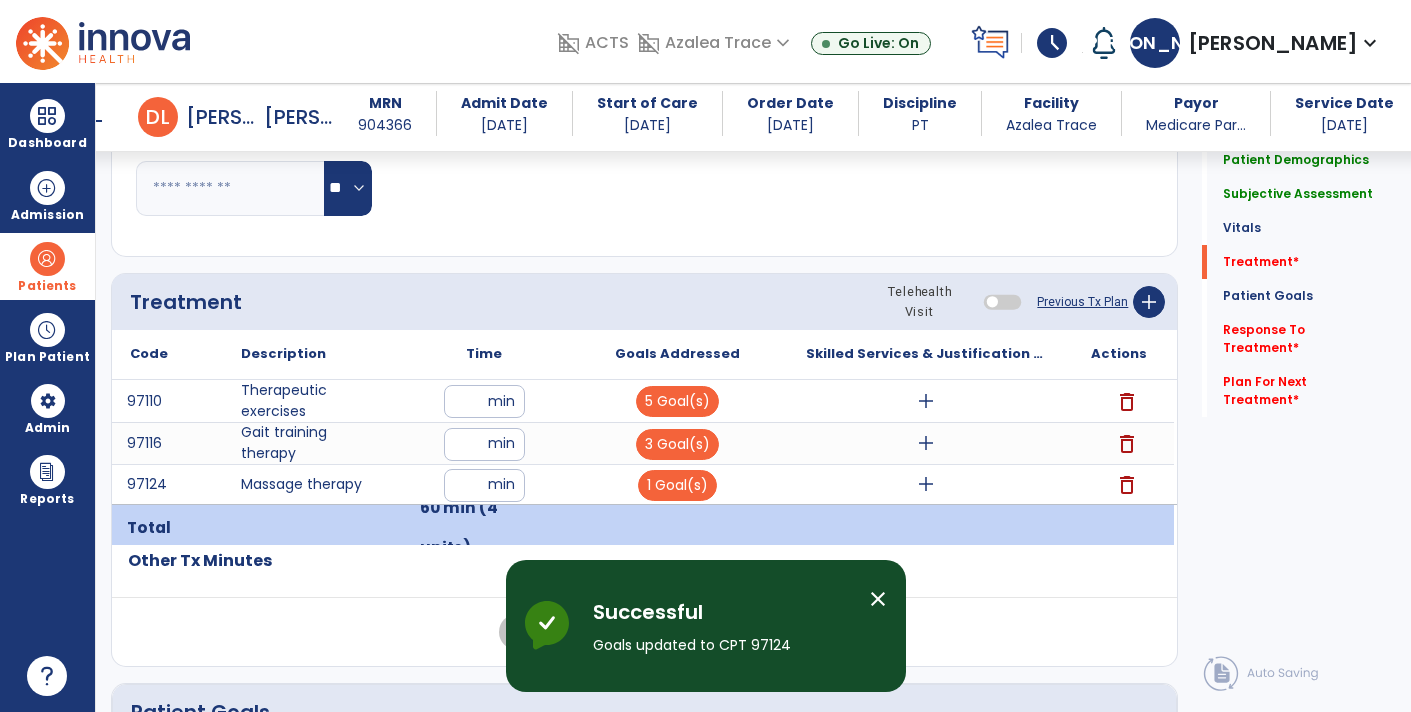 click on "add" at bounding box center [926, 401] 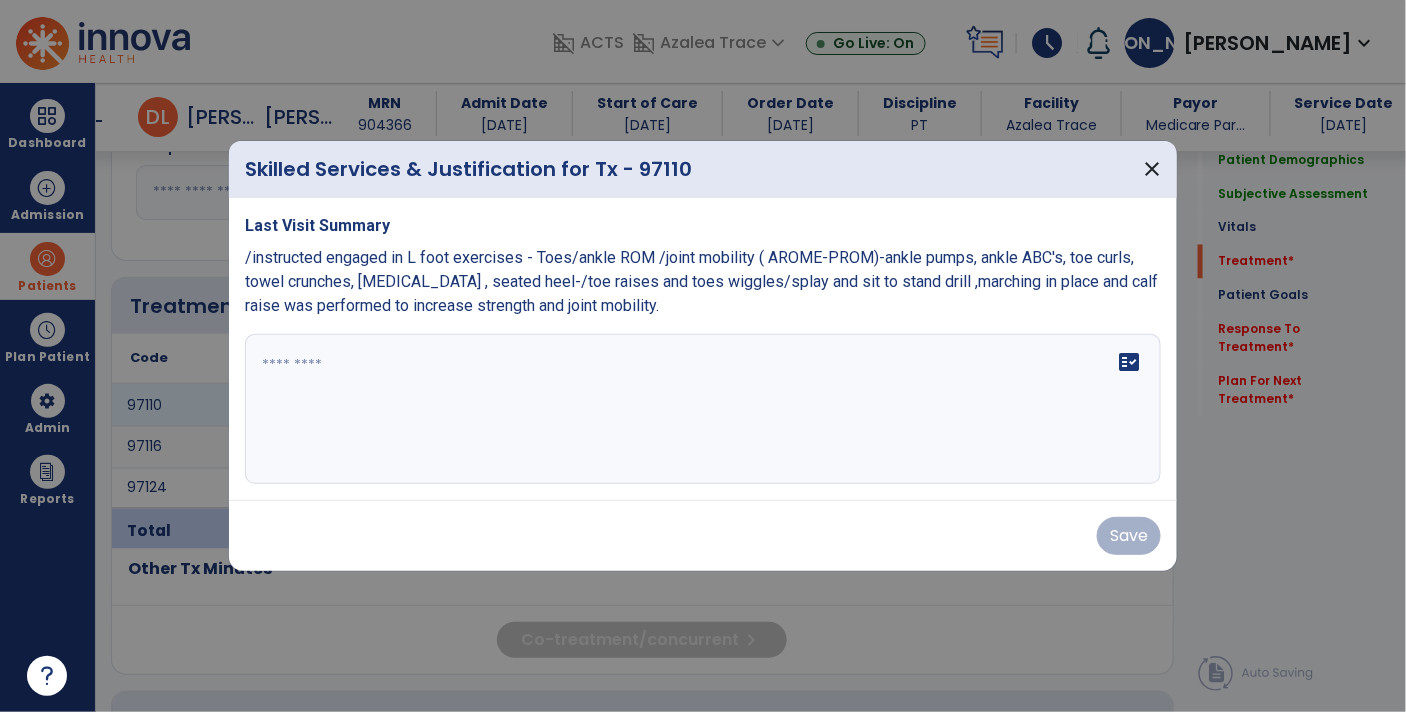 scroll, scrollTop: 1056, scrollLeft: 0, axis: vertical 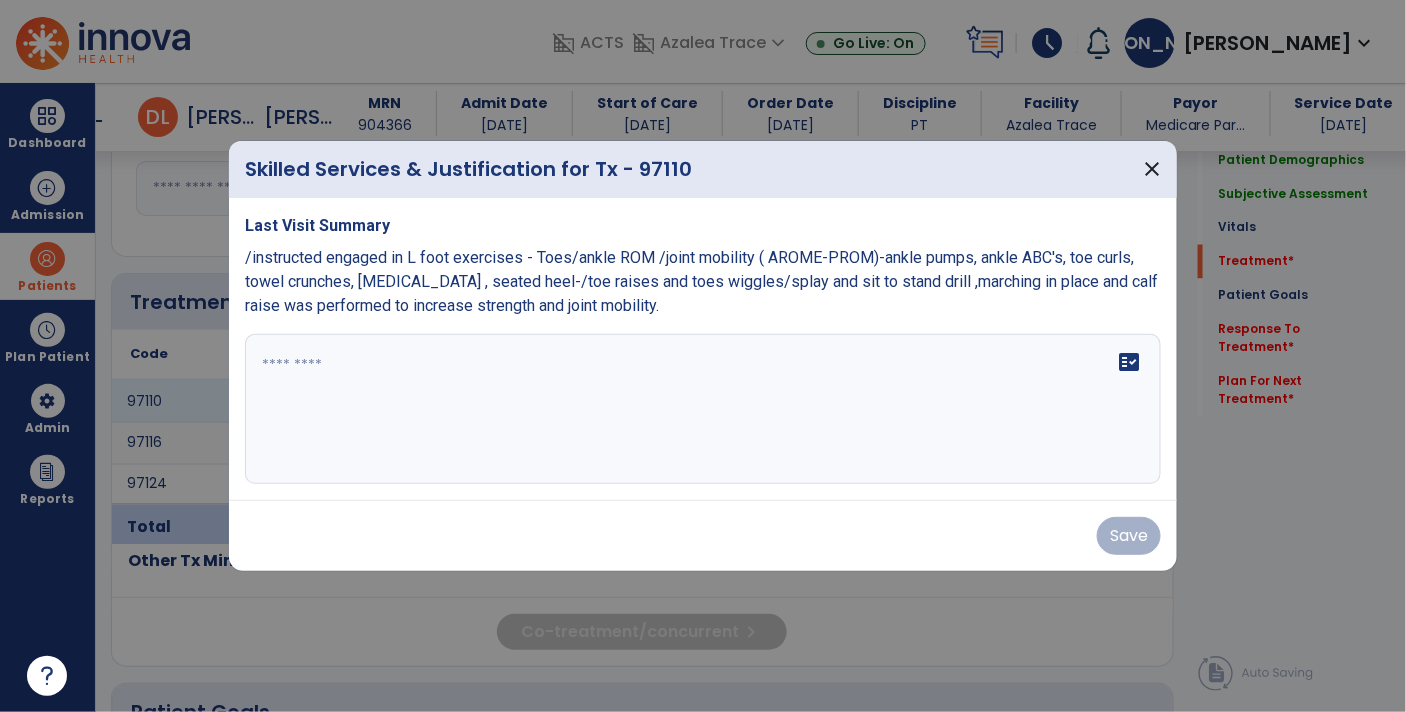 click on "fact_check" at bounding box center (703, 409) 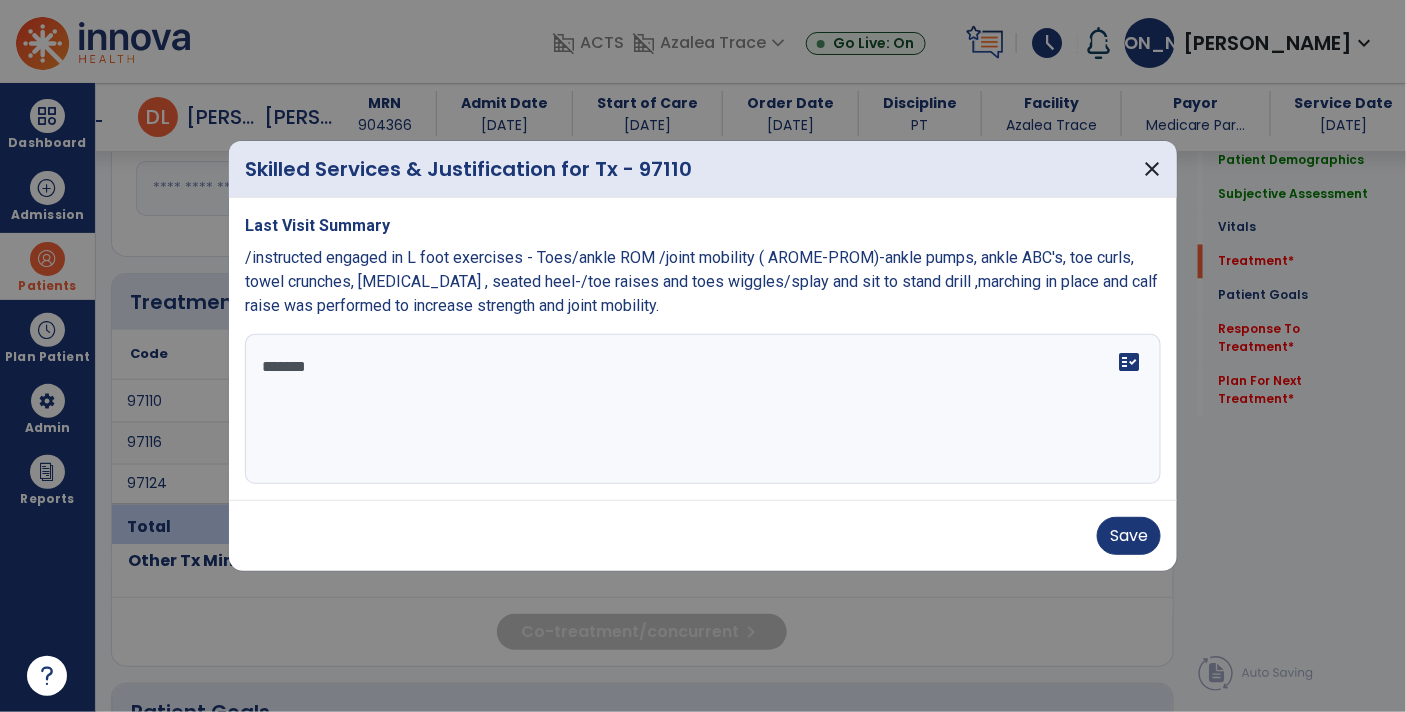 type on "********" 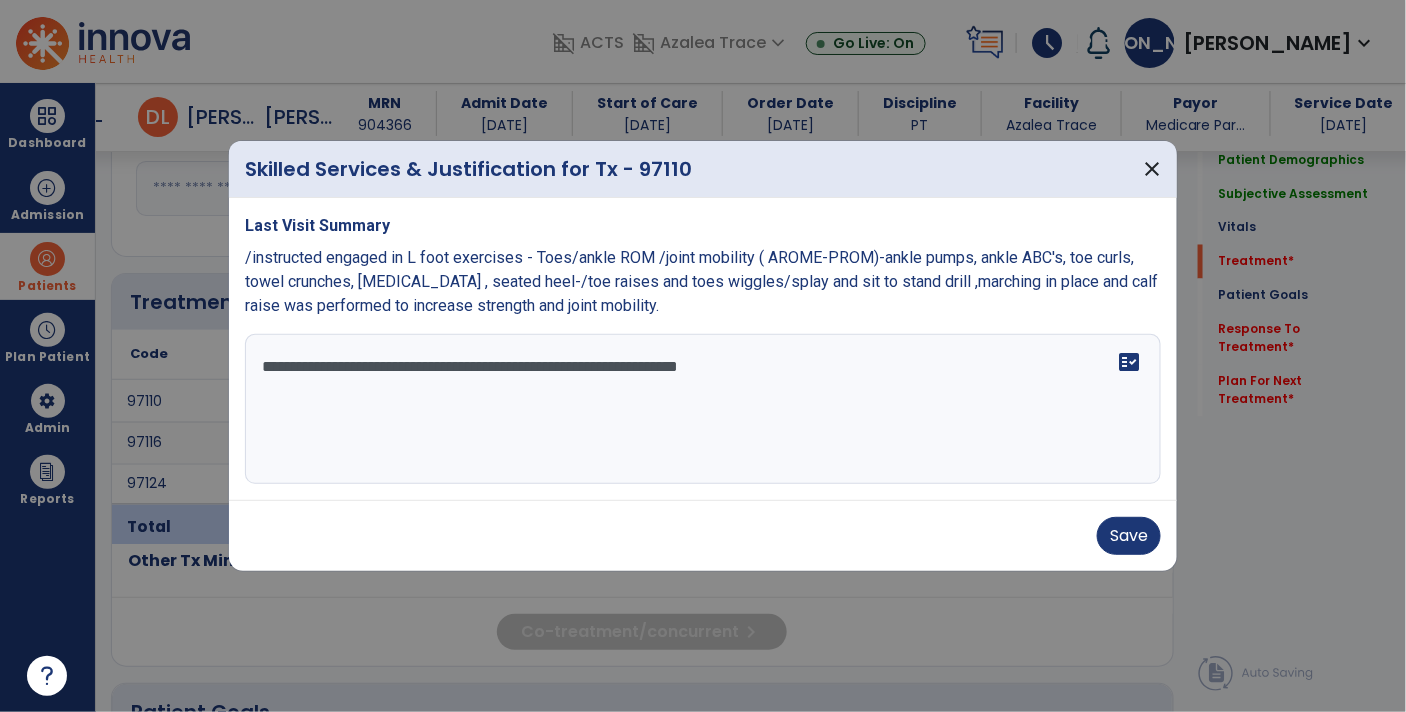 click on "**********" at bounding box center [703, 409] 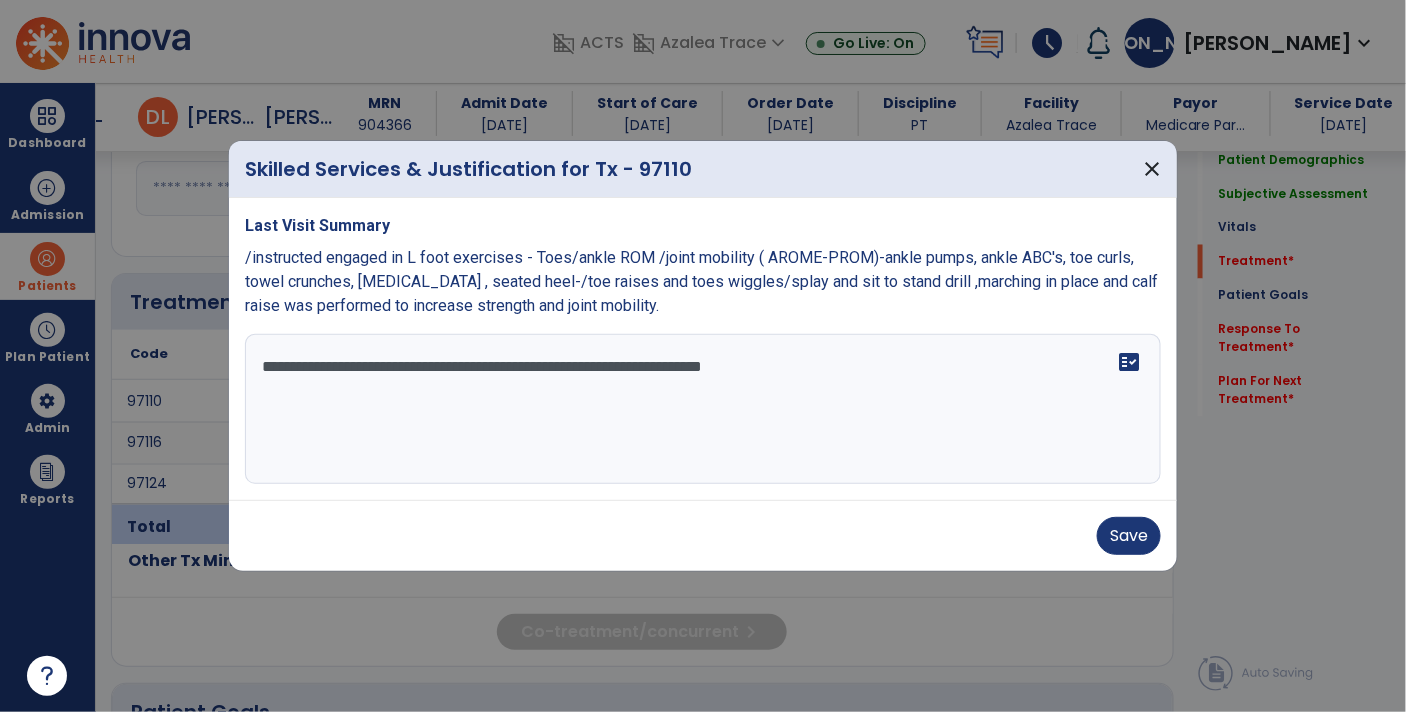 click on "**********" at bounding box center (703, 409) 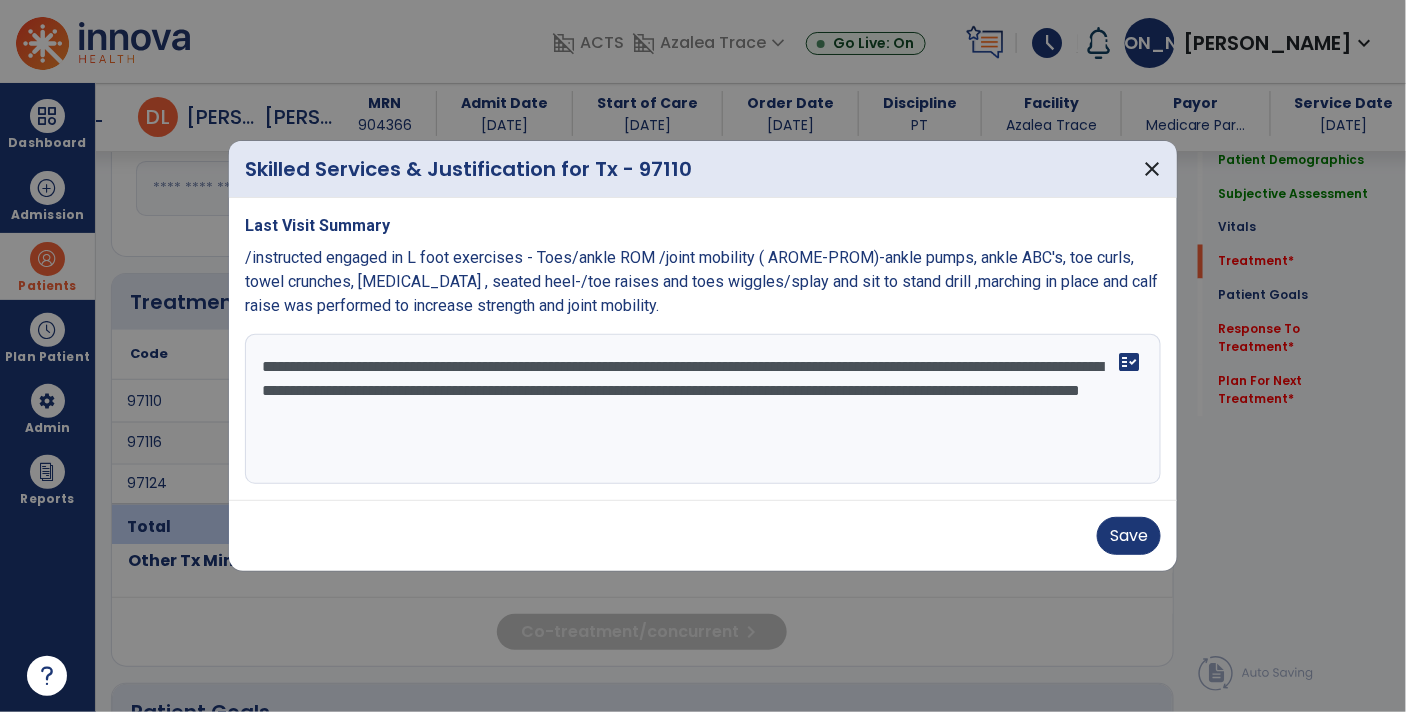 click on "**********" at bounding box center [703, 409] 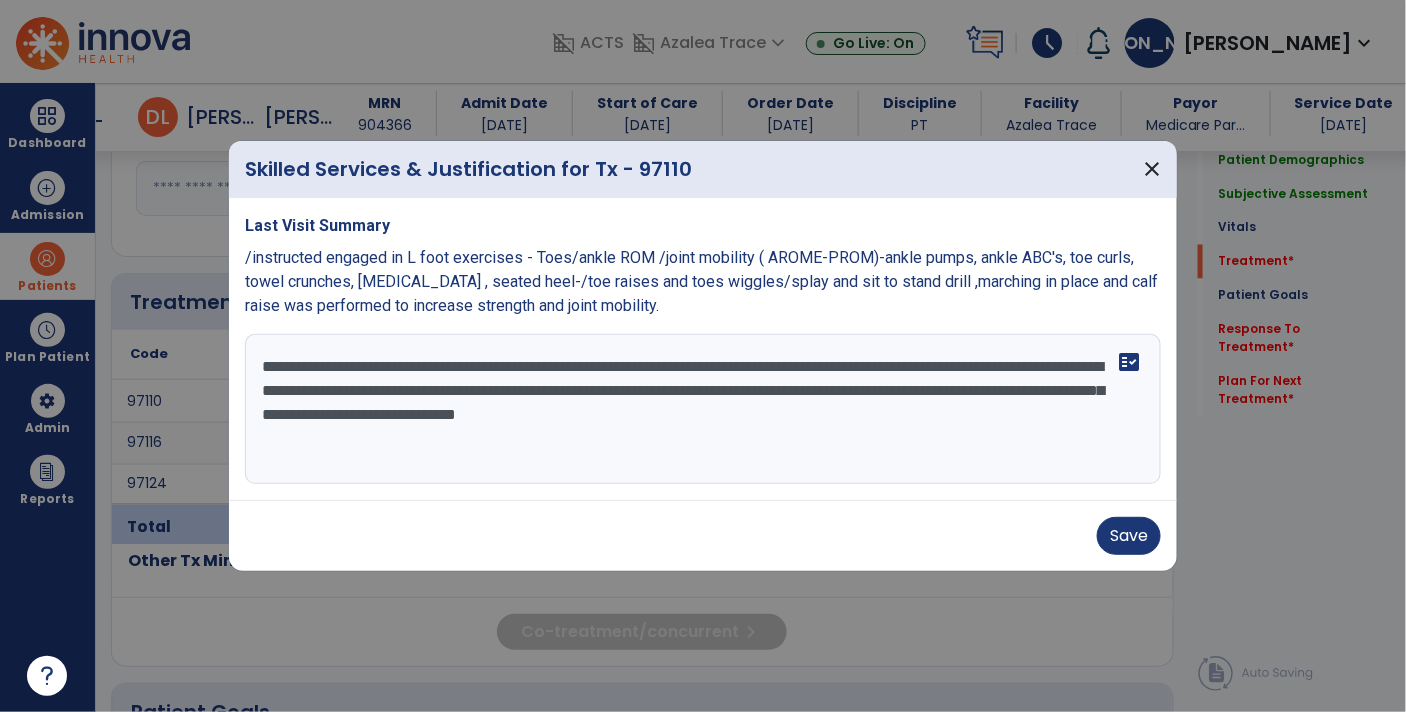 click on "**********" at bounding box center (703, 409) 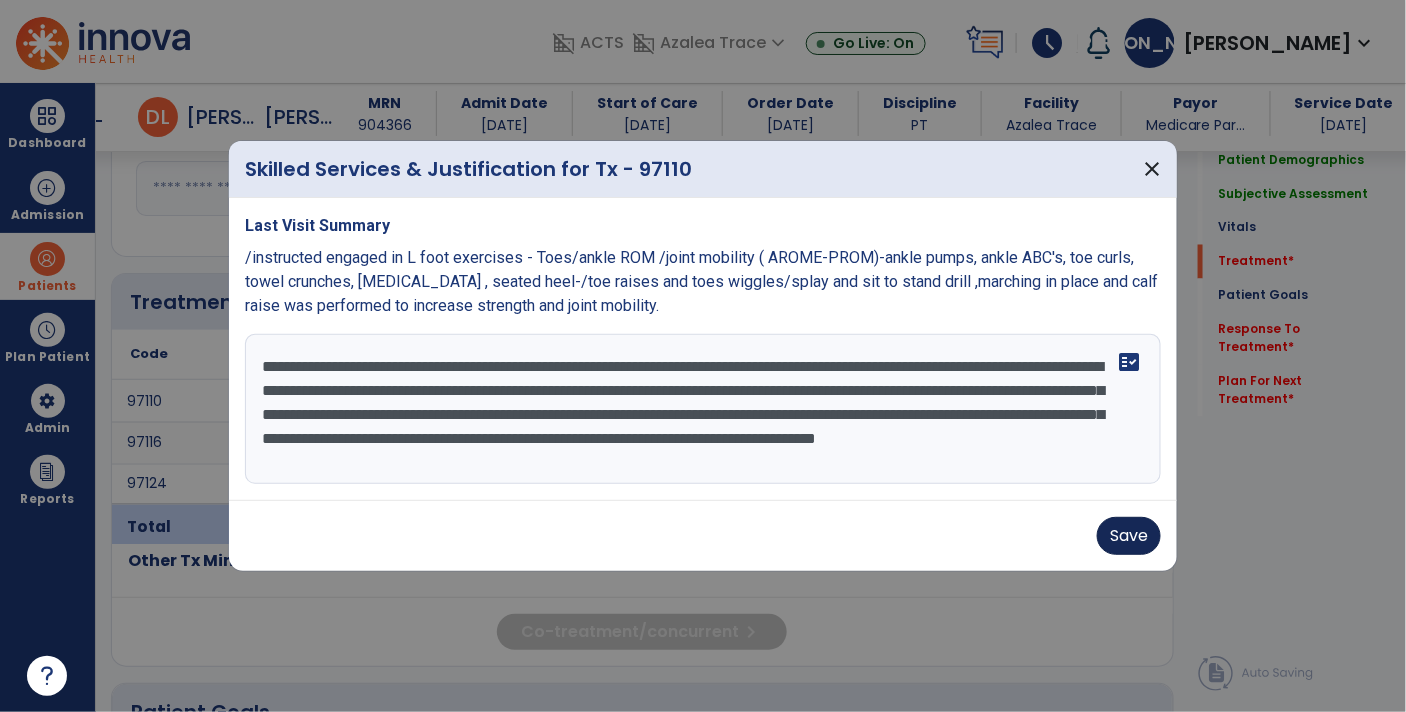 type on "**********" 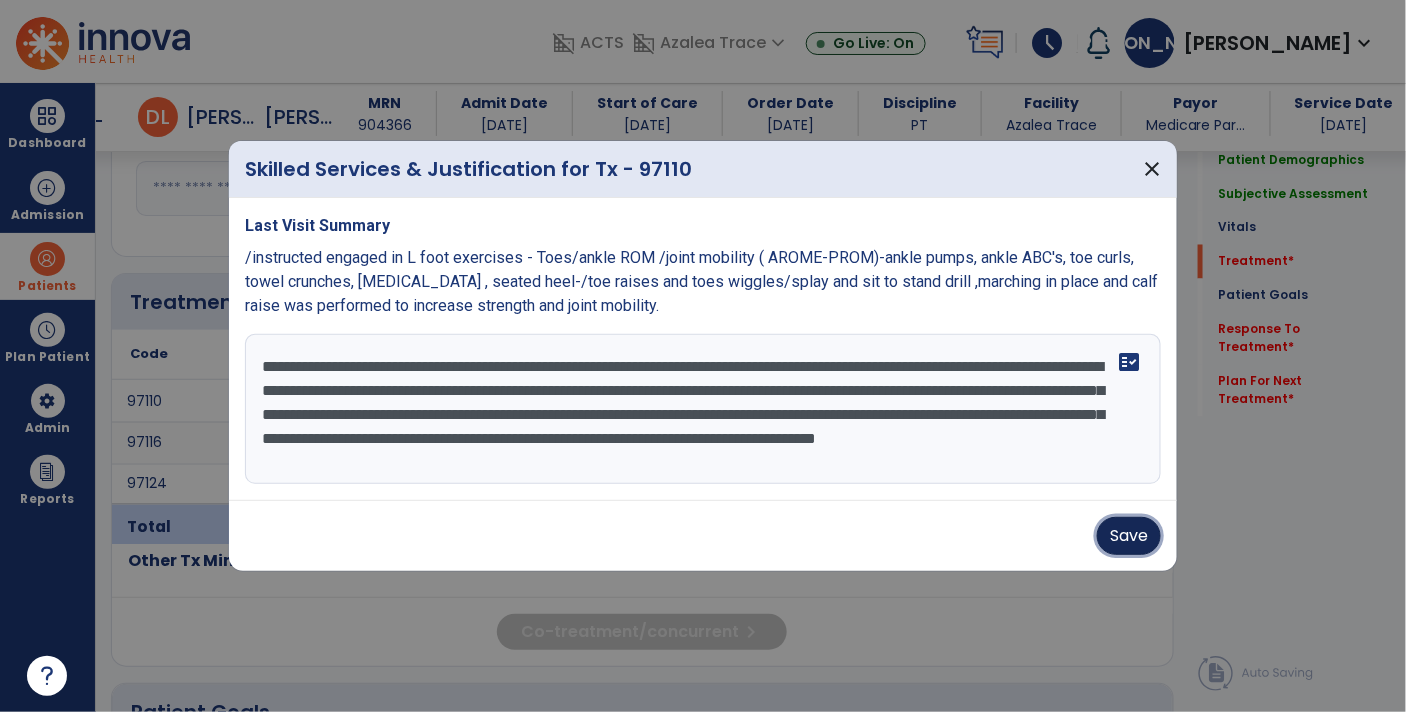 click on "Save" at bounding box center (1129, 536) 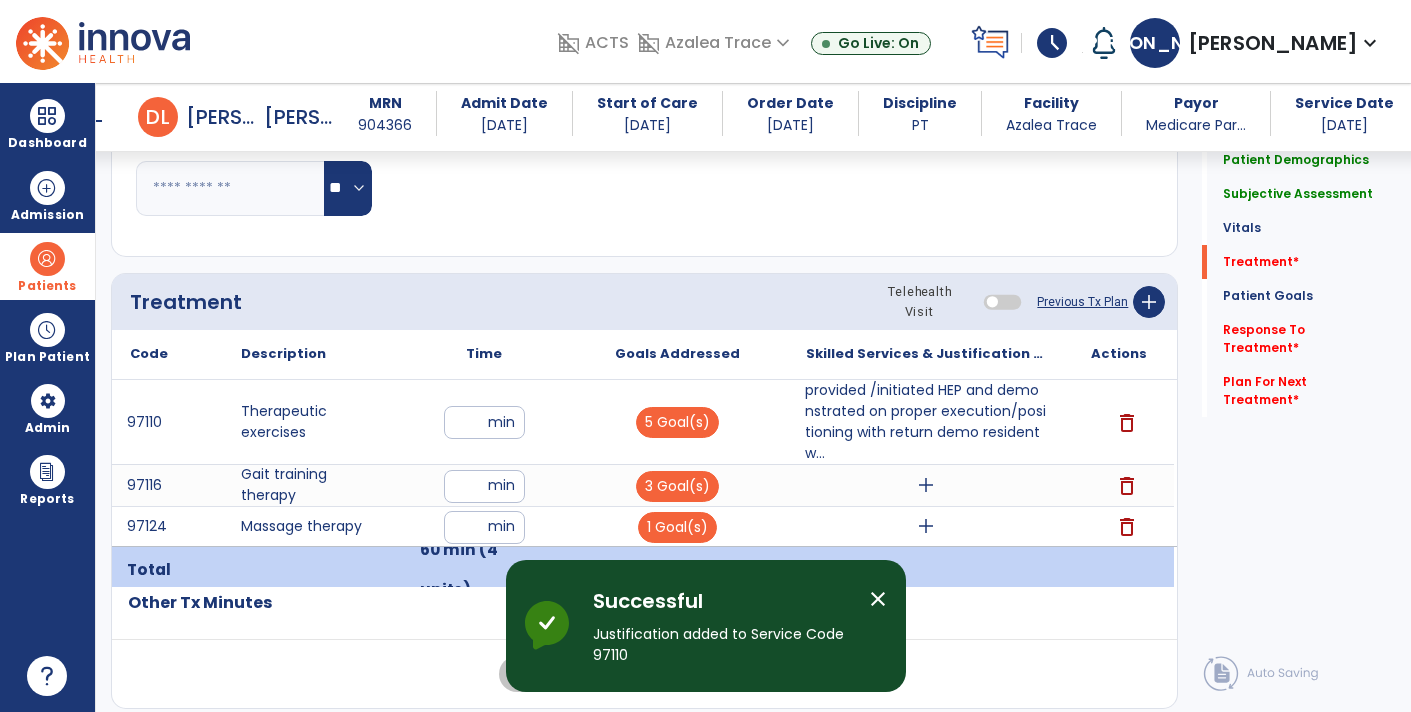 click on "add" at bounding box center (926, 485) 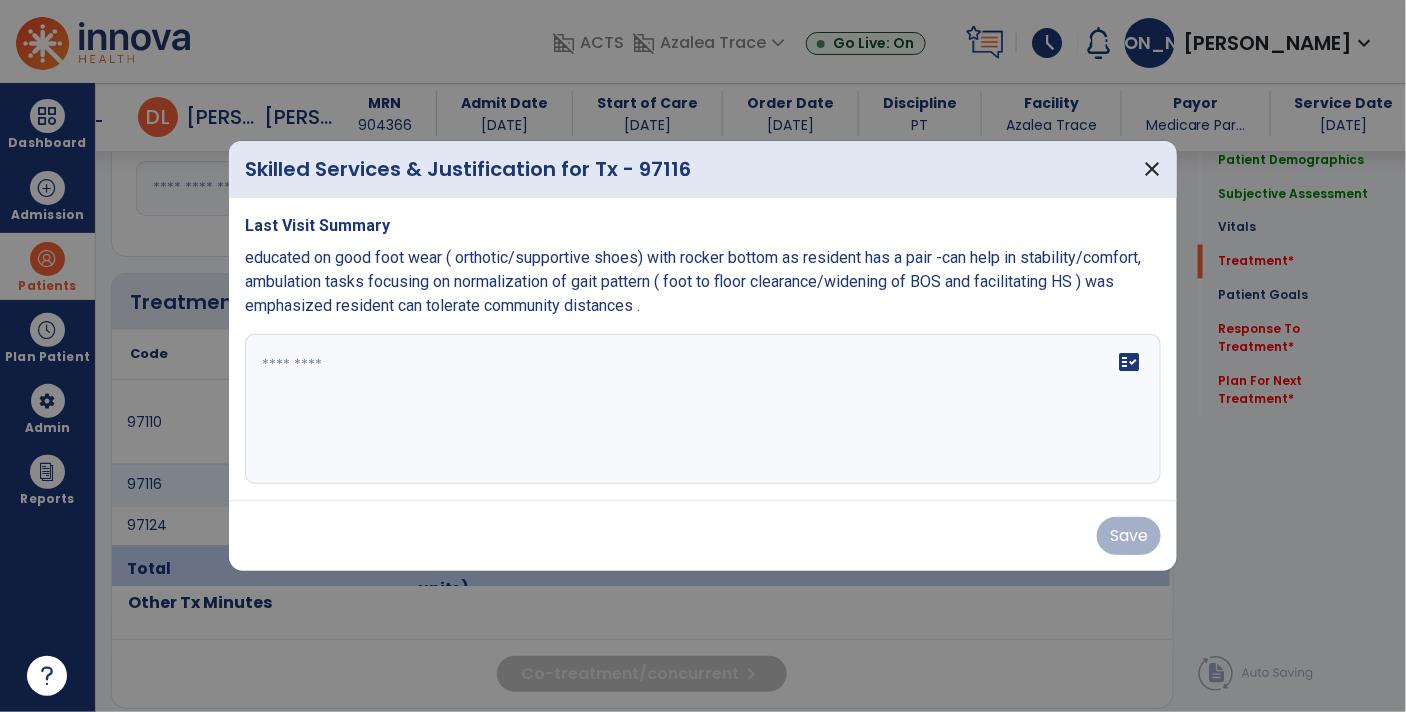 scroll, scrollTop: 1056, scrollLeft: 0, axis: vertical 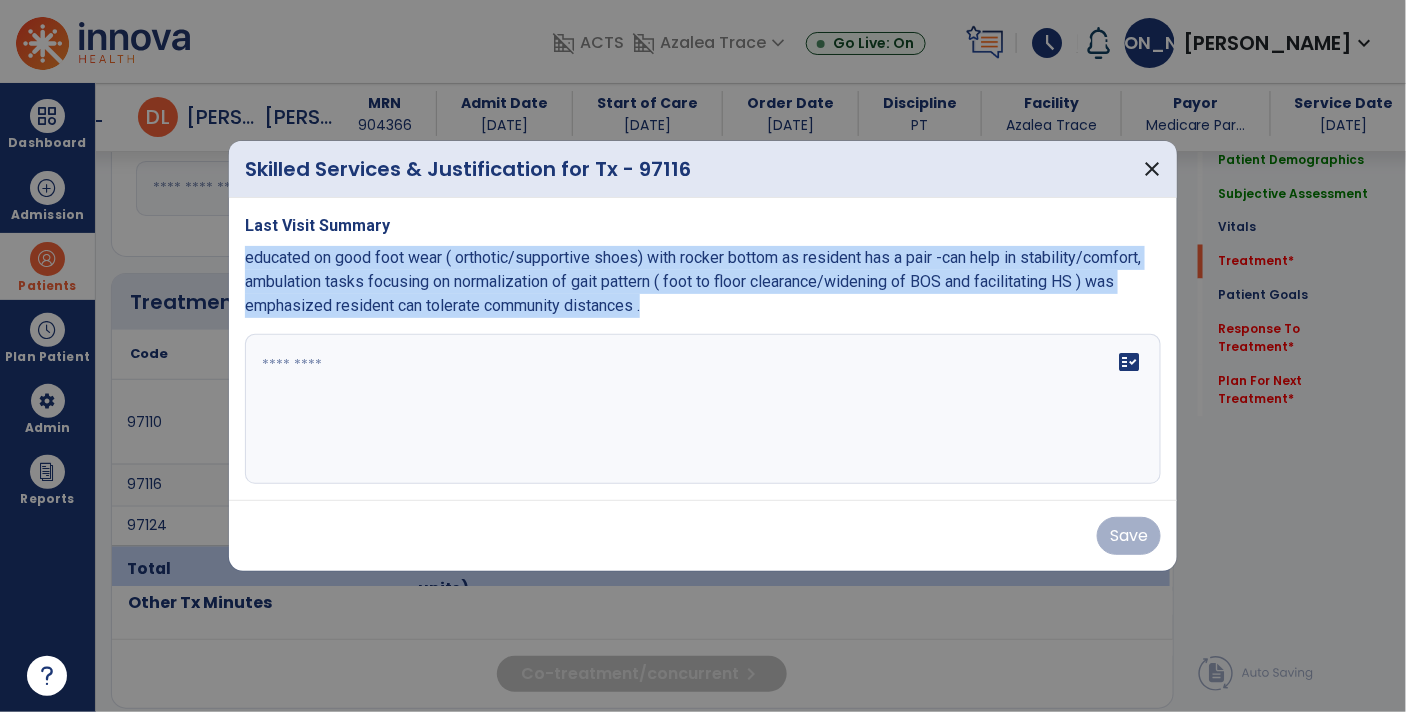 copy on "educated  on good foot wear ( orthotic/supportive shoes) with rocker bottom as resident has a pair -can help in stability/comfort, ambulation tasks focusing on normalization of gait pattern ( foot to floor clearance/widening of BOS and facilitating HS ) was emphasized resident can tolerate community distances ." 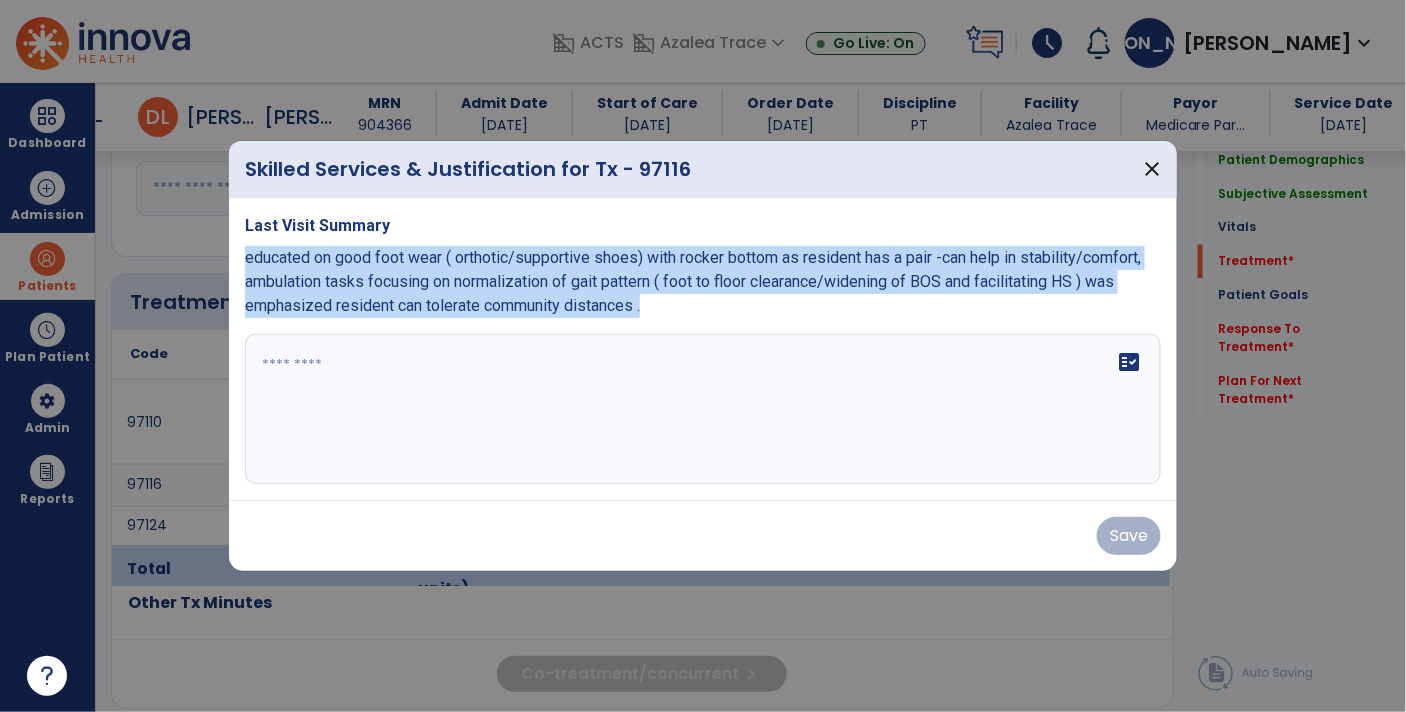 click at bounding box center (703, 409) 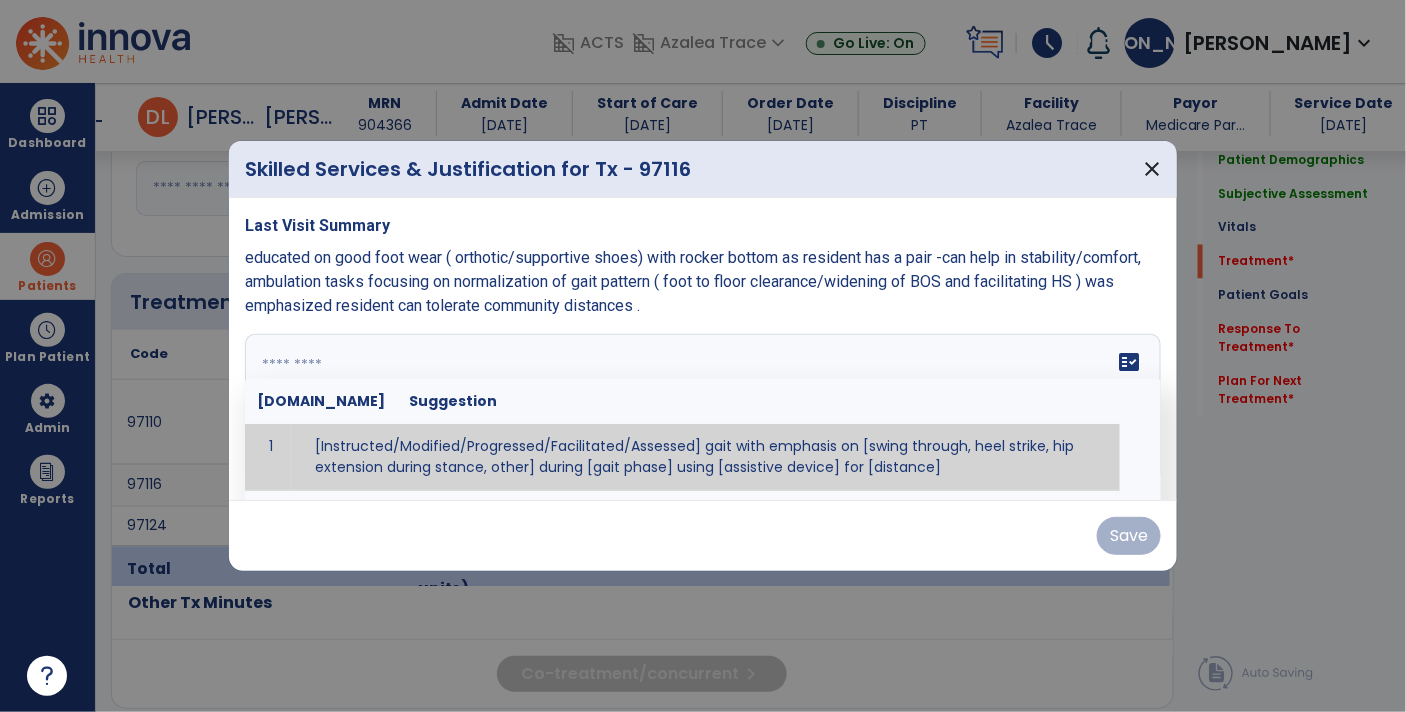 click at bounding box center (701, 409) 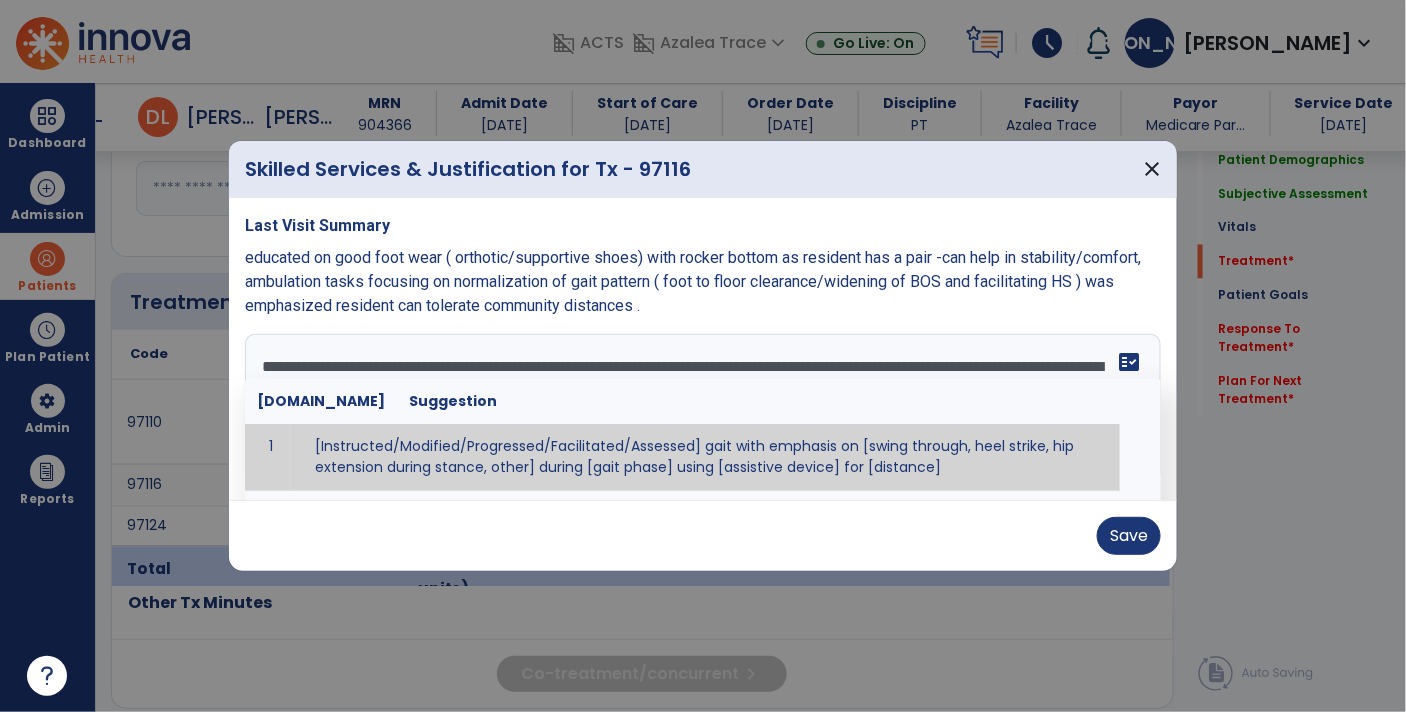 click on "Save" at bounding box center (703, 535) 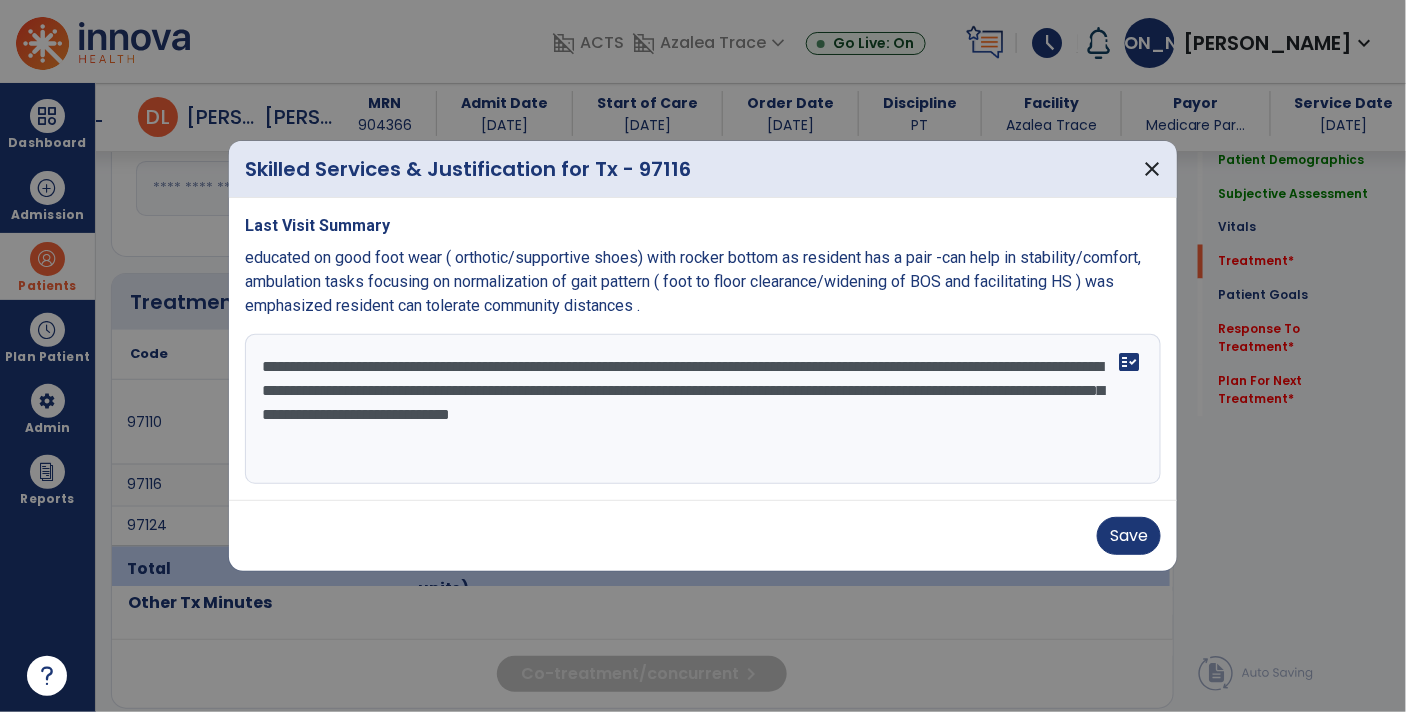 click on "**********" at bounding box center [703, 409] 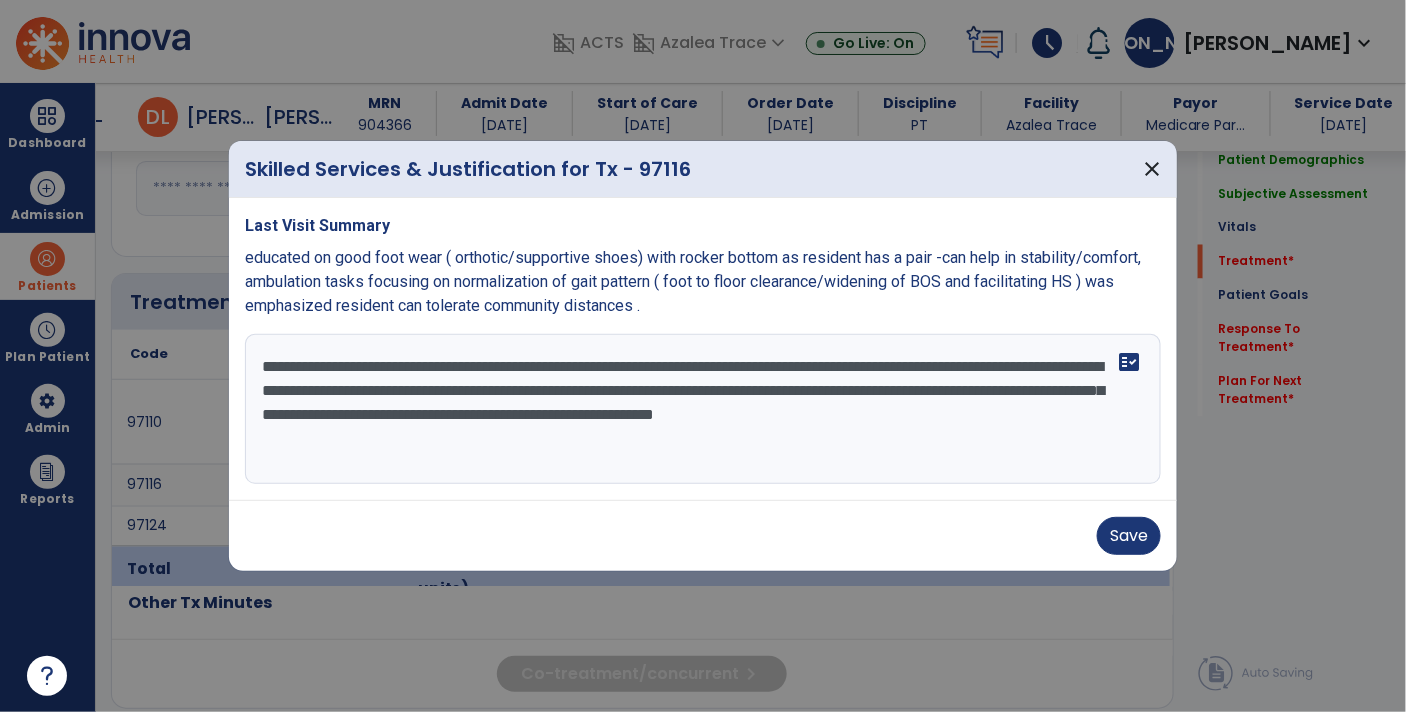 click on "**********" at bounding box center (703, 409) 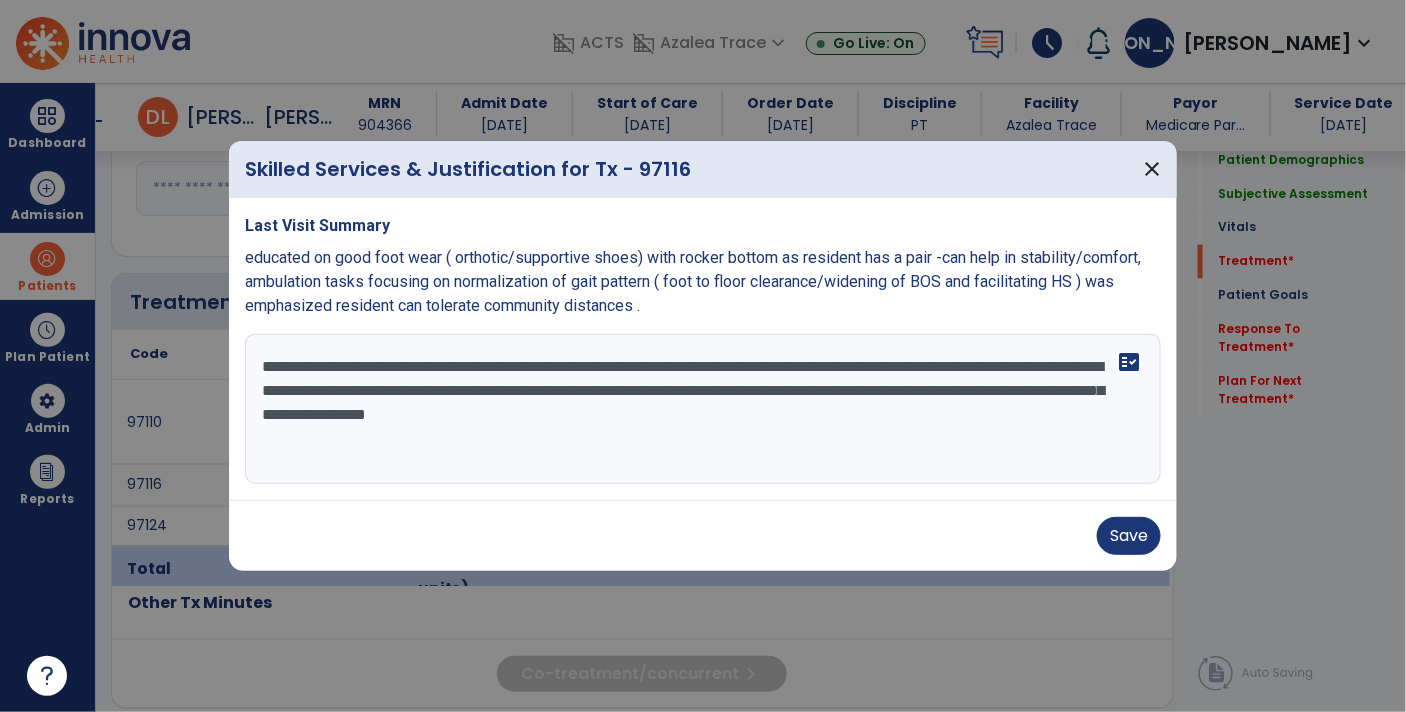 click on "**********" at bounding box center (703, 409) 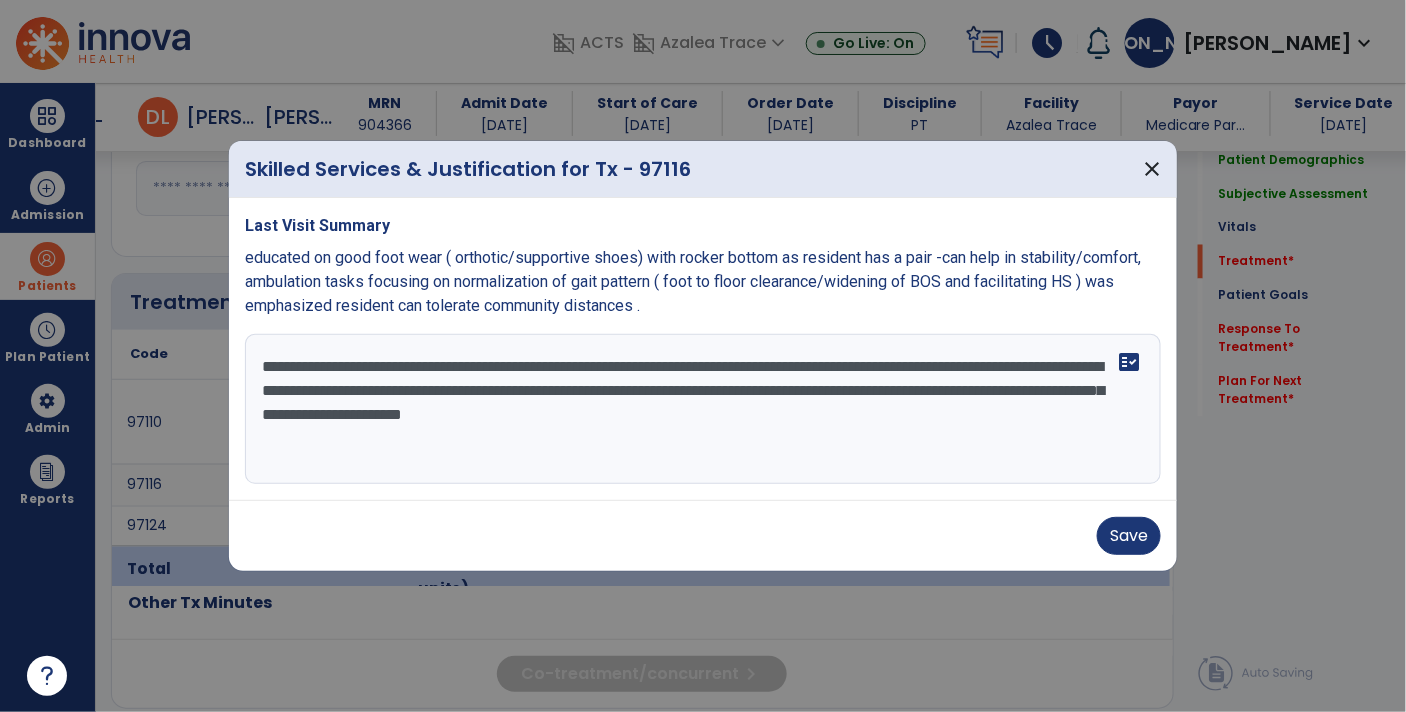 click on "**********" at bounding box center [703, 409] 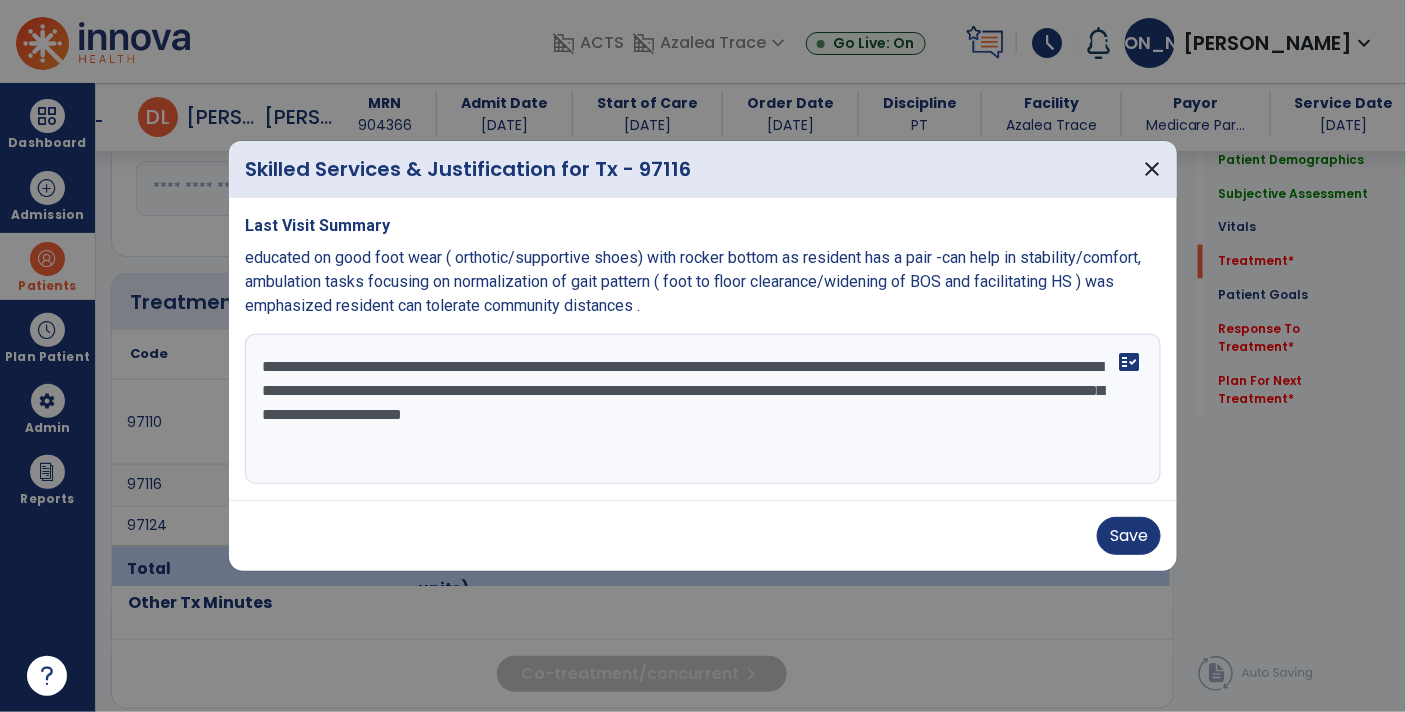 click on "**********" at bounding box center [703, 409] 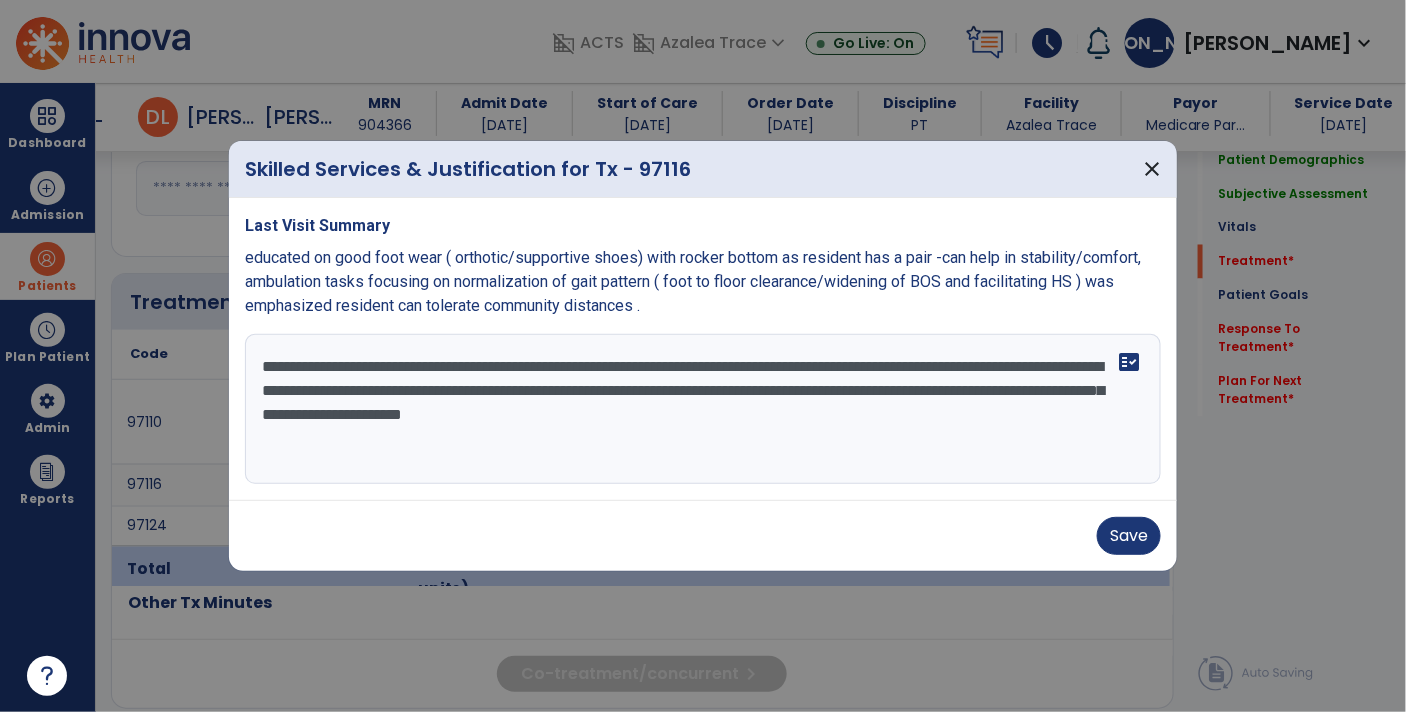 click on "**********" at bounding box center [703, 409] 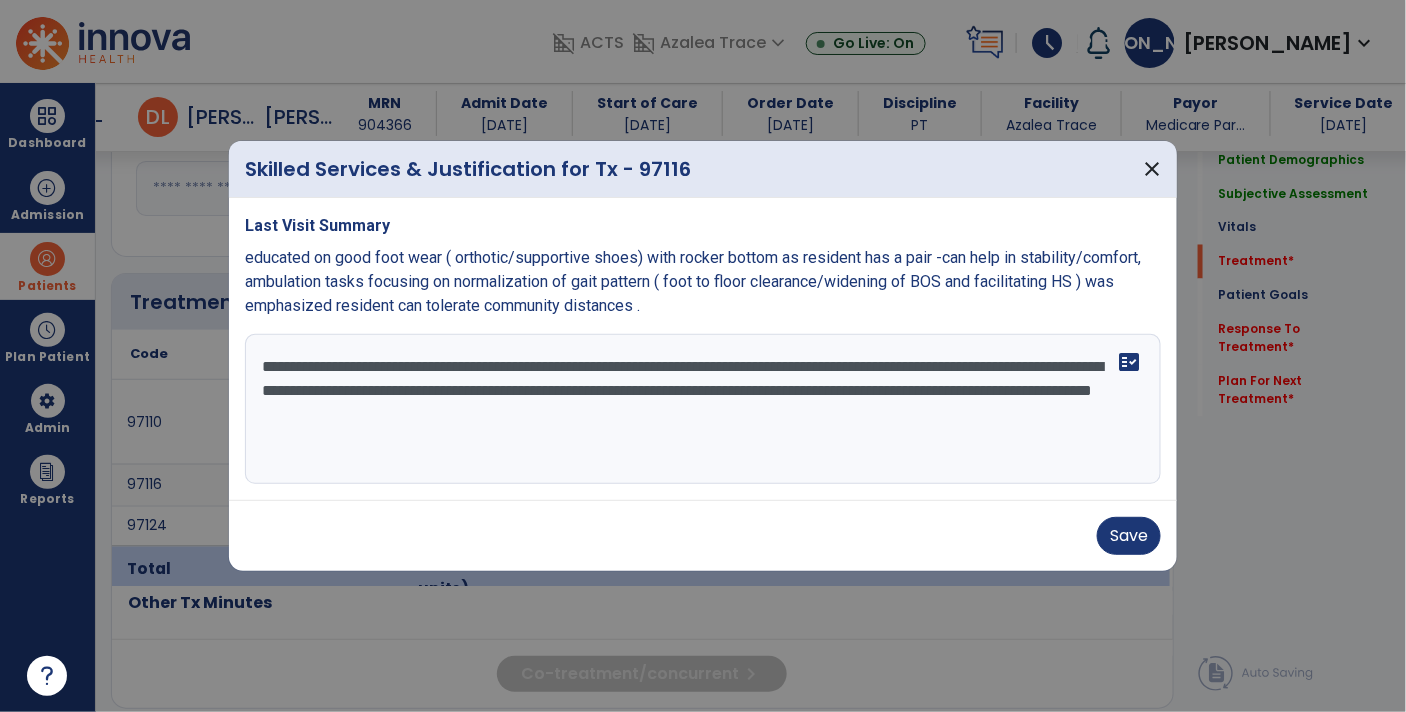 click on "**********" at bounding box center [703, 409] 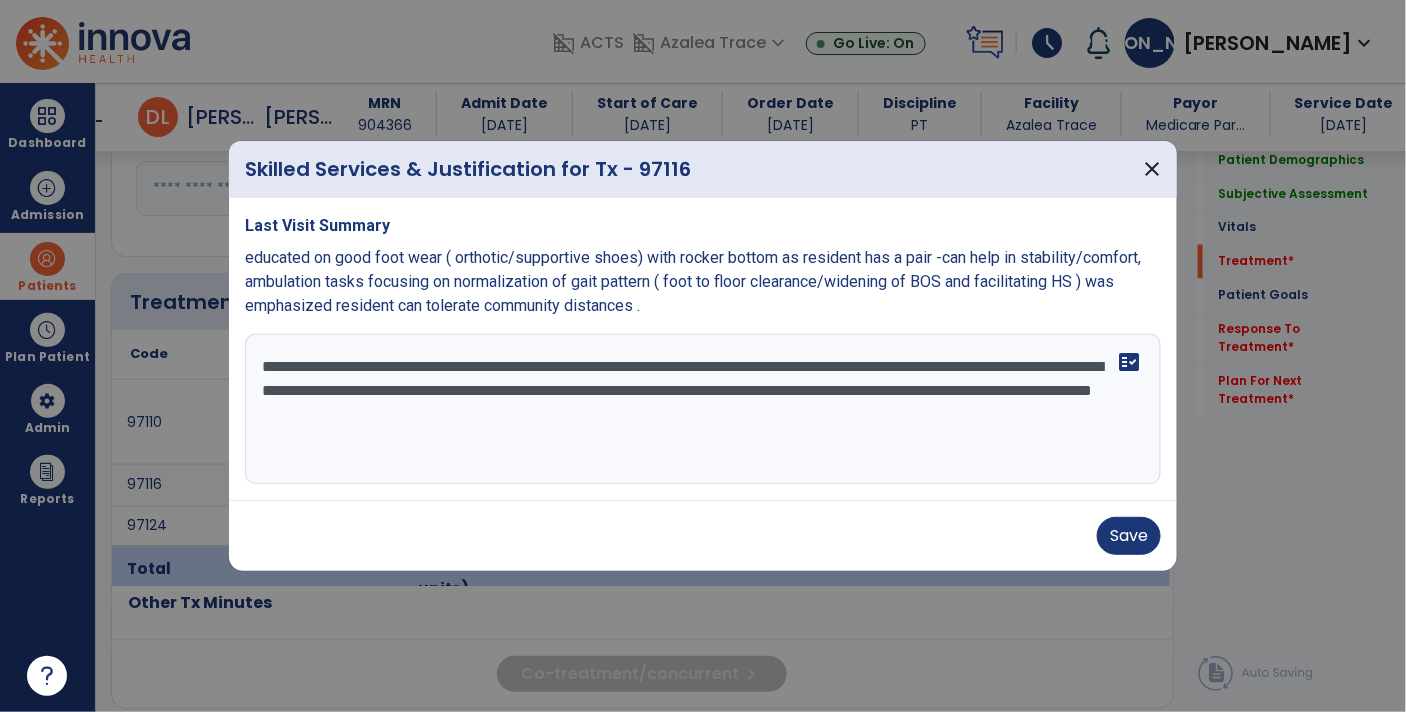 click on "**********" at bounding box center (703, 409) 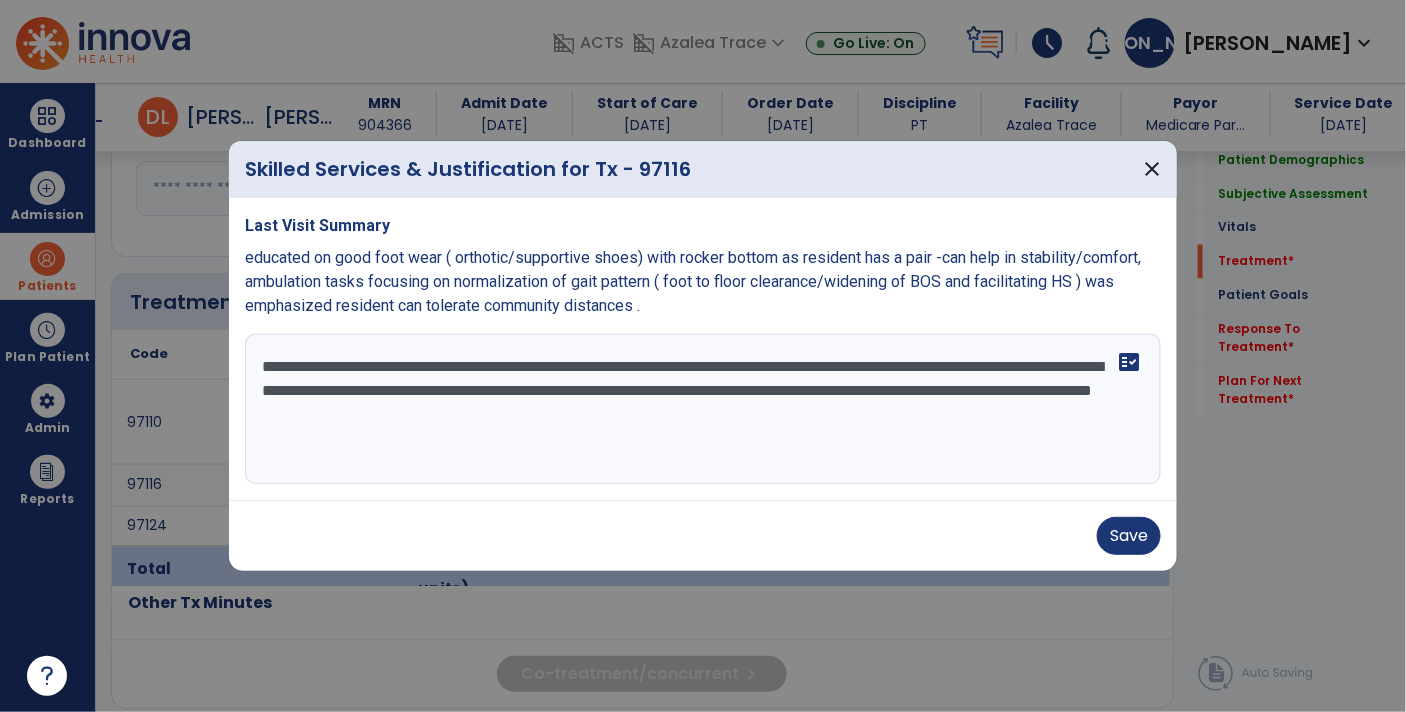 click on "**********" at bounding box center (703, 409) 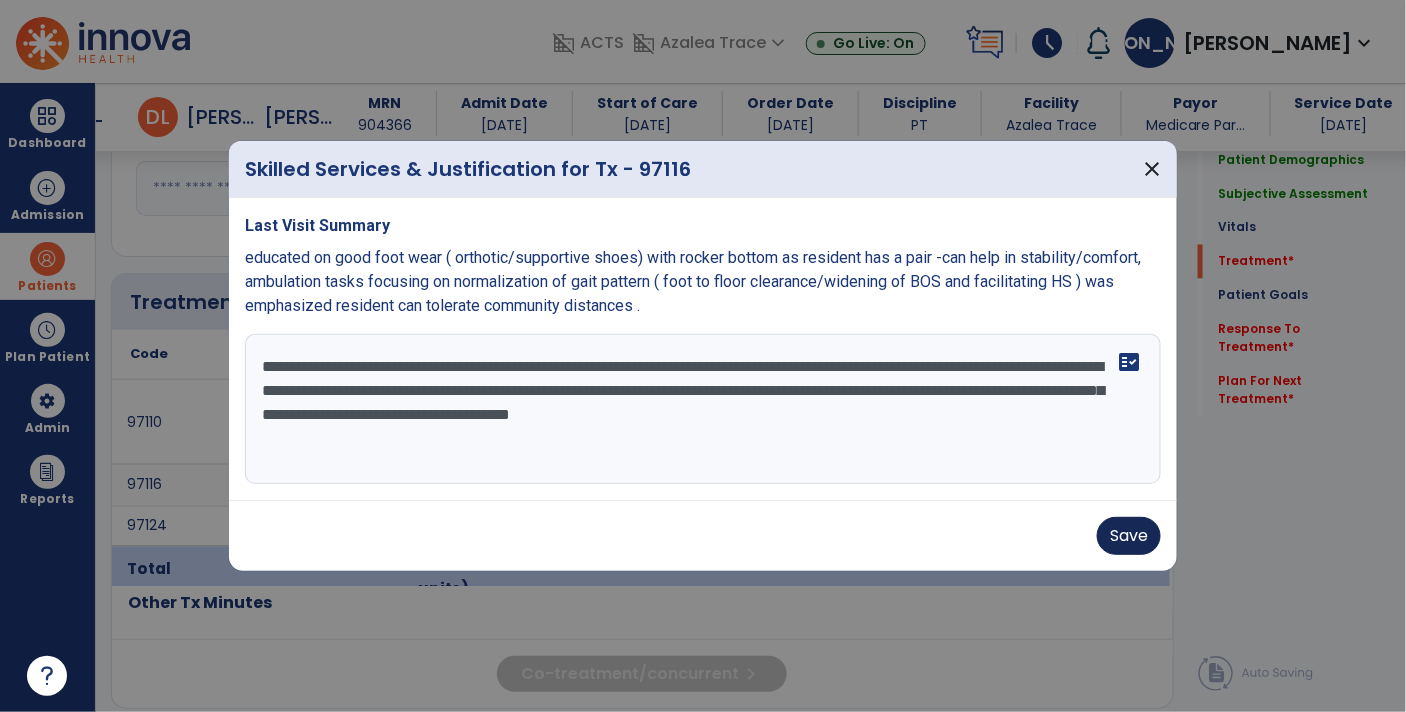 type on "**********" 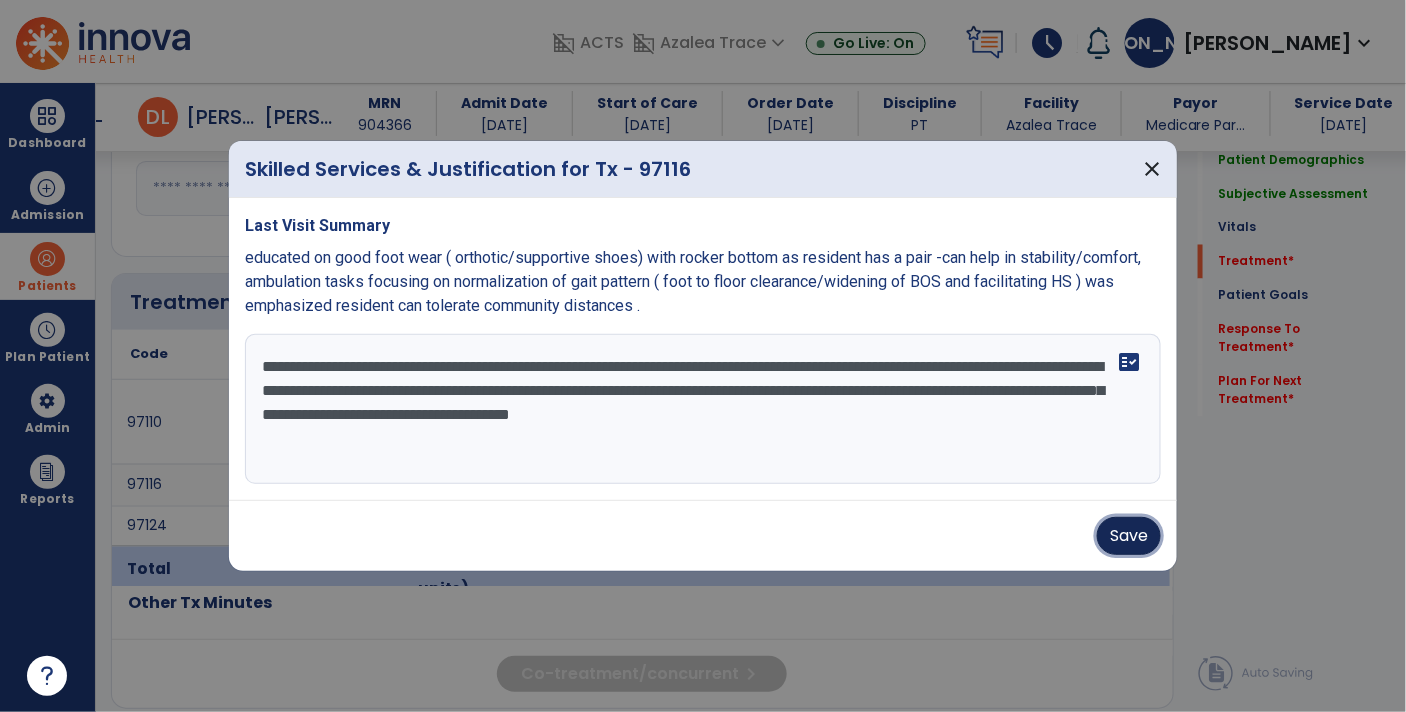 click on "Save" at bounding box center (1129, 536) 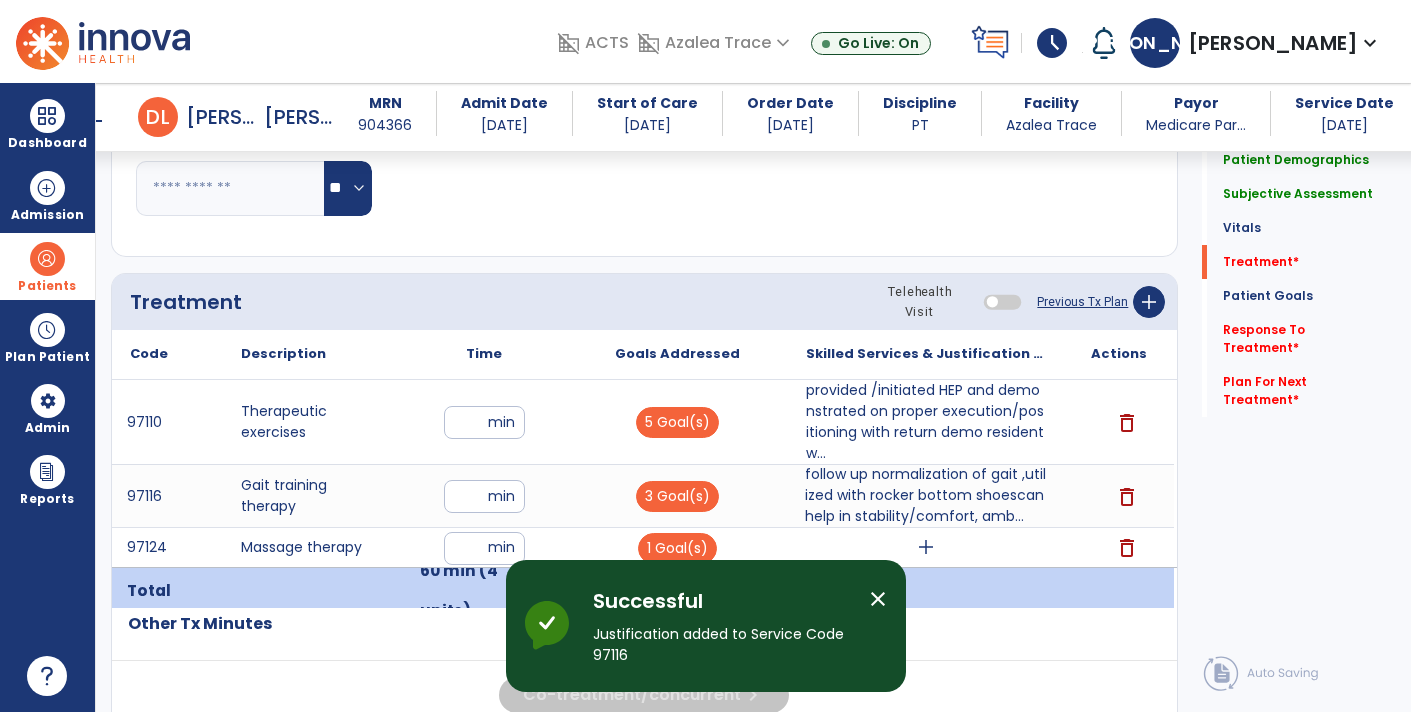 click on "add" at bounding box center [926, 547] 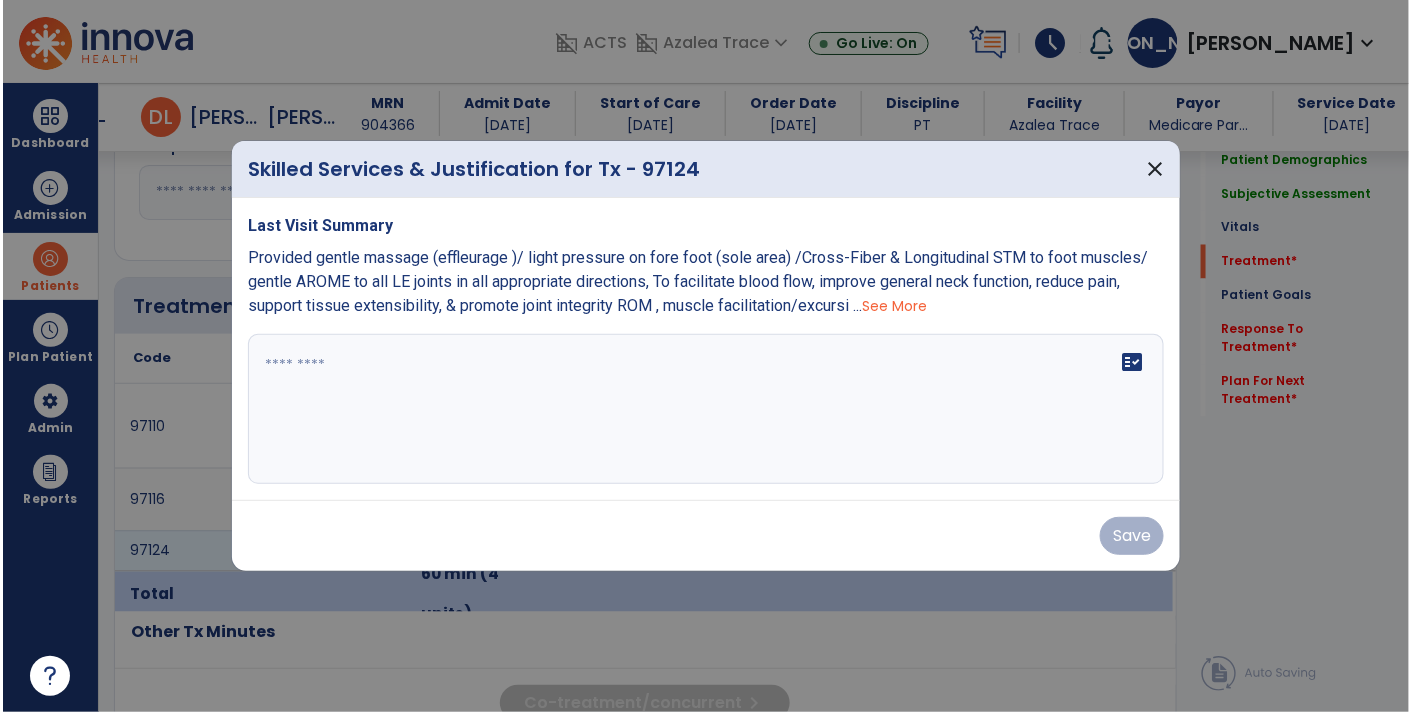 scroll, scrollTop: 1056, scrollLeft: 0, axis: vertical 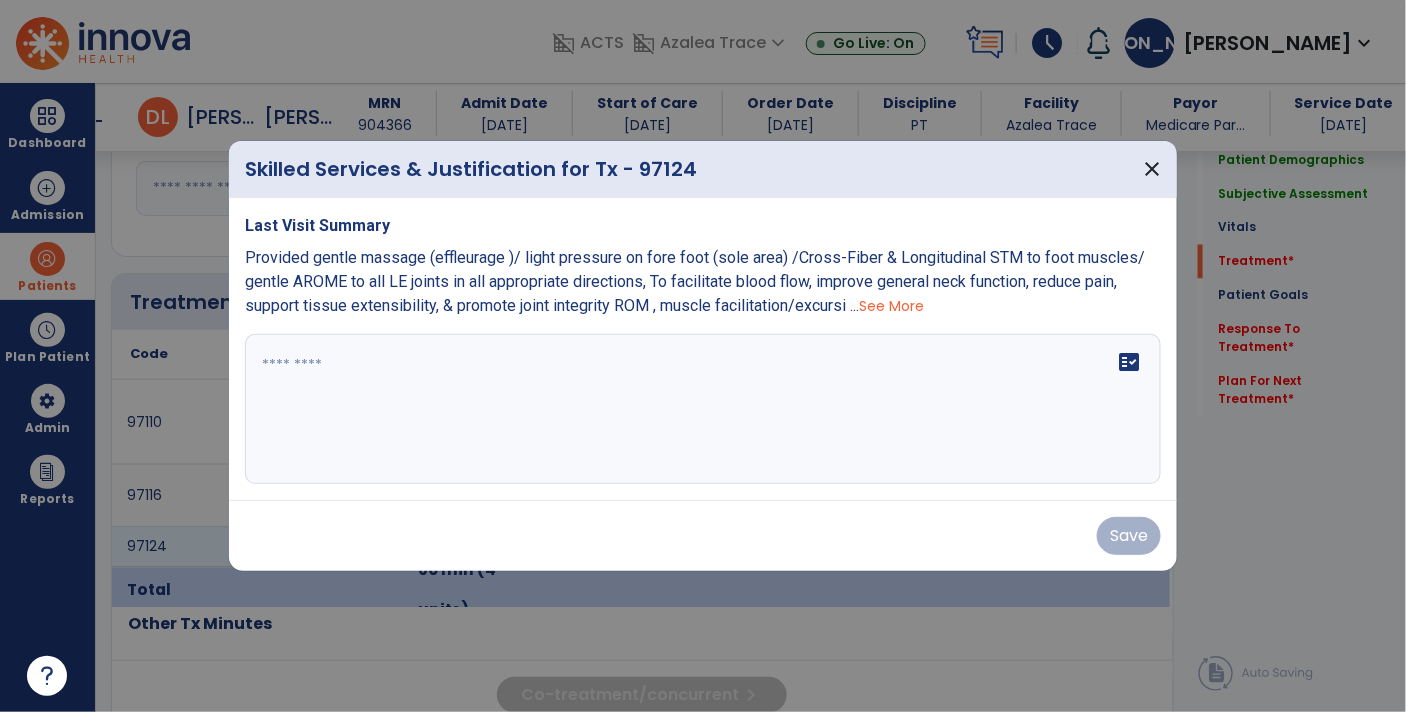 click on "See More" at bounding box center (891, 306) 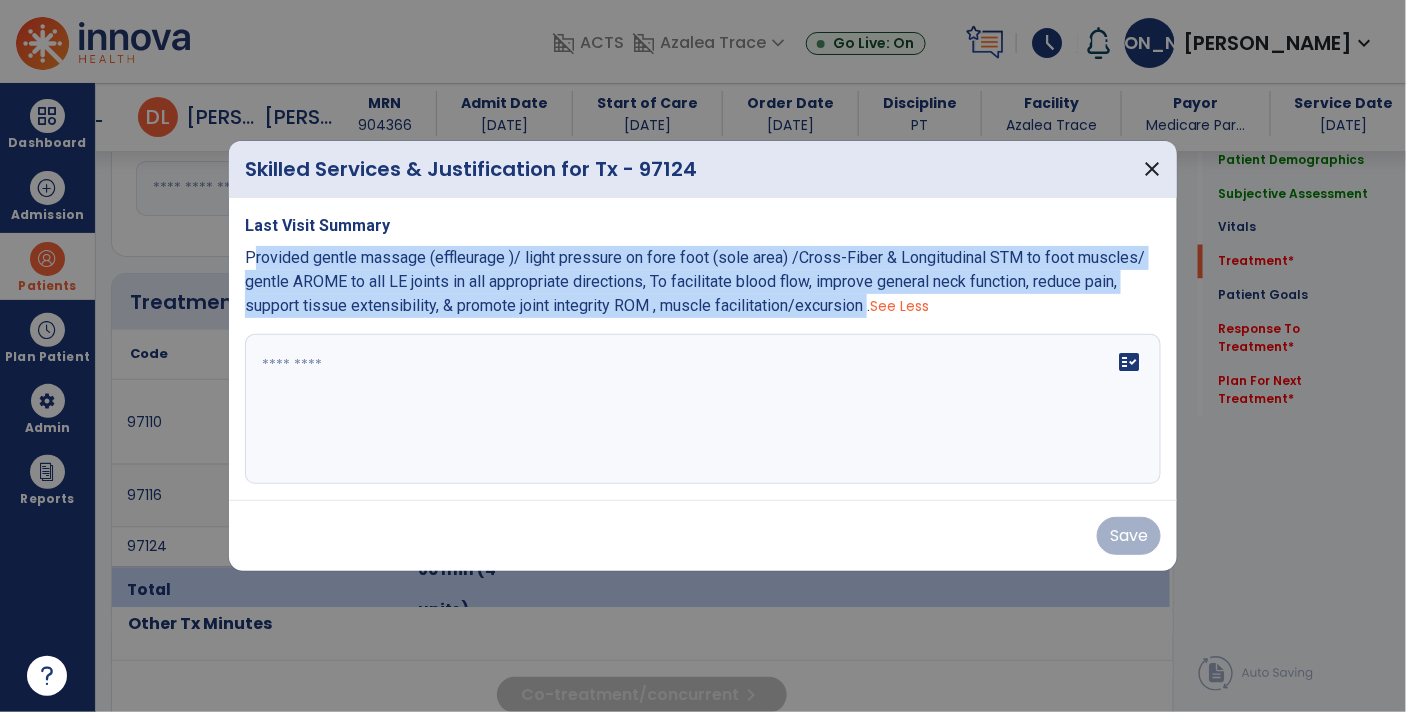 click at bounding box center [703, 409] 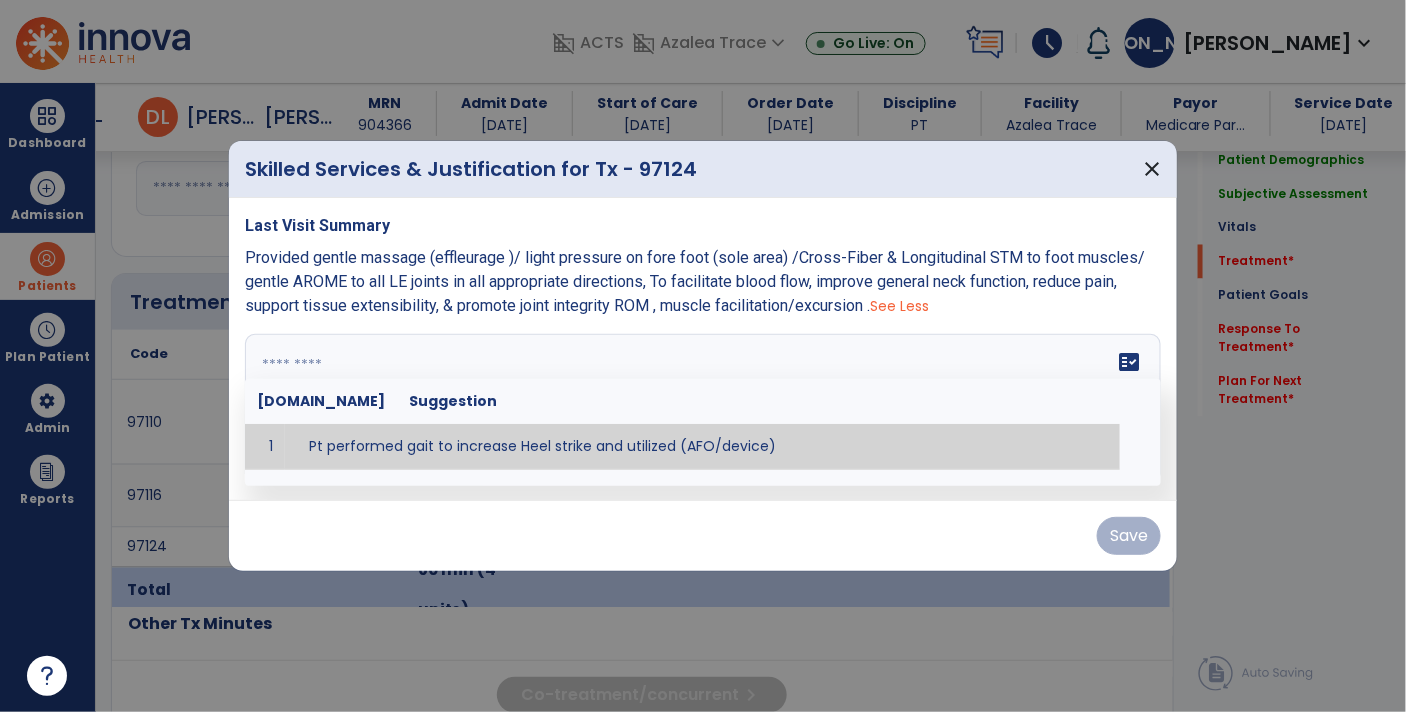 click at bounding box center (703, 409) 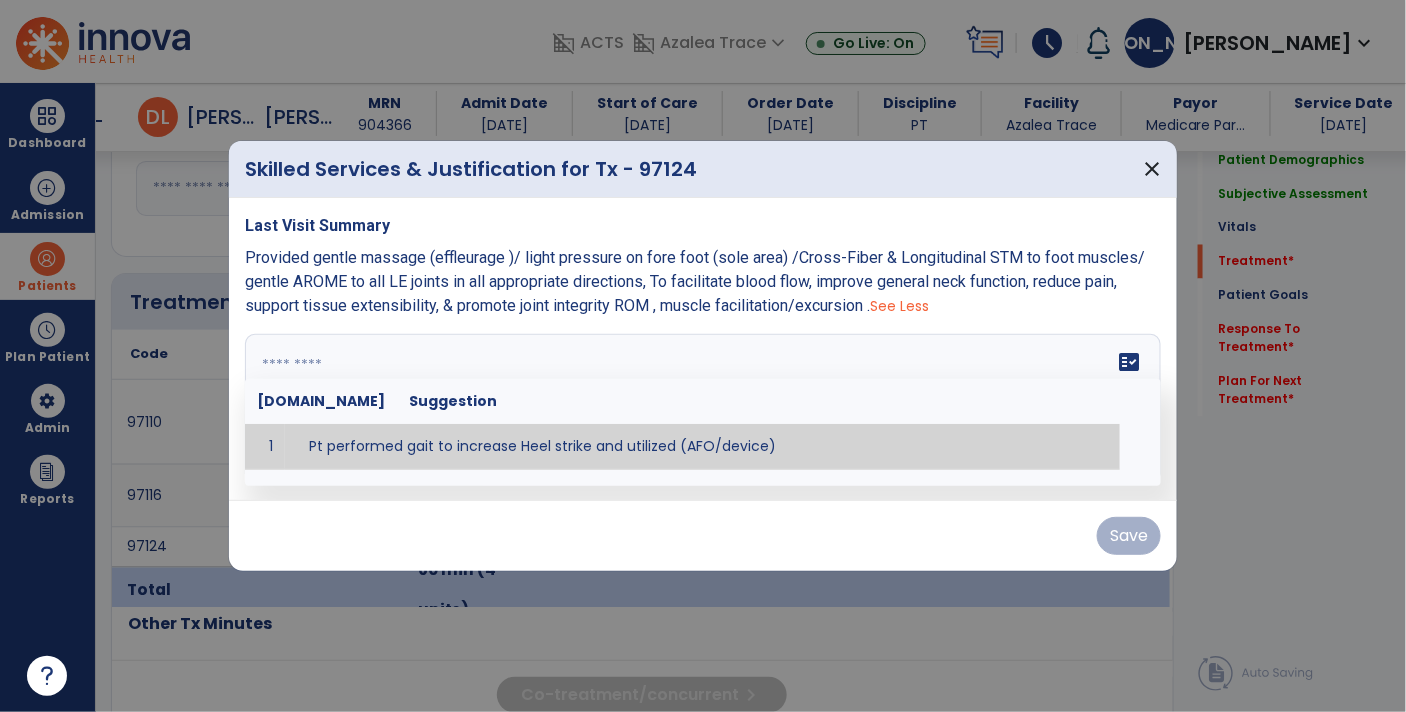 paste on "**********" 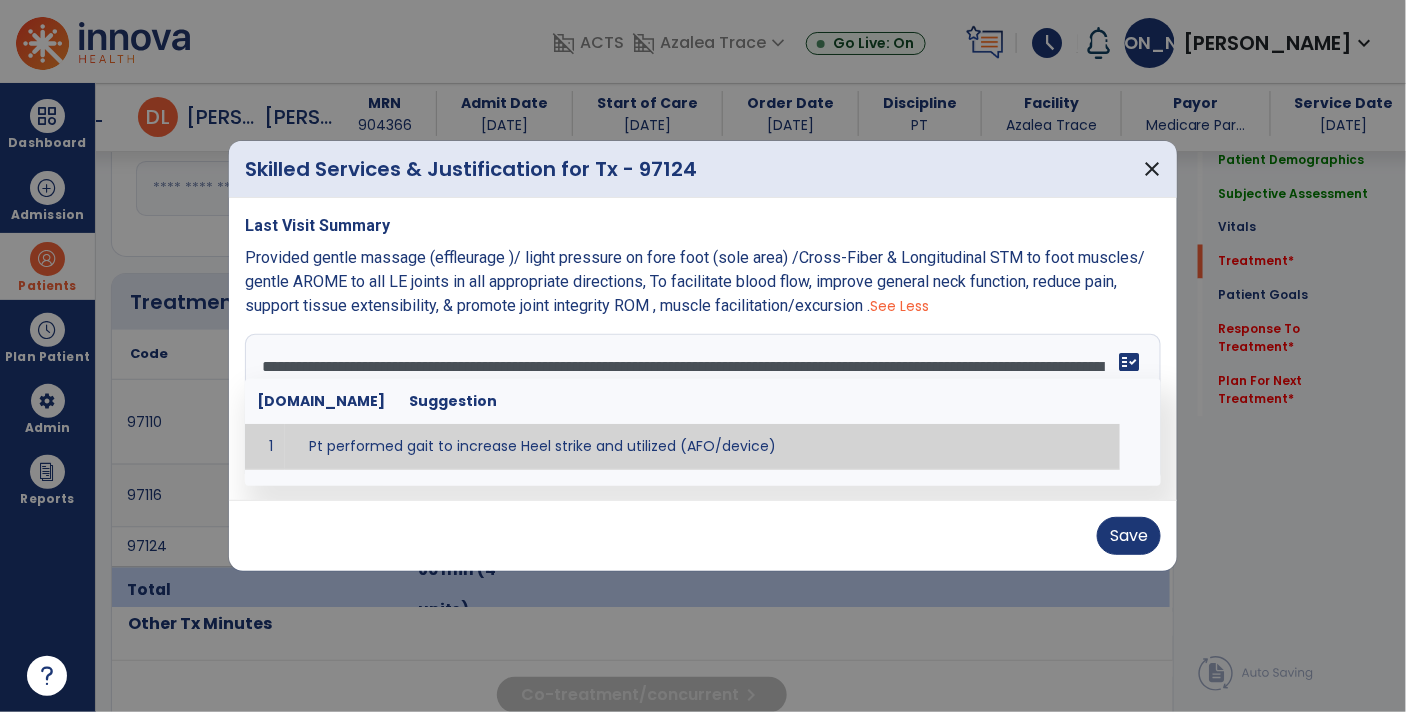 click on "Save" at bounding box center (703, 536) 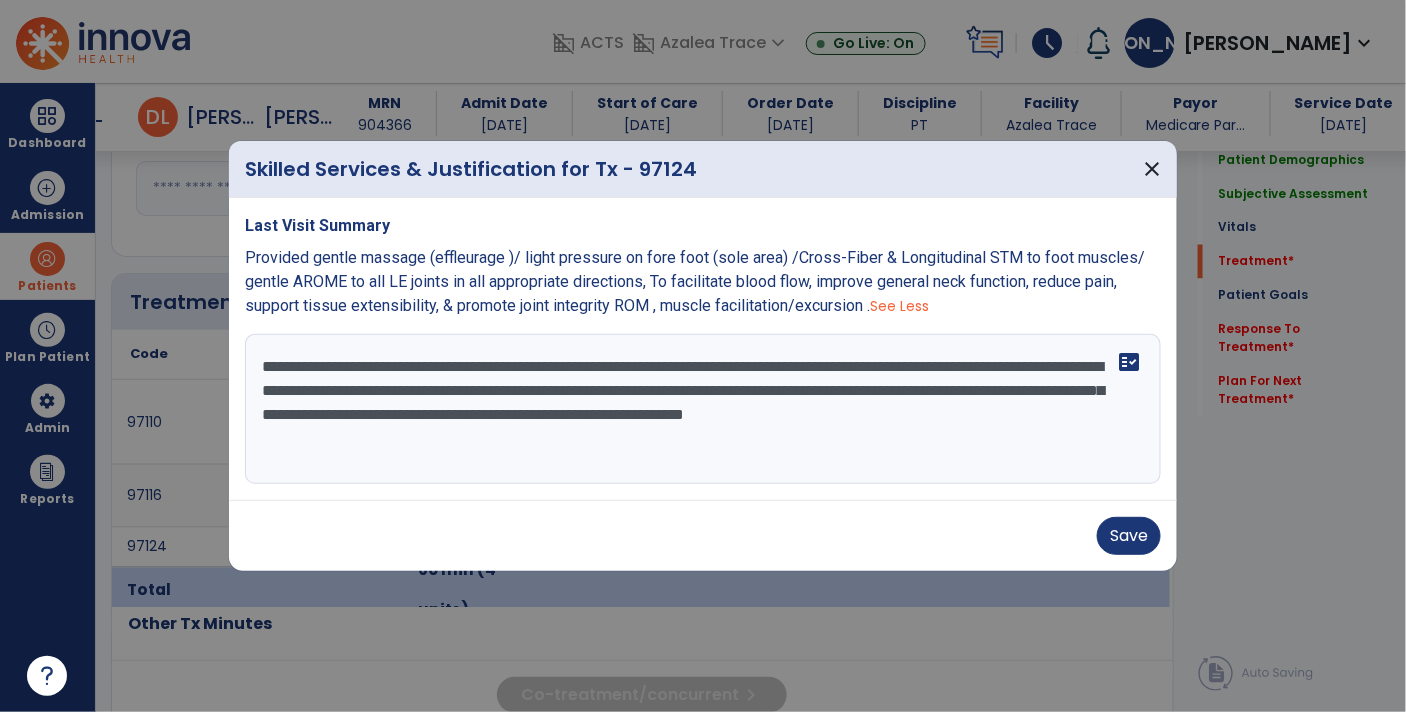 click on "**********" at bounding box center (703, 409) 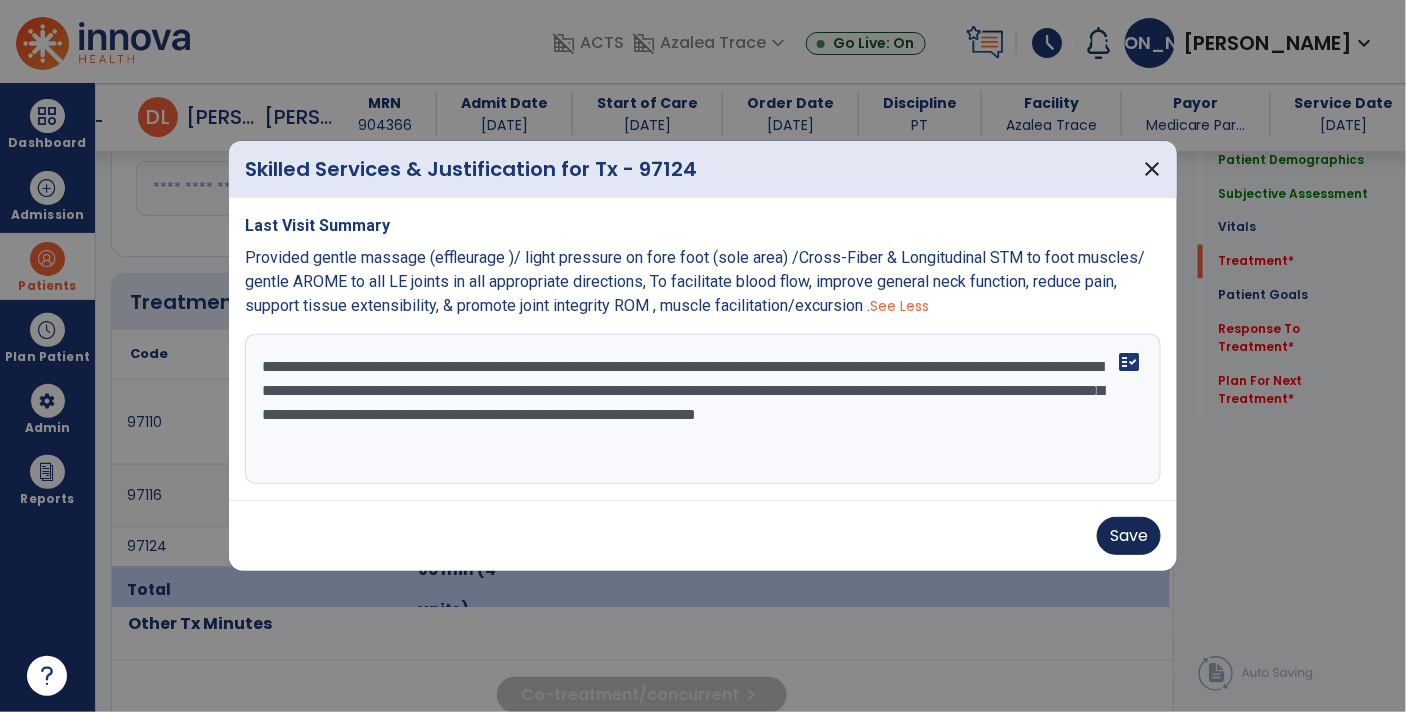 type on "**********" 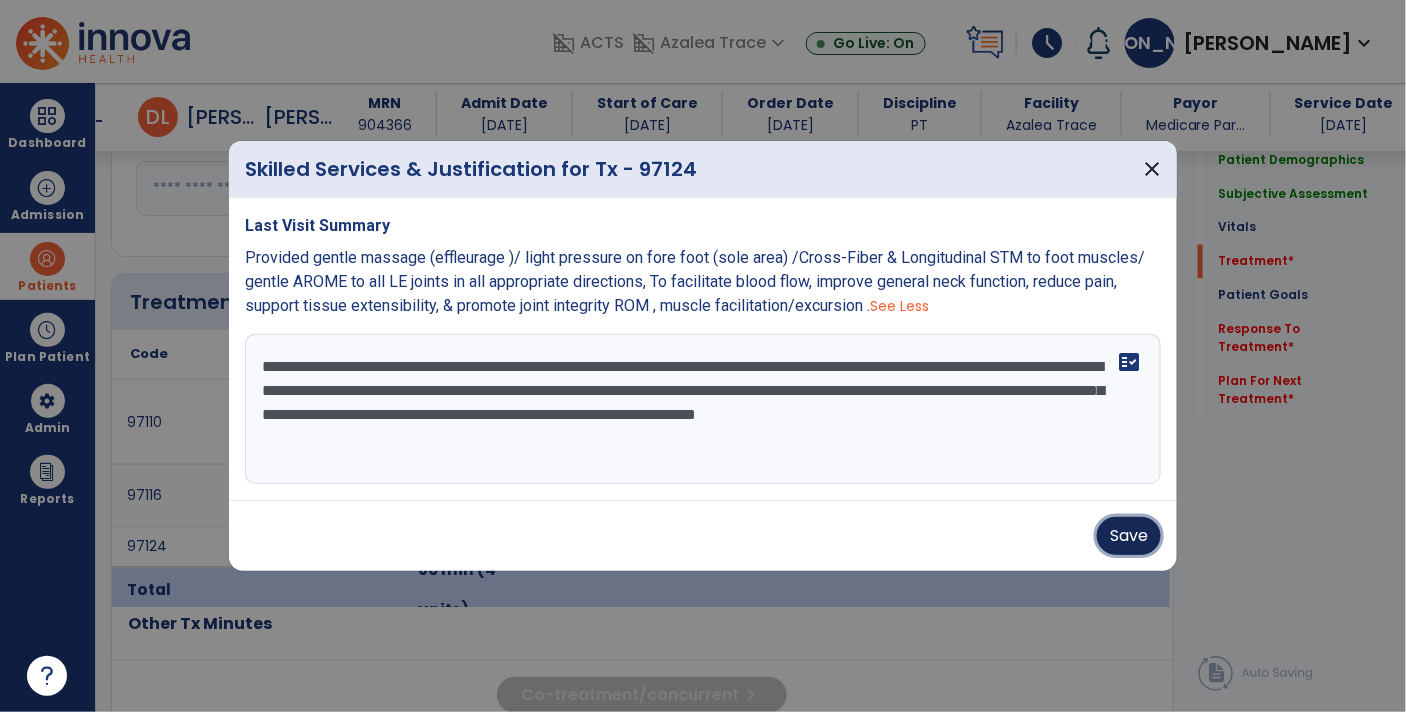 click on "Save" at bounding box center [1129, 536] 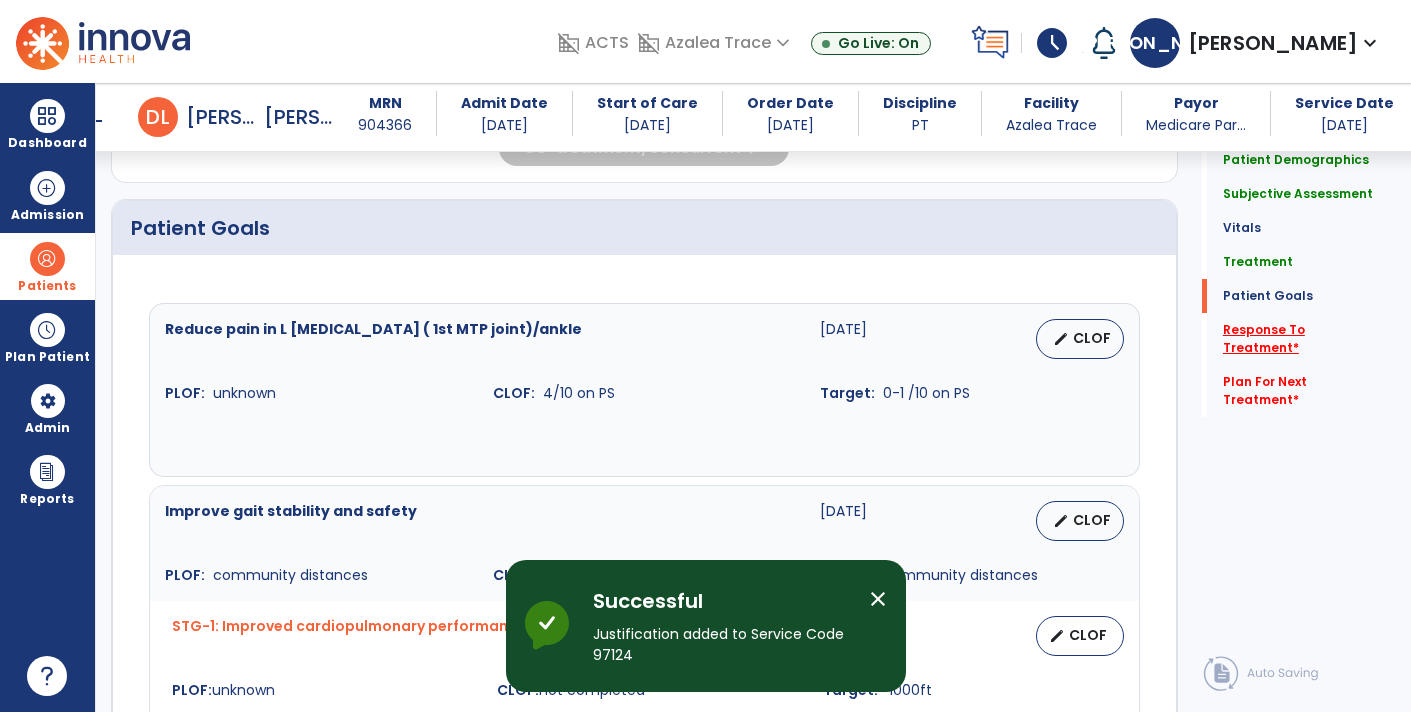 click on "Response To Treatment   *" 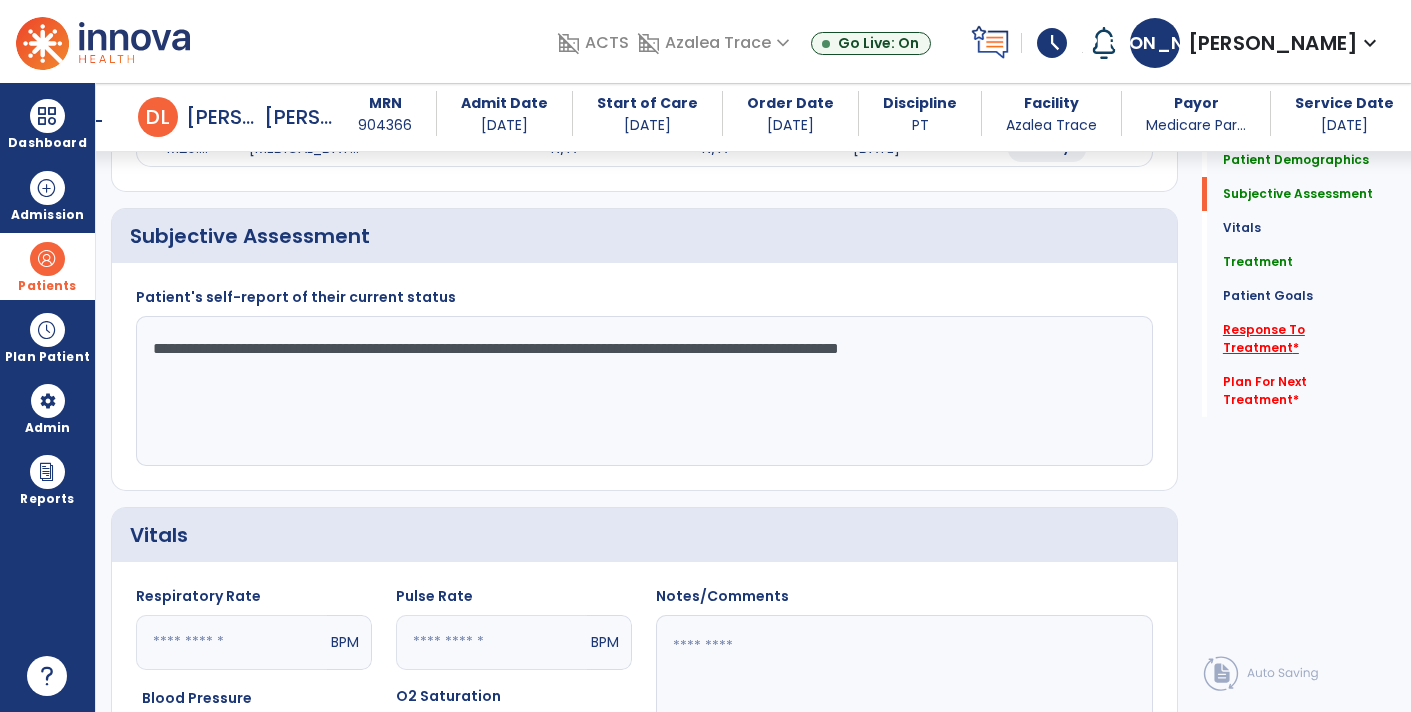 scroll, scrollTop: 0, scrollLeft: 0, axis: both 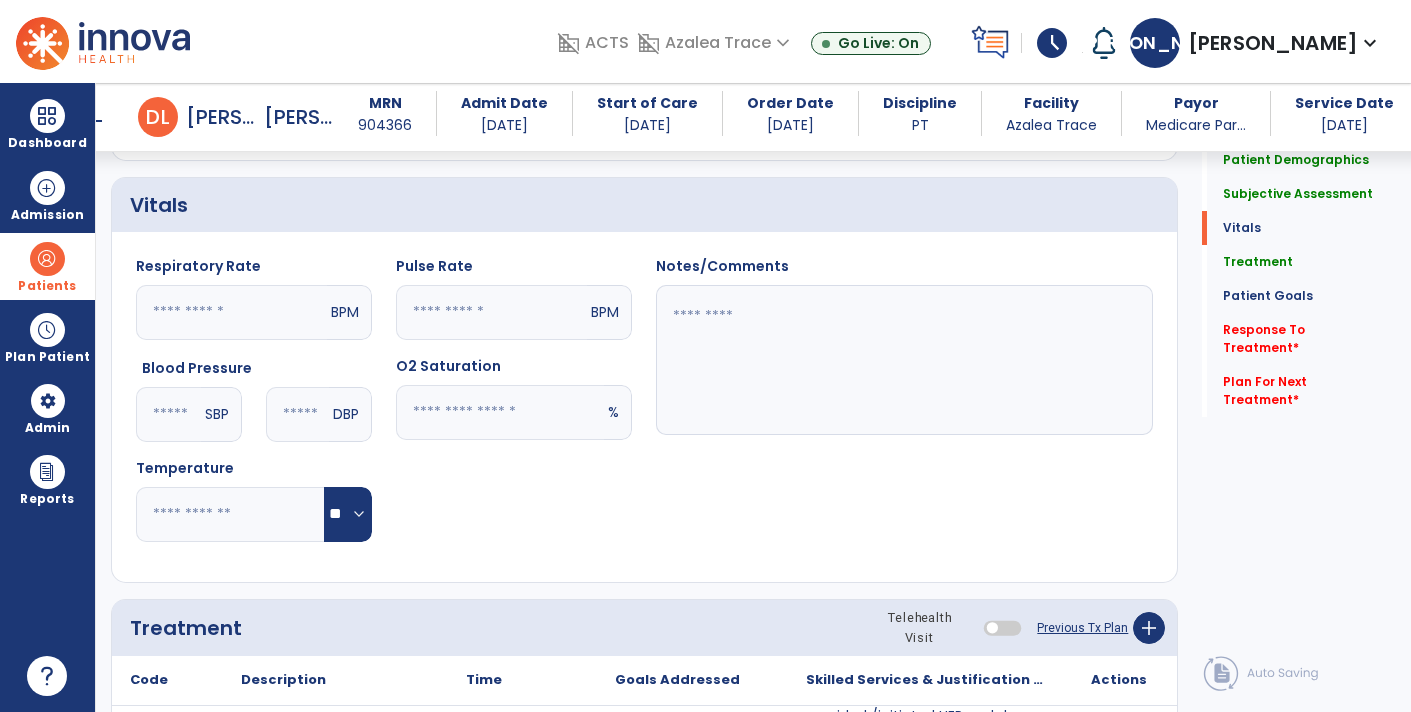 click on "Previous Tx Plan" 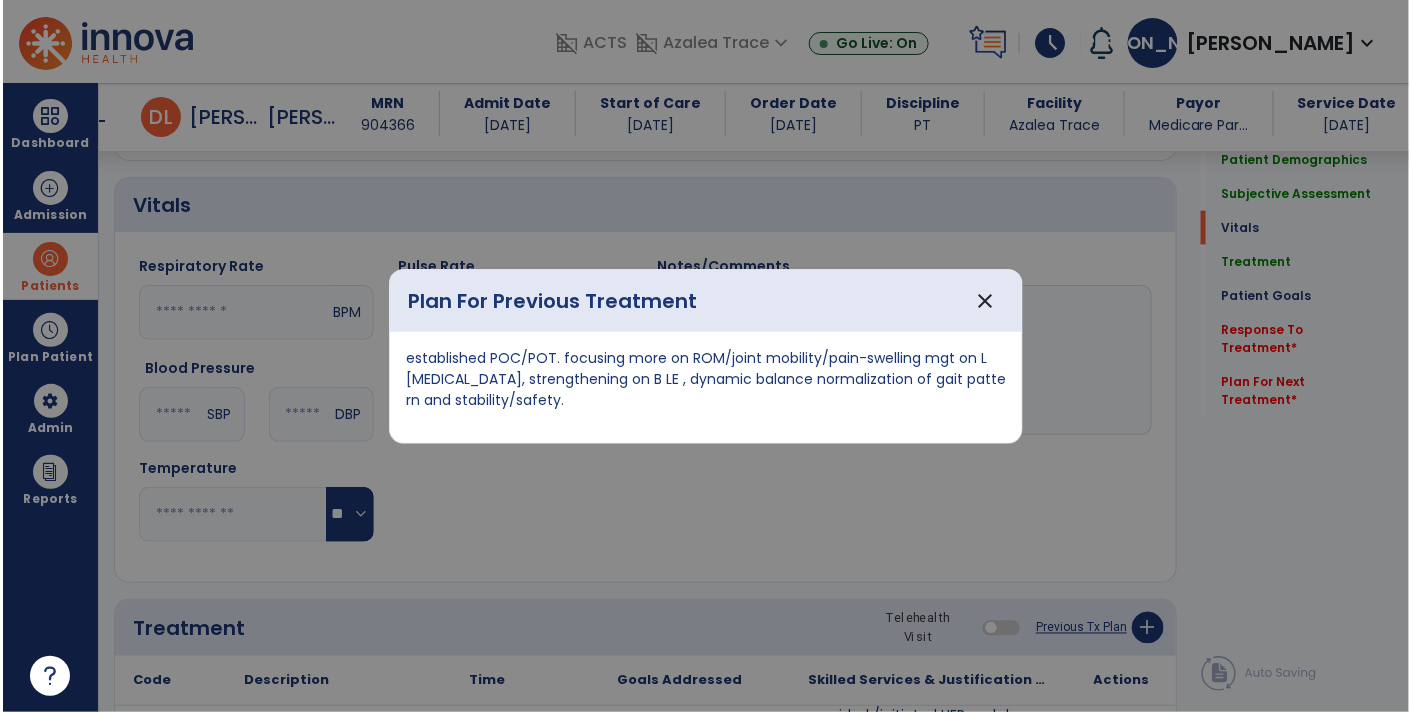 scroll, scrollTop: 730, scrollLeft: 0, axis: vertical 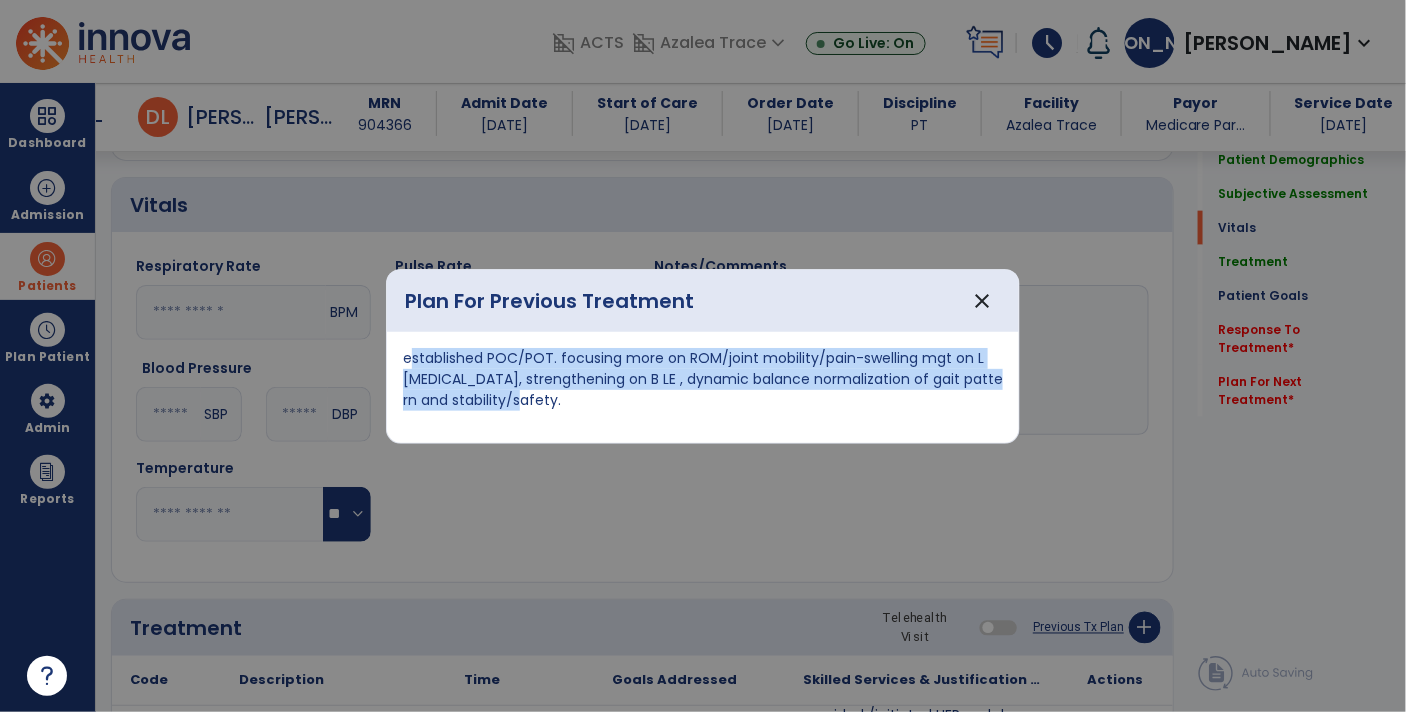 copy on "established POC/POT. focusing more on ROM/joint mobility/pain-swelling mgt on L [MEDICAL_DATA], strengthening on B LE , dynamic balance normalization of gait pattern and stability/safety" 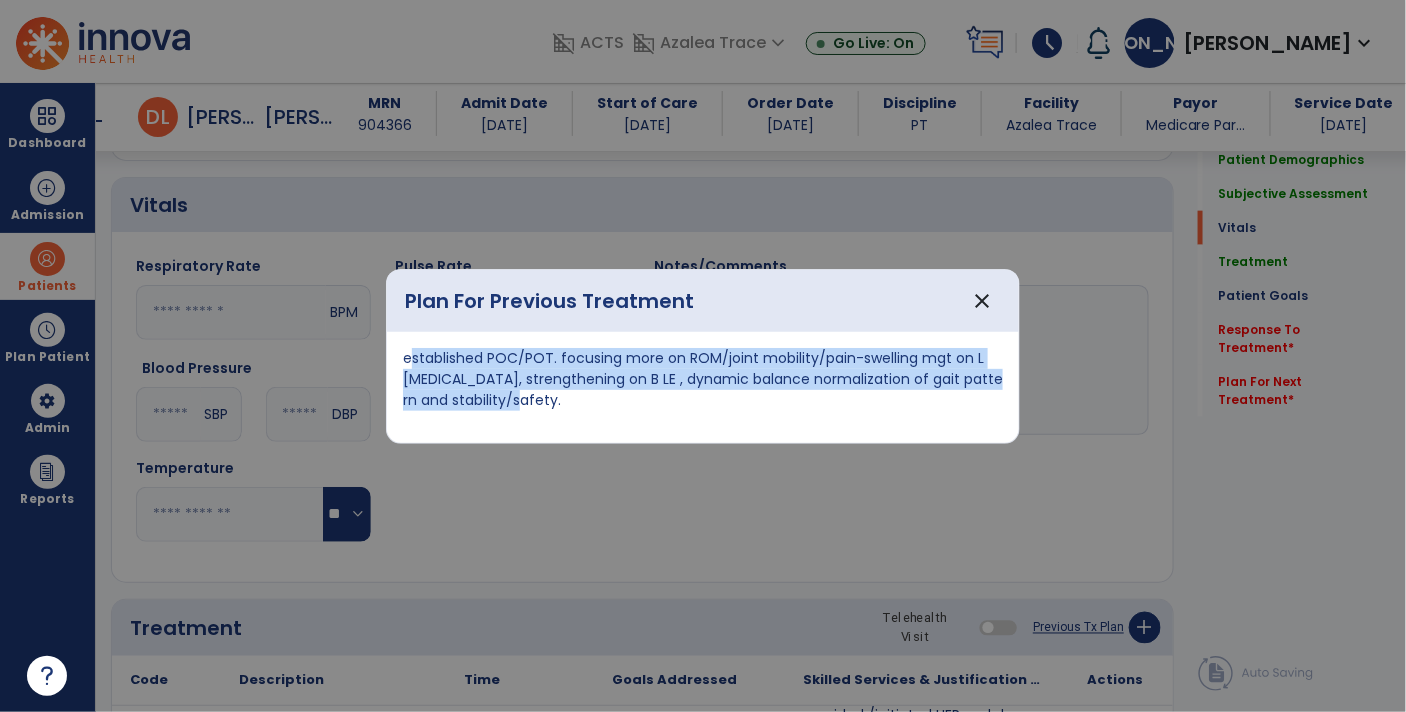 click at bounding box center (703, 356) 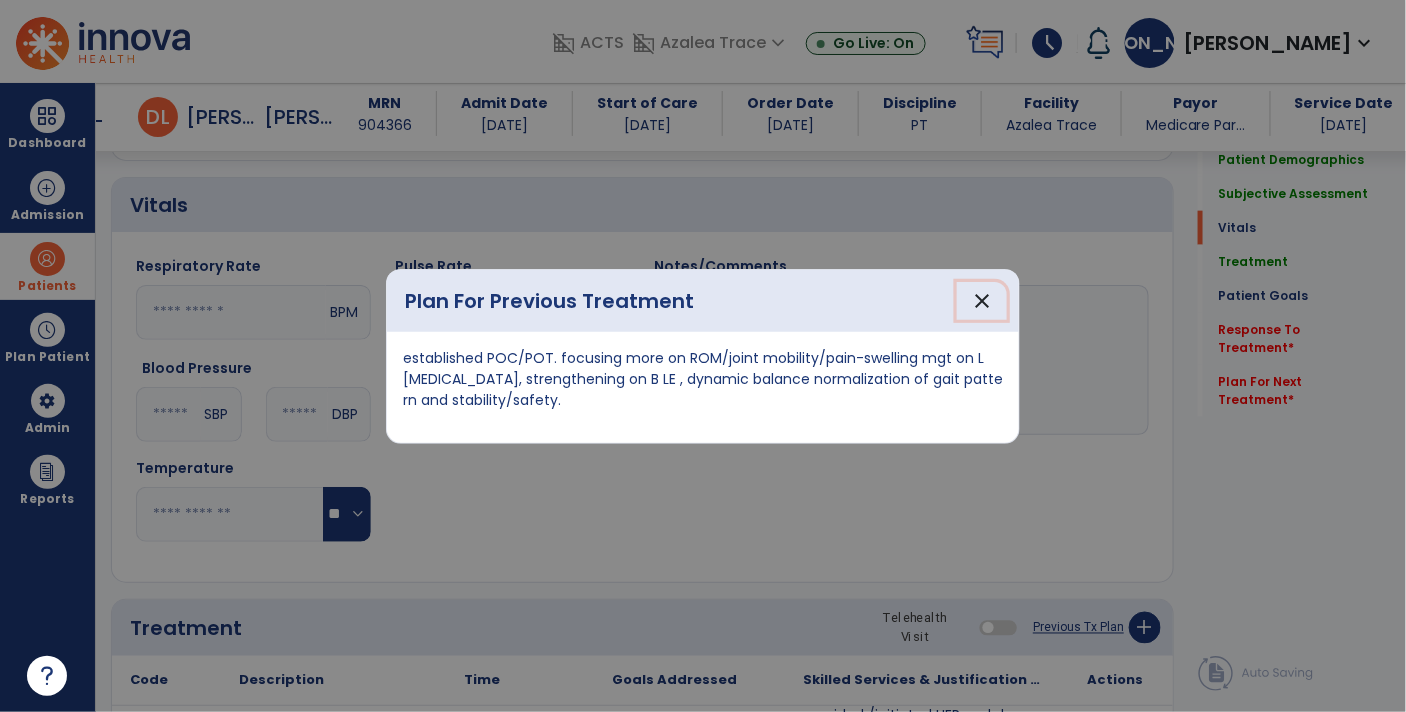 click on "close" at bounding box center (982, 301) 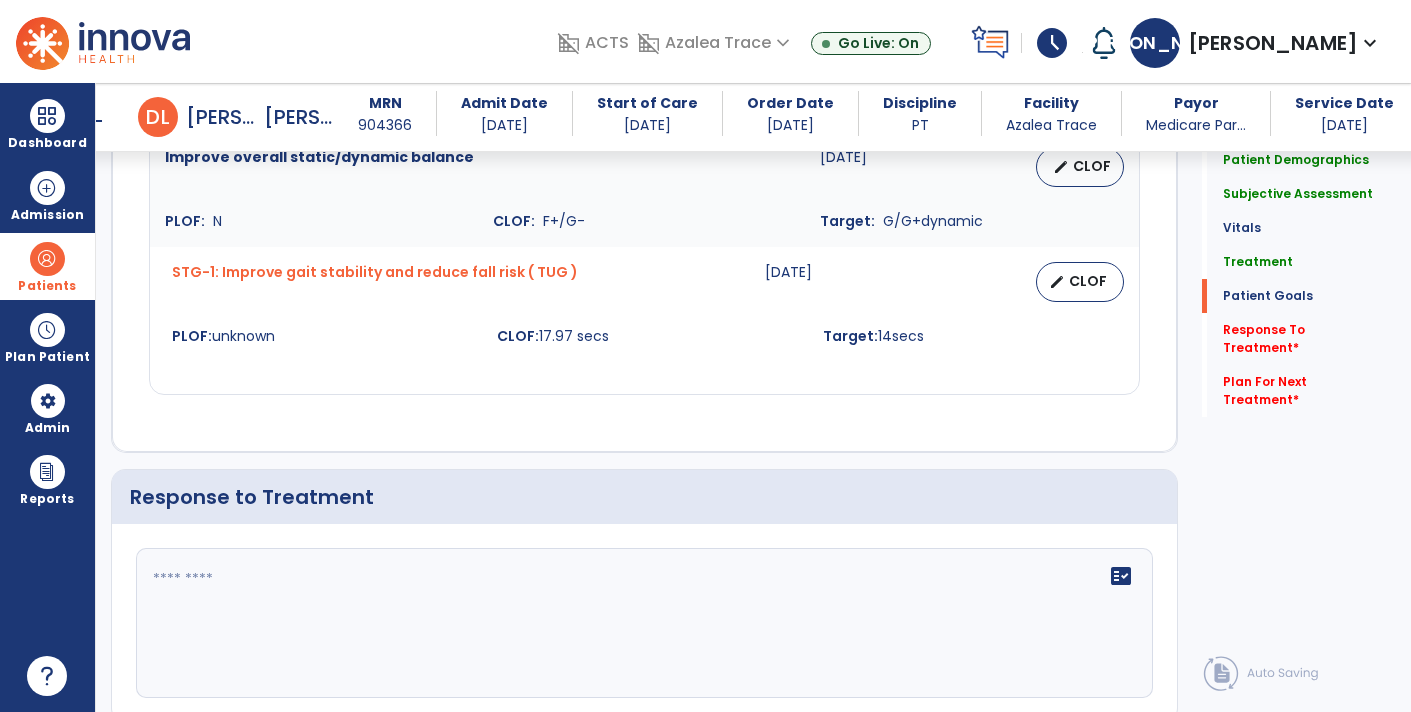 scroll, scrollTop: 2860, scrollLeft: 0, axis: vertical 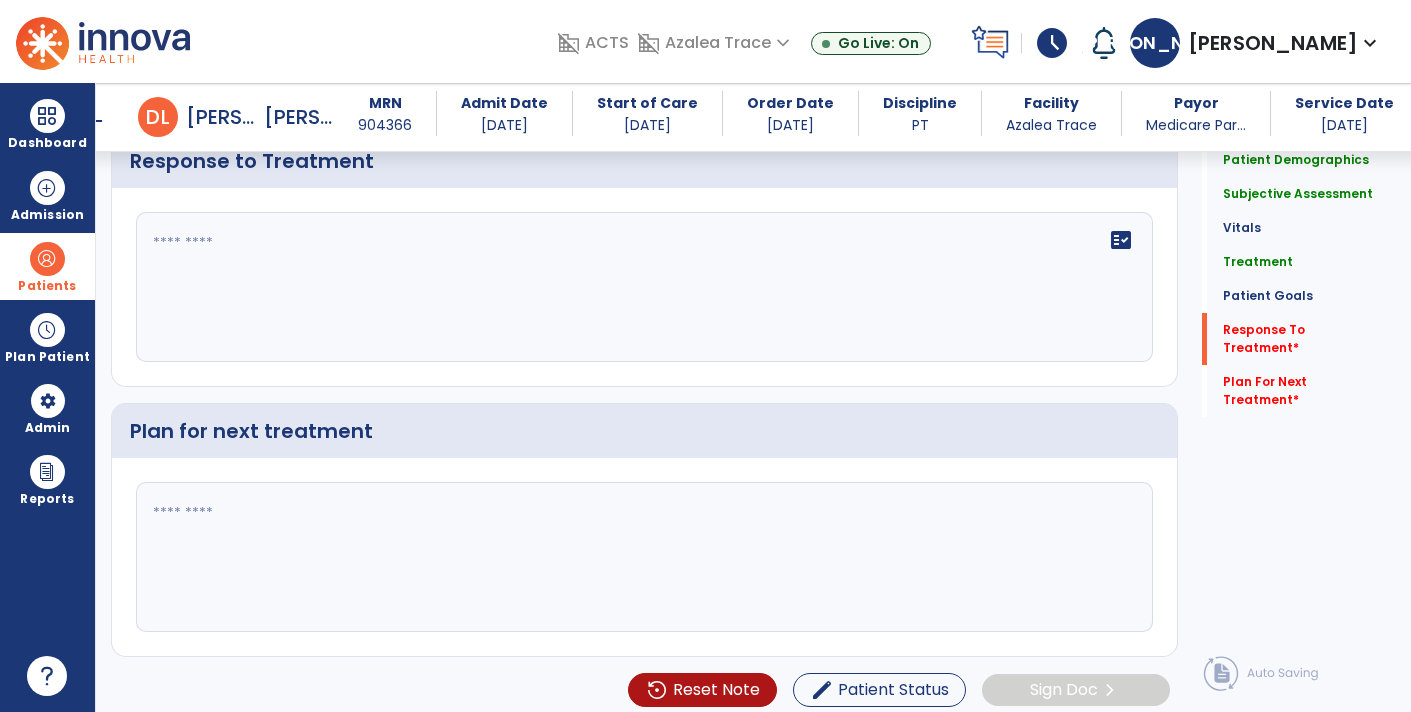 click 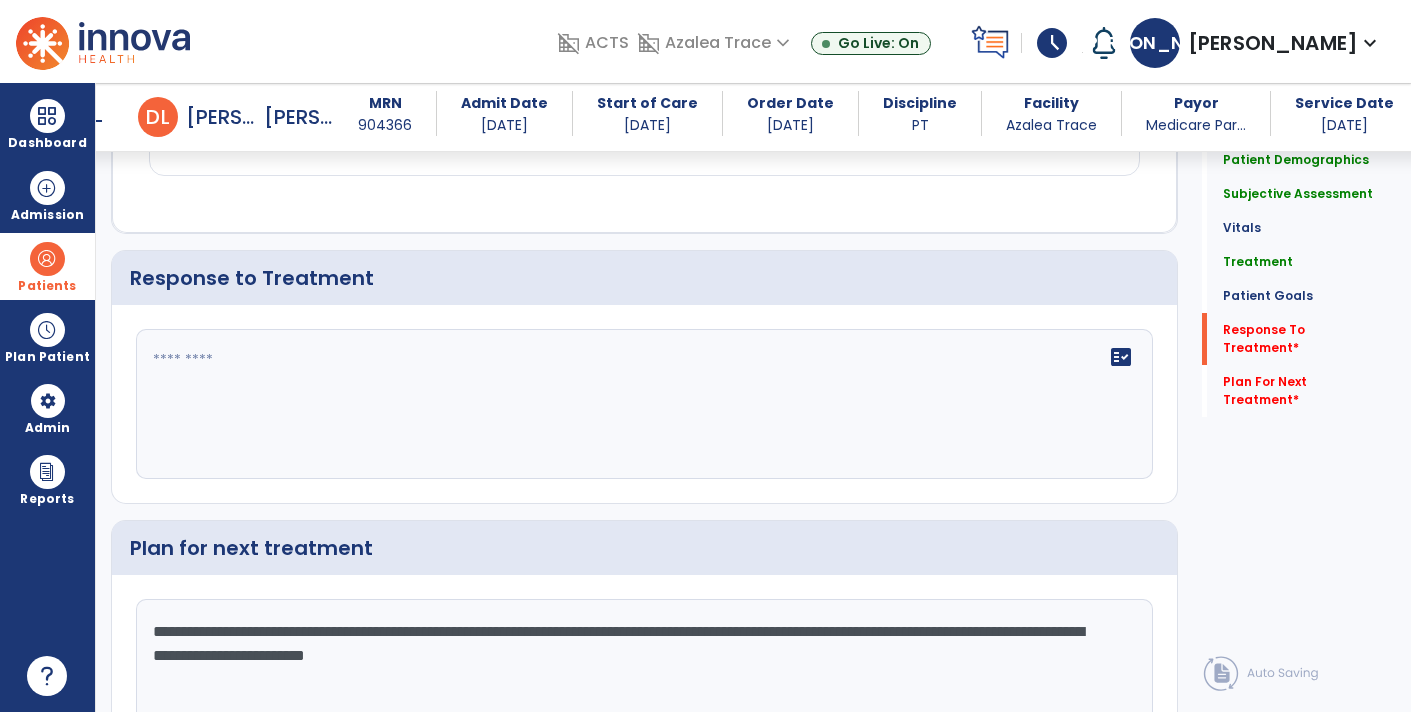 scroll, scrollTop: 2682, scrollLeft: 0, axis: vertical 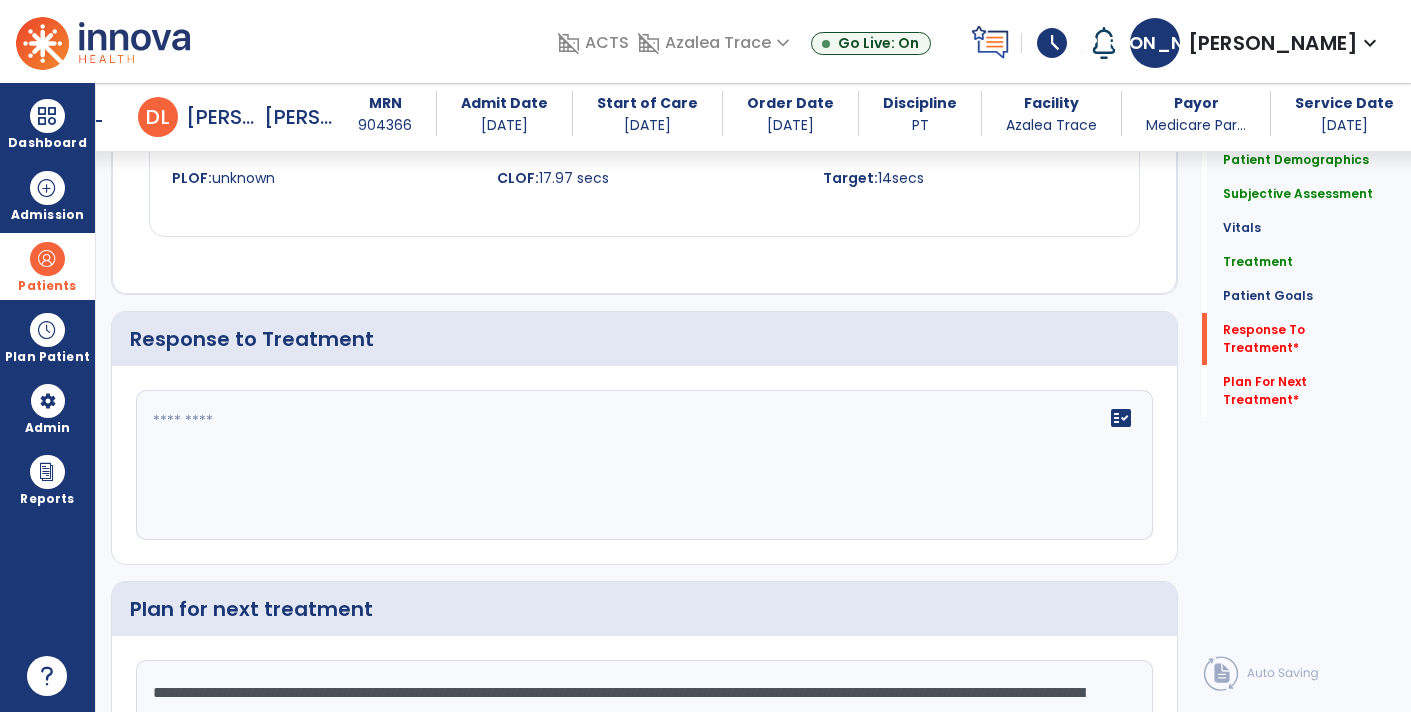 type on "**********" 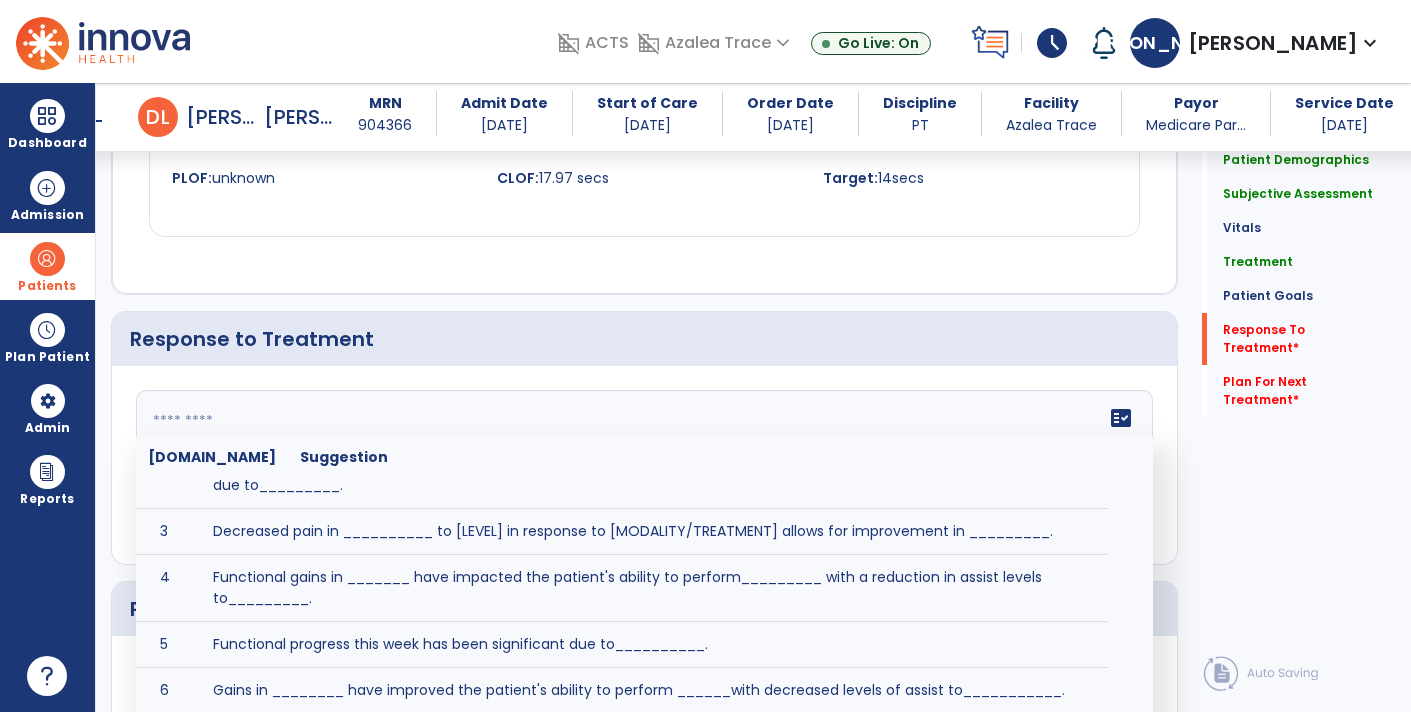 scroll, scrollTop: 106, scrollLeft: 0, axis: vertical 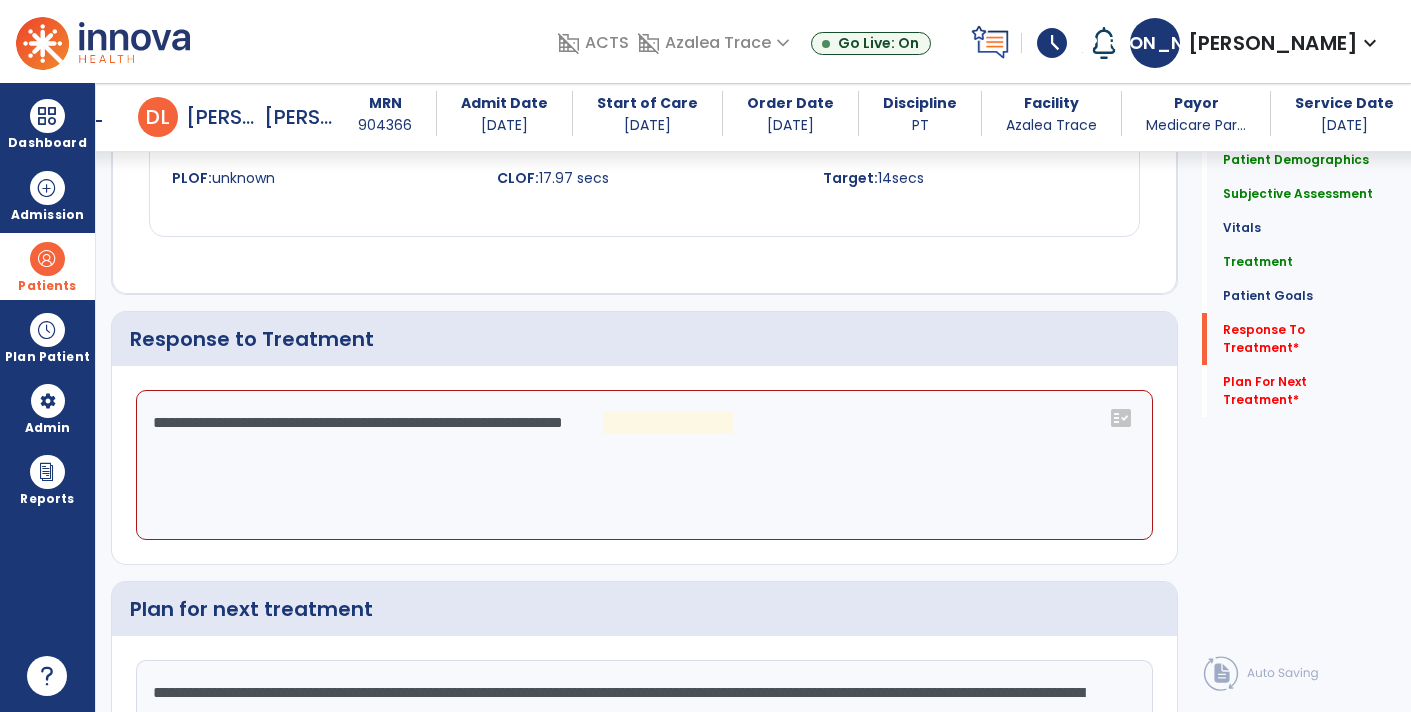 click on "**********" 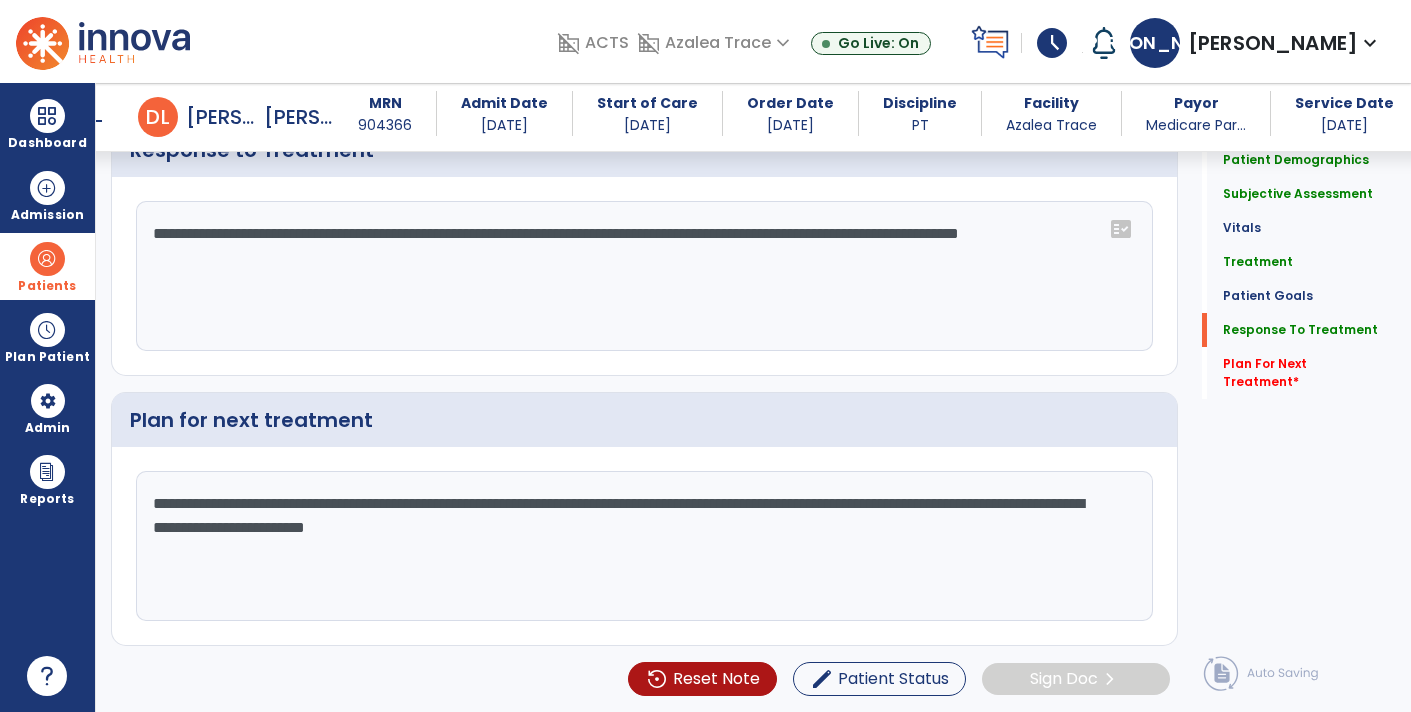 scroll, scrollTop: 2860, scrollLeft: 0, axis: vertical 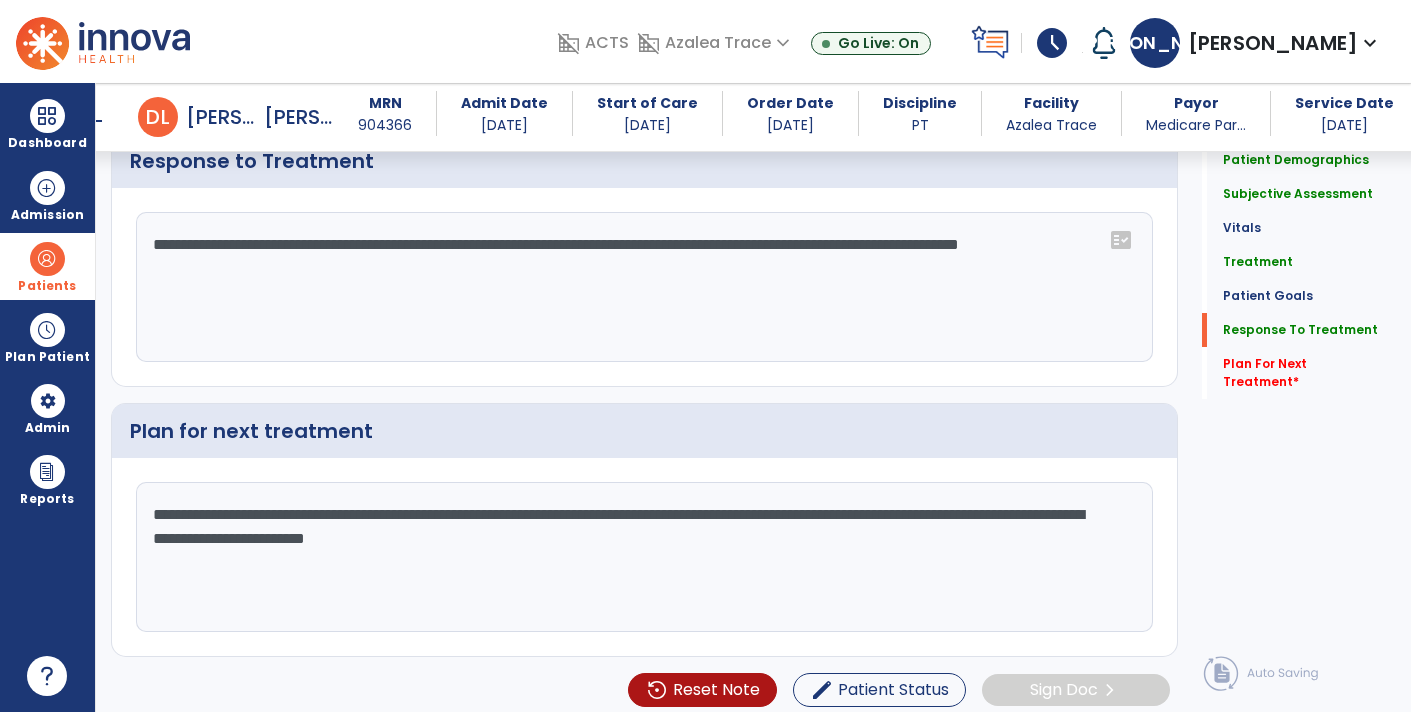 type on "**********" 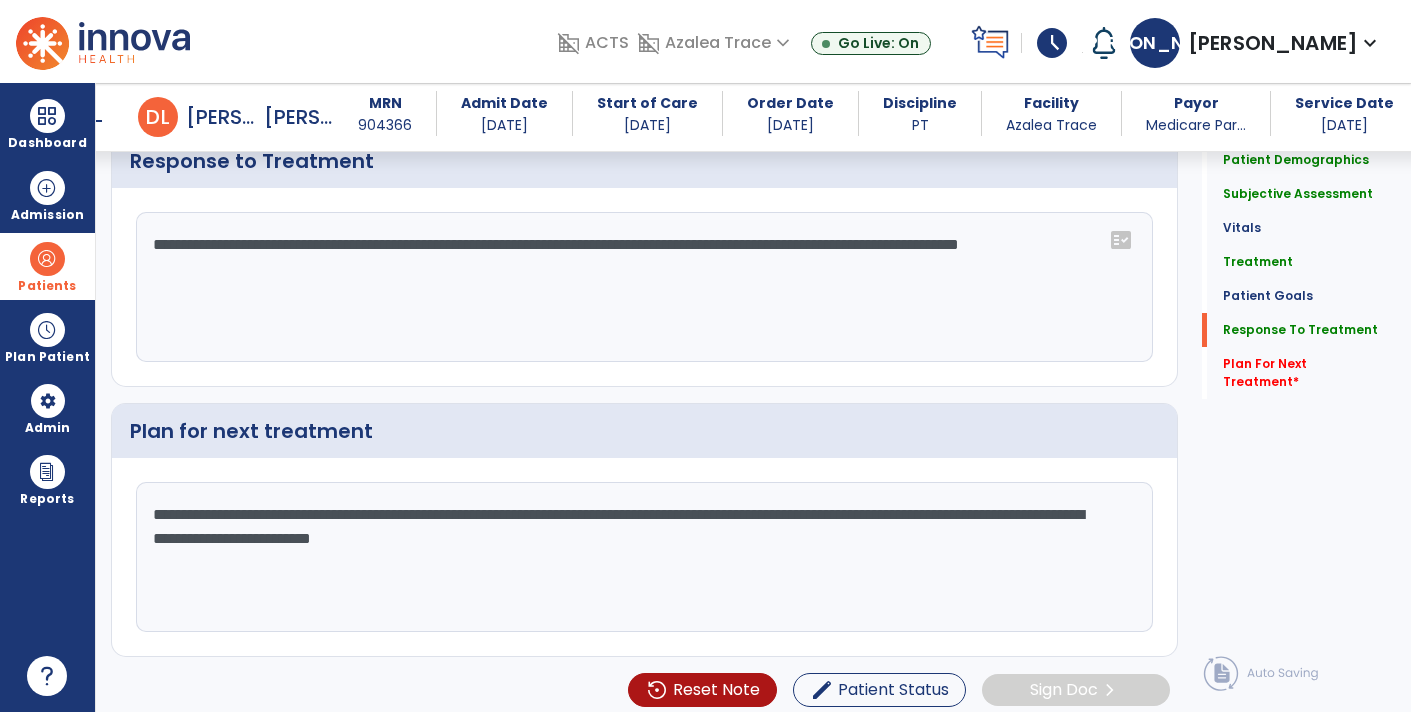 click on "**********" 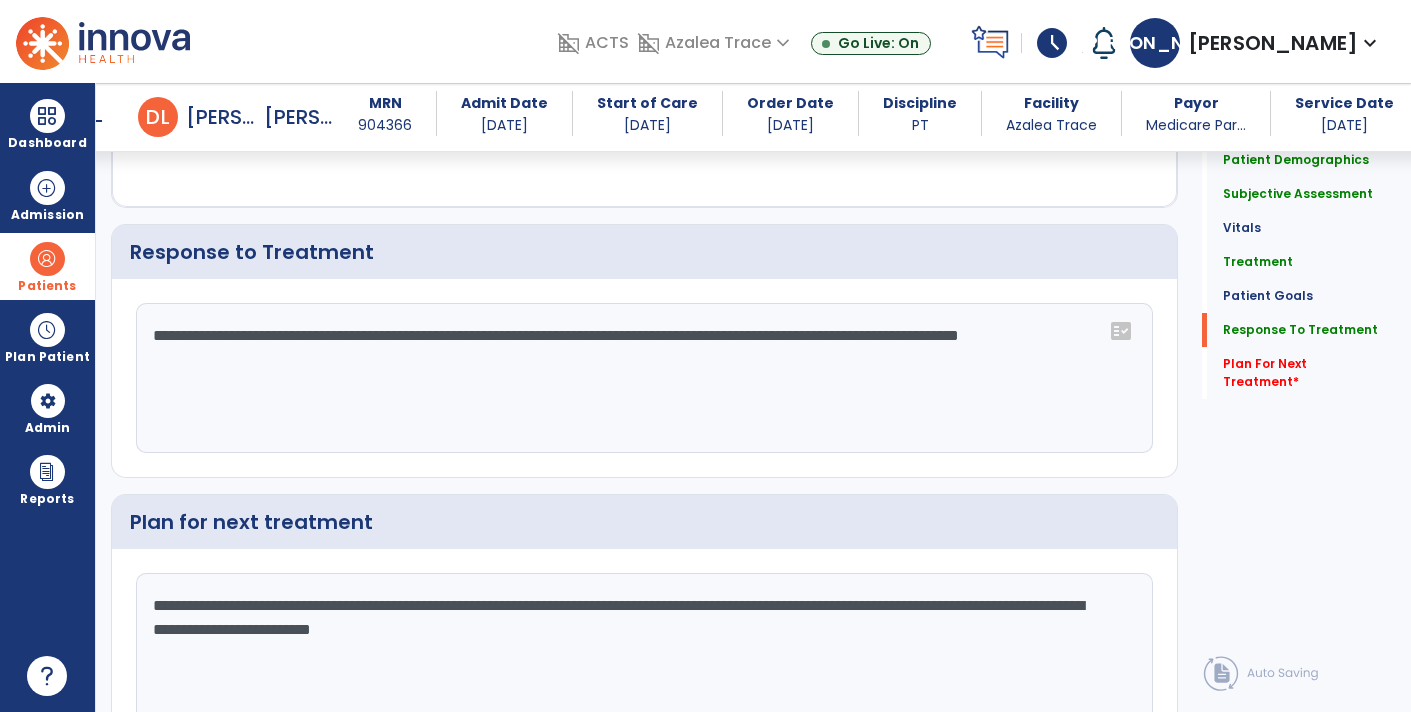 scroll, scrollTop: 2860, scrollLeft: 0, axis: vertical 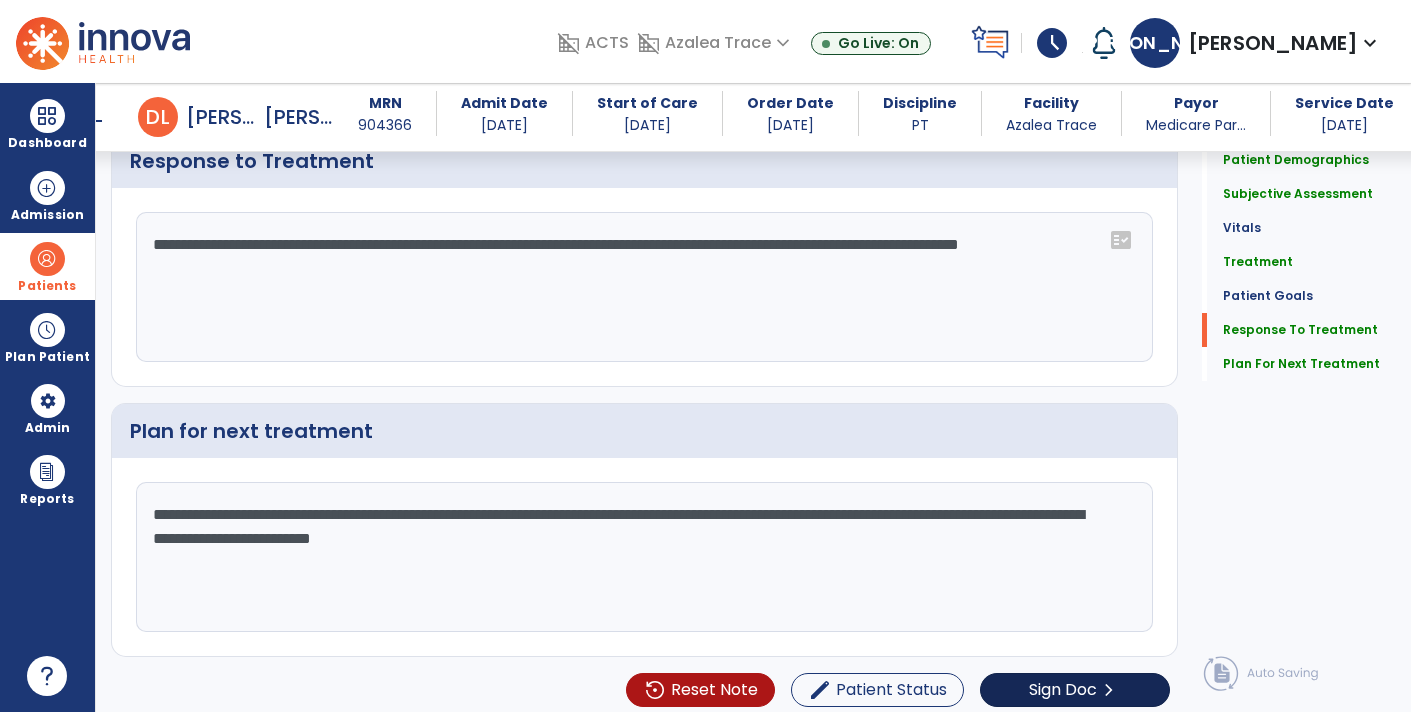 type on "**********" 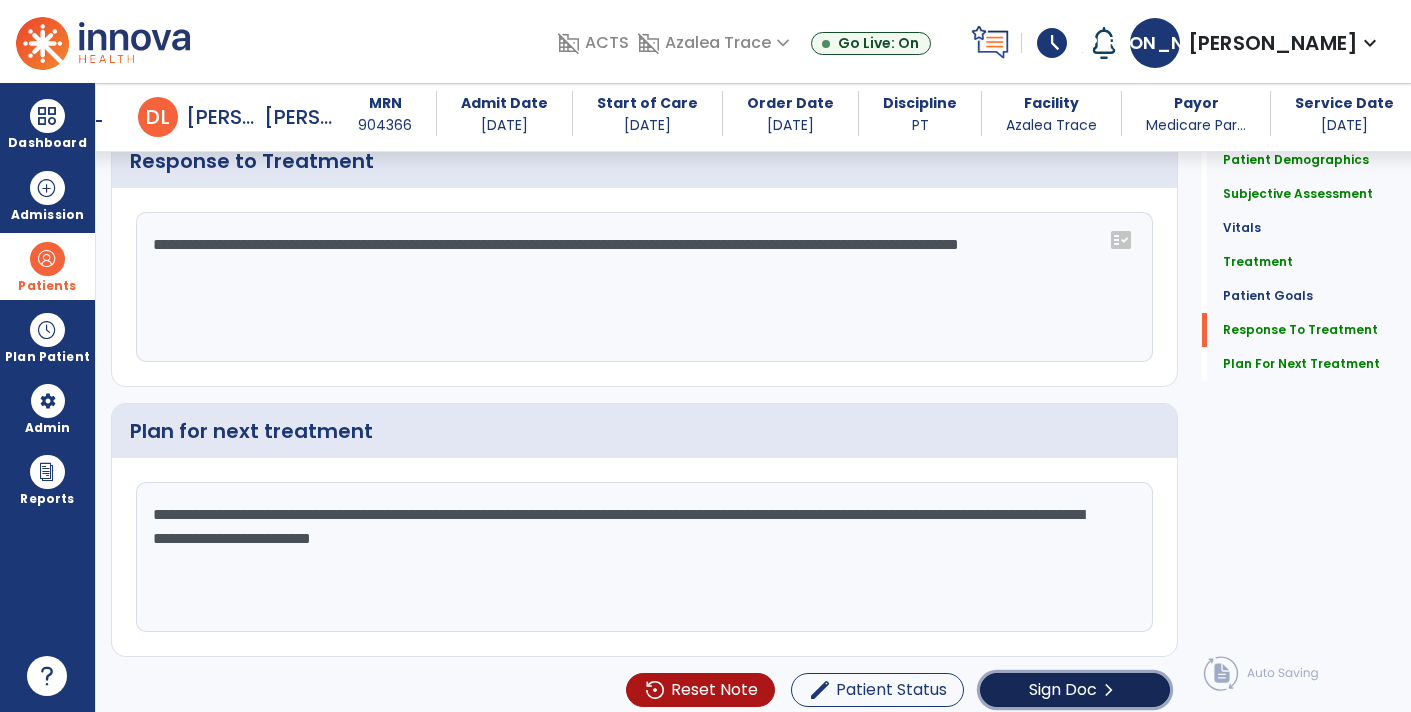 click on "Sign Doc  chevron_right" 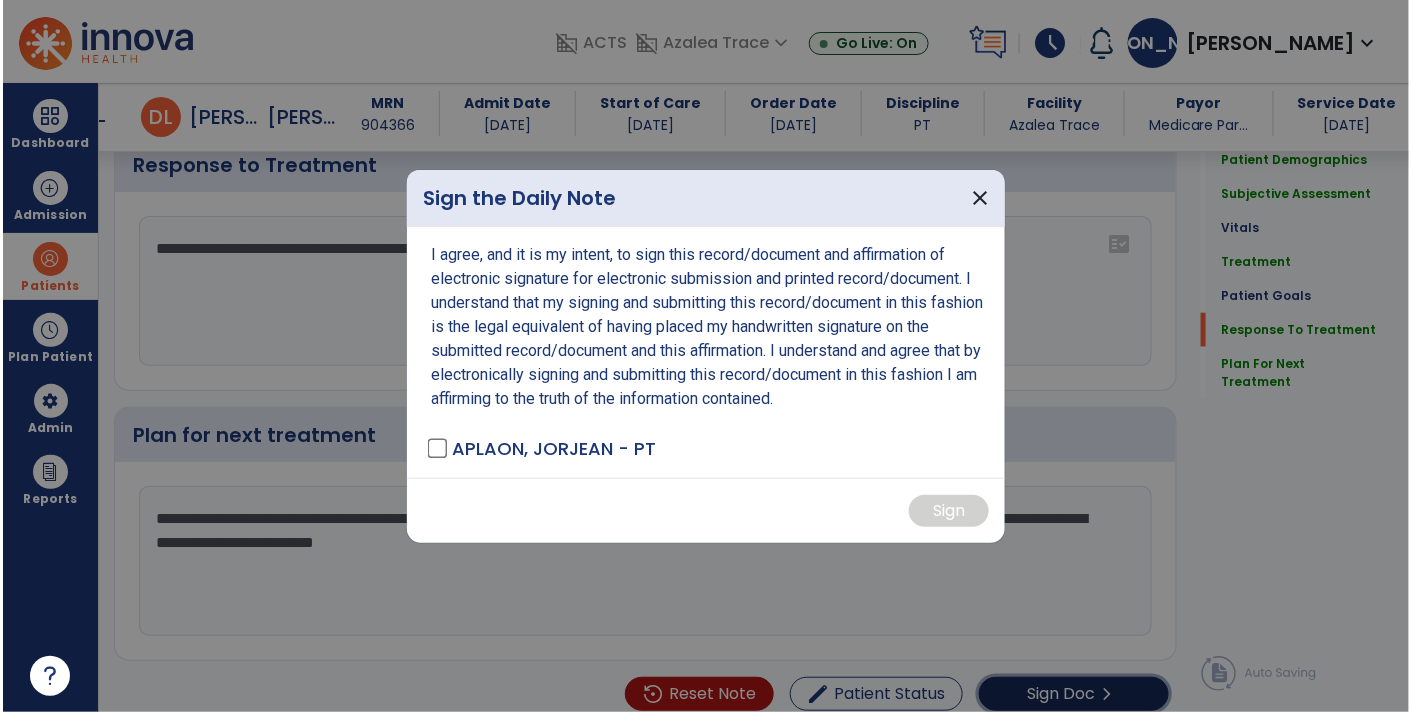 scroll, scrollTop: 2860, scrollLeft: 0, axis: vertical 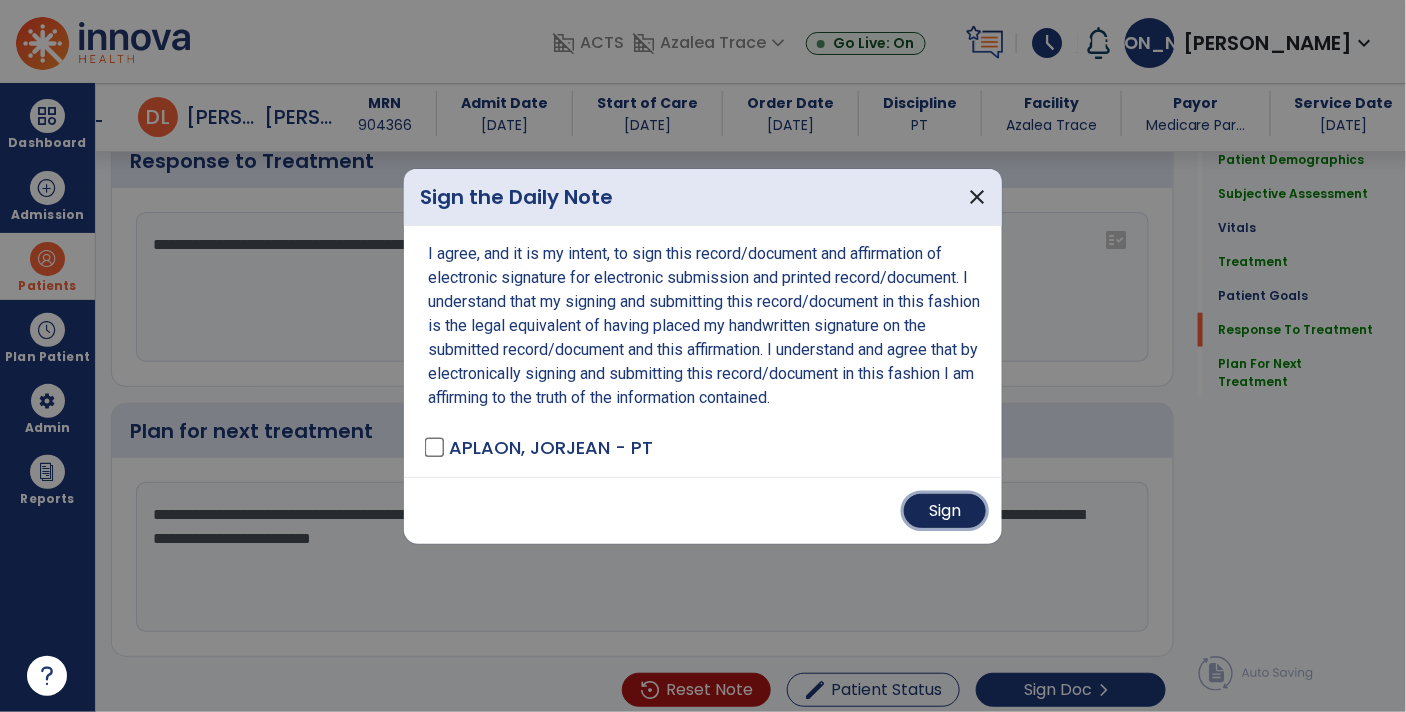 click on "Sign" at bounding box center (945, 511) 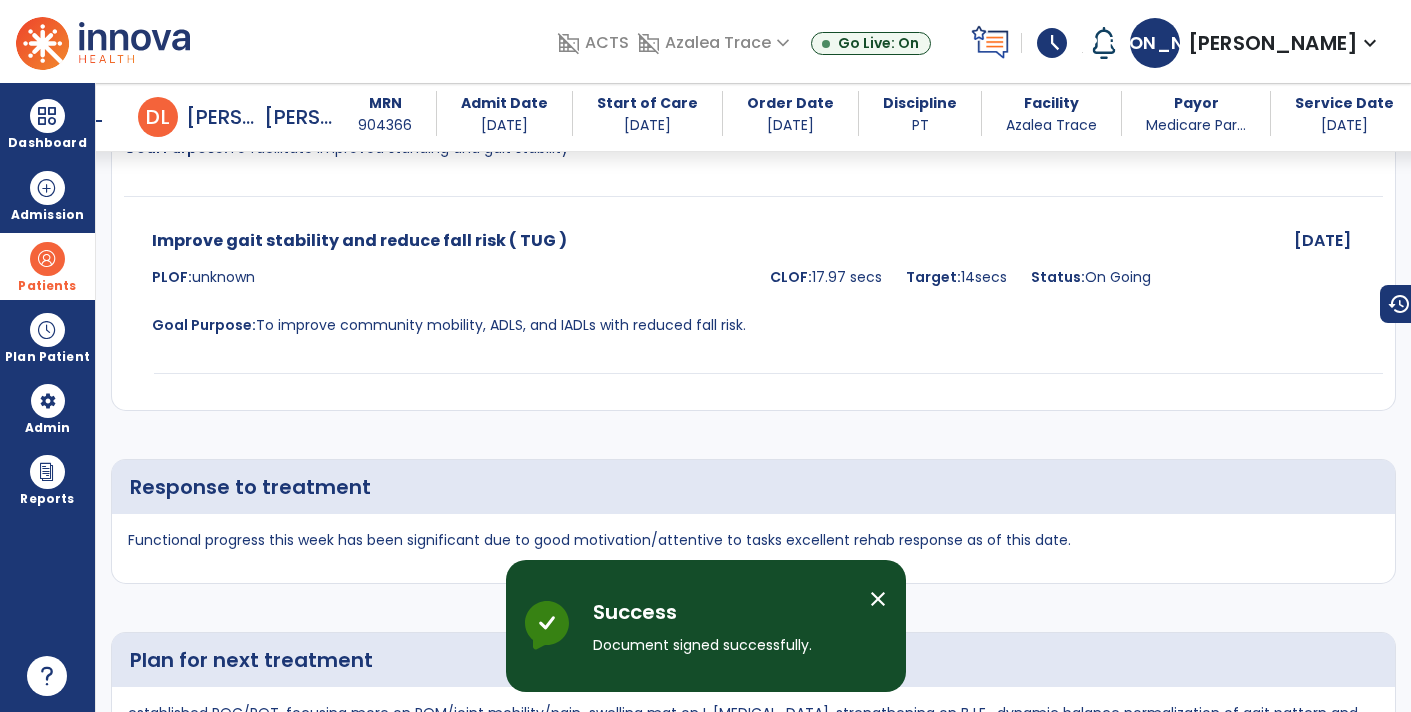 scroll, scrollTop: 2727, scrollLeft: 0, axis: vertical 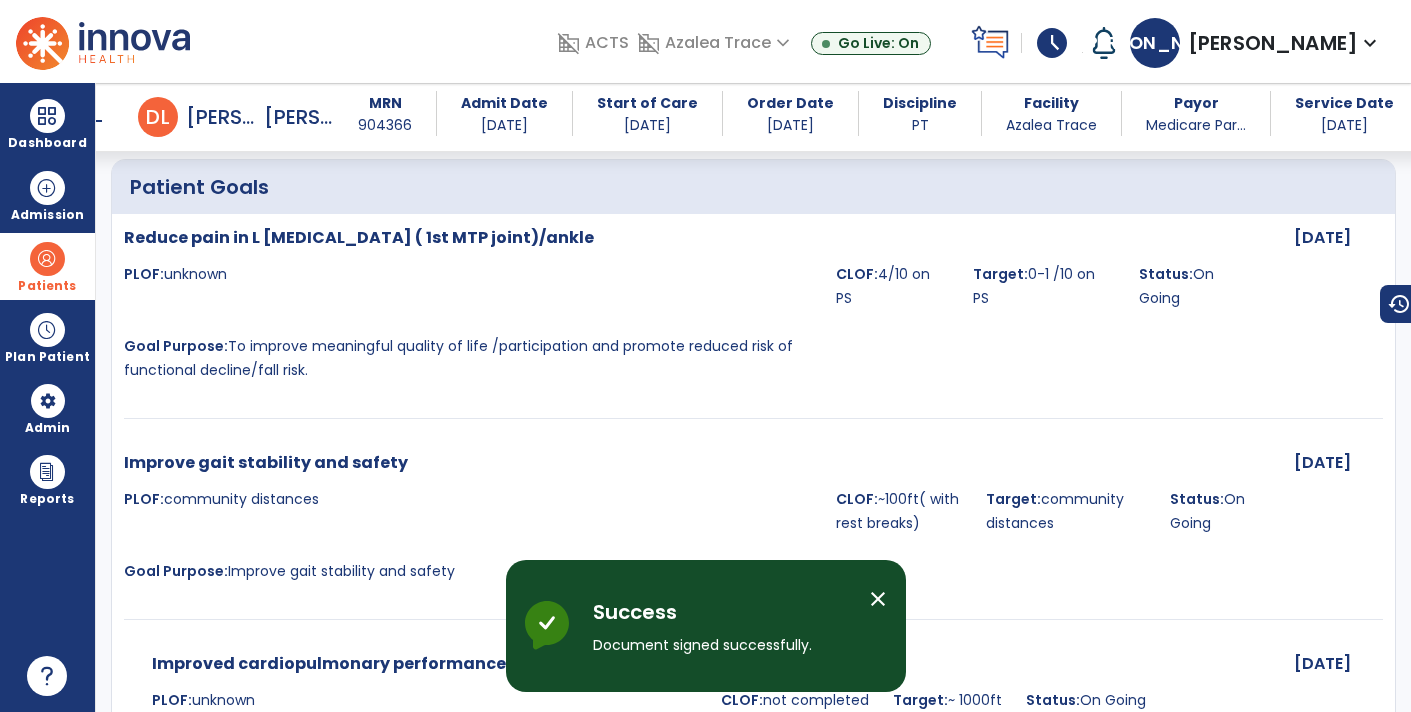 click on "arrow_back" at bounding box center (94, 121) 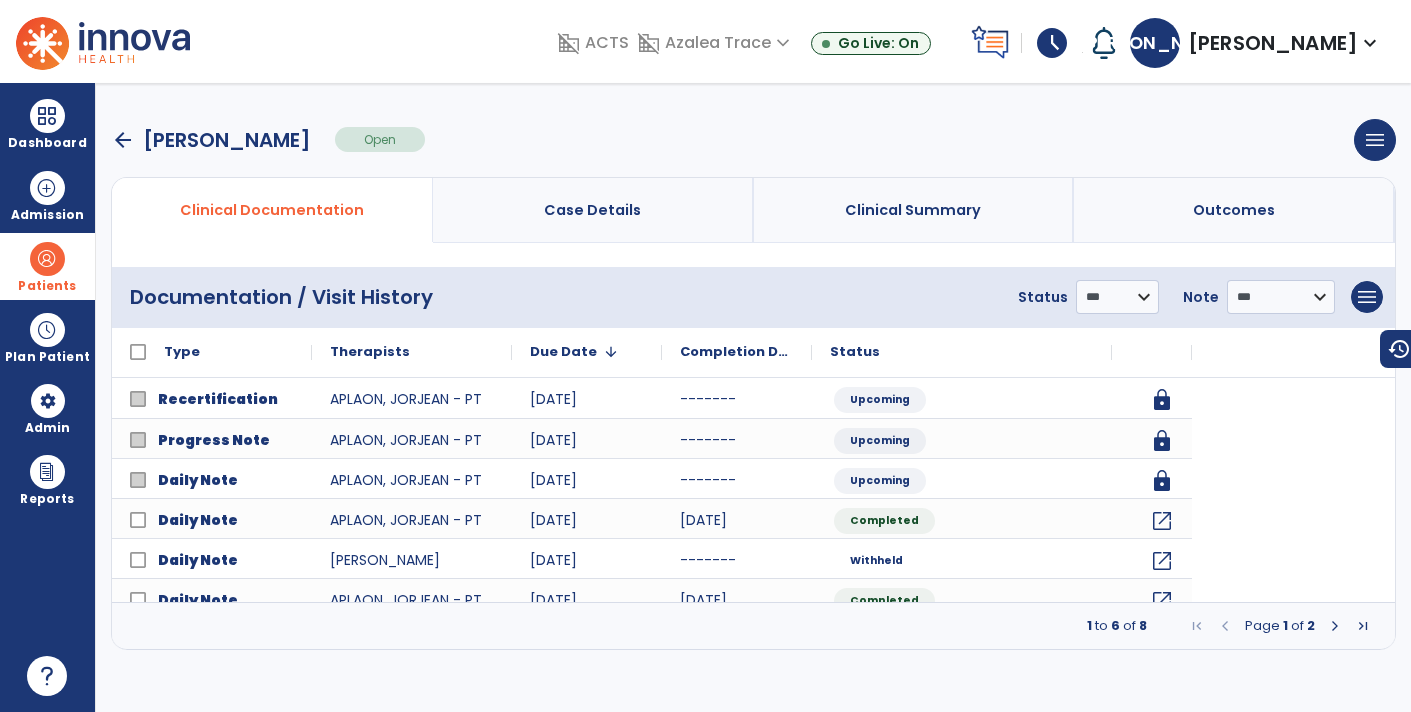 scroll, scrollTop: 0, scrollLeft: 0, axis: both 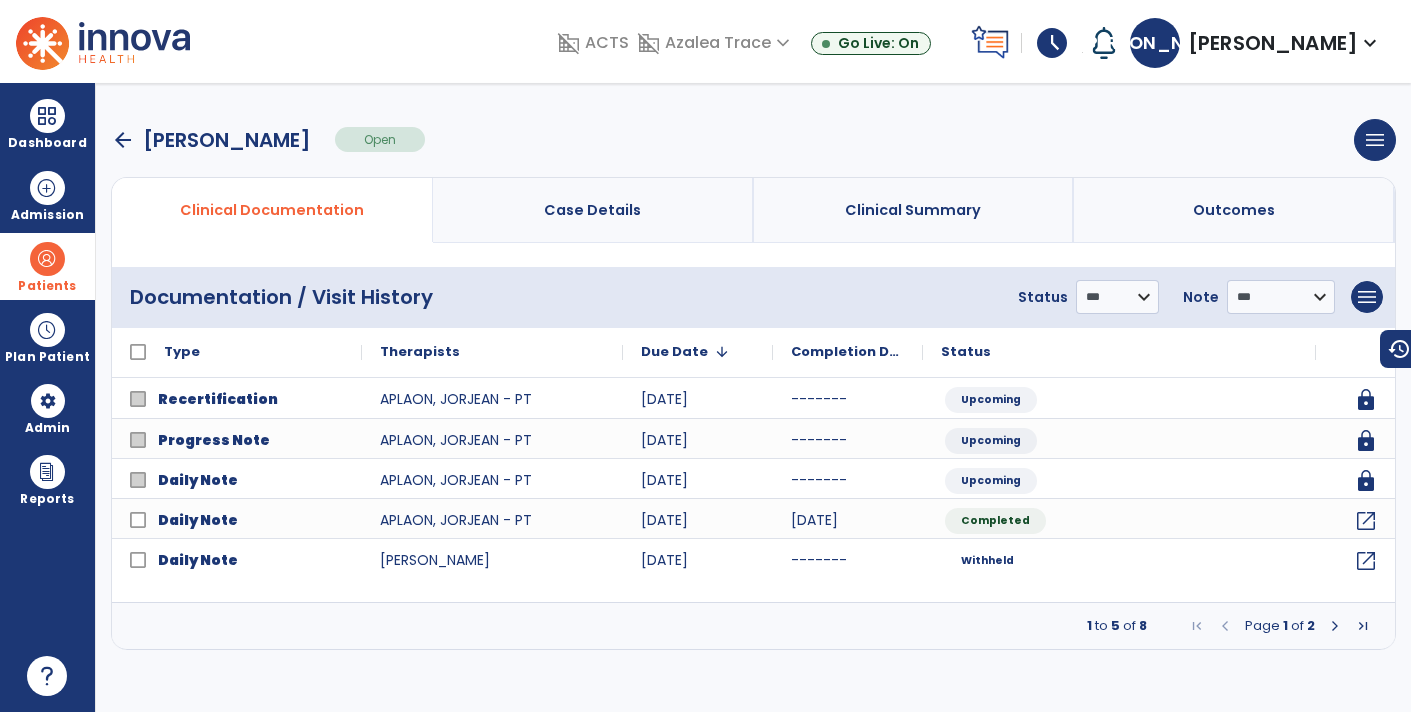click on "arrow_back" at bounding box center [123, 140] 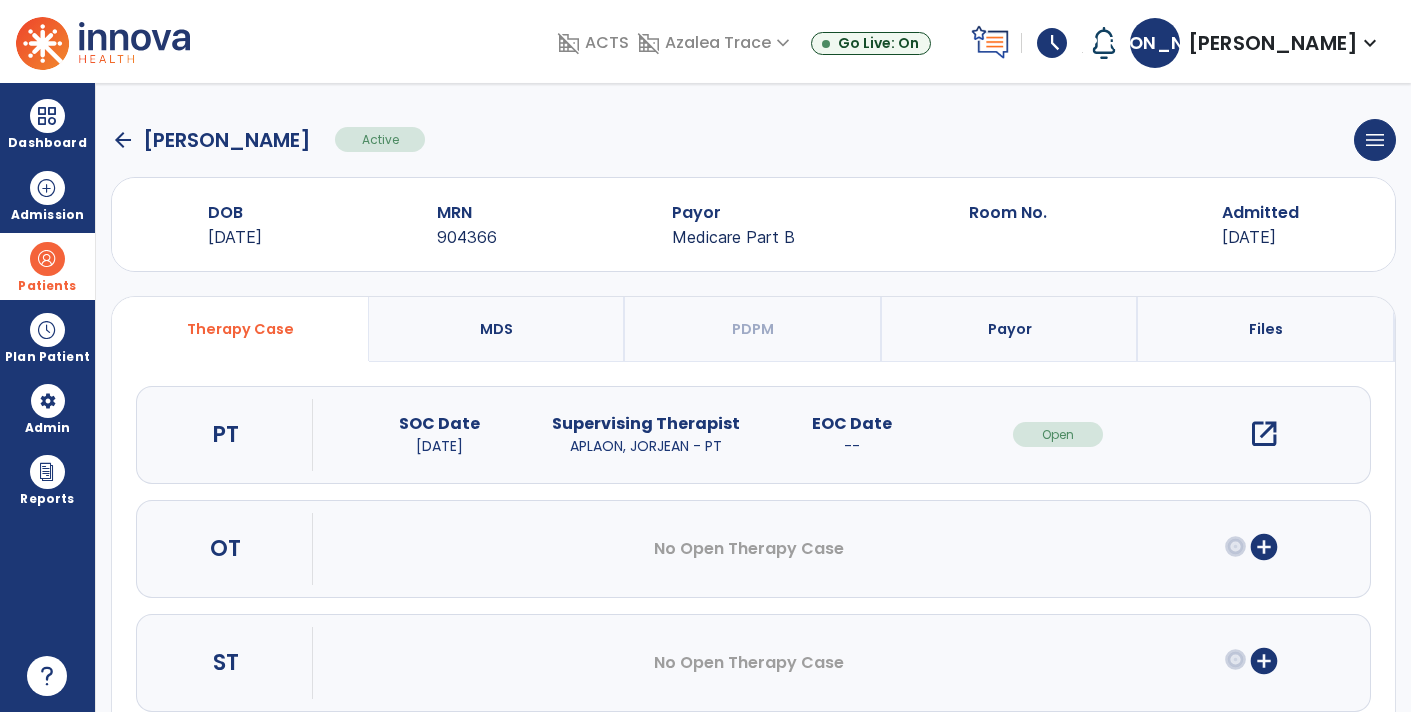 click on "schedule" at bounding box center (1052, 43) 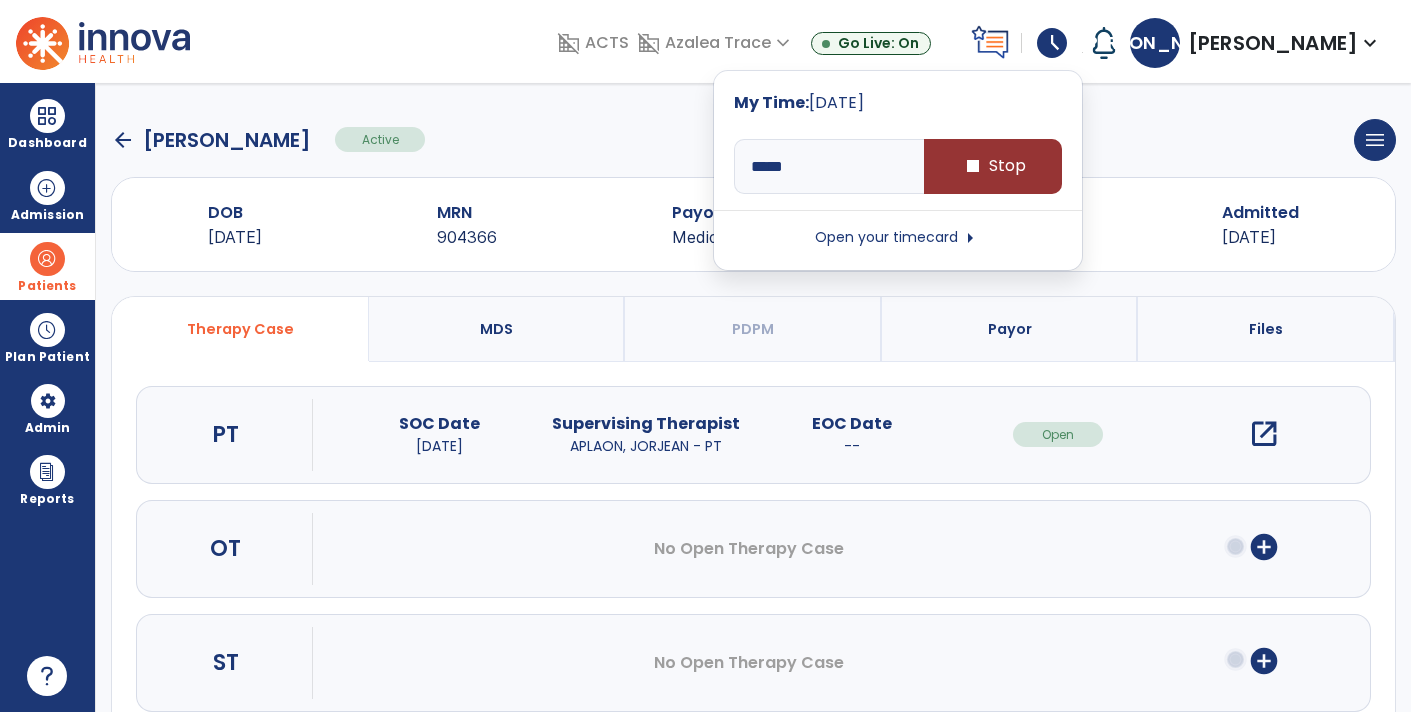 click on "stop  Stop" at bounding box center [993, 166] 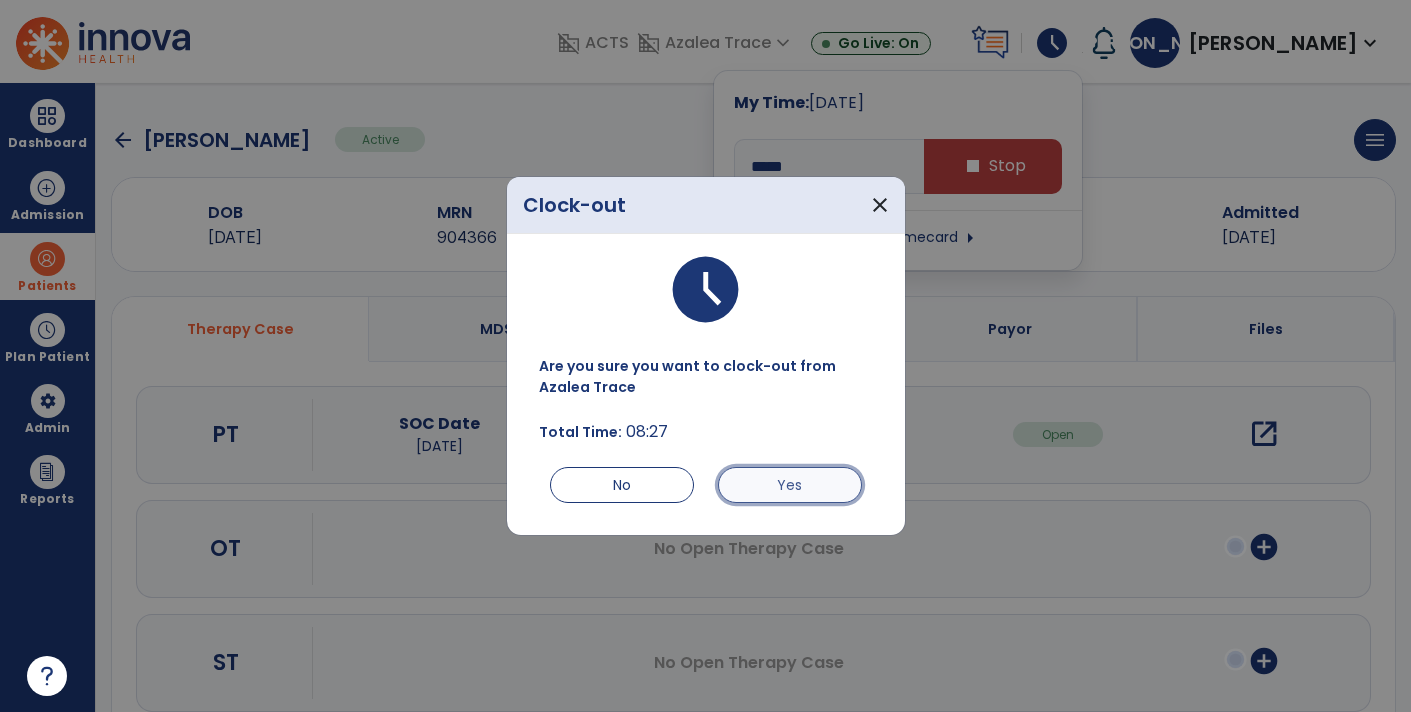 click on "Yes" at bounding box center (790, 485) 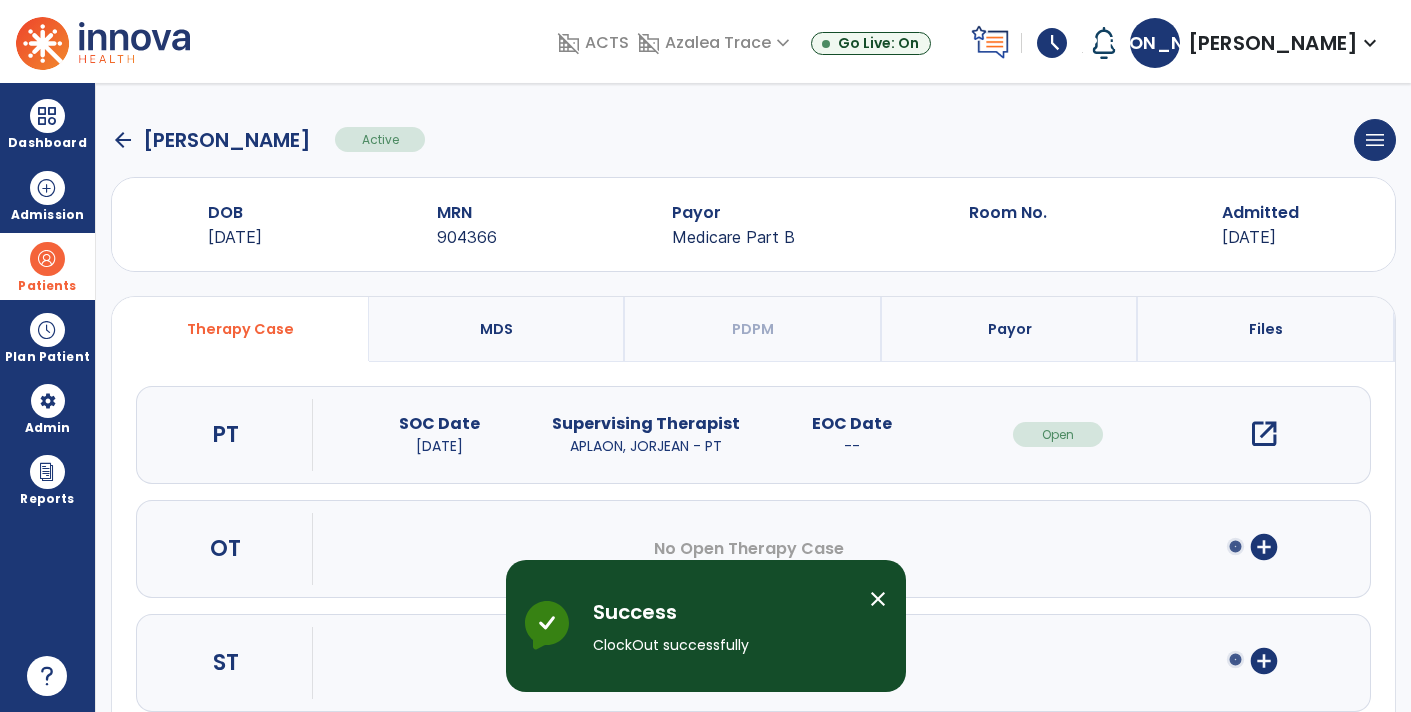 click at bounding box center [47, 259] 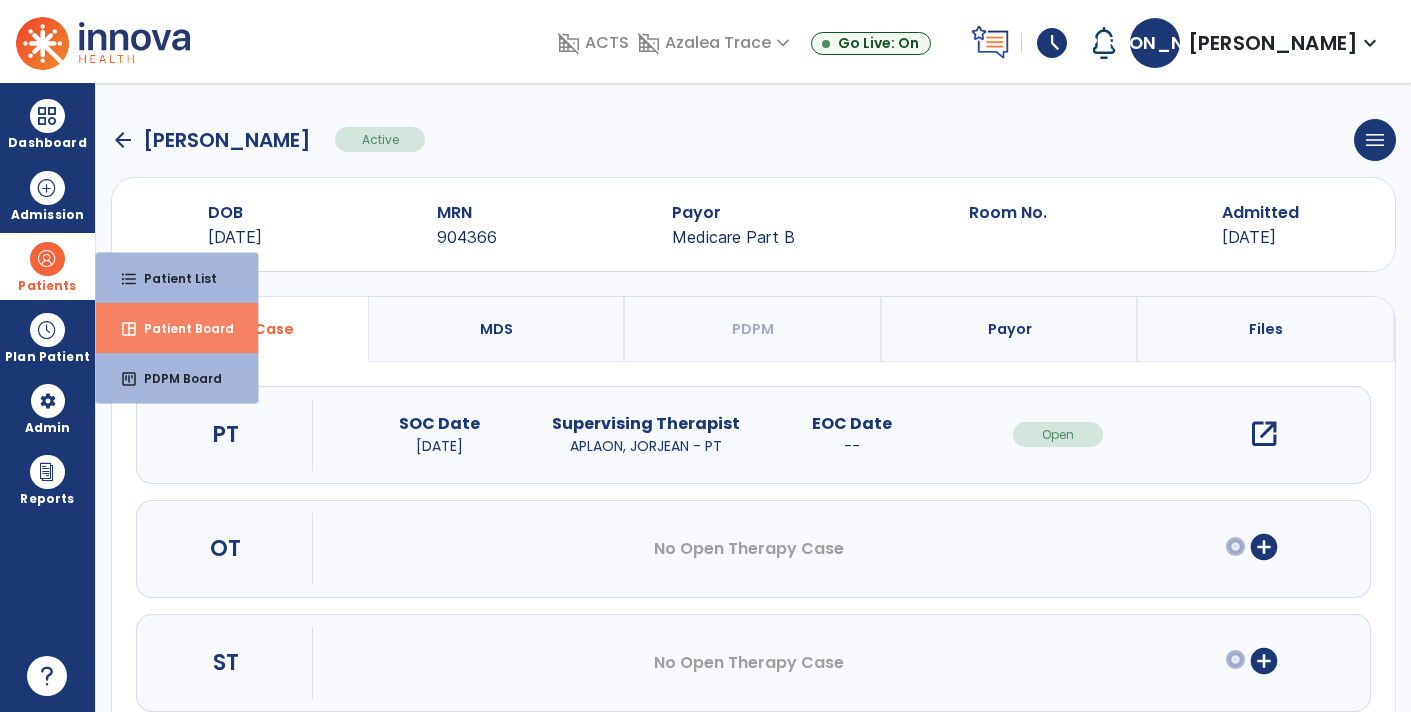 click on "Patient Board" at bounding box center [181, 328] 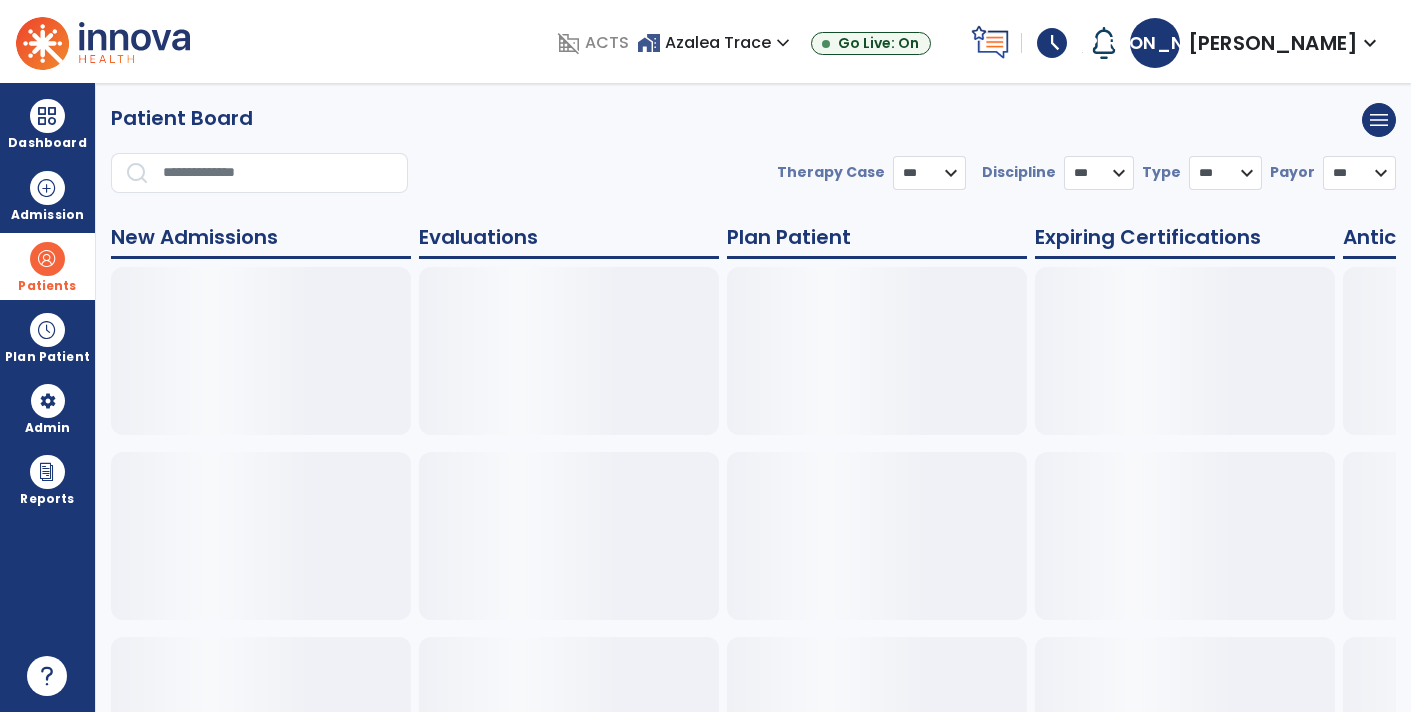 select on "***" 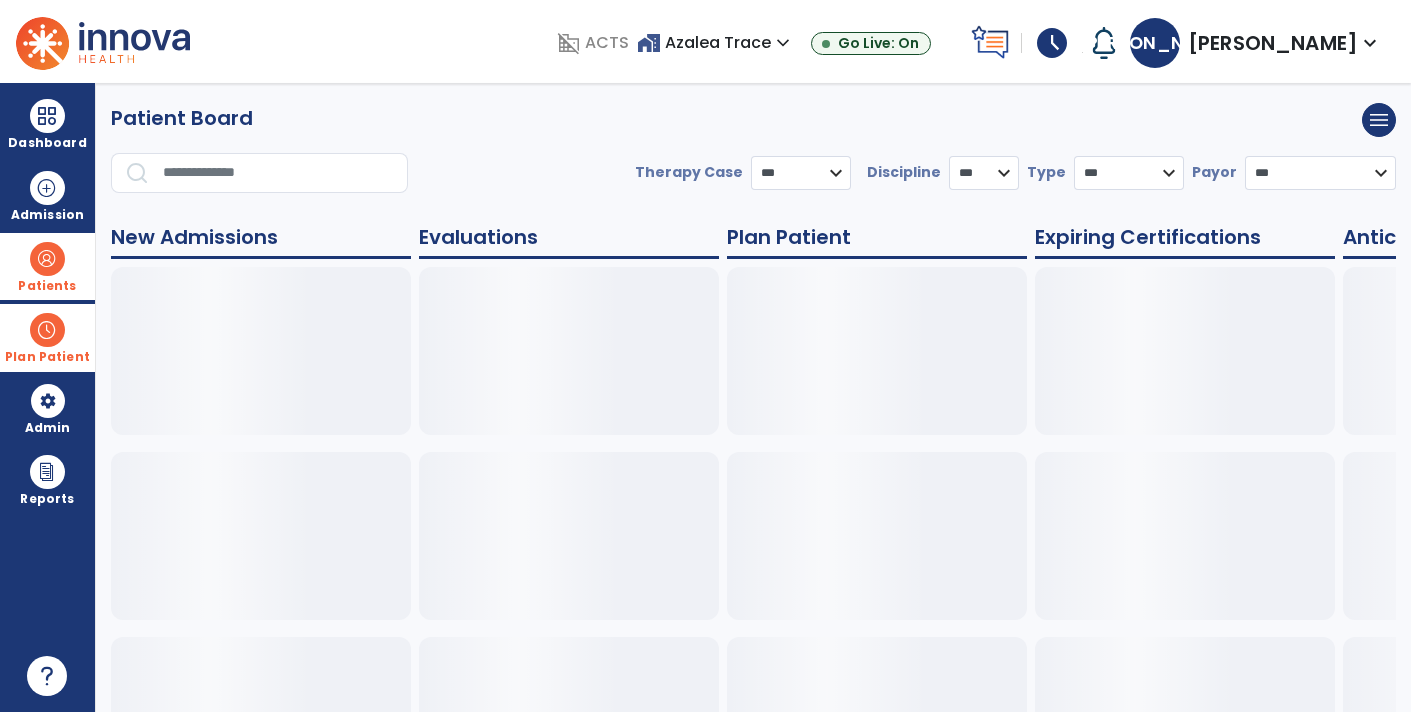 click at bounding box center [47, 330] 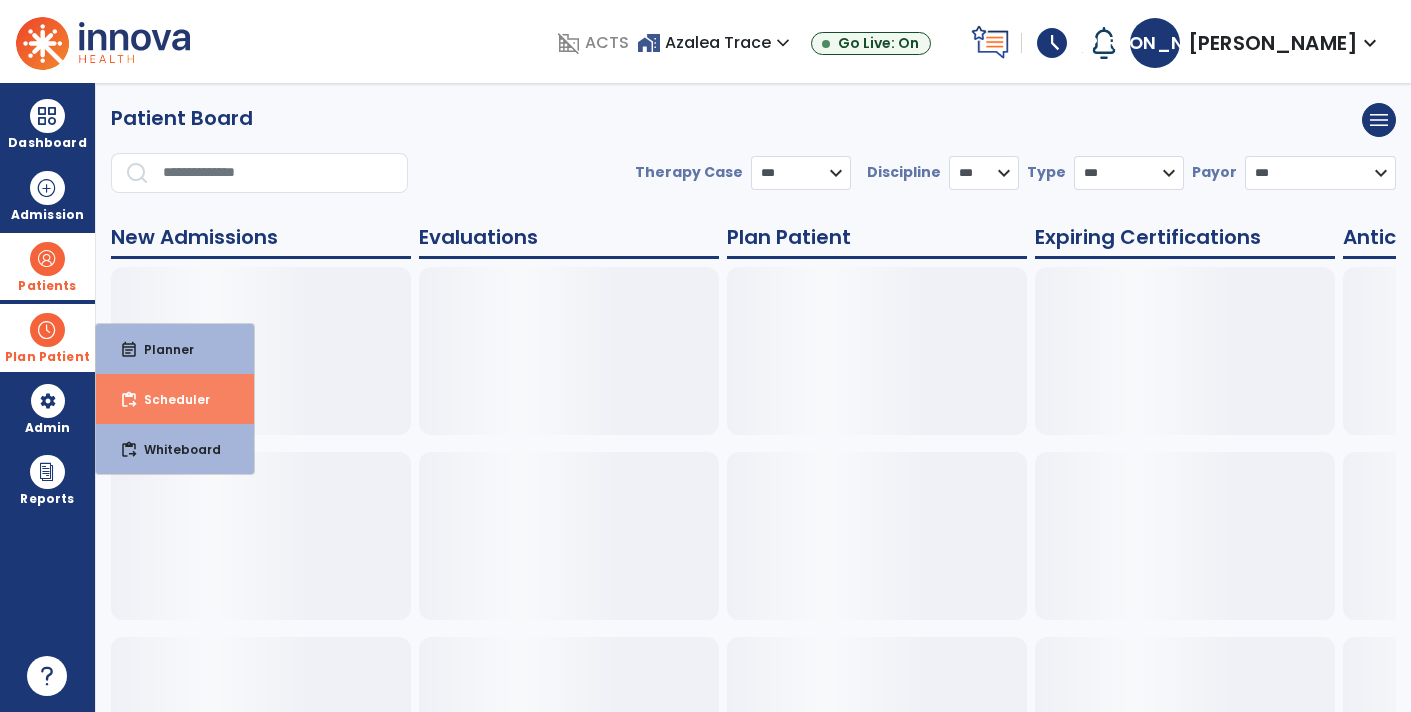 click on "content_paste_go  Scheduler" at bounding box center [175, 399] 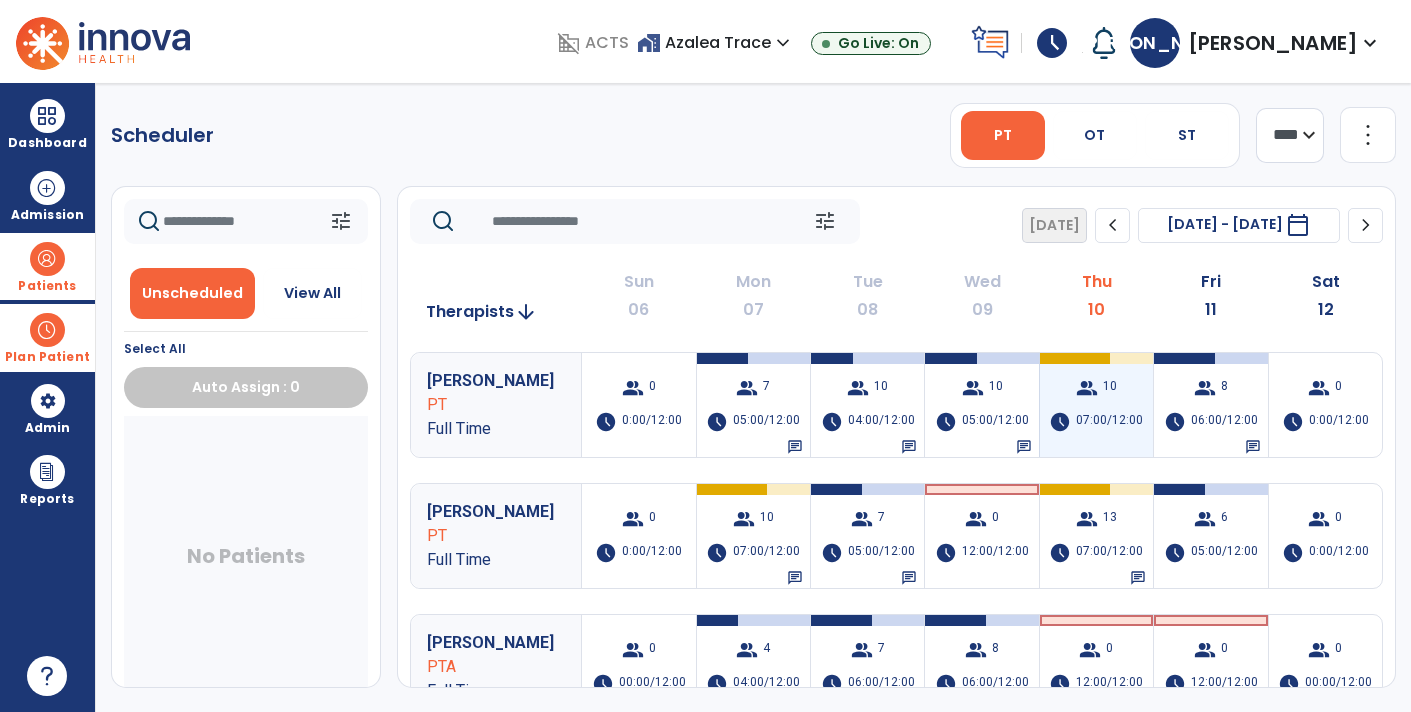 click on "07:00/12:00" at bounding box center [1109, 422] 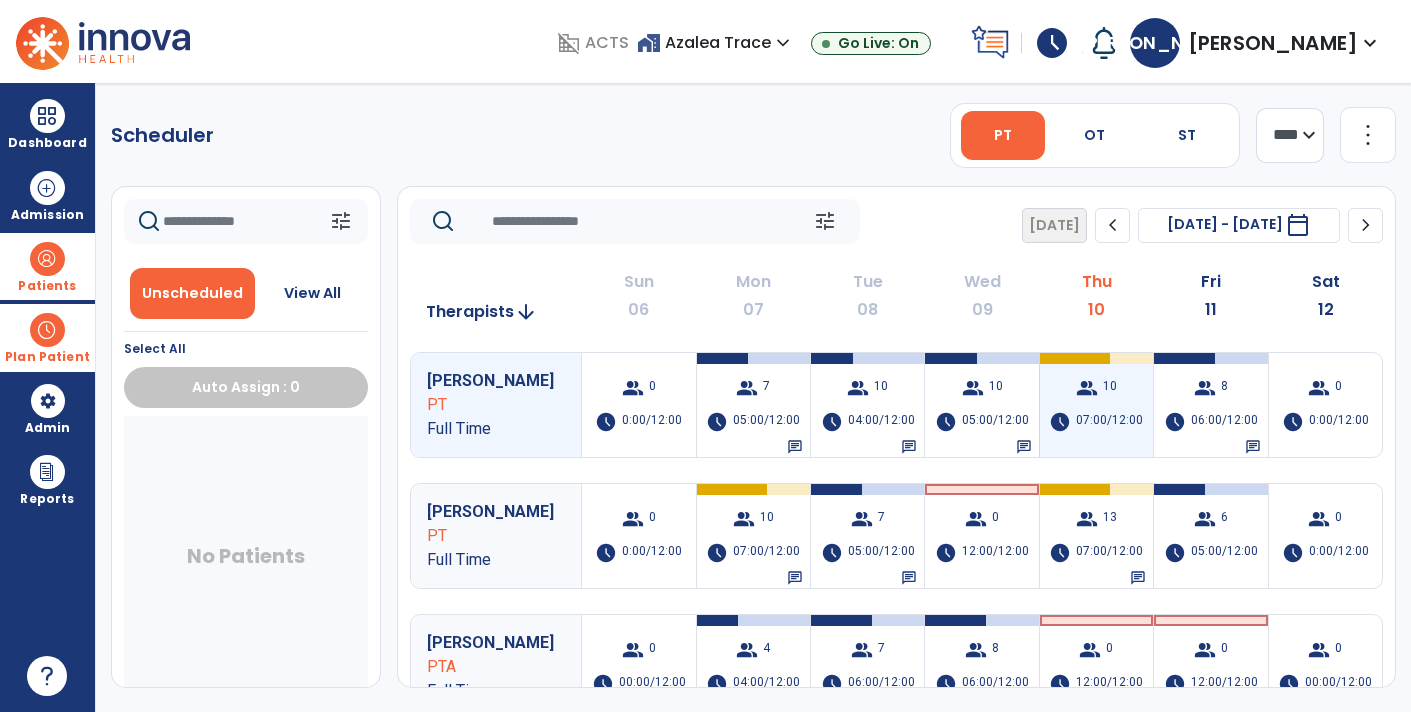 click on "07:00/12:00" at bounding box center [1109, 422] 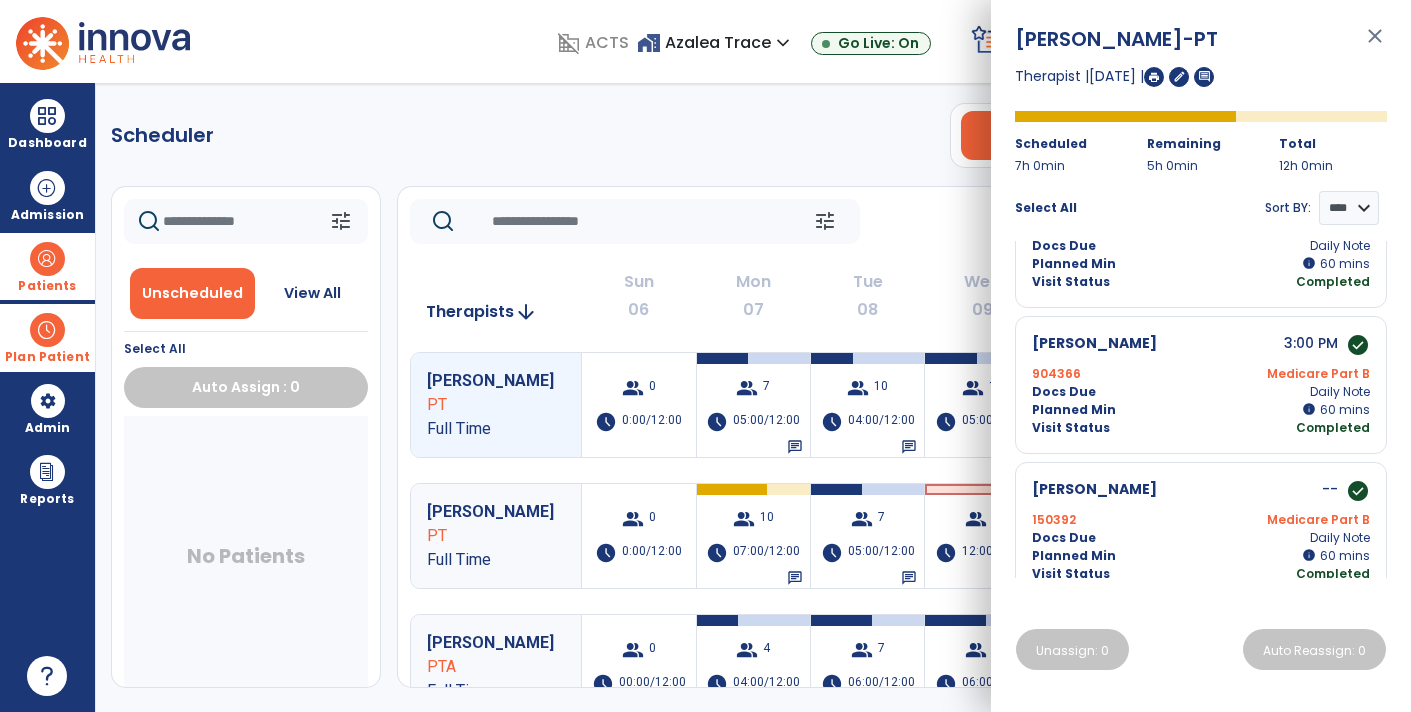 scroll, scrollTop: 1117, scrollLeft: 0, axis: vertical 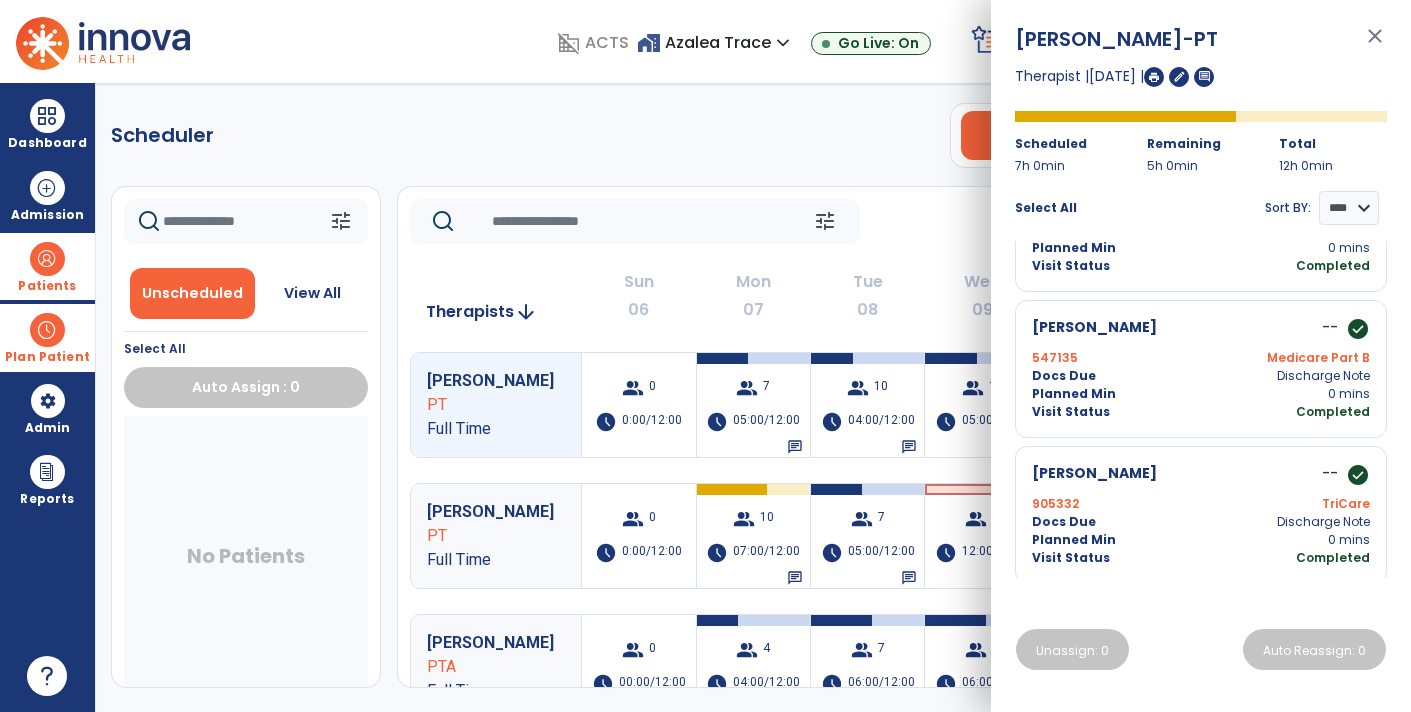 click on "tune   Unscheduled   View All  Select All  Auto Assign : 0  No Patients" 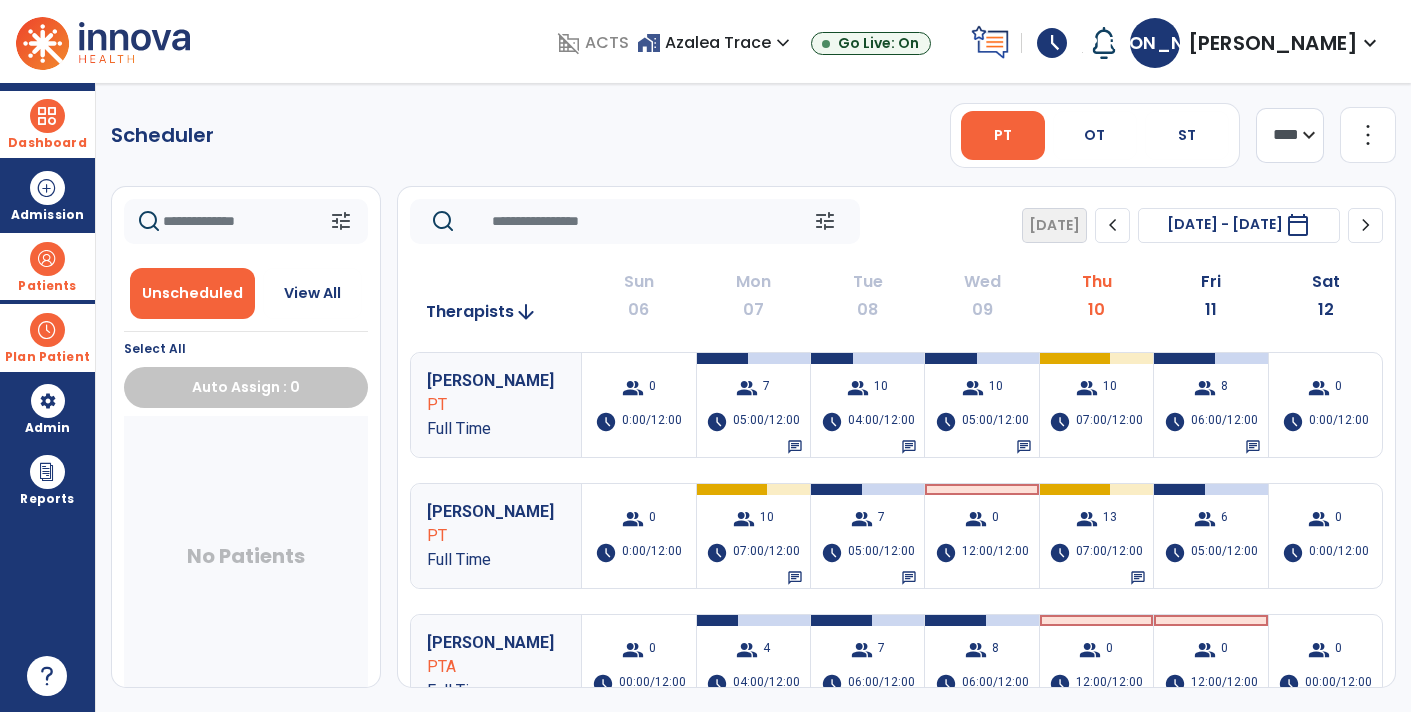 click at bounding box center (47, 116) 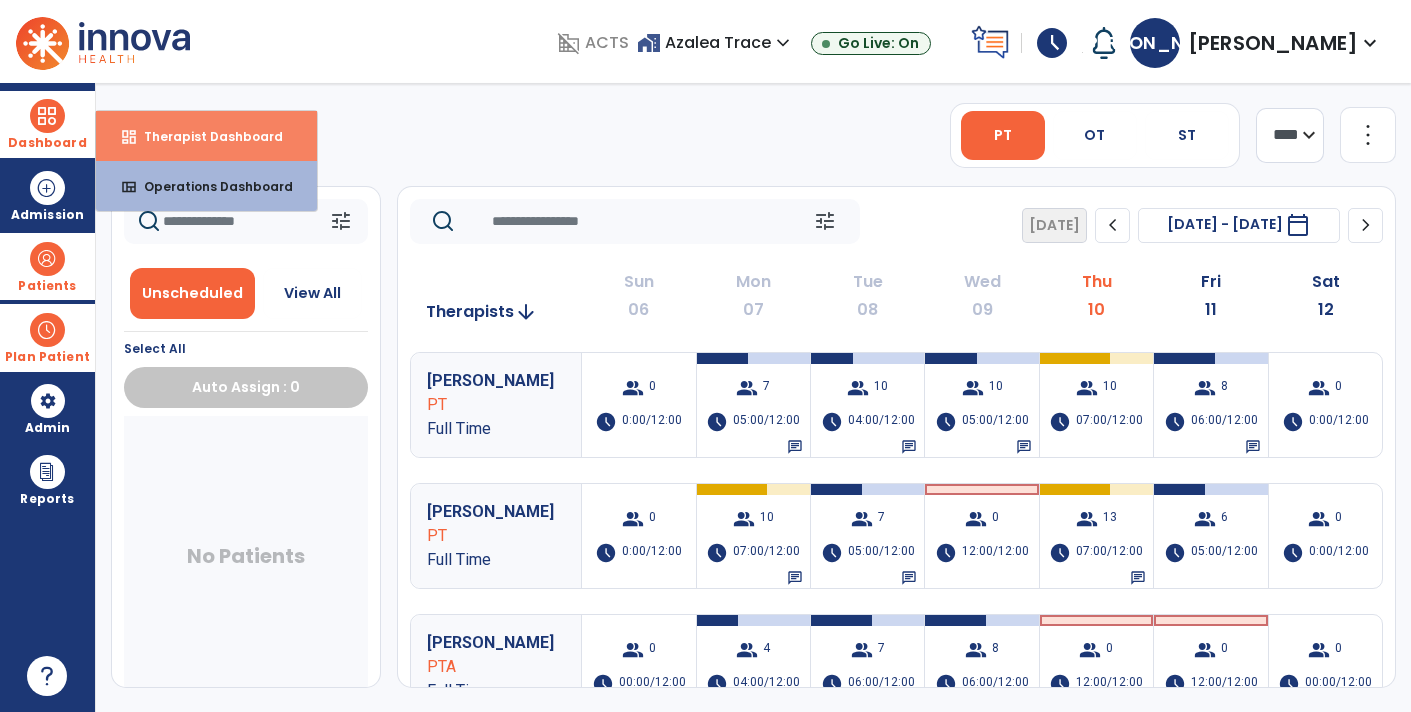 click on "Therapist Dashboard" at bounding box center (205, 136) 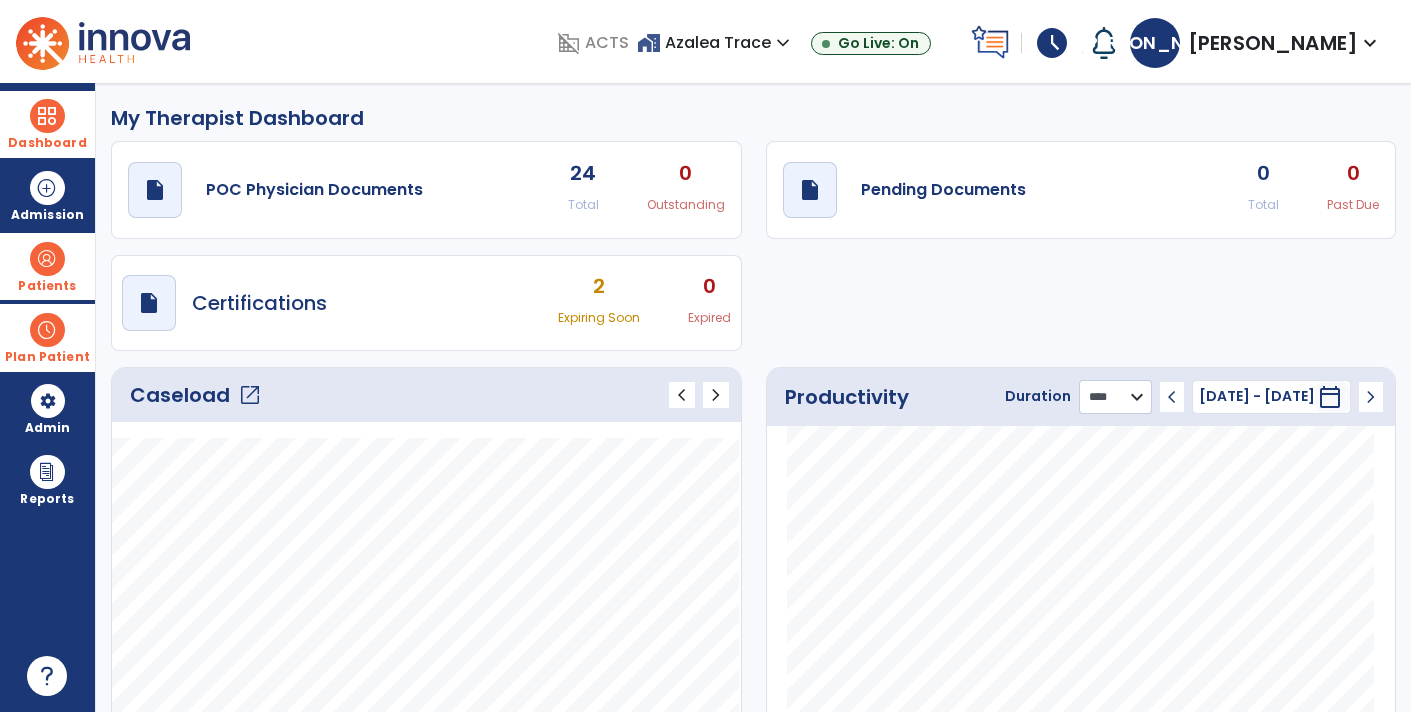 click on "******** **** ***" 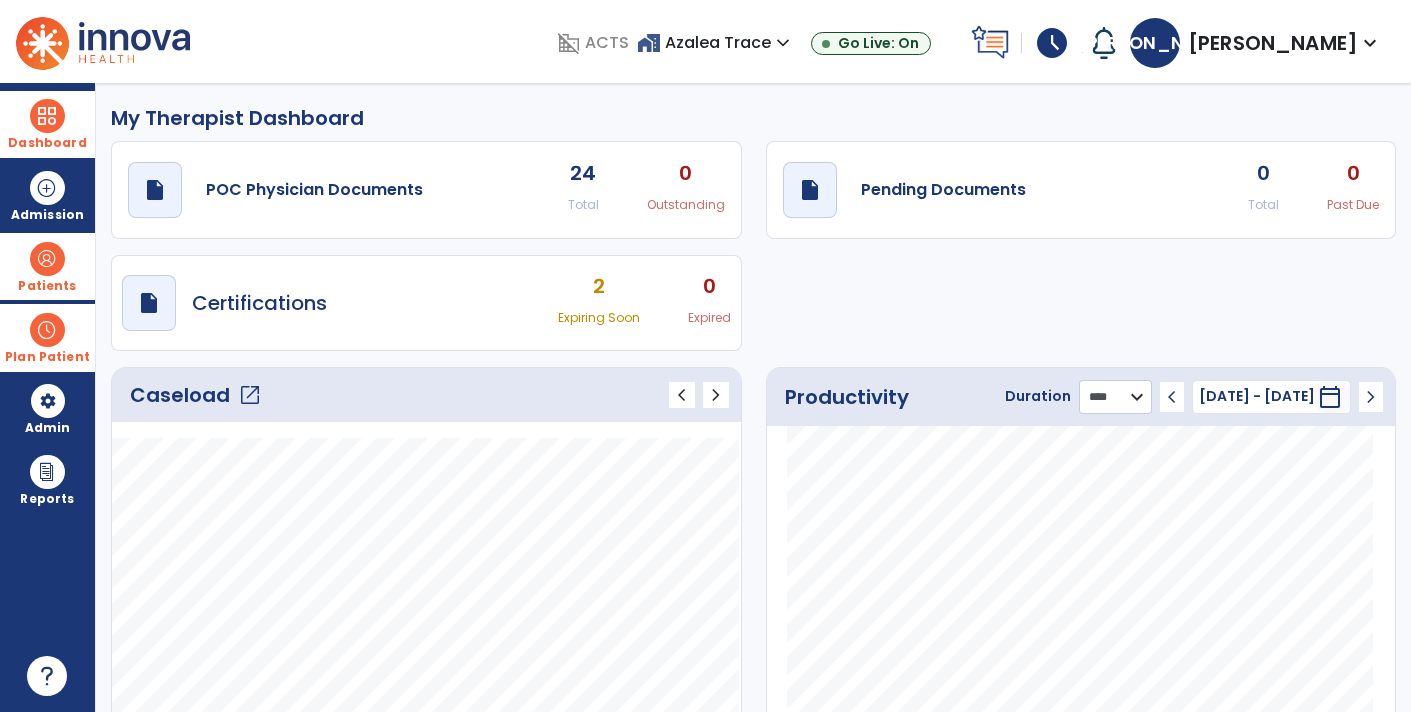 select on "***" 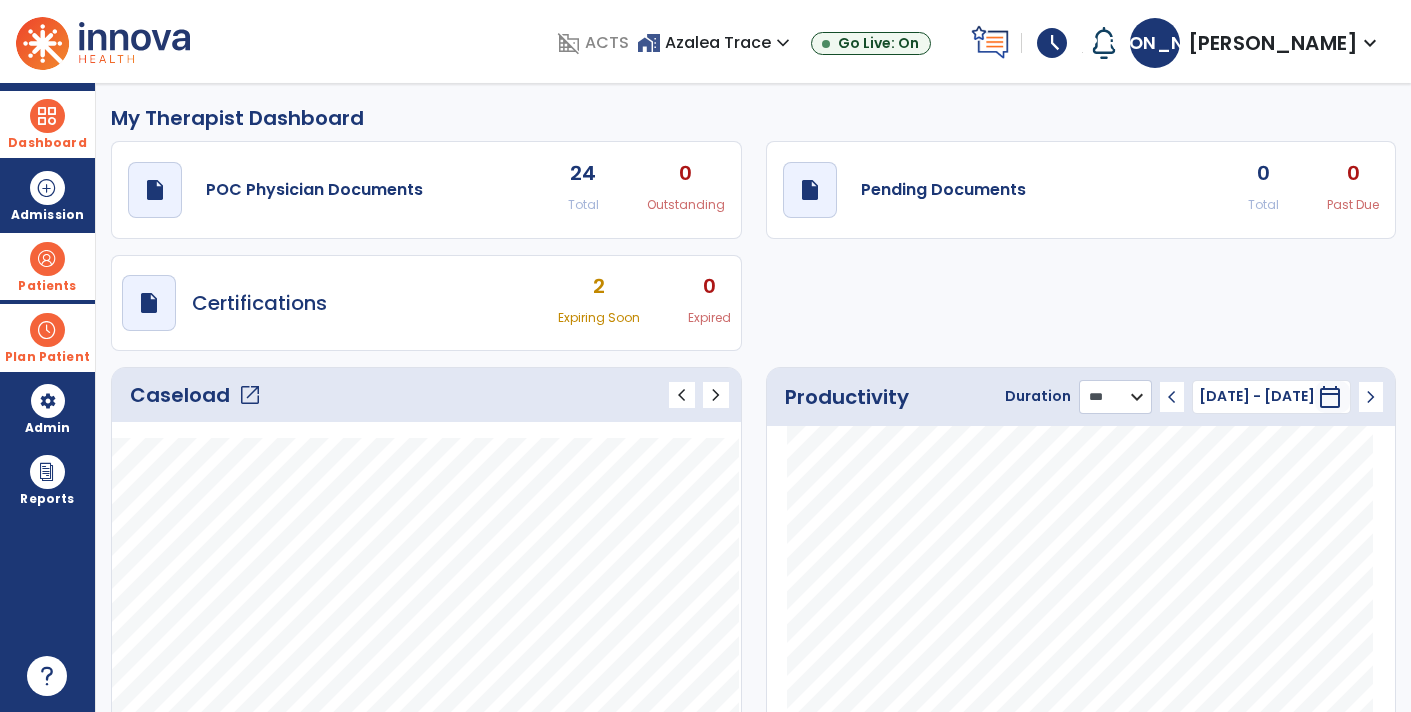click on "******** **** ***" 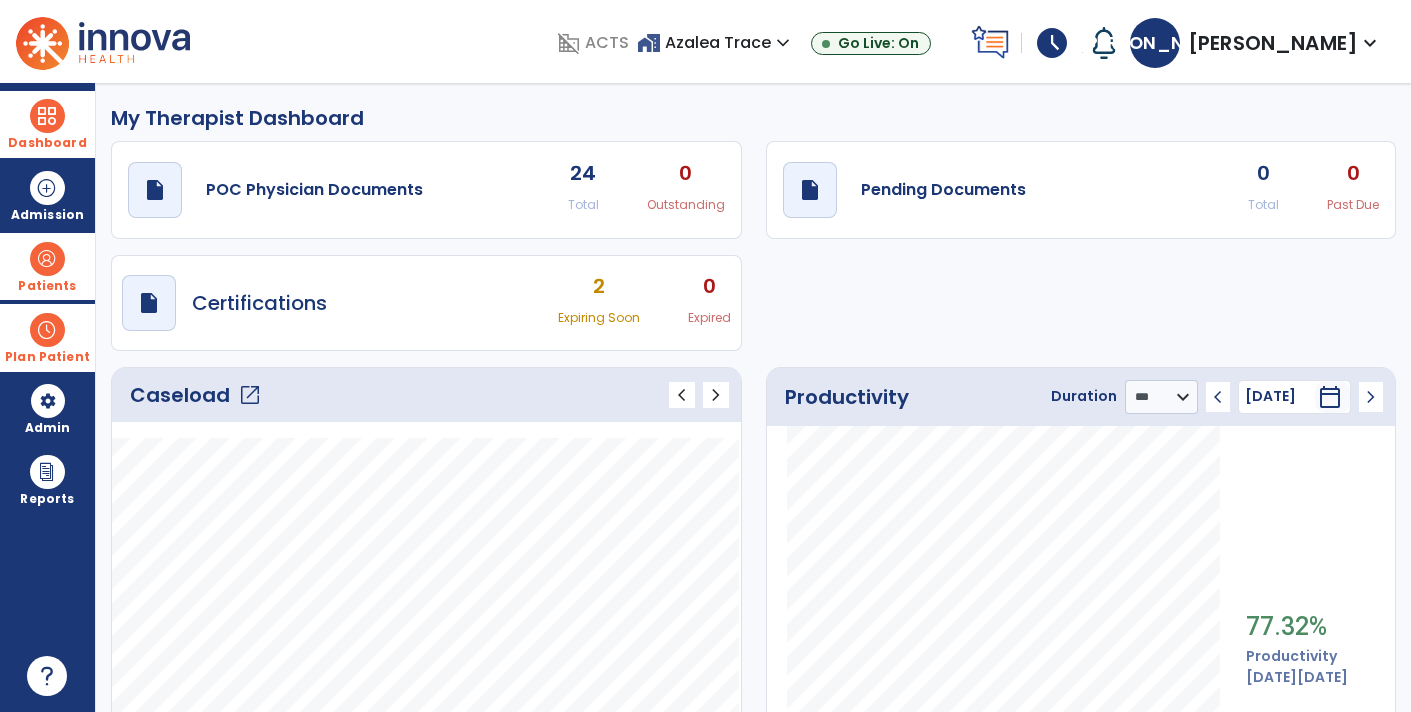 click on "77.32% Productivity [DATE][DATE]" 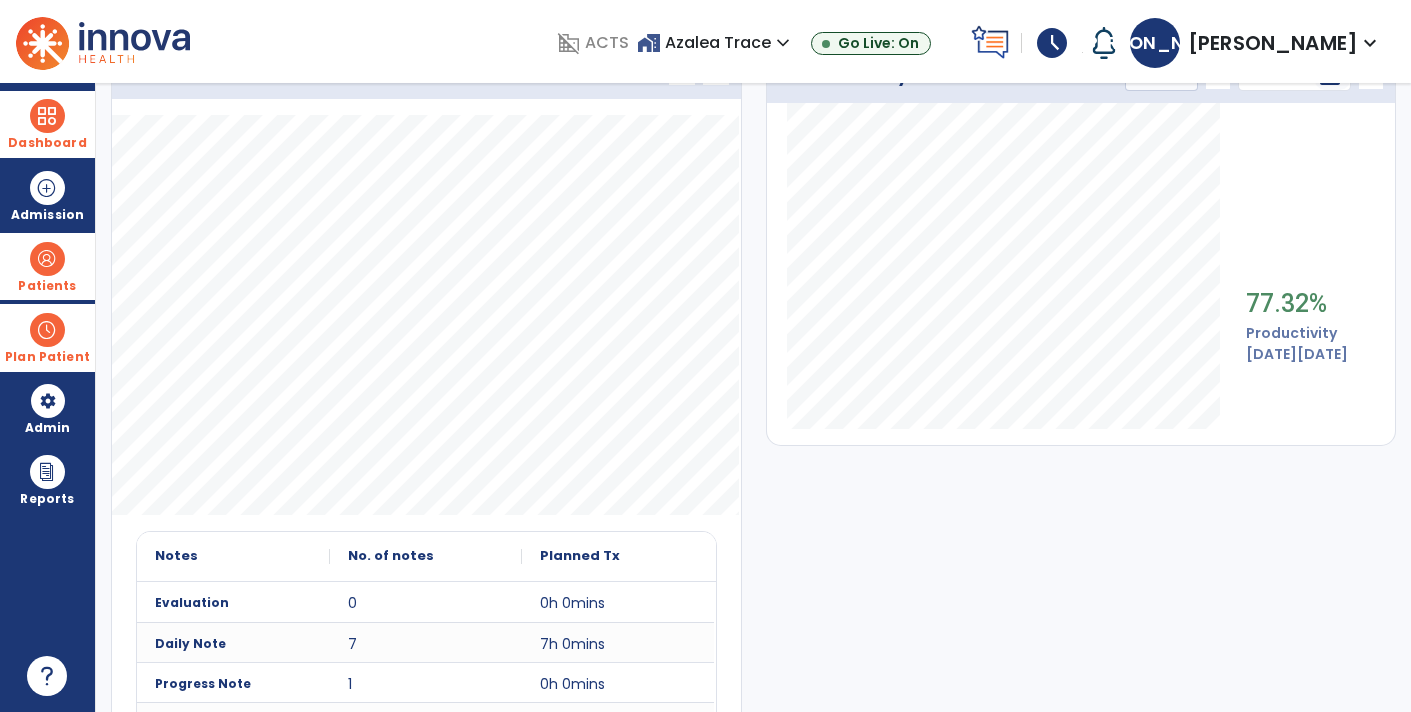 scroll, scrollTop: 0, scrollLeft: 0, axis: both 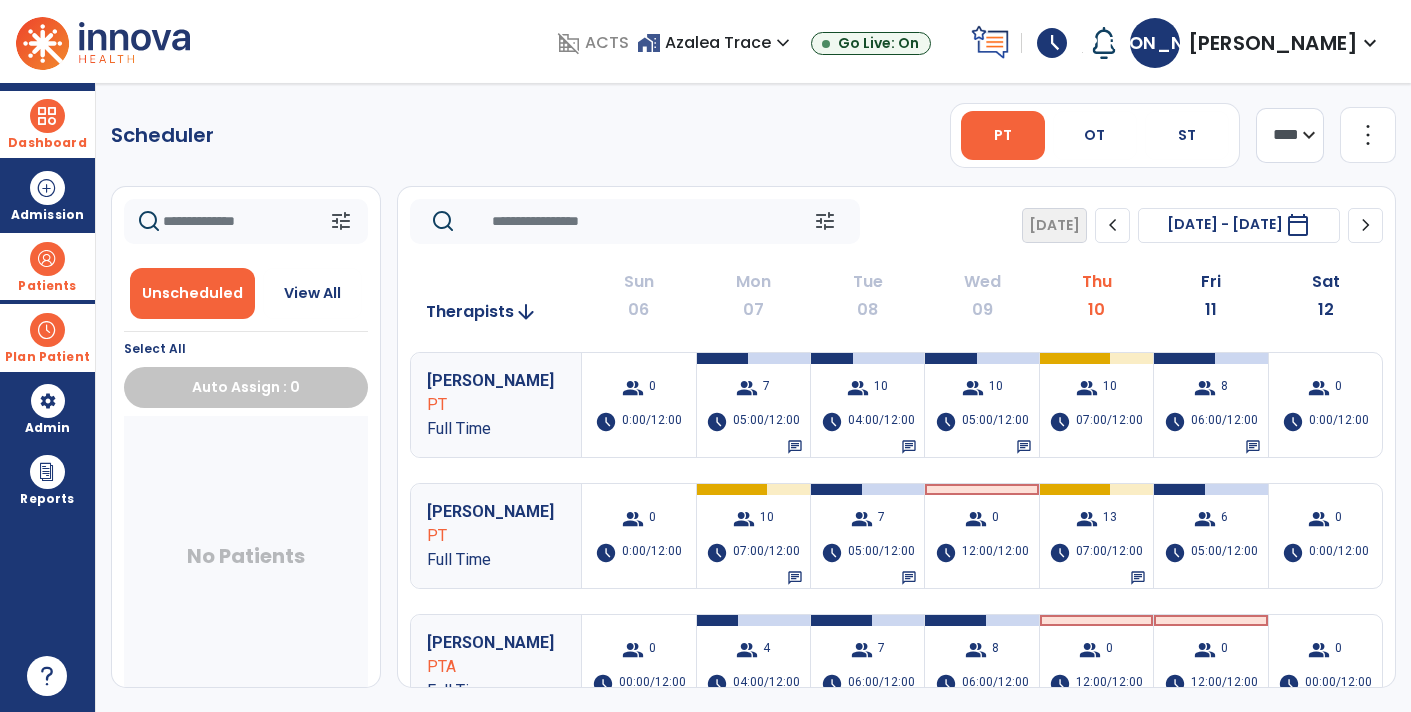 click on "schedule" at bounding box center [1052, 43] 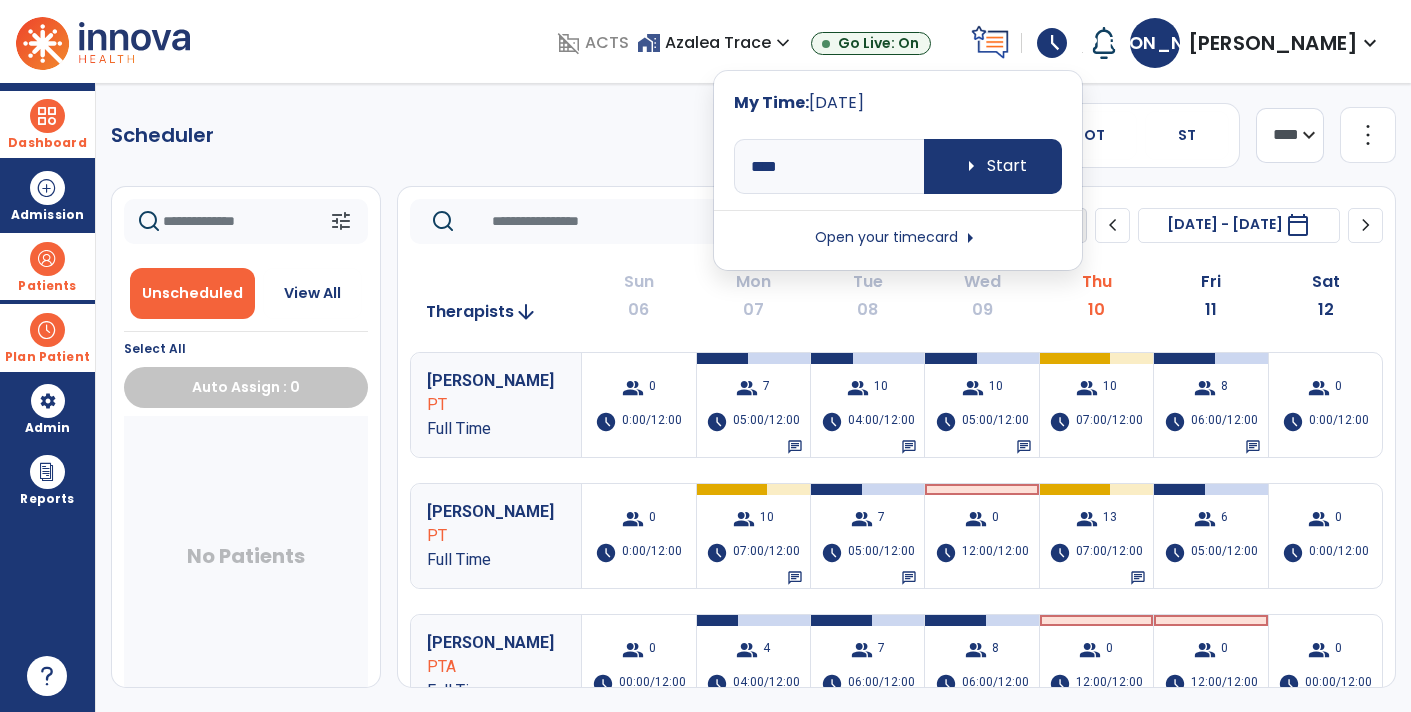 click on "Open your timecard  arrow_right" at bounding box center (898, 238) 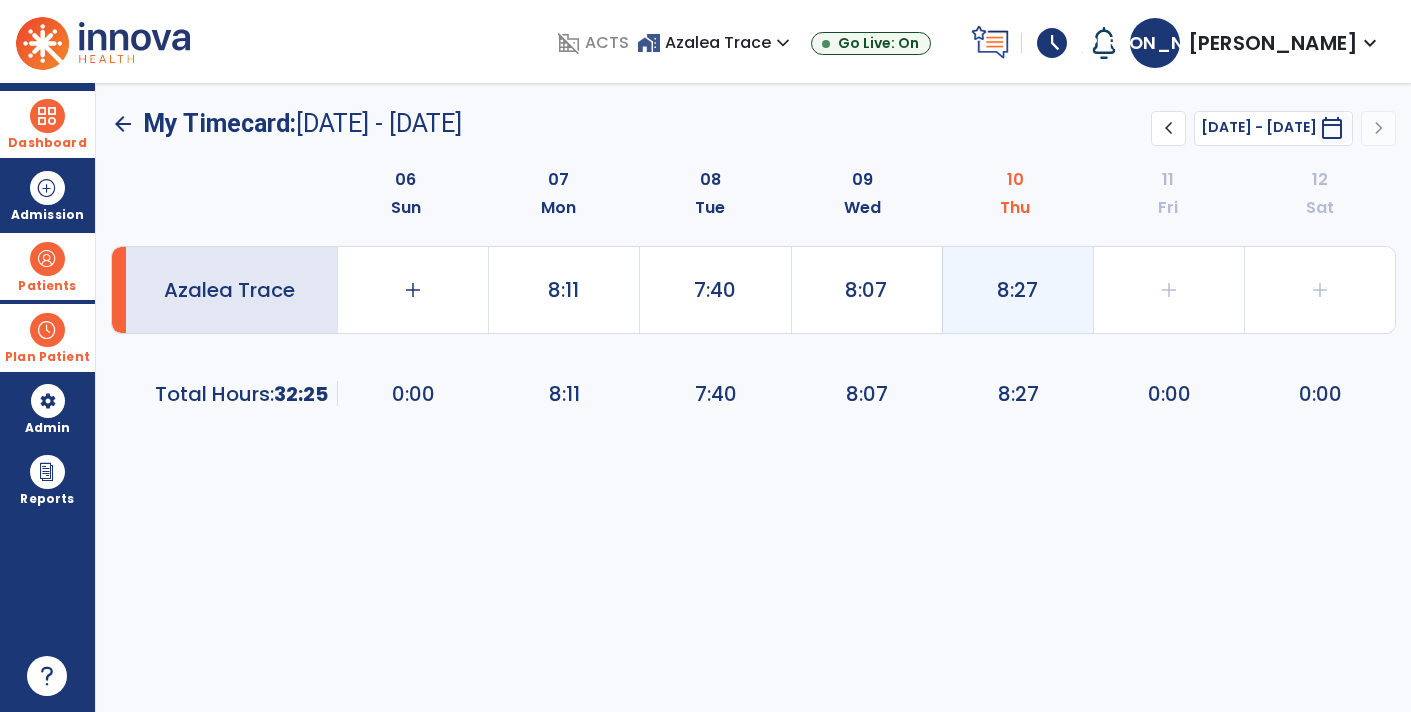 click on "8:27" 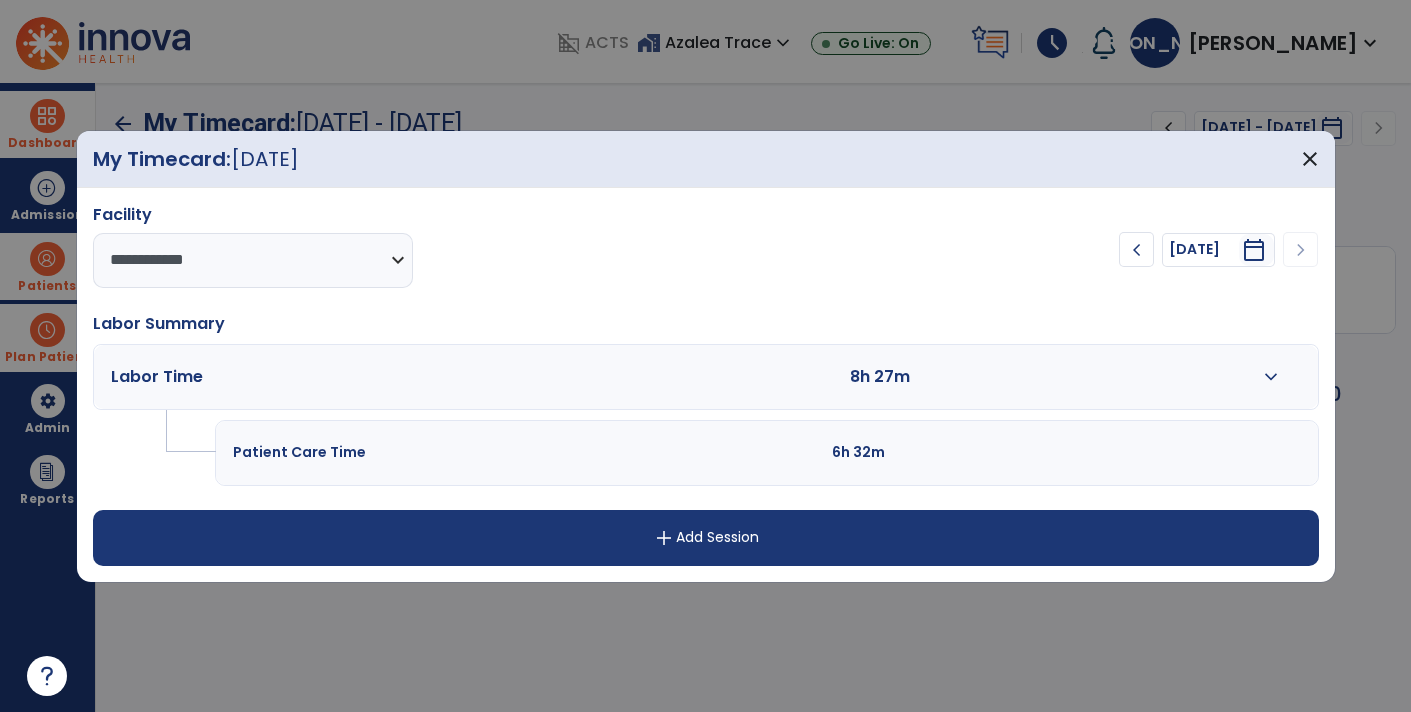 click on "add  Add Session" at bounding box center [706, 538] 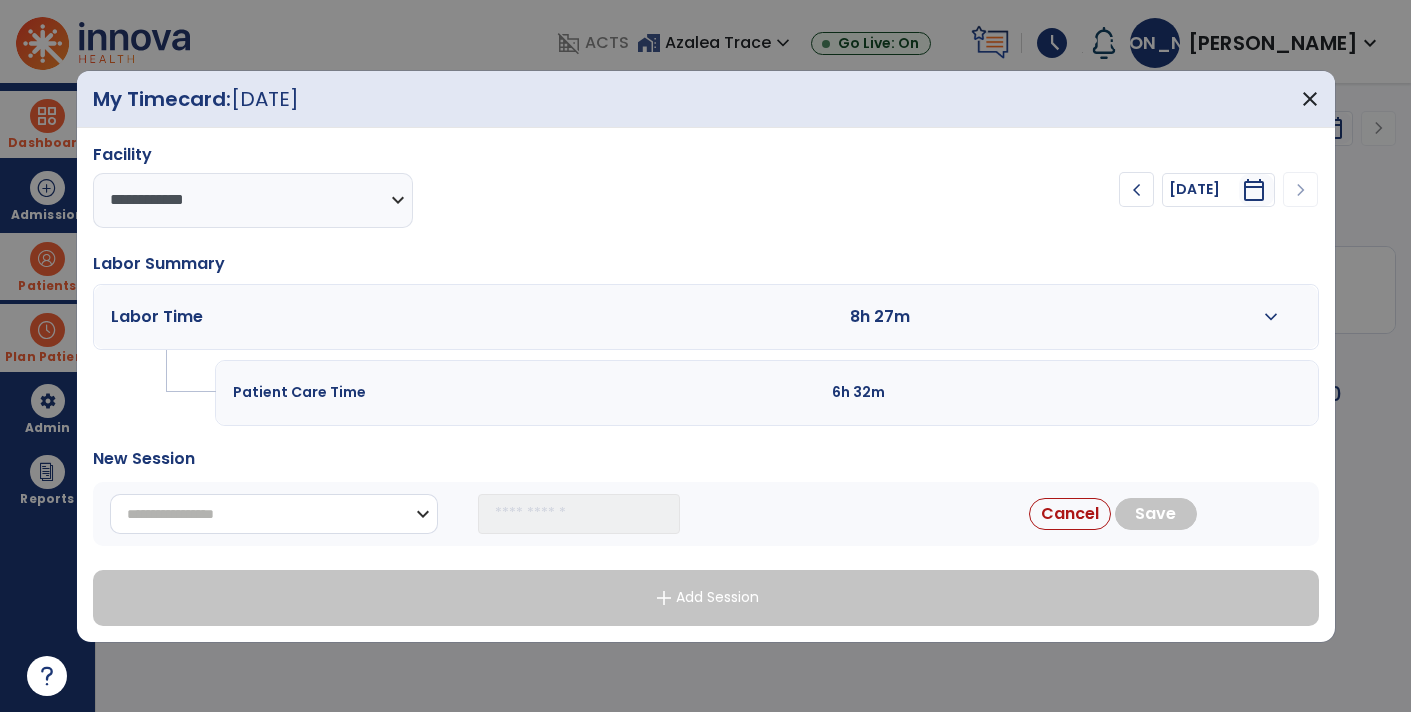 click on "**********" at bounding box center (274, 514) 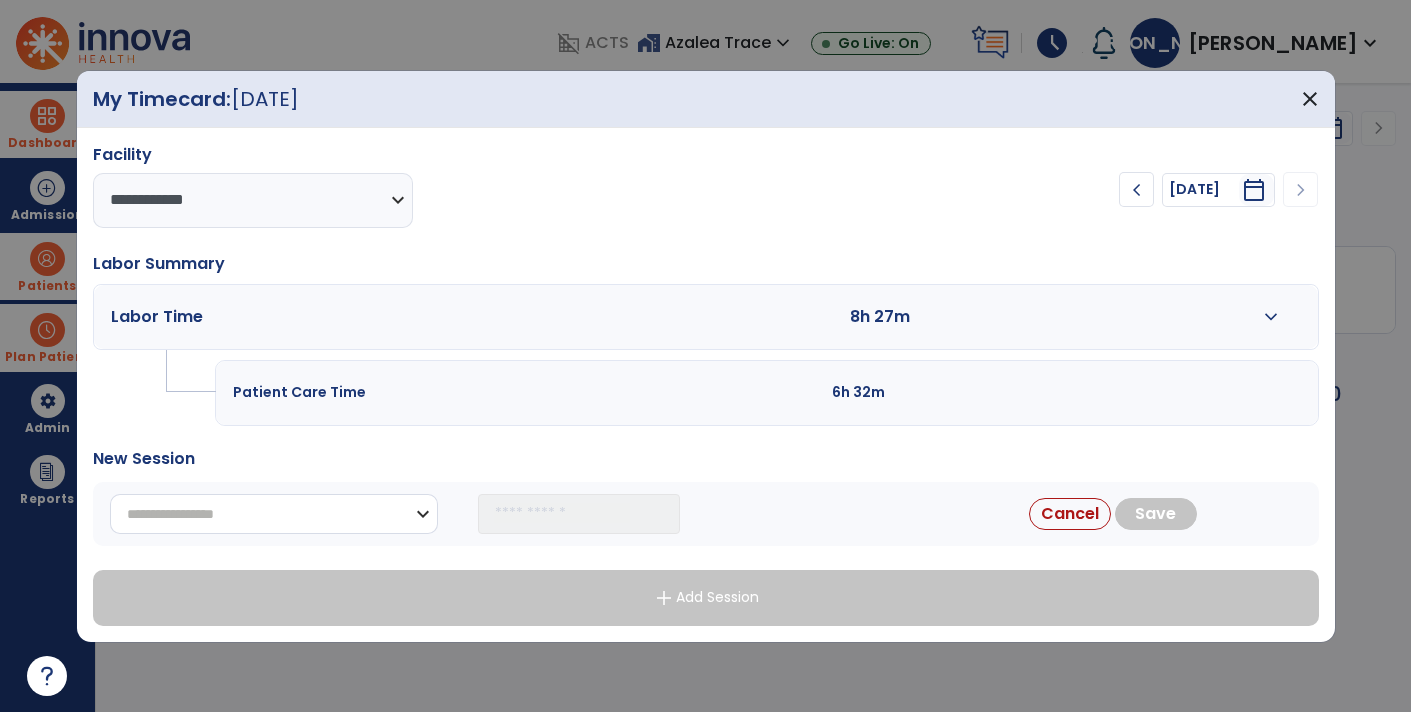 select on "**********" 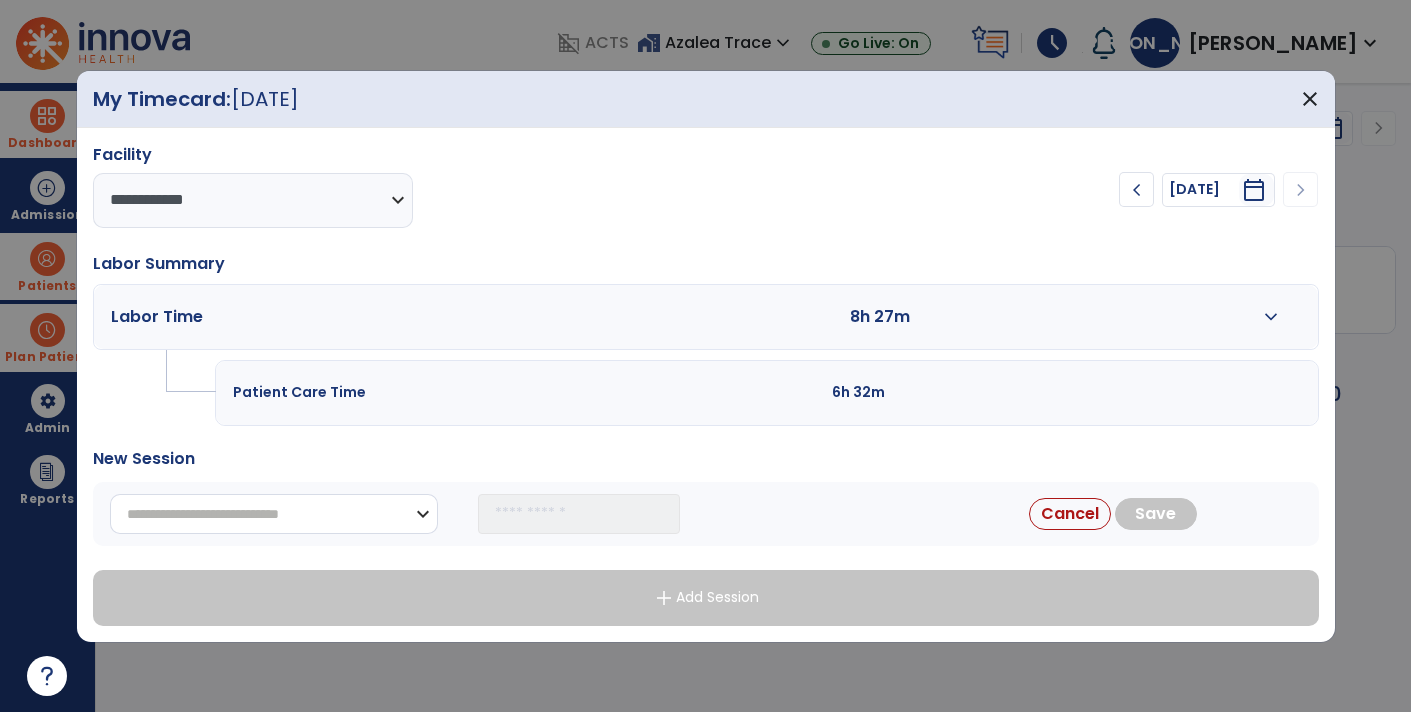 click on "**********" at bounding box center (274, 514) 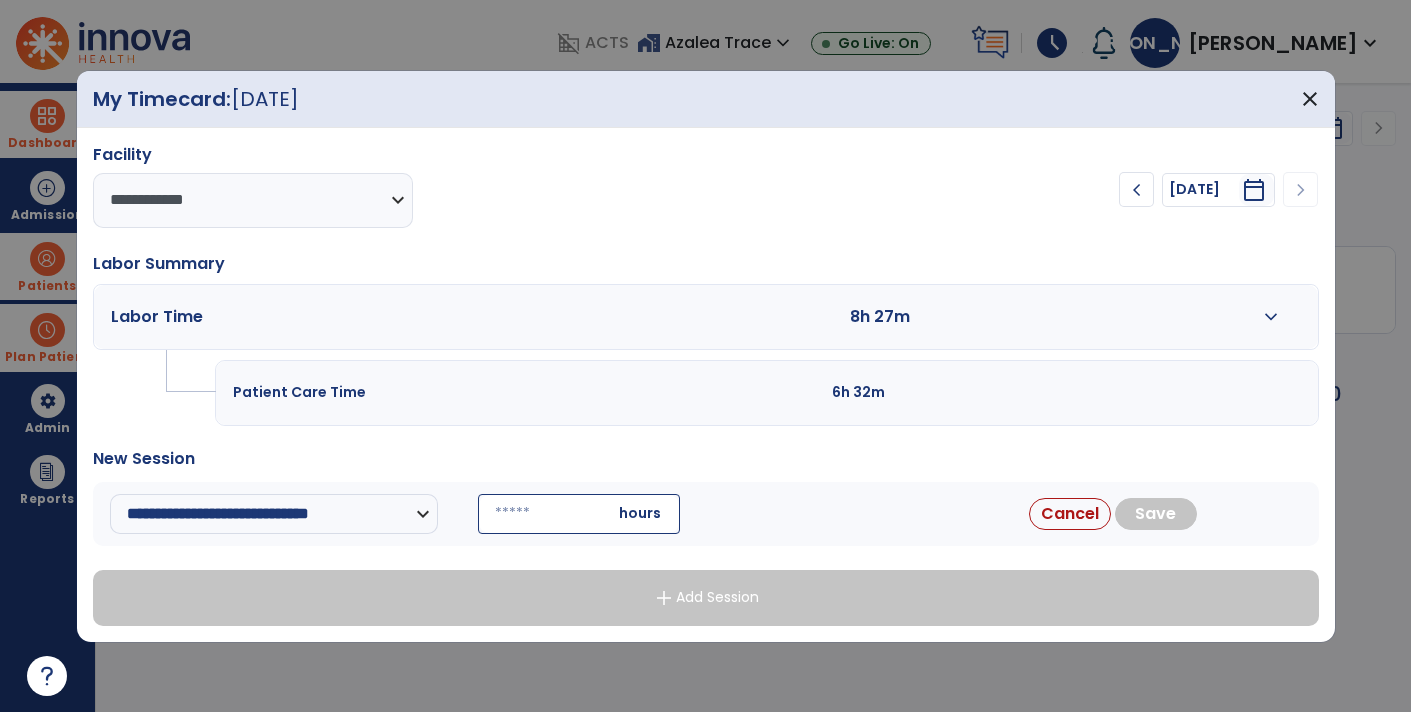 click at bounding box center (579, 514) 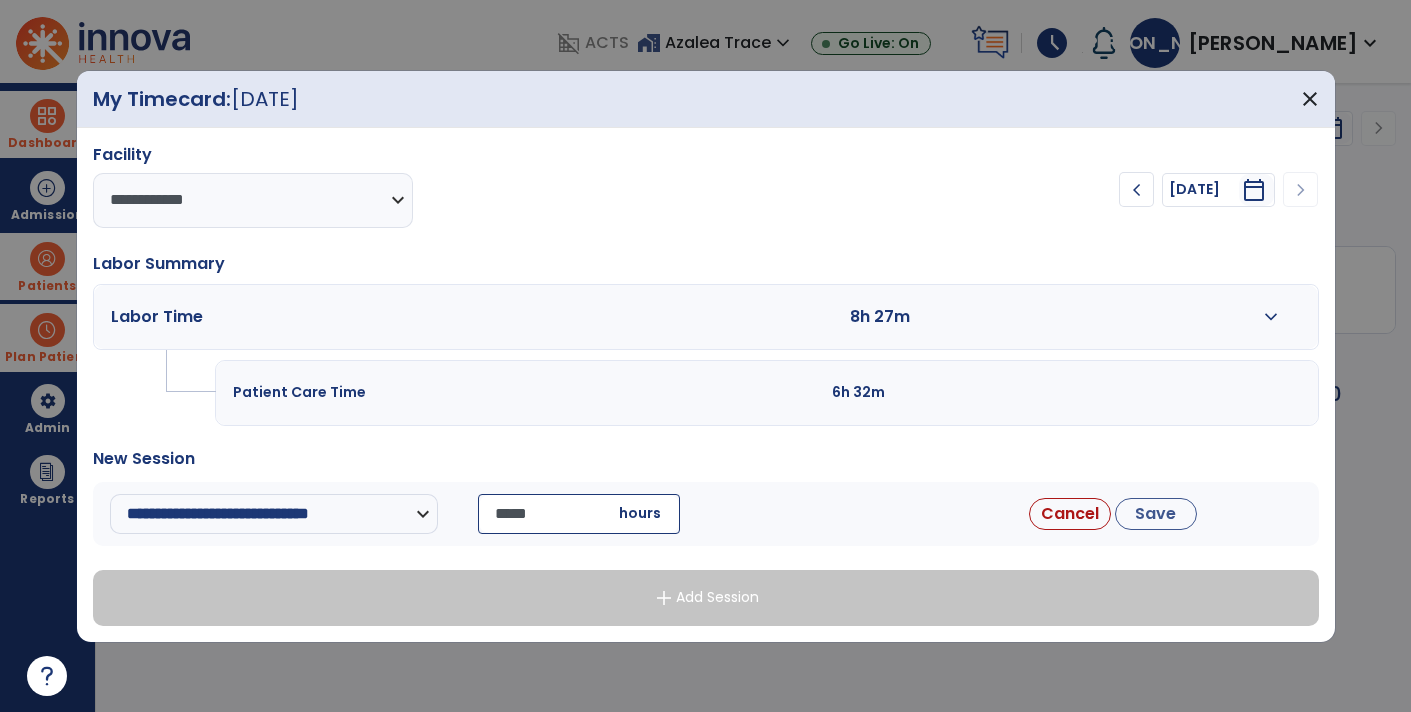 type on "*****" 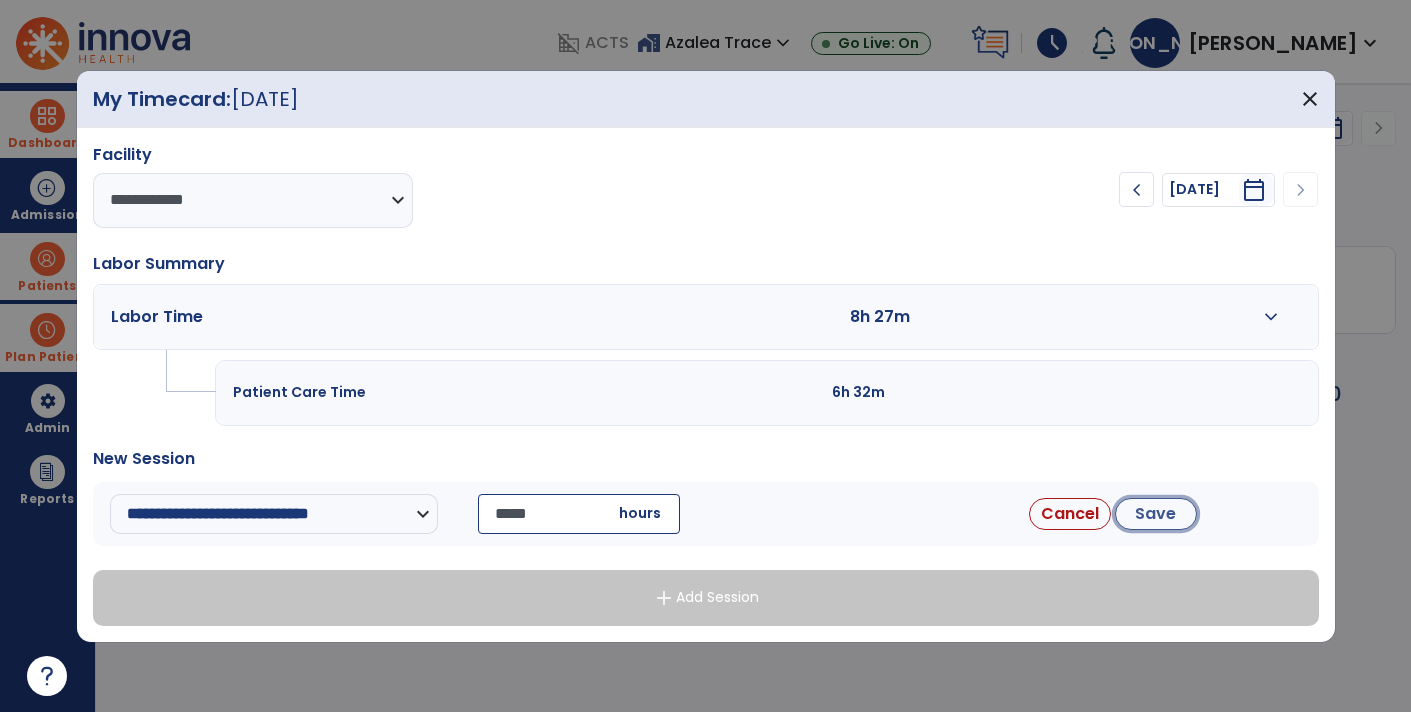 click on "Save" at bounding box center [1156, 514] 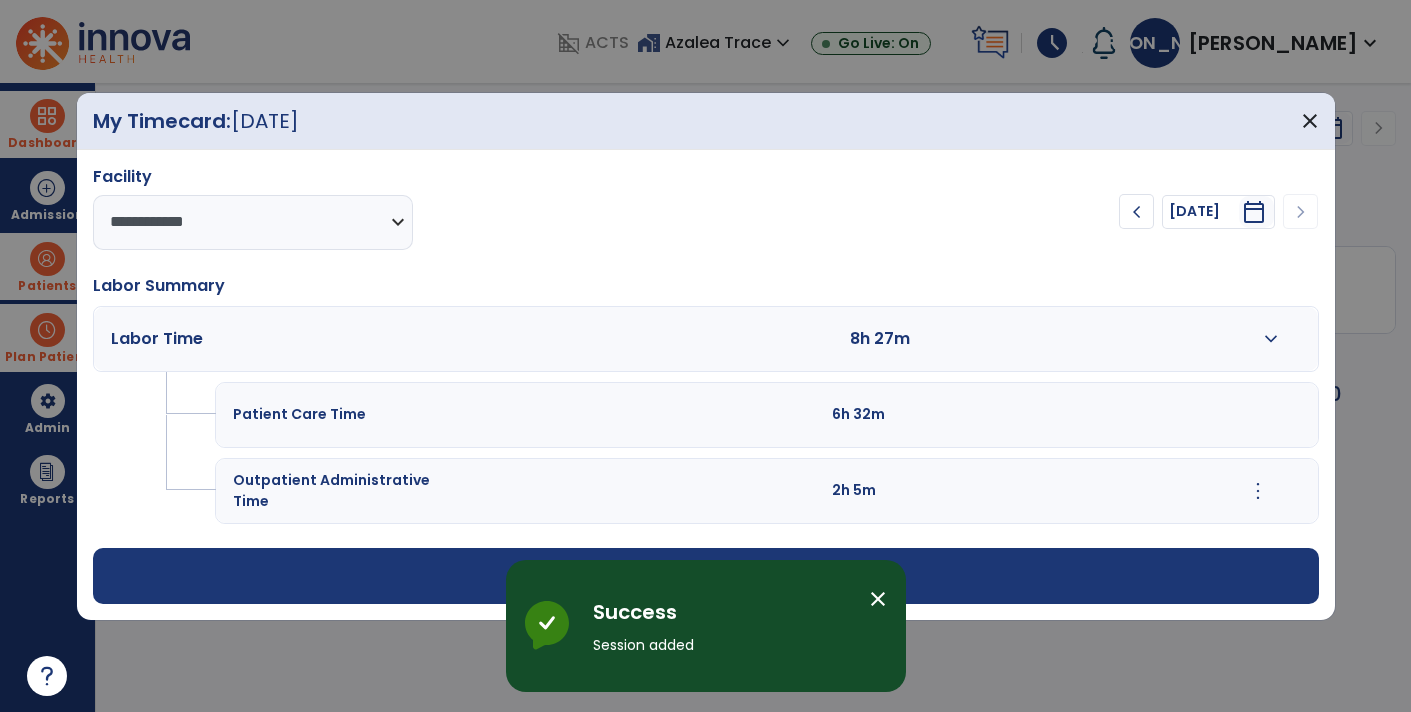 click on "close" at bounding box center [878, 599] 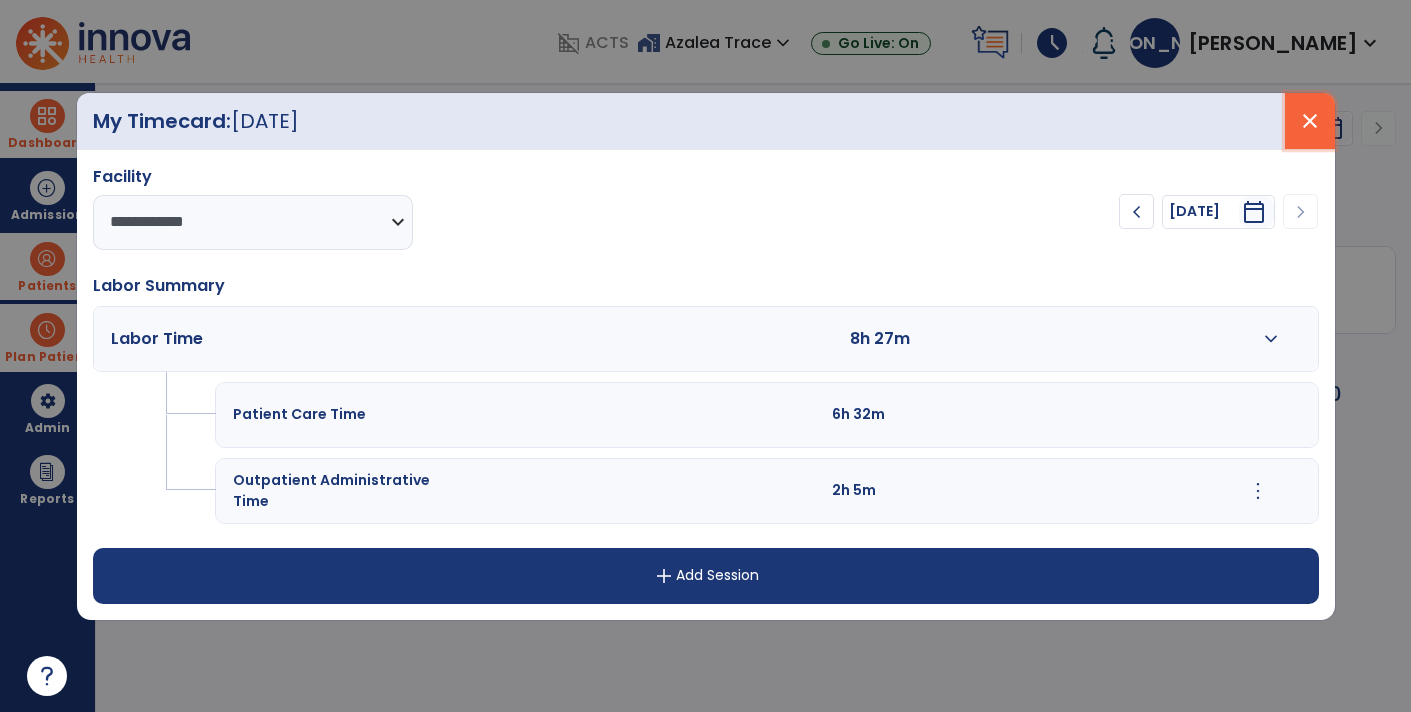 click on "close" at bounding box center [1310, 121] 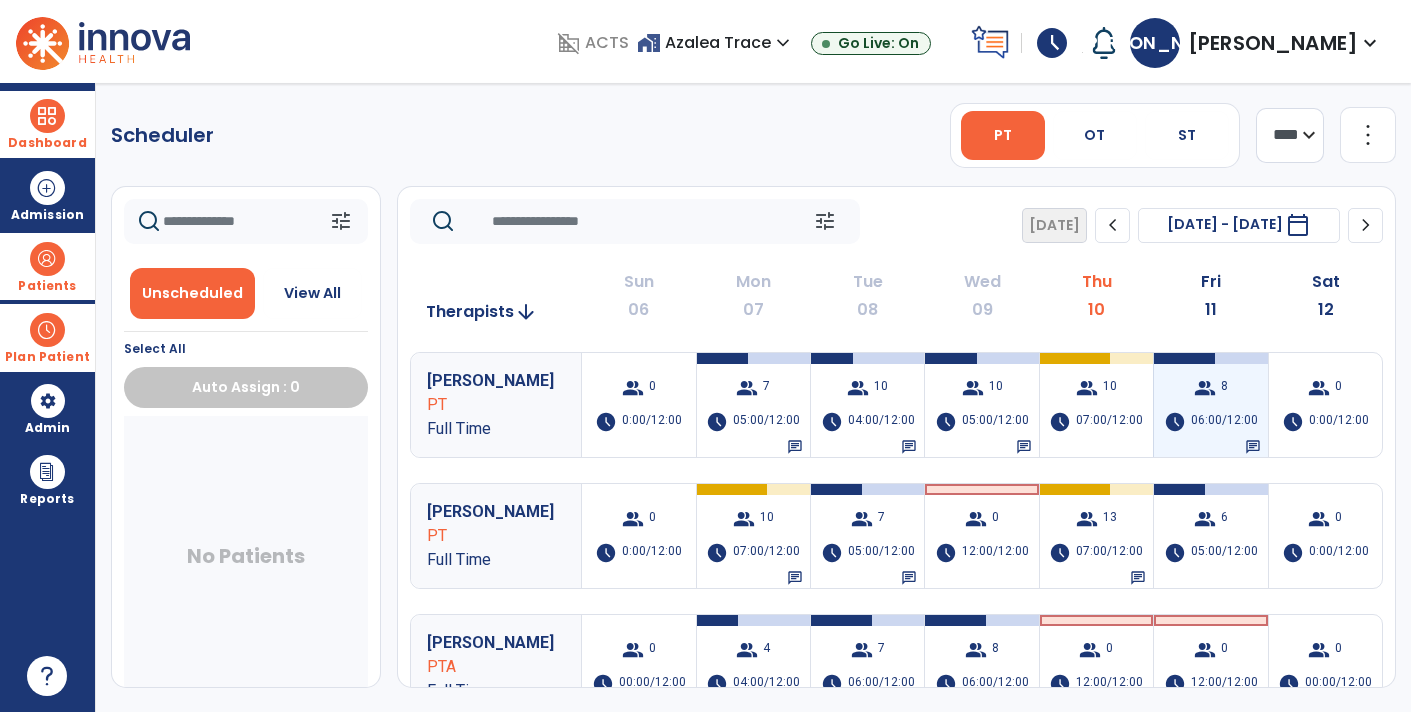 click on "group  8  schedule  06:00/12:00   chat" at bounding box center [1210, 405] 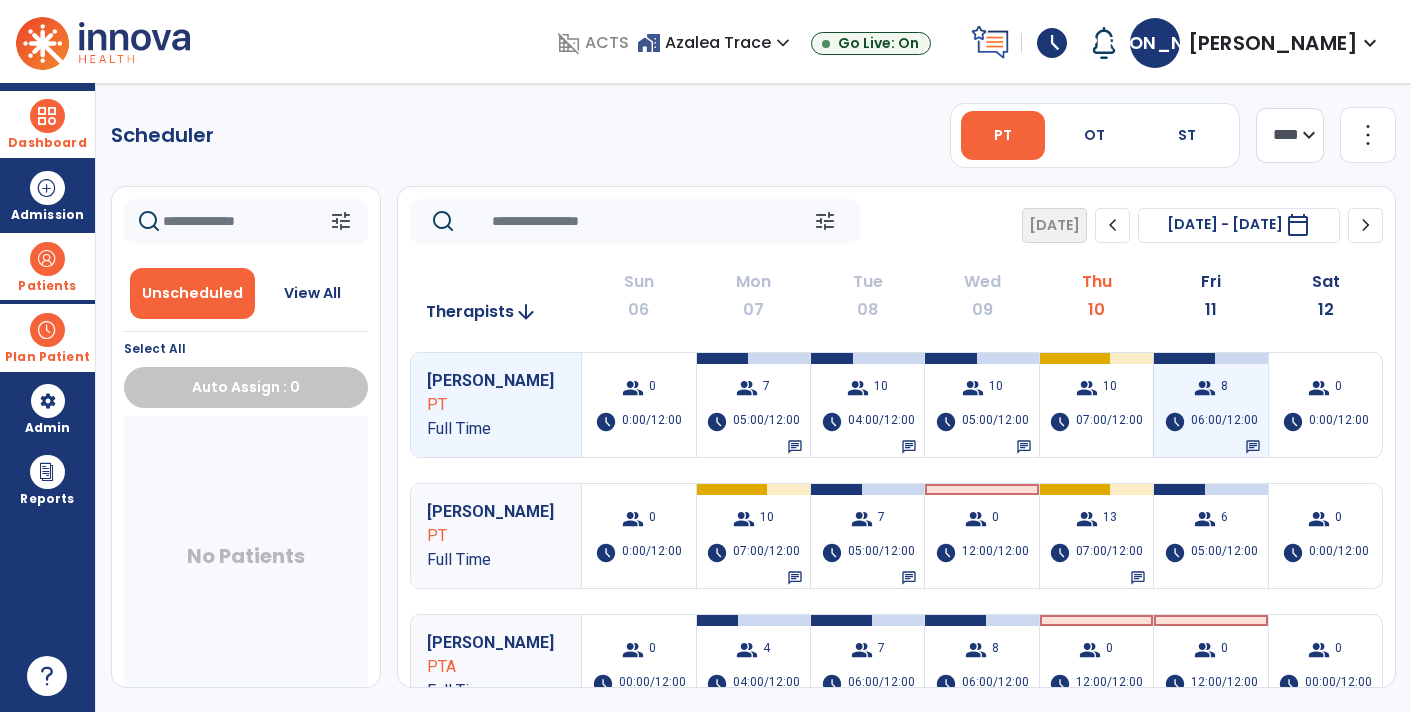 click on "group  8  schedule  06:00/12:00   chat" at bounding box center (1210, 405) 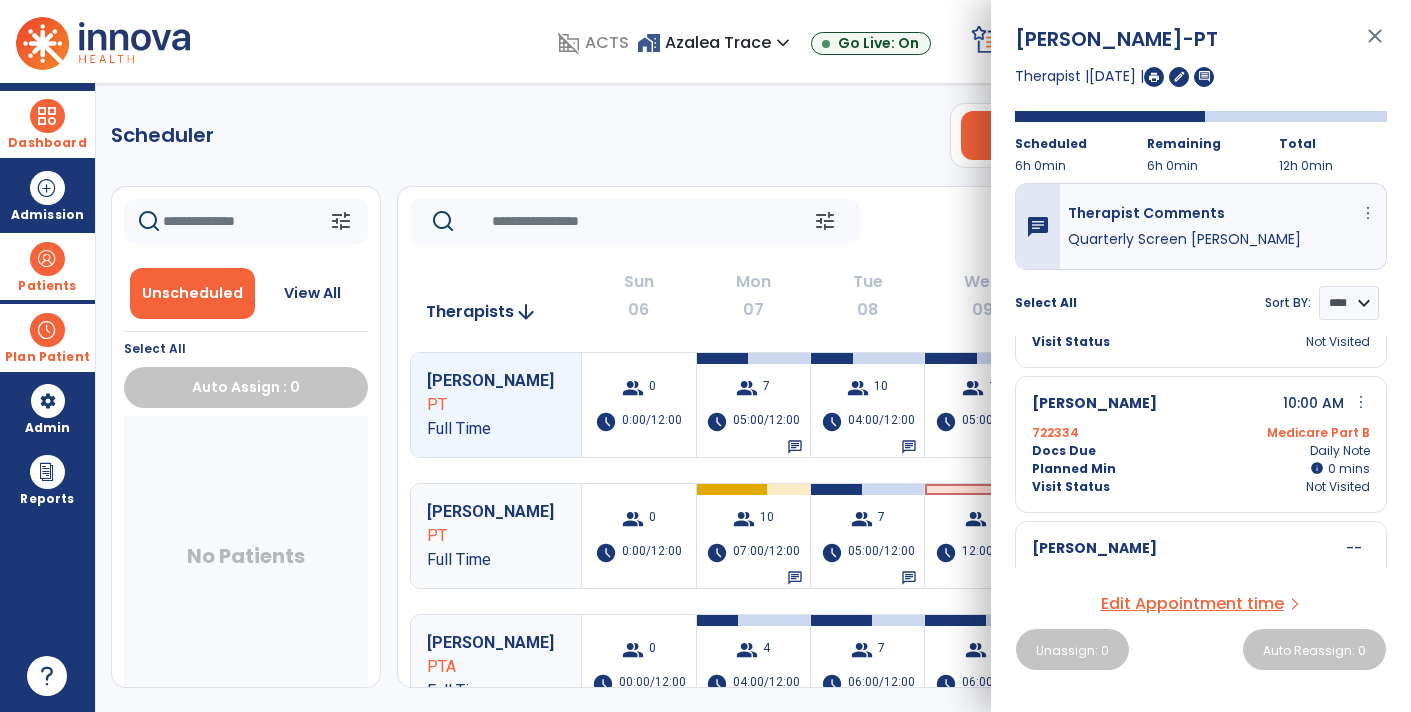 scroll, scrollTop: 917, scrollLeft: 0, axis: vertical 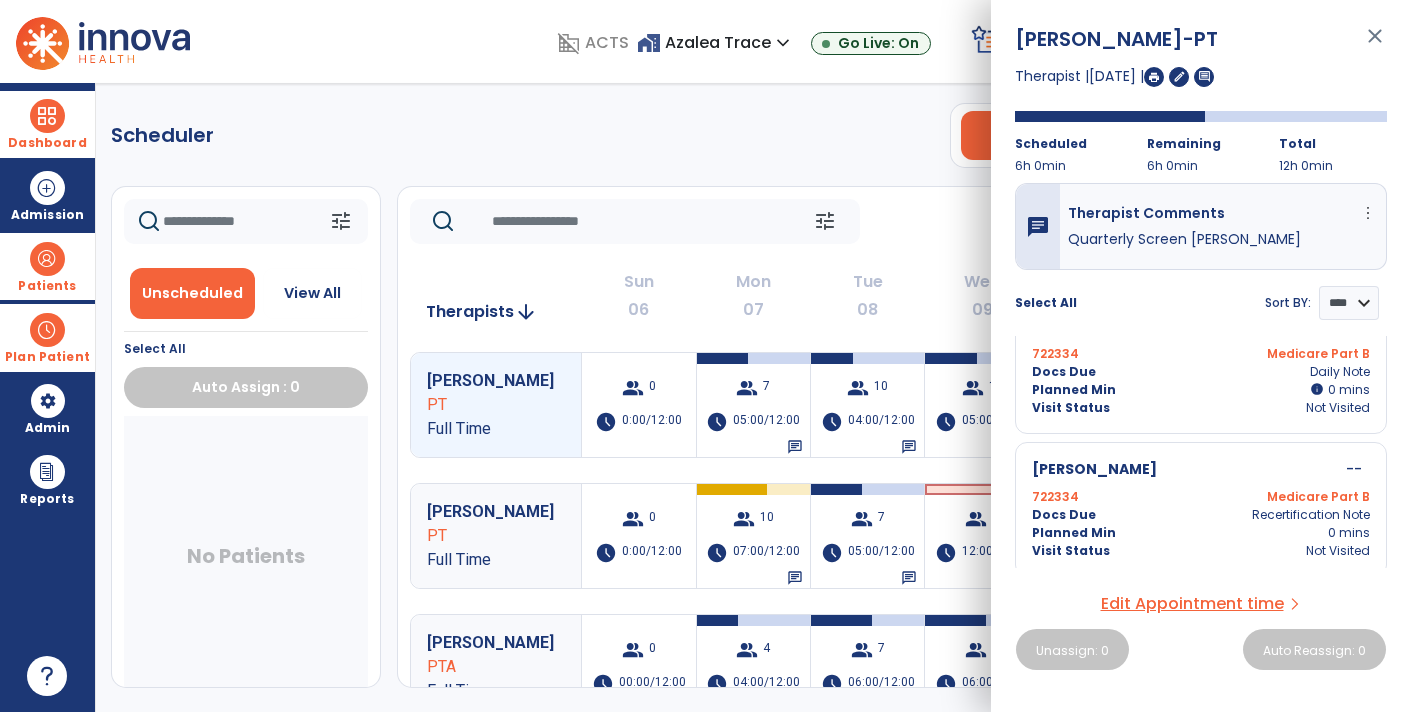 click on "No Patients" at bounding box center (246, 560) 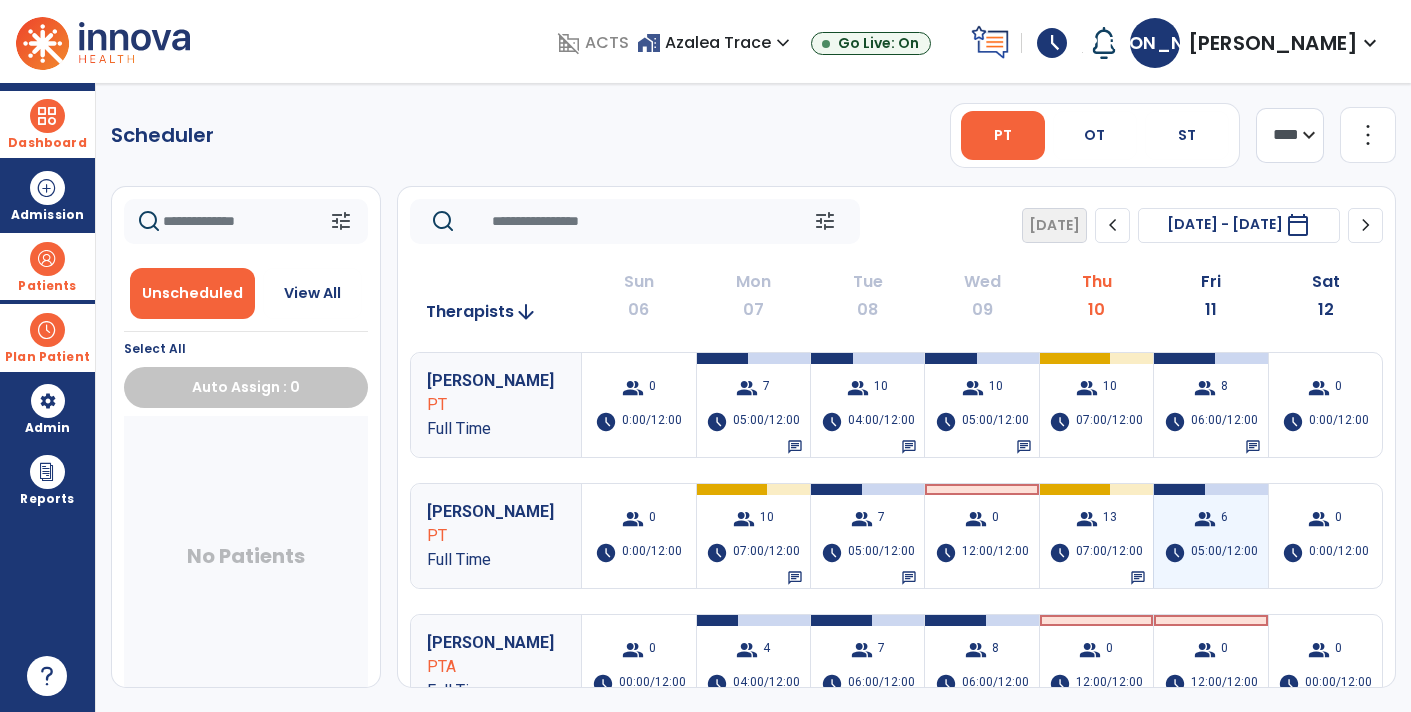 click on "05:00/12:00" at bounding box center [1224, 553] 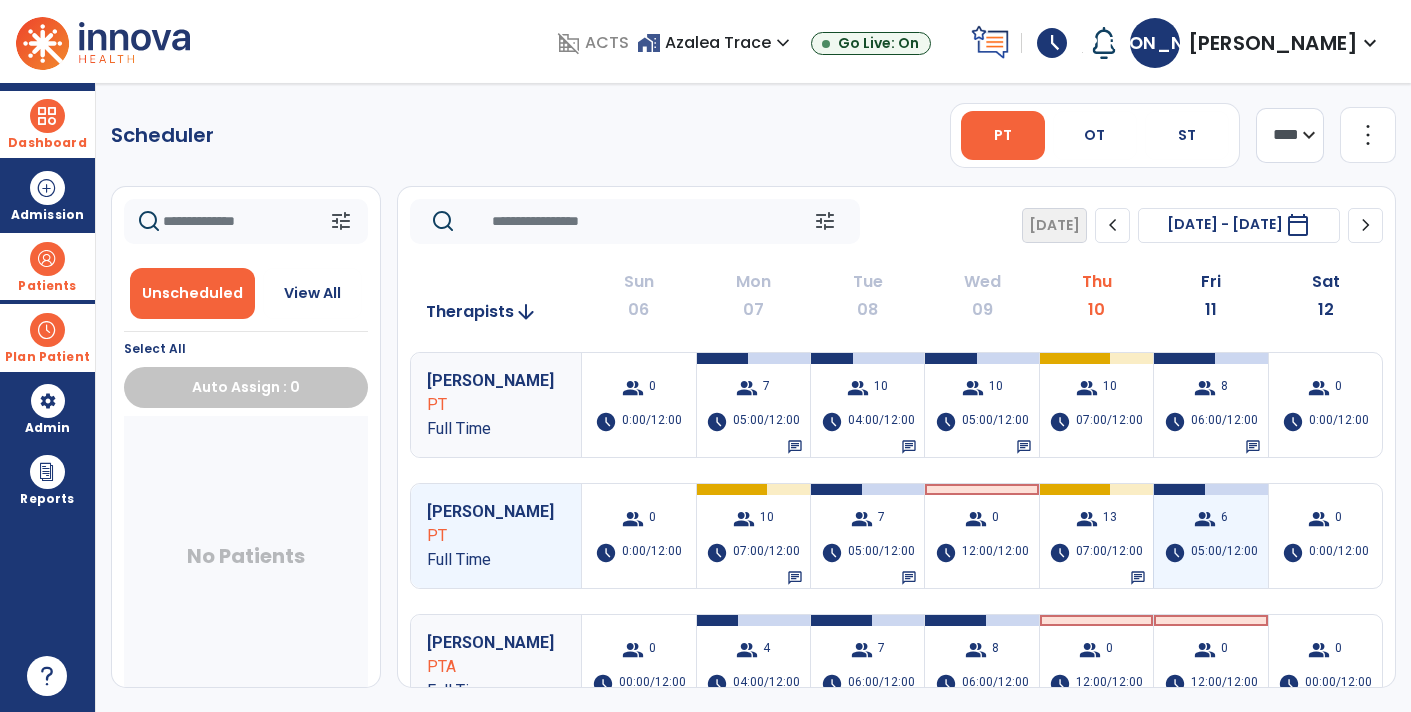 click on "group  6  schedule  05:00/12:00" at bounding box center (1210, 536) 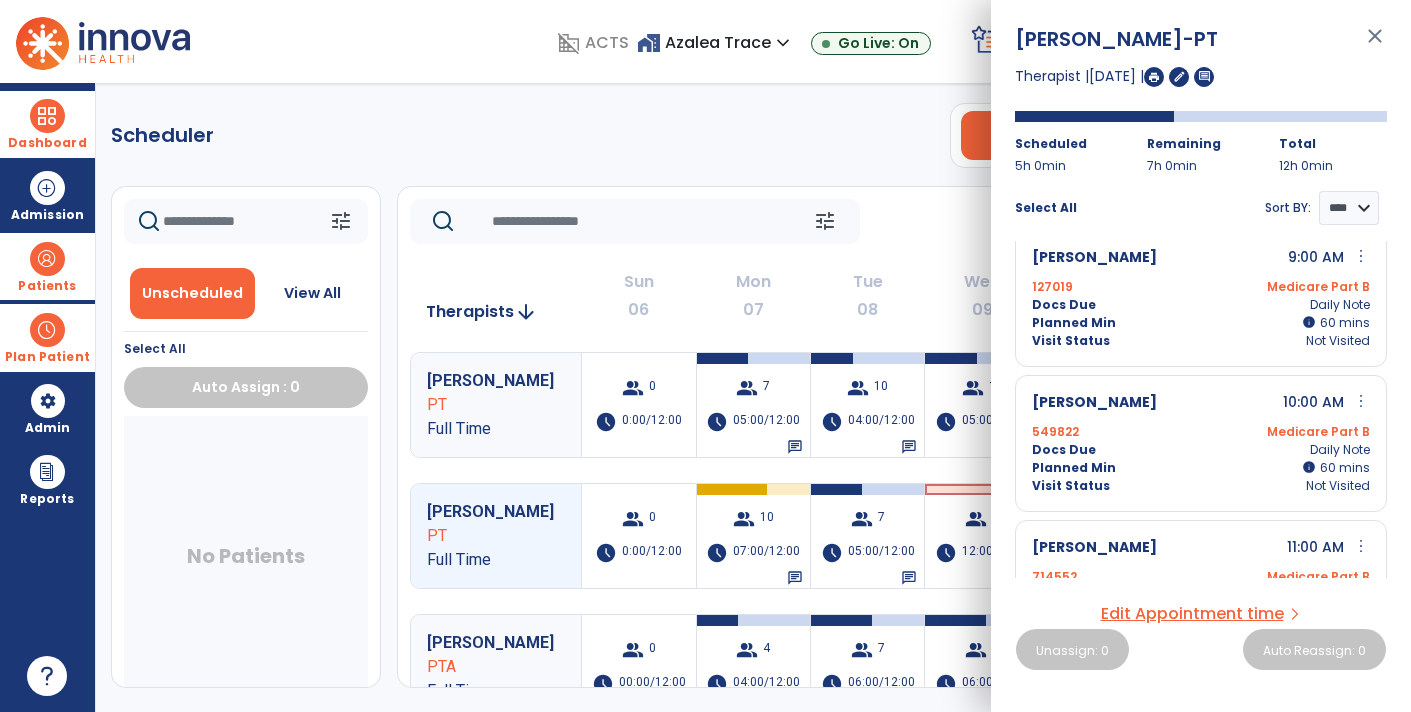 scroll, scrollTop: 0, scrollLeft: 0, axis: both 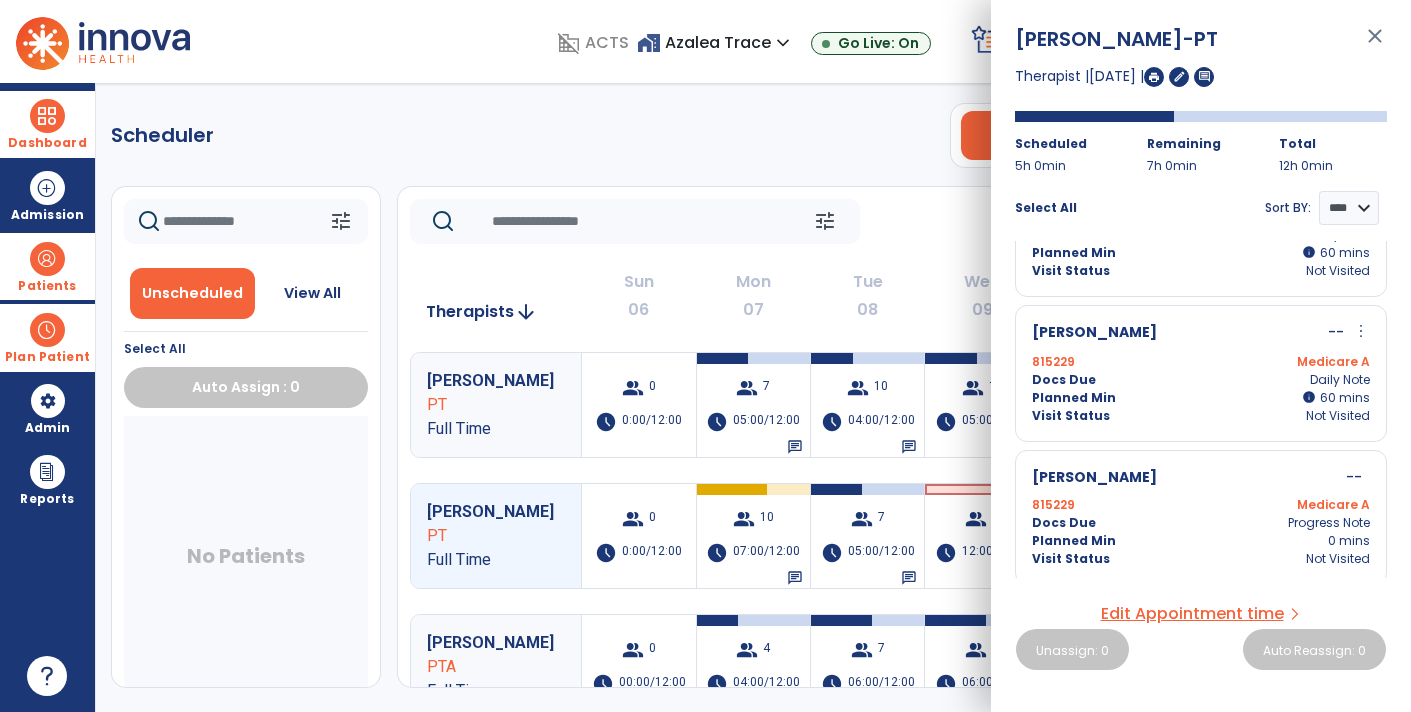 click on "No Patients" at bounding box center [246, 560] 